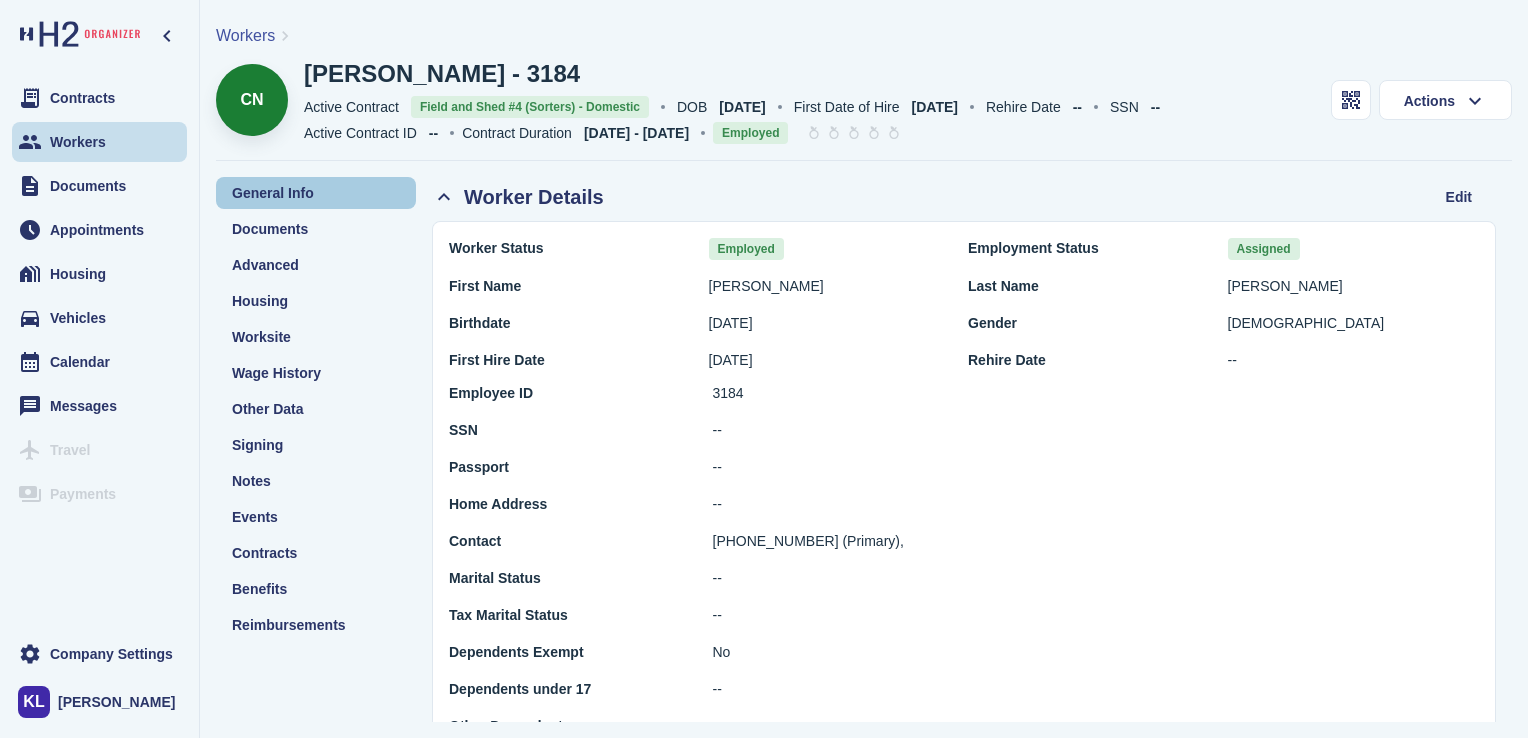 scroll, scrollTop: 0, scrollLeft: 0, axis: both 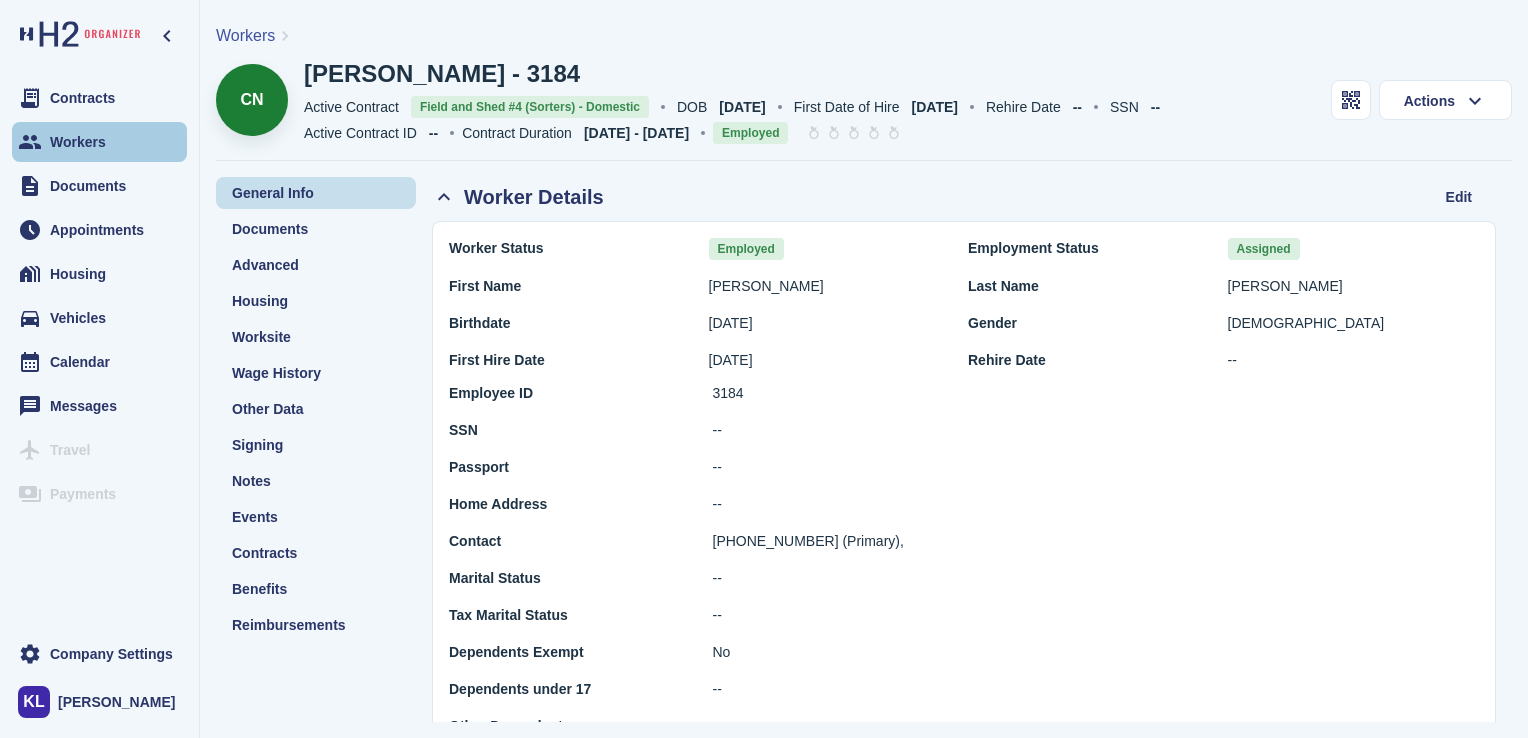 click on "Workers" at bounding box center (99, 142) 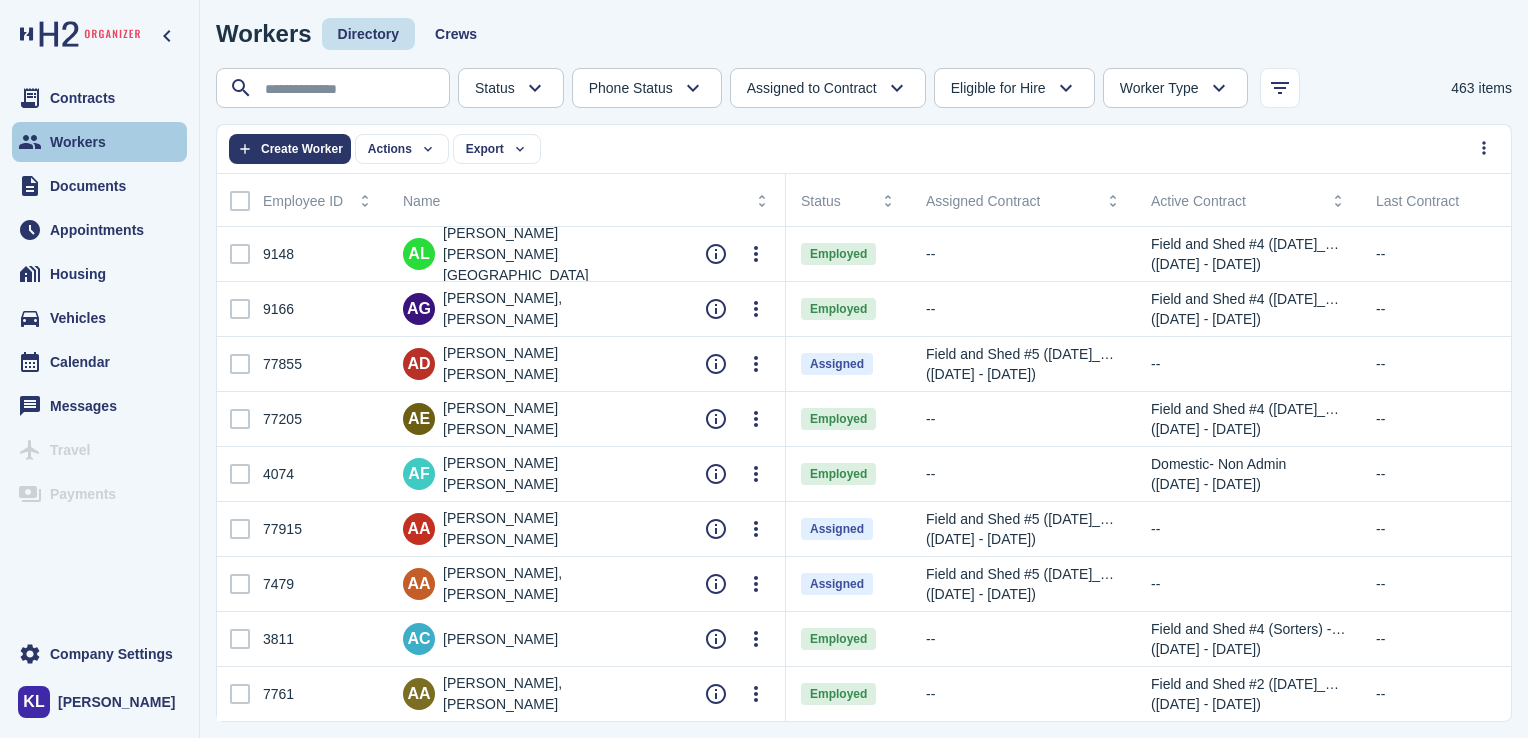 click on "Workers" at bounding box center (78, 142) 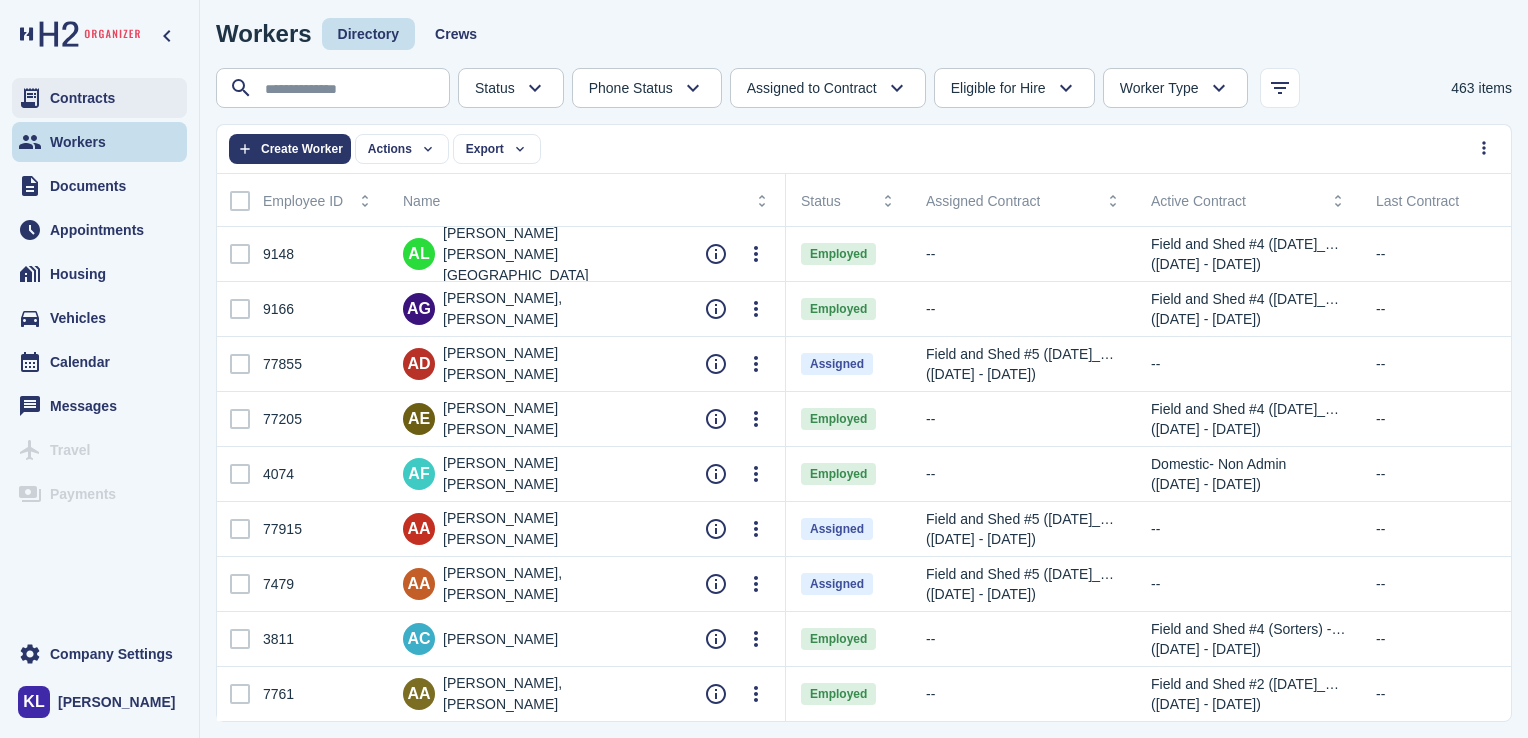 click on "Contracts" at bounding box center [99, 98] 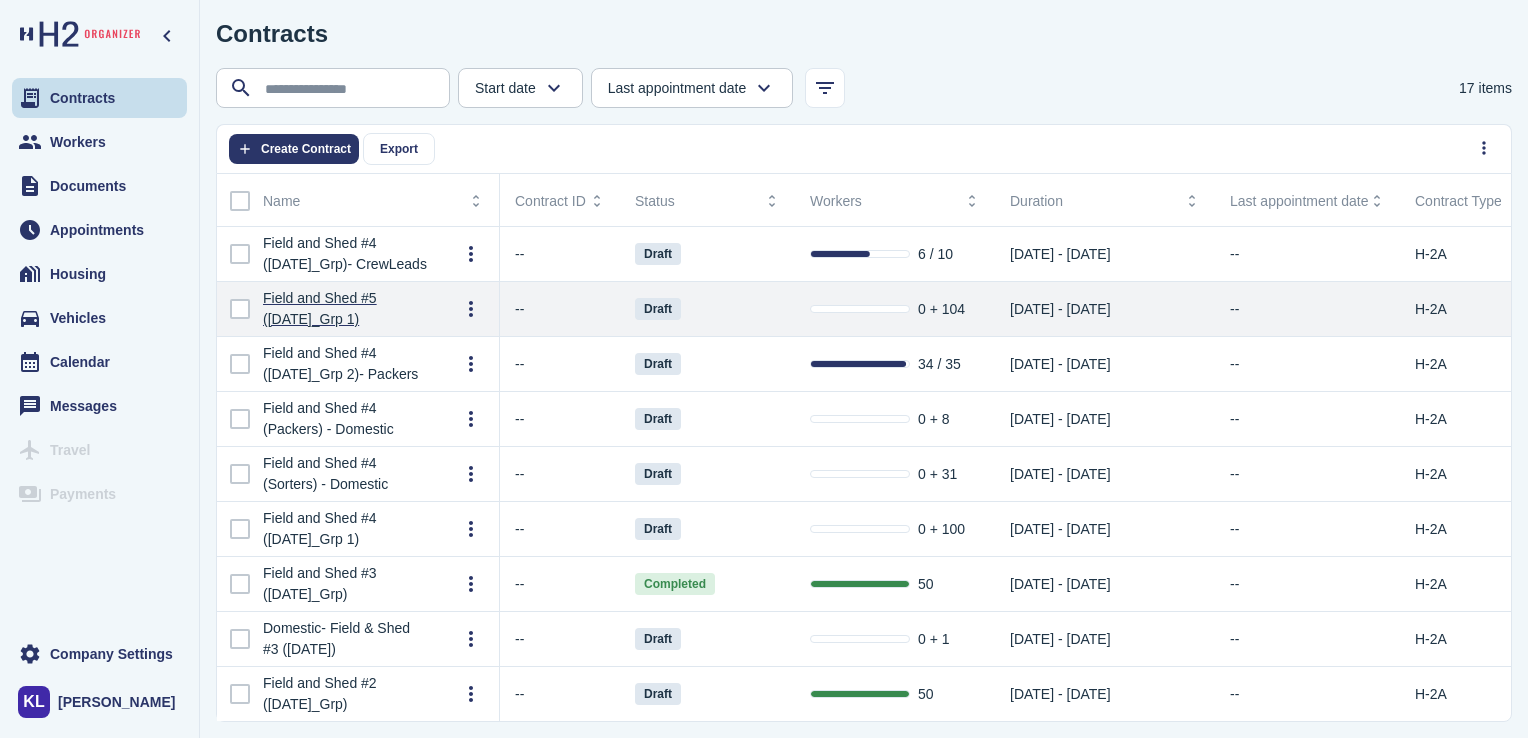 click on "Field and Shed #5 ([DATE]_Grp 1)" at bounding box center [345, 309] 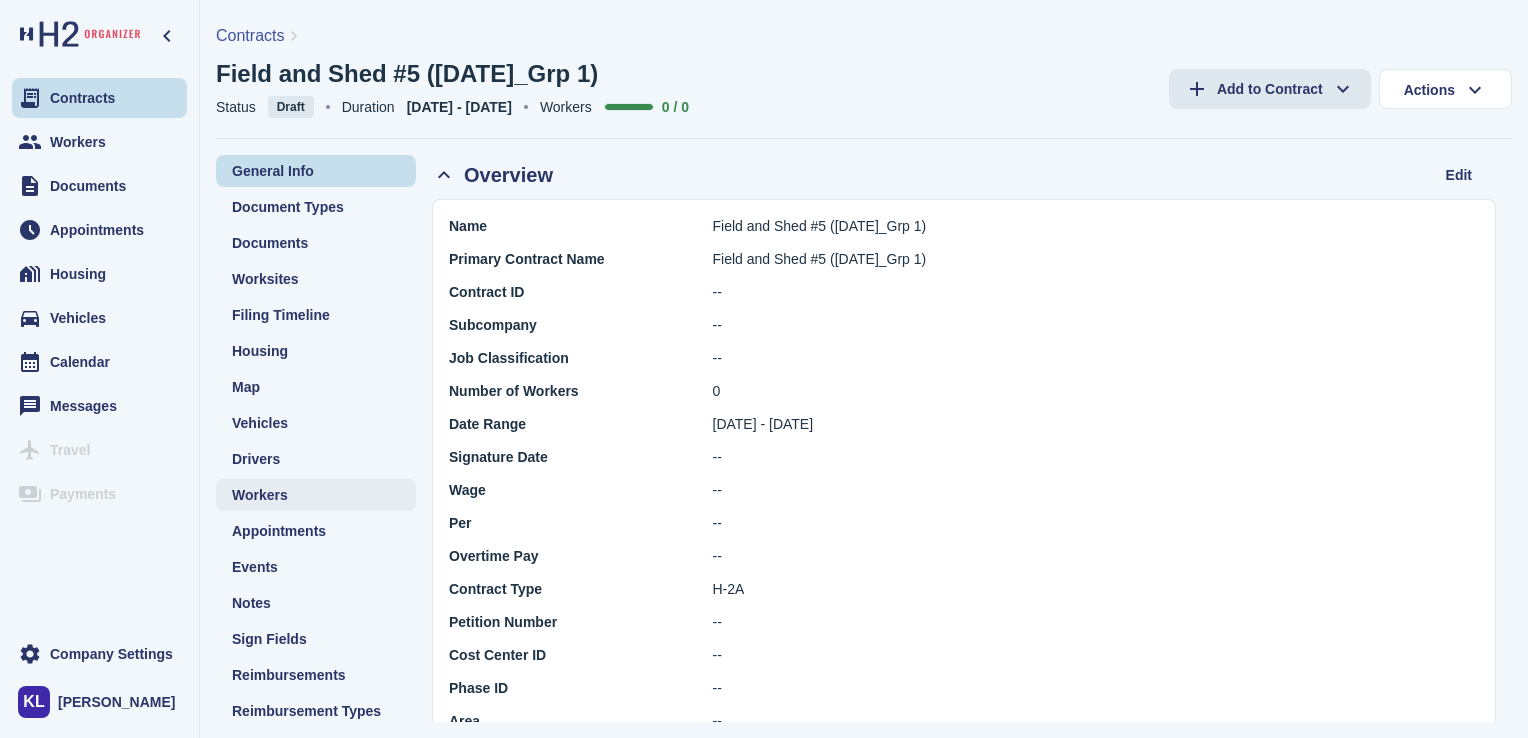 click on "Workers" at bounding box center (316, 495) 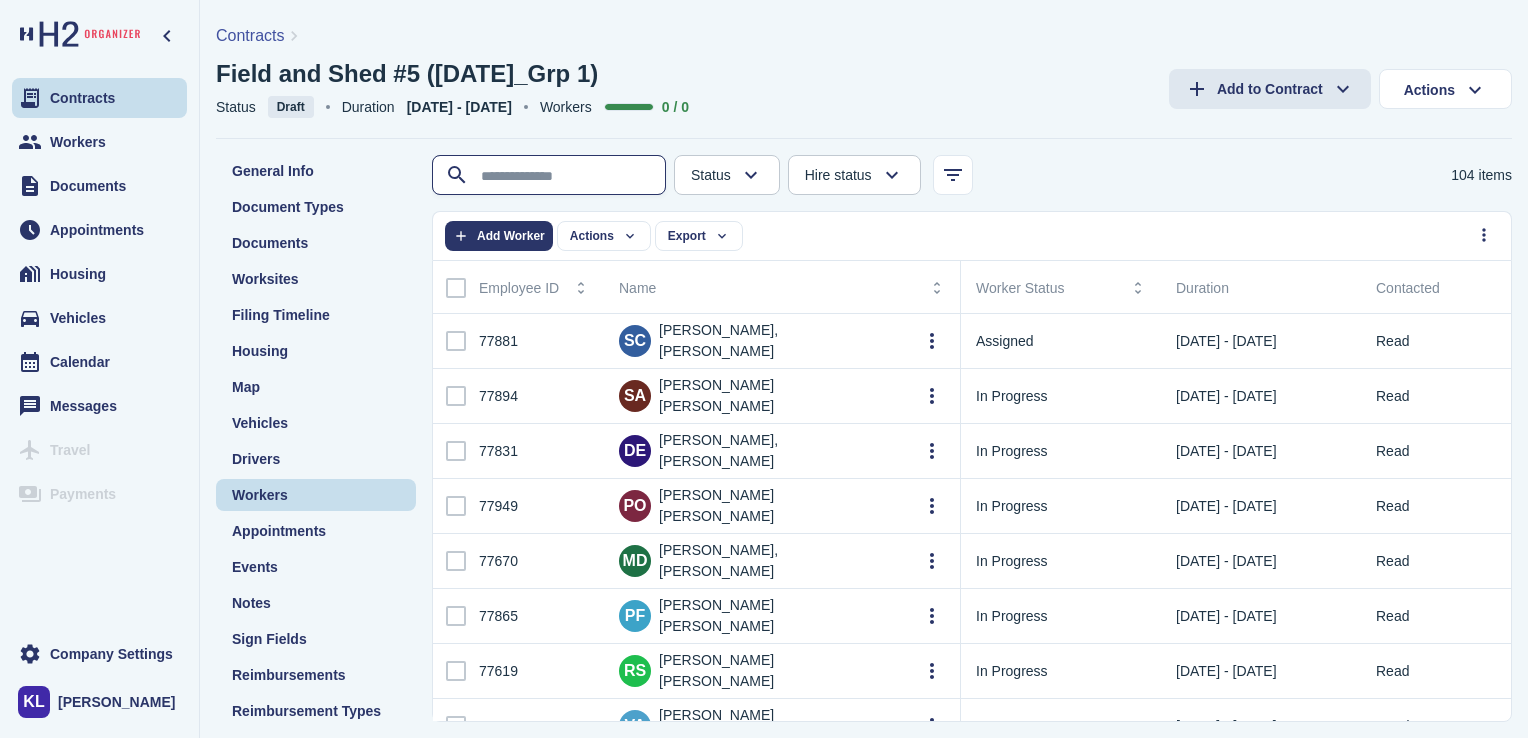 click at bounding box center [551, 176] 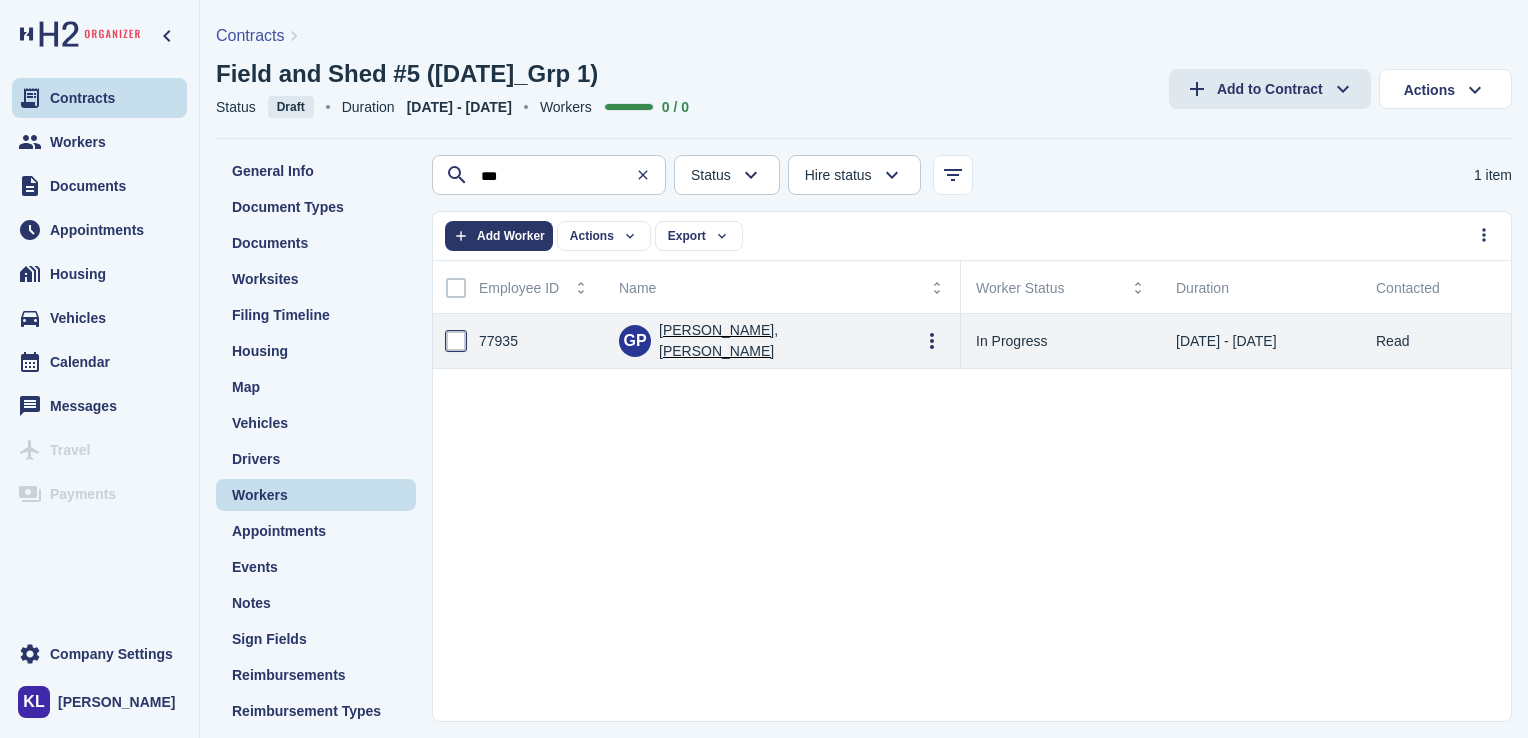 click at bounding box center [456, 341] 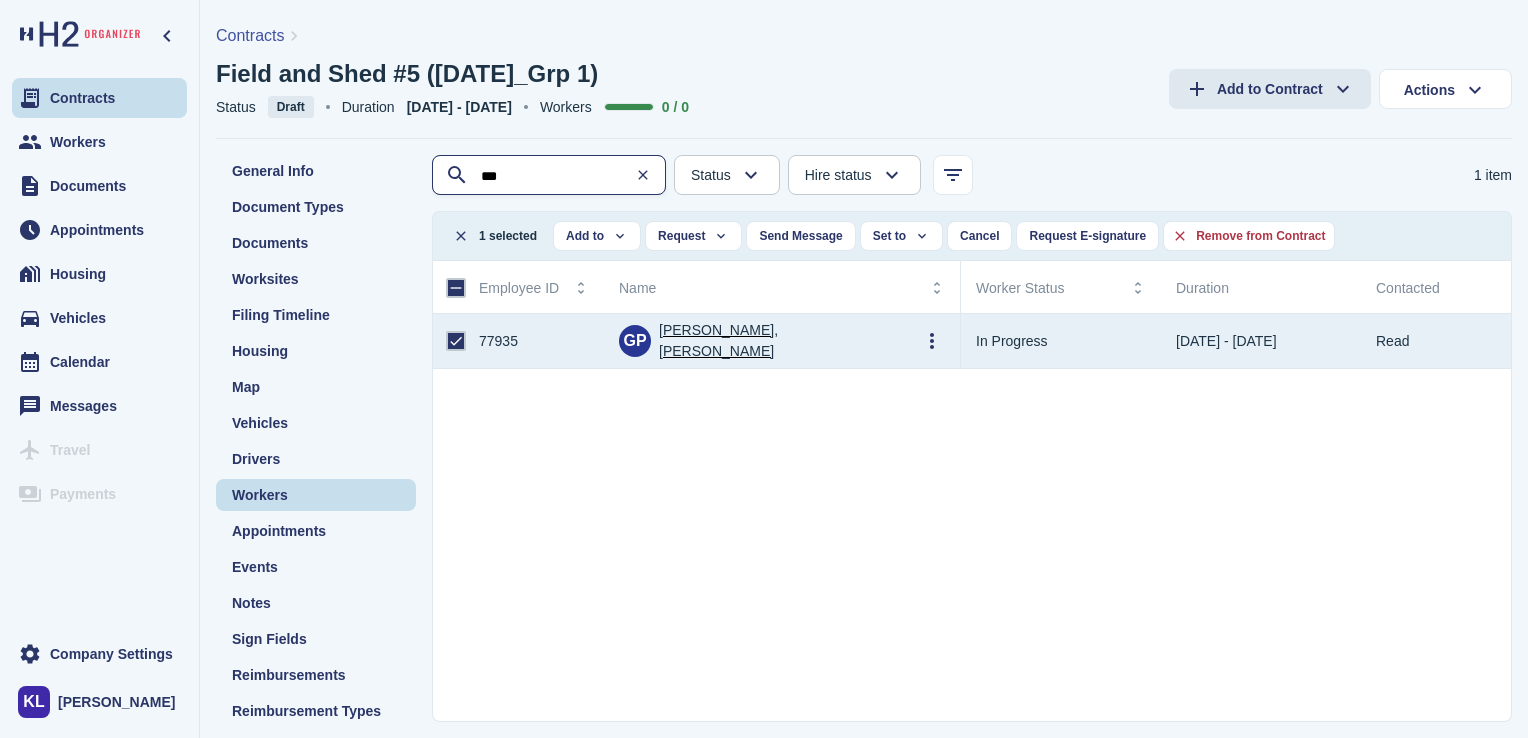 click on "***" at bounding box center [551, 176] 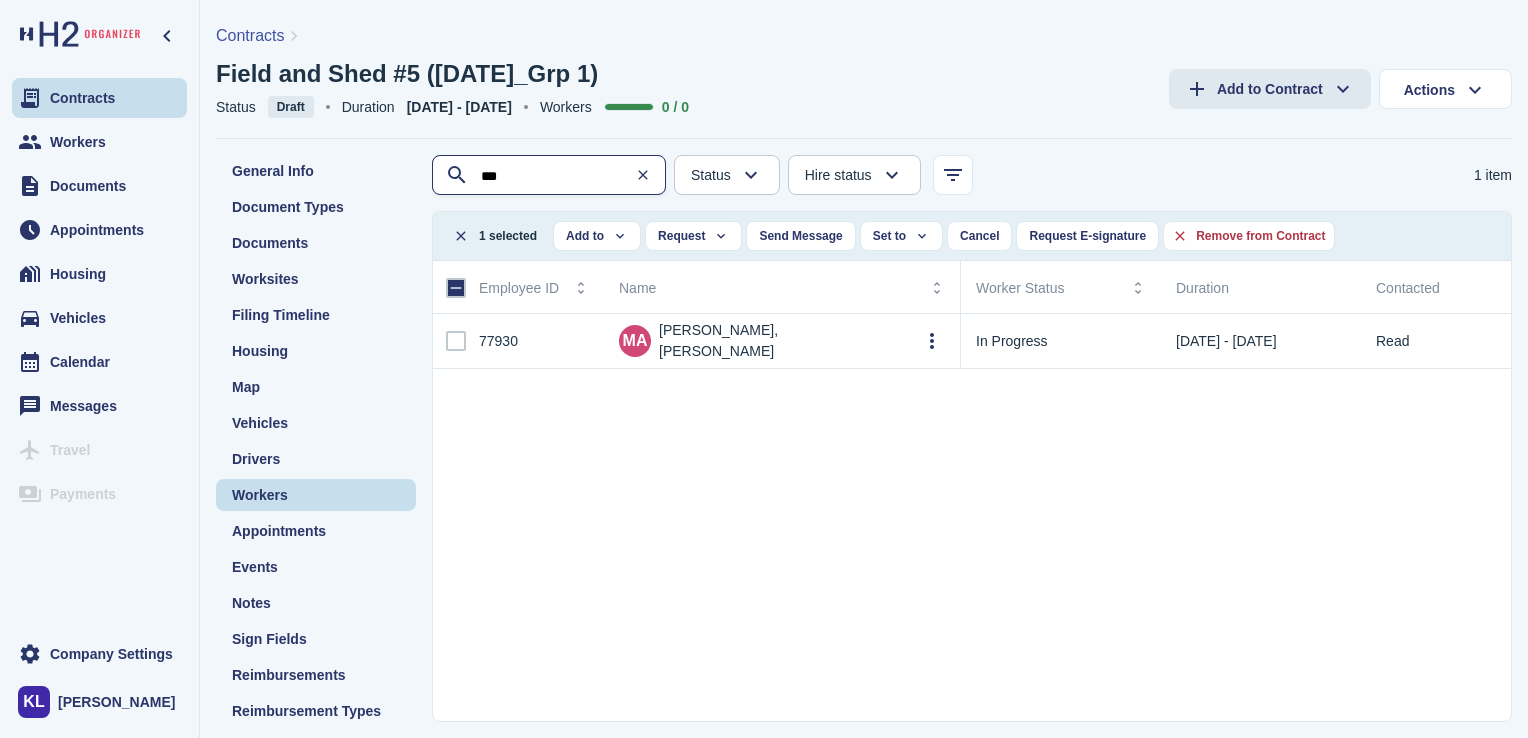 type on "****" 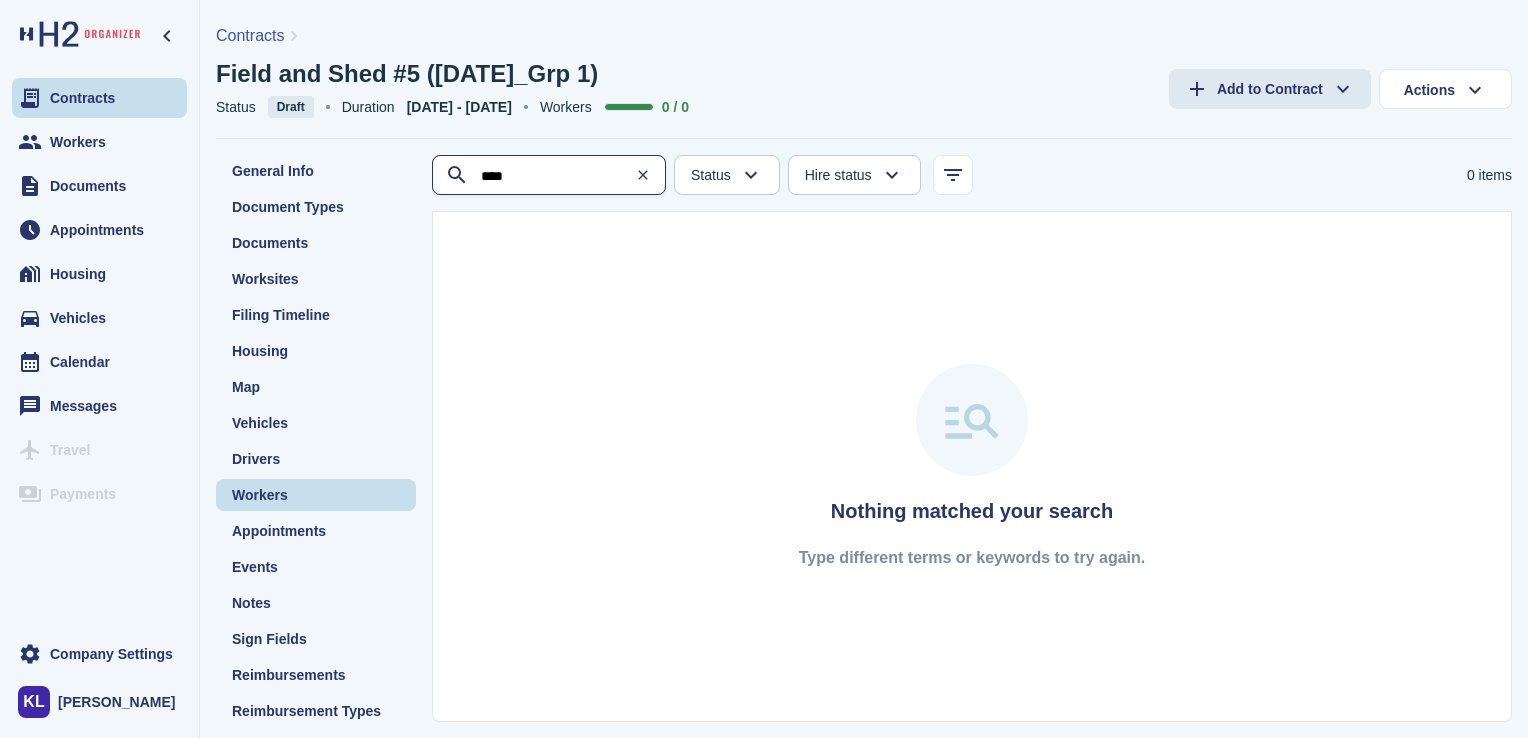 click on "****" at bounding box center (551, 176) 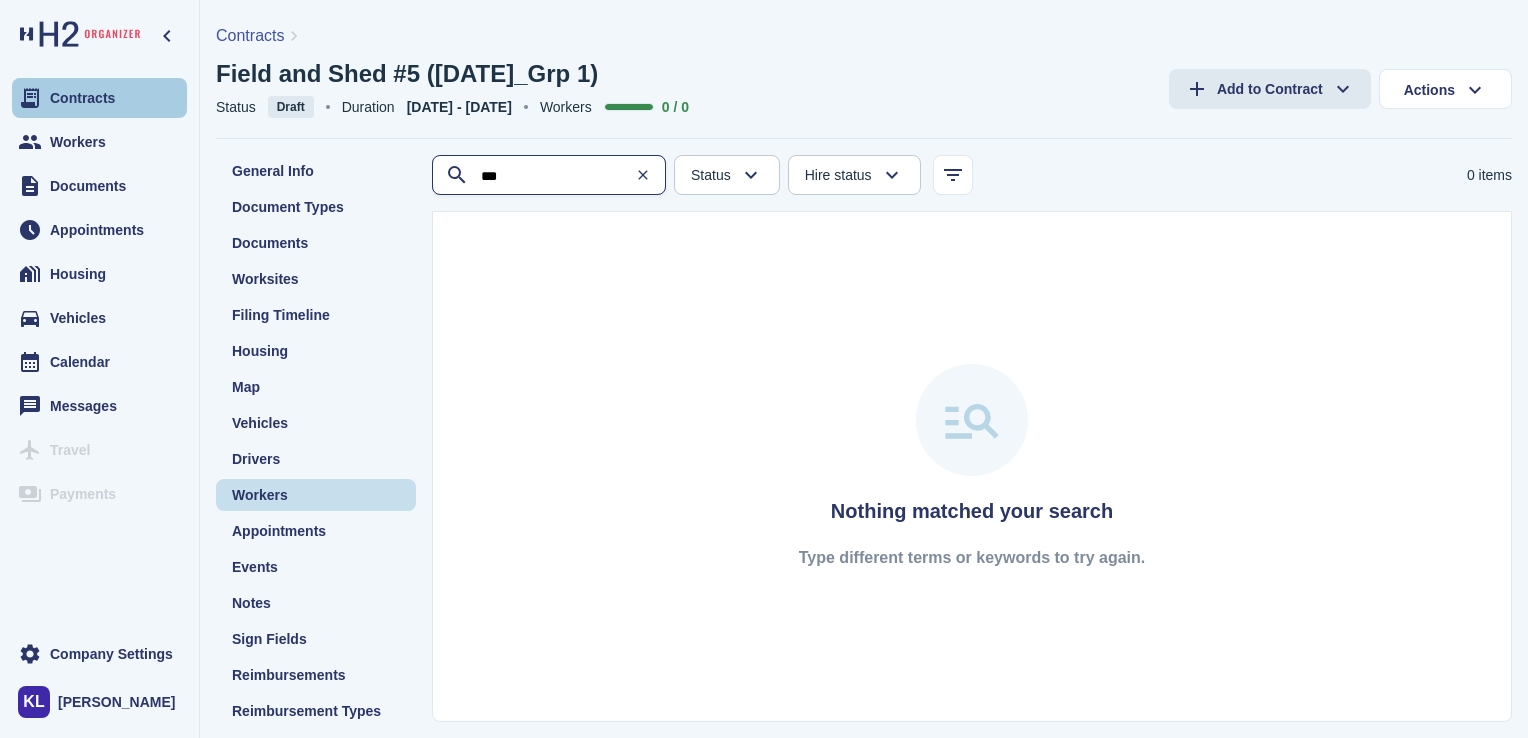 type on "***" 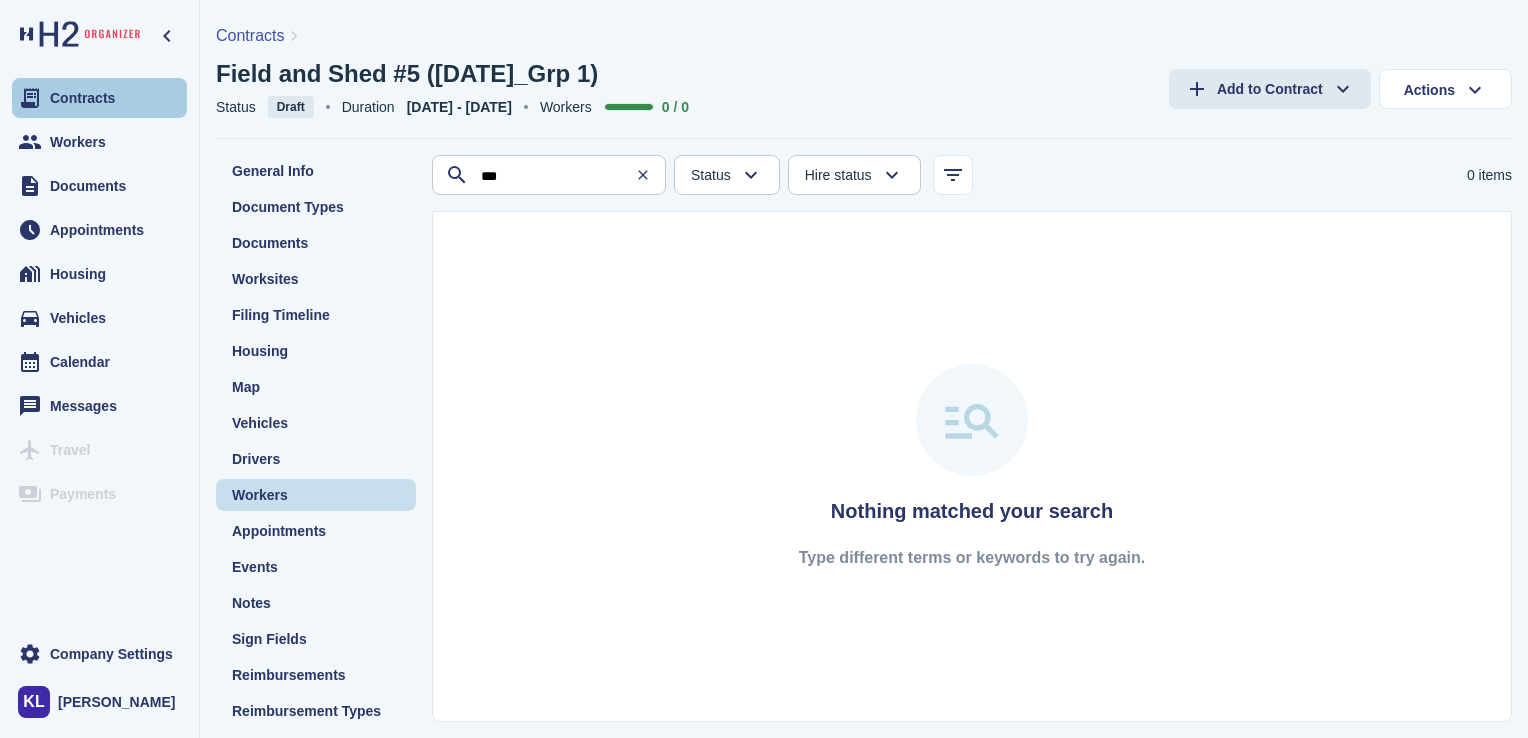 click on "Contracts" at bounding box center (82, 98) 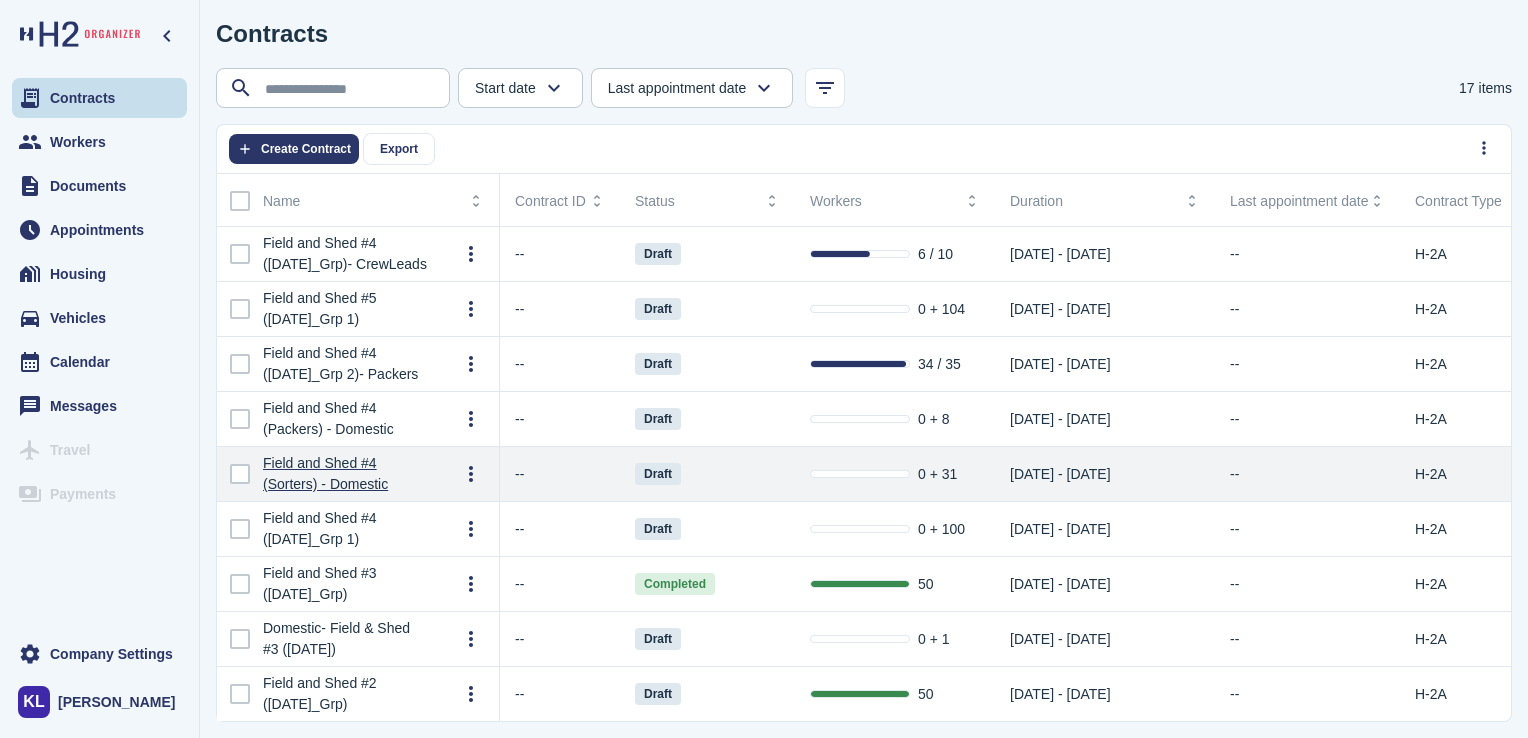click on "Field and Shed #4 (Sorters) - Domestic" at bounding box center (345, 474) 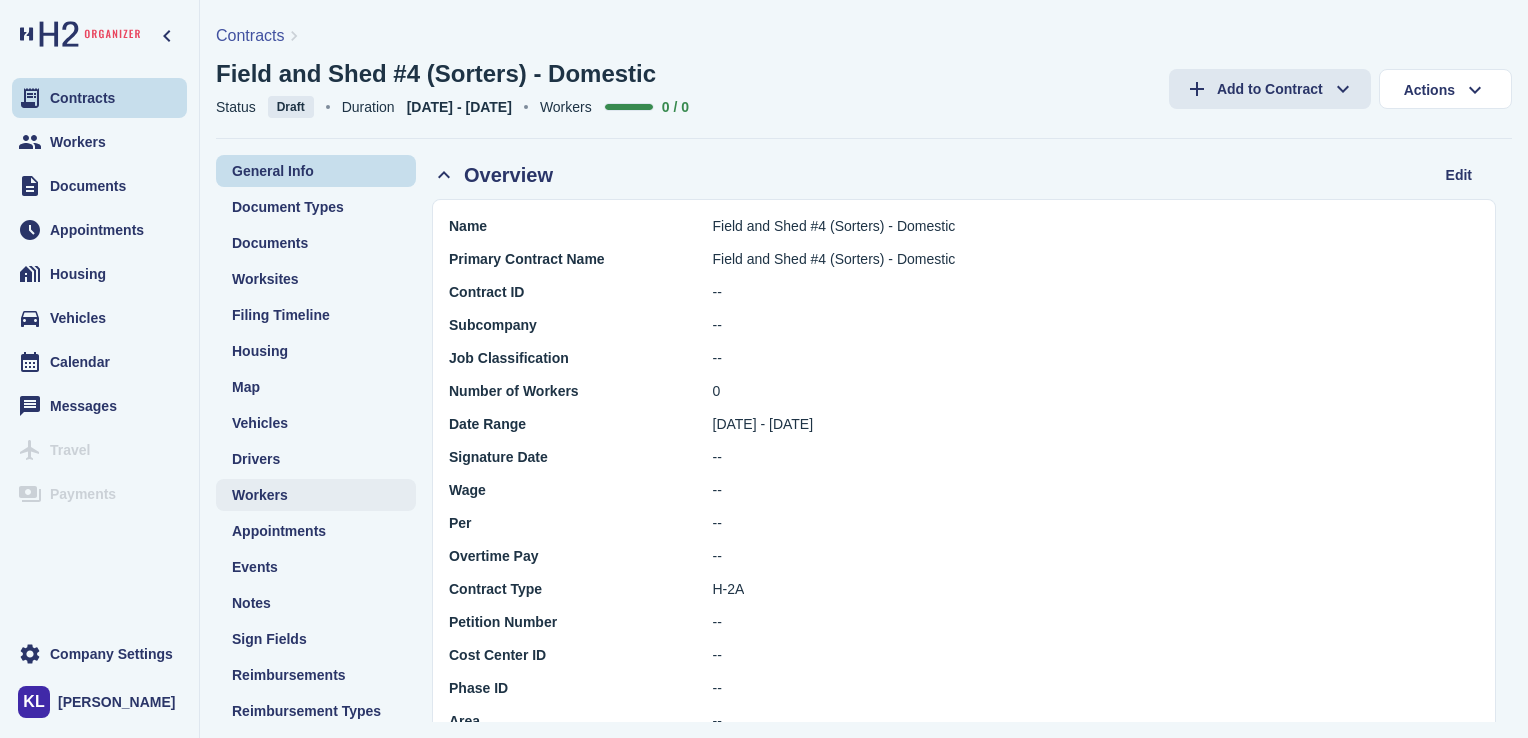 click on "Workers" at bounding box center (316, 495) 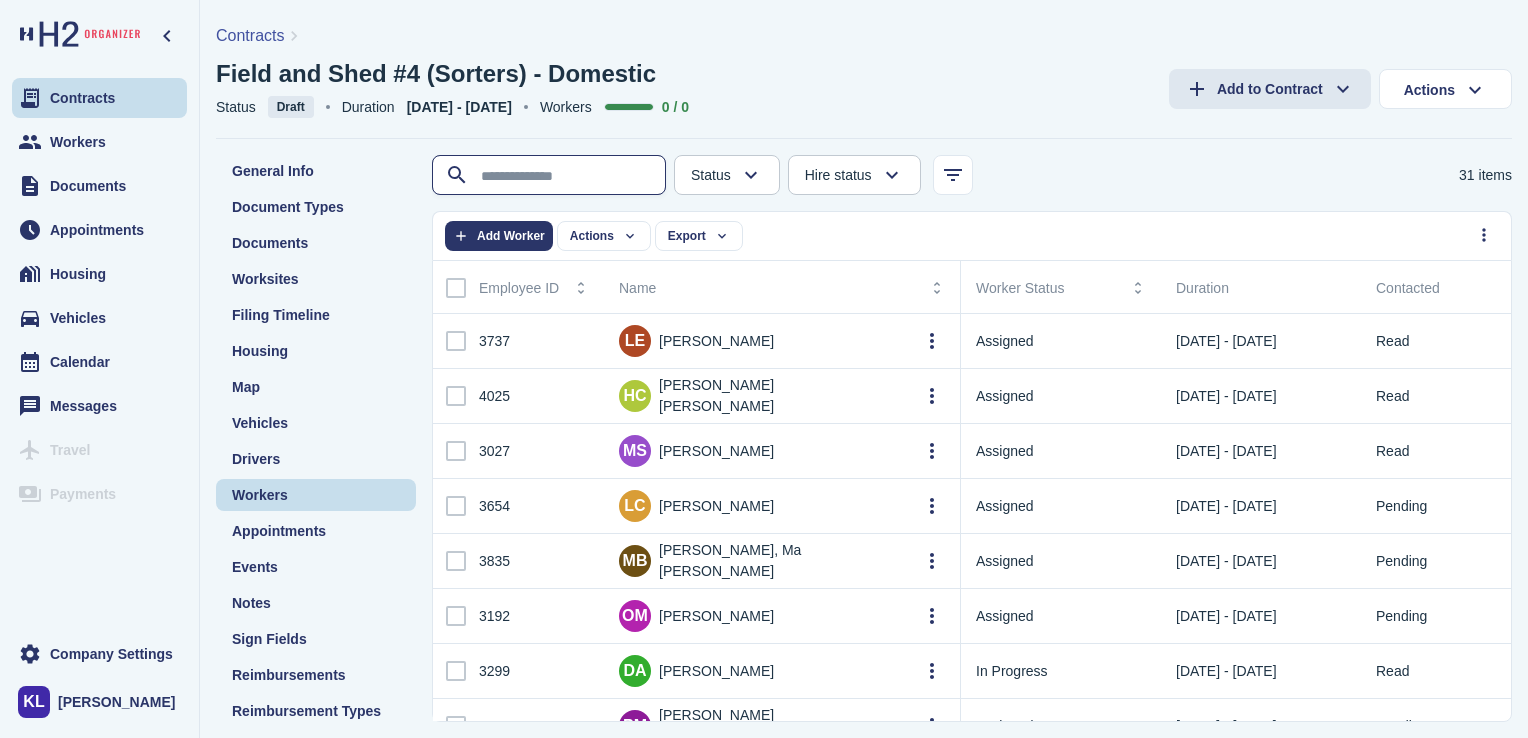 click at bounding box center (551, 176) 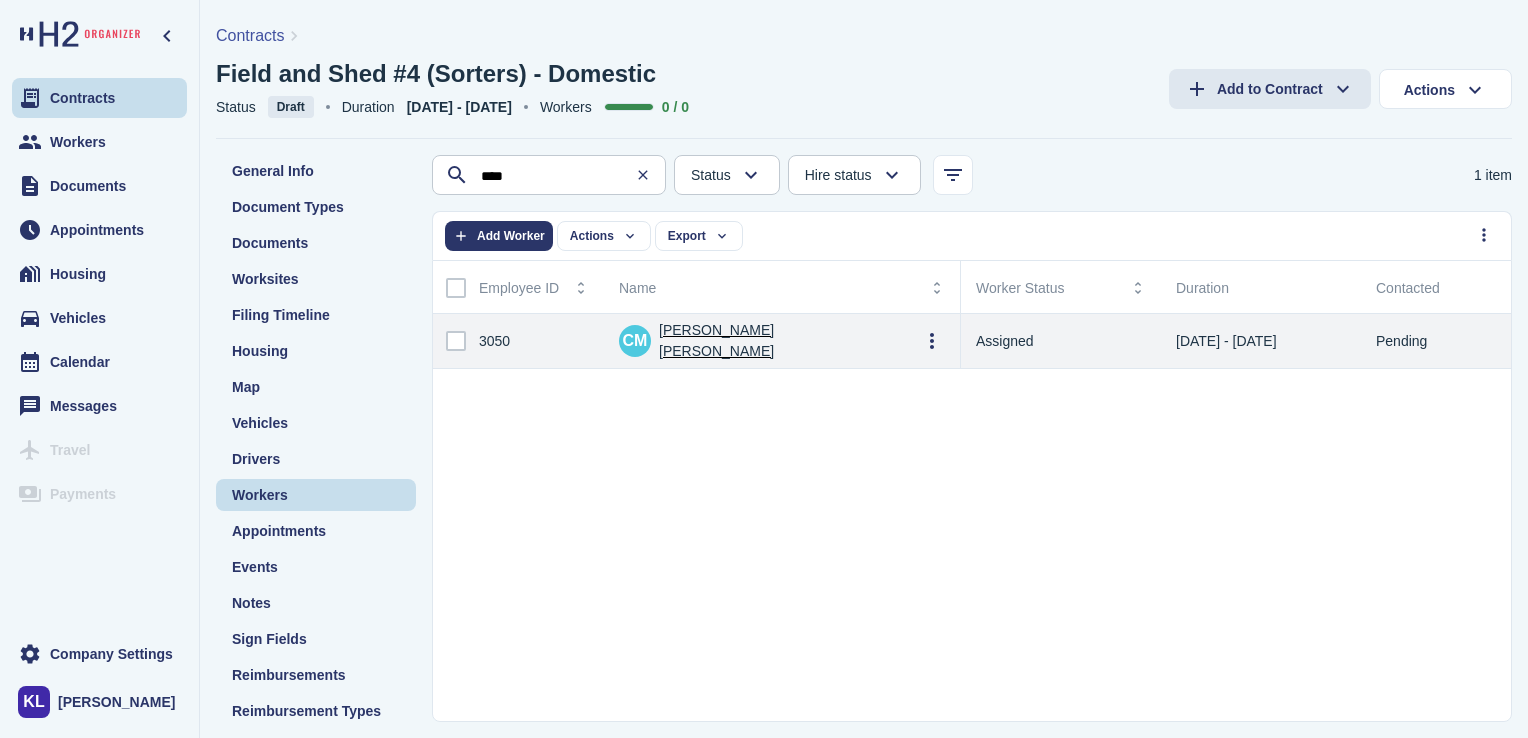 click at bounding box center [456, 341] 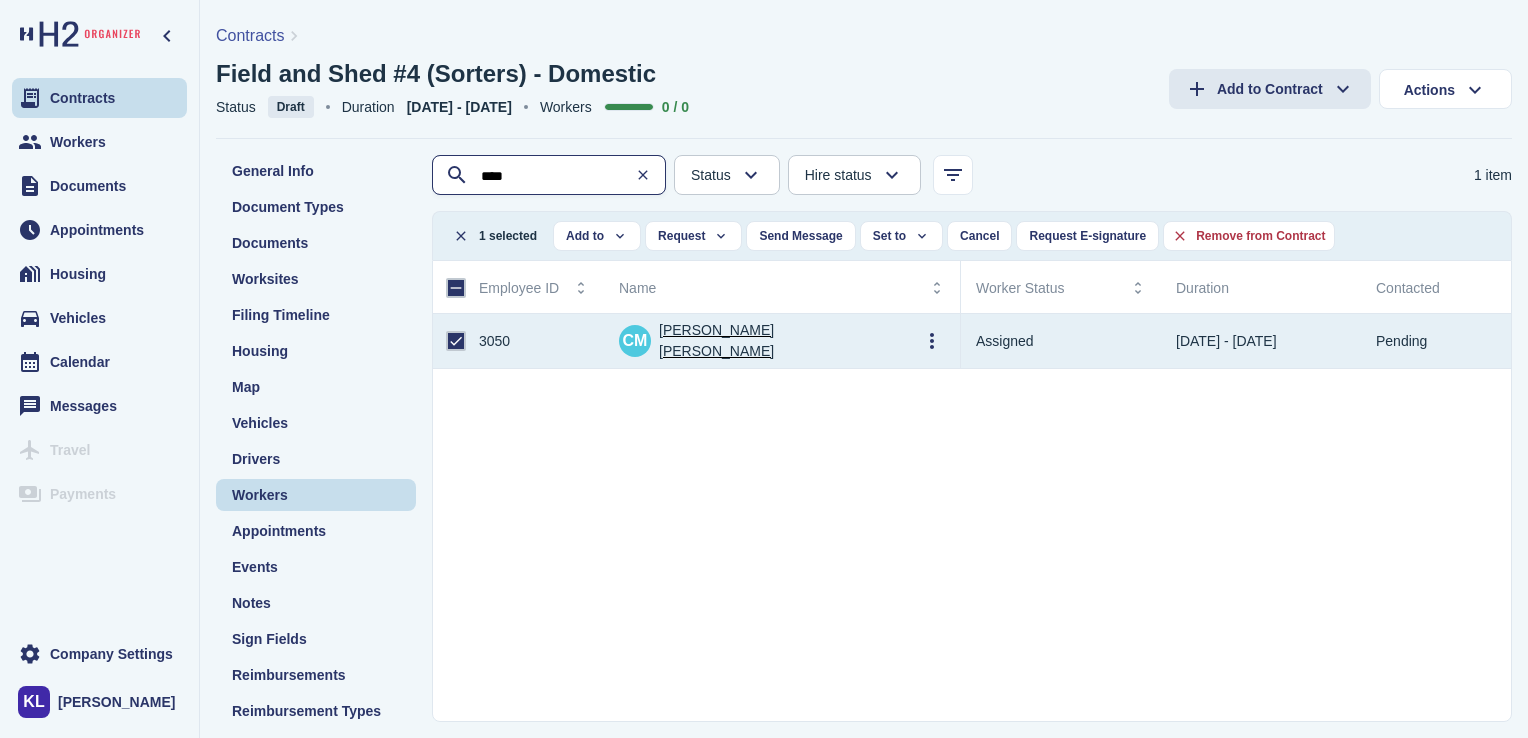 click on "****" at bounding box center [551, 176] 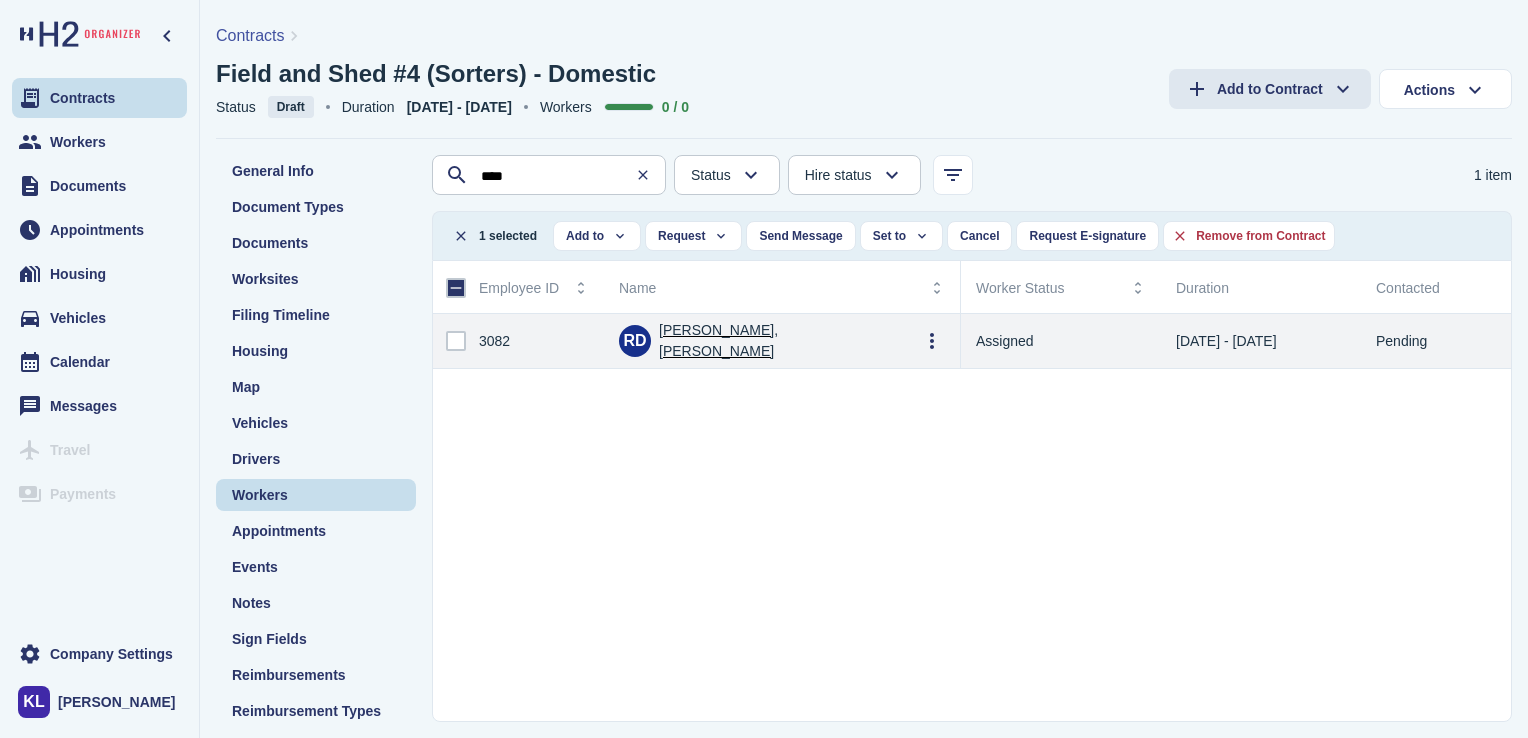 click at bounding box center (456, 341) 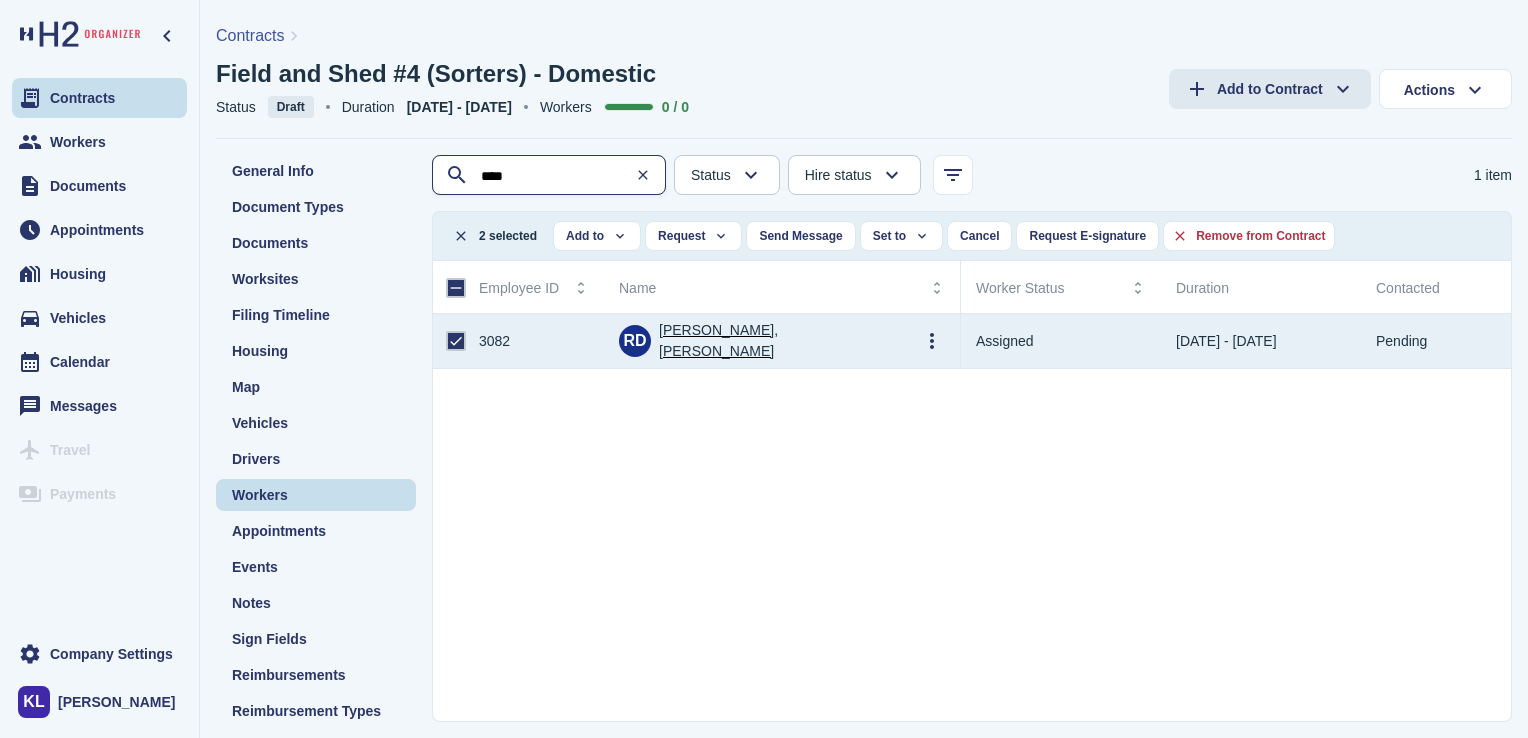 click on "****" at bounding box center [551, 176] 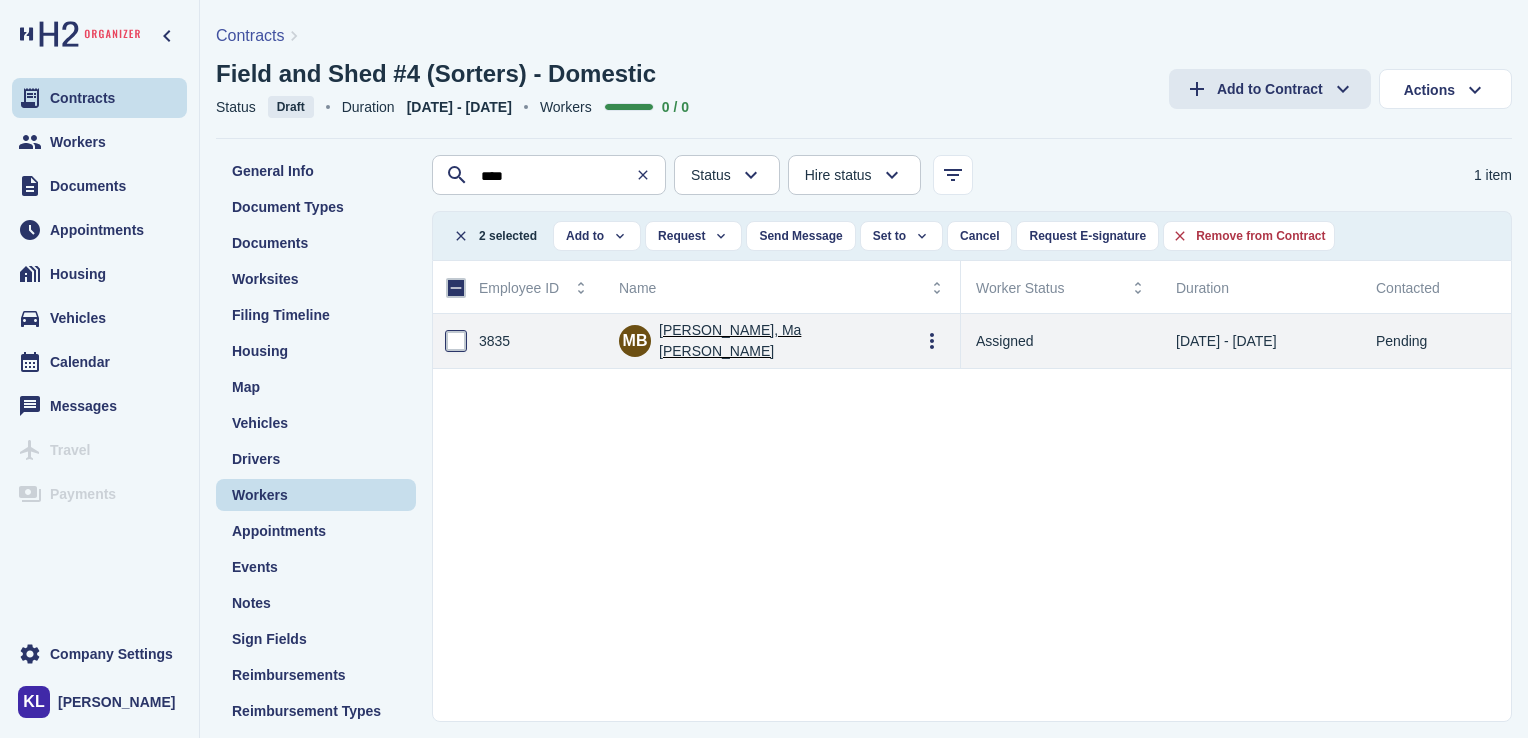 click at bounding box center [456, 341] 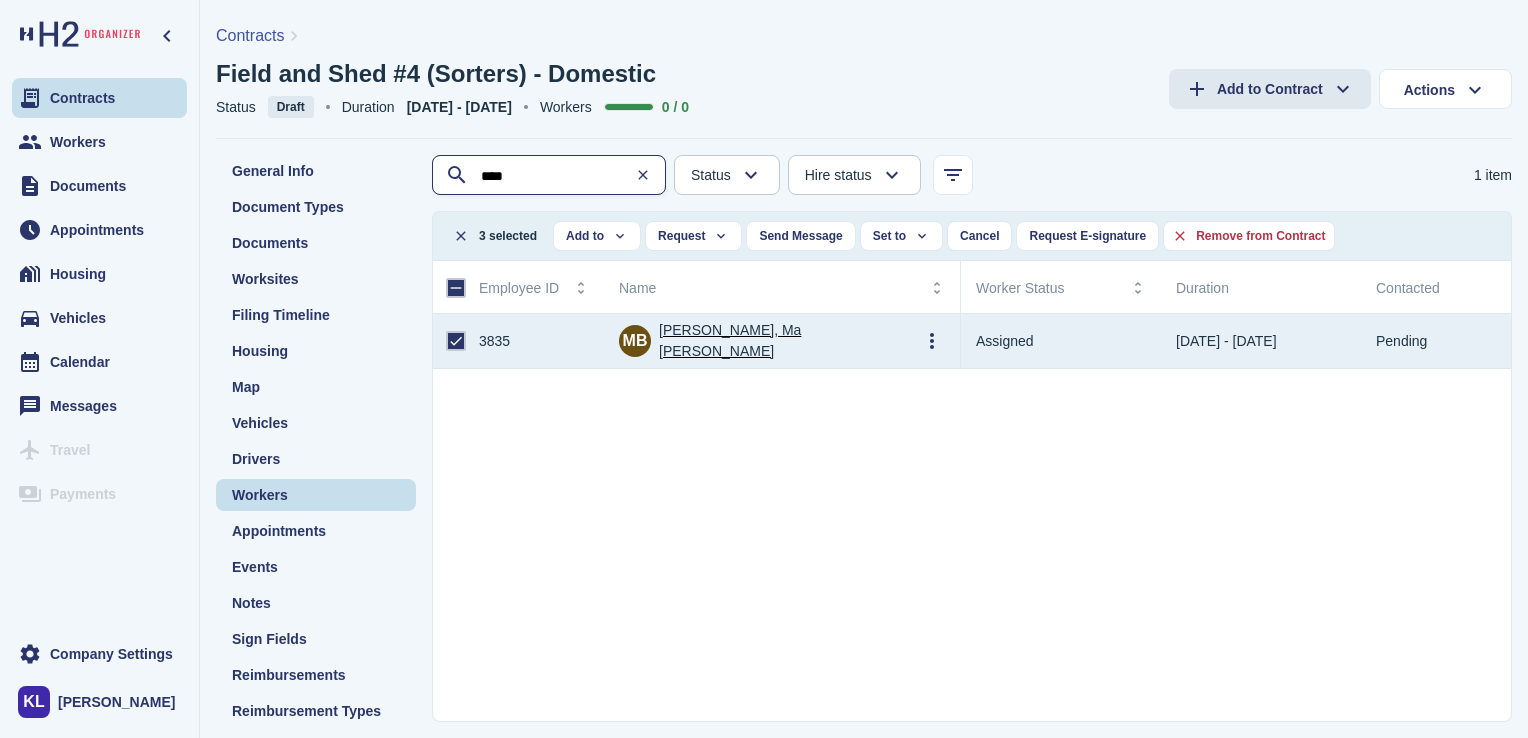 click on "****" at bounding box center (551, 176) 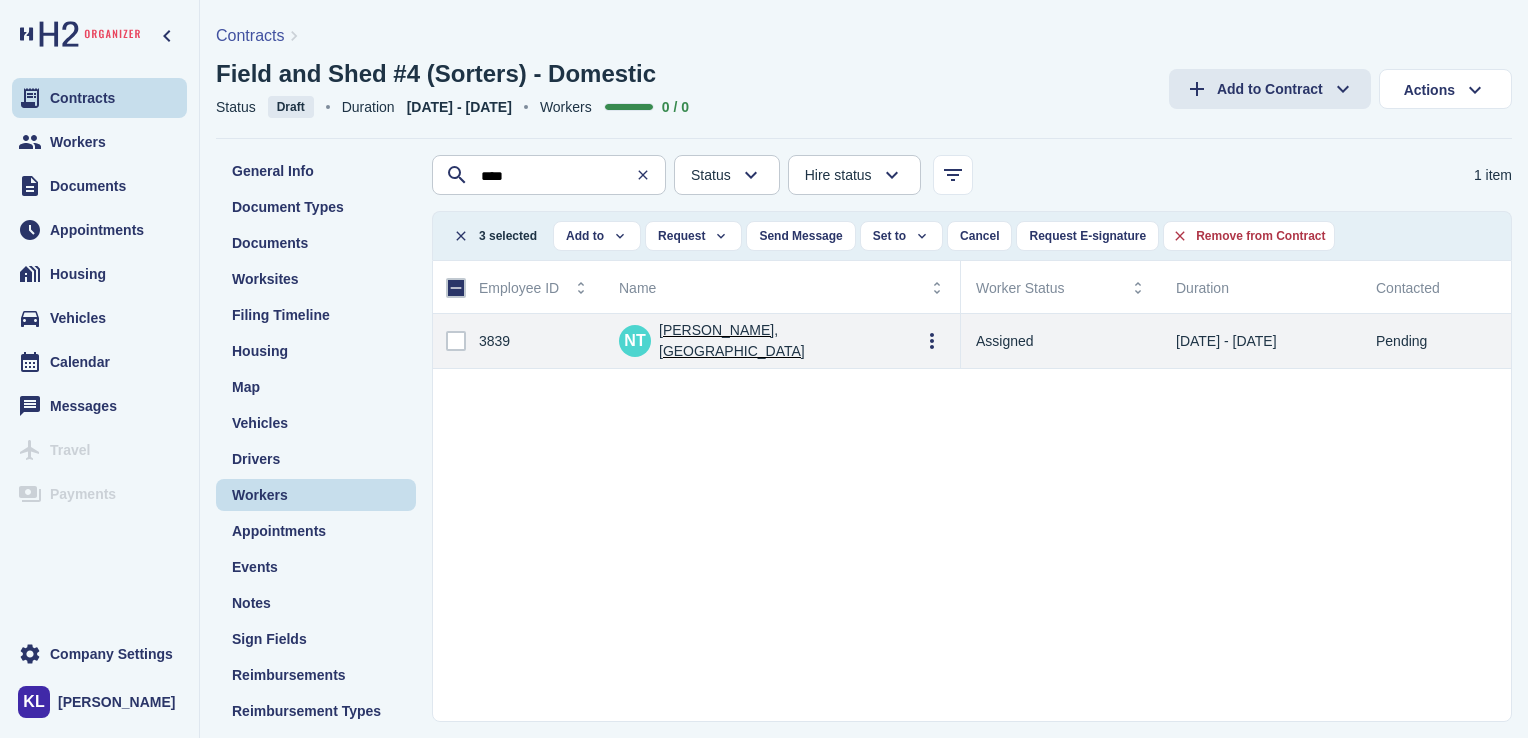 click at bounding box center [456, 341] 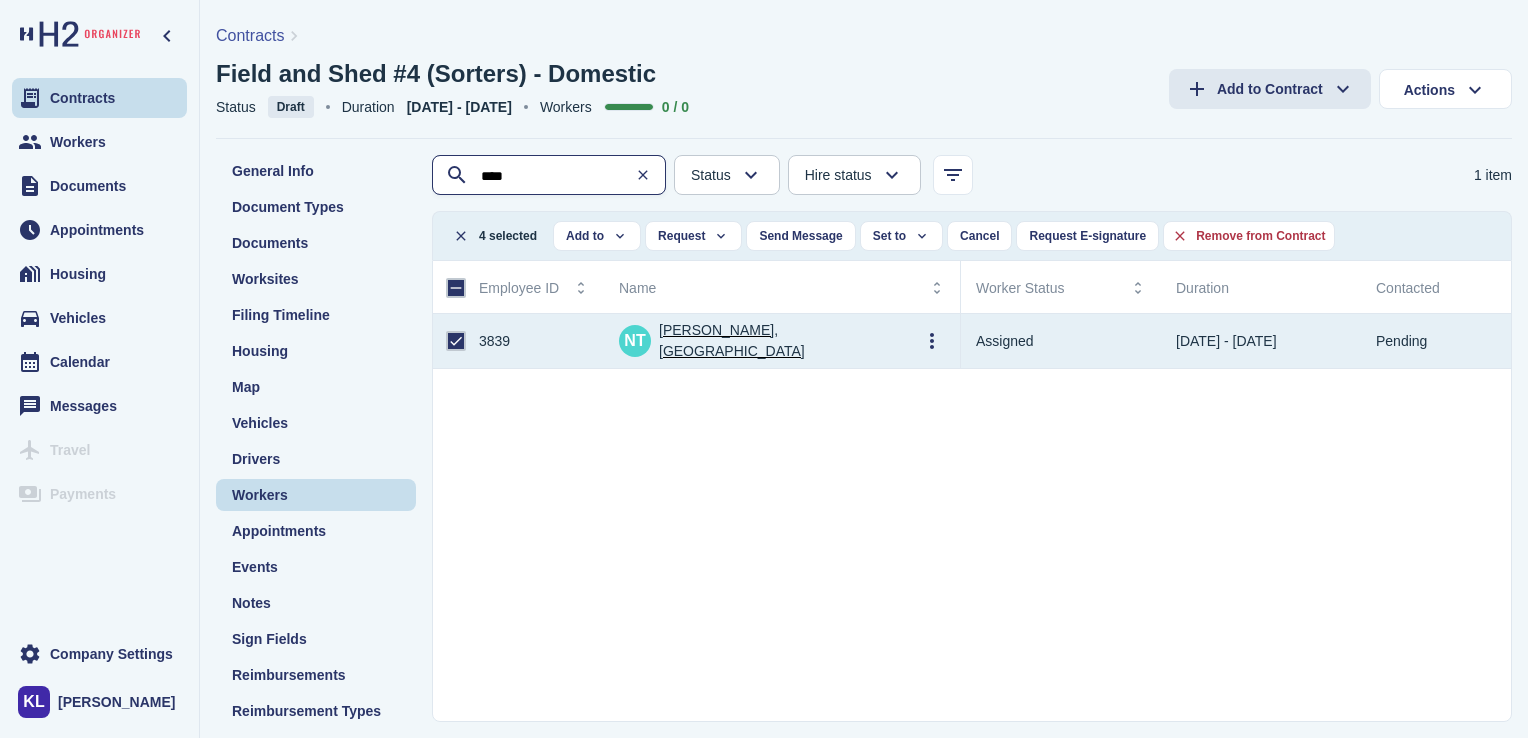 click on "****" at bounding box center [551, 176] 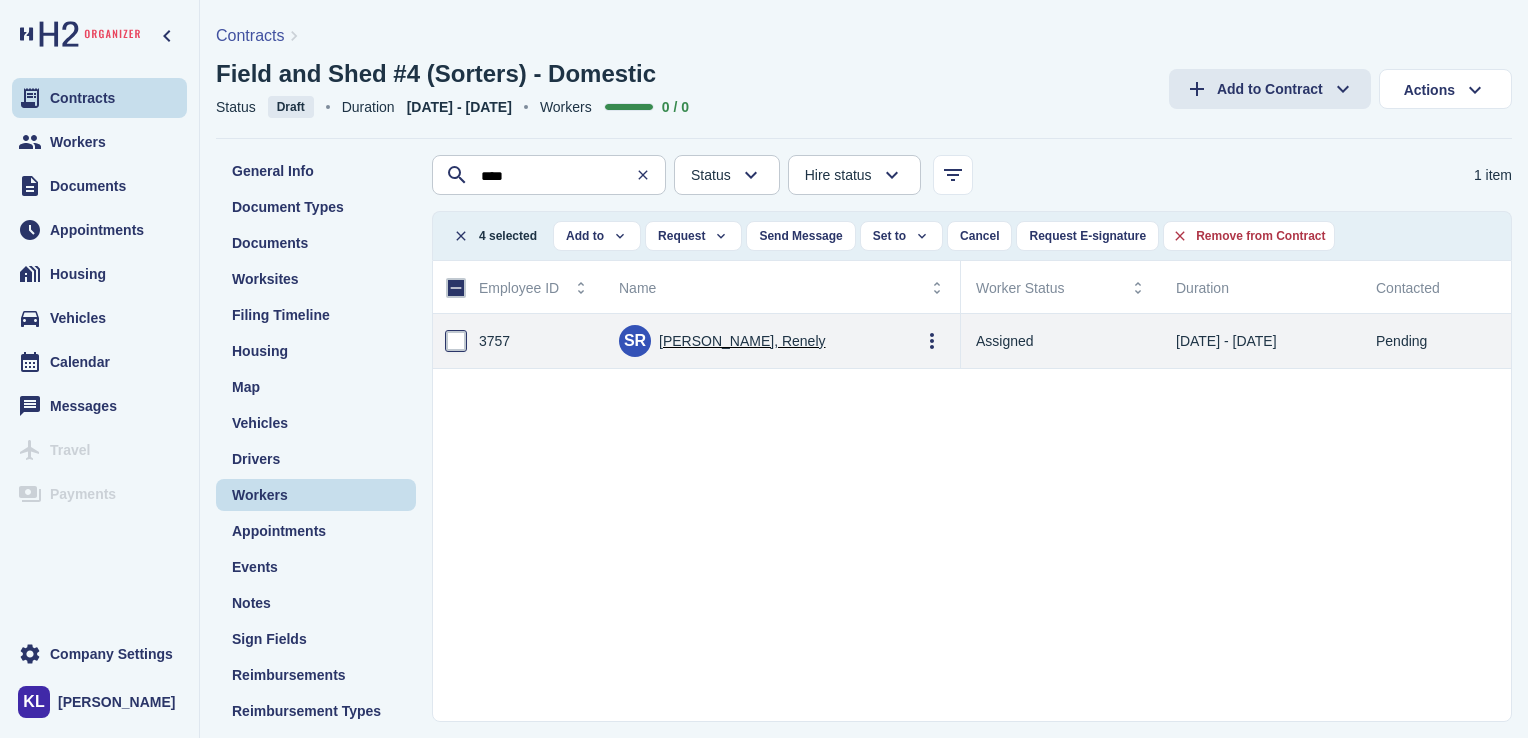click at bounding box center [456, 341] 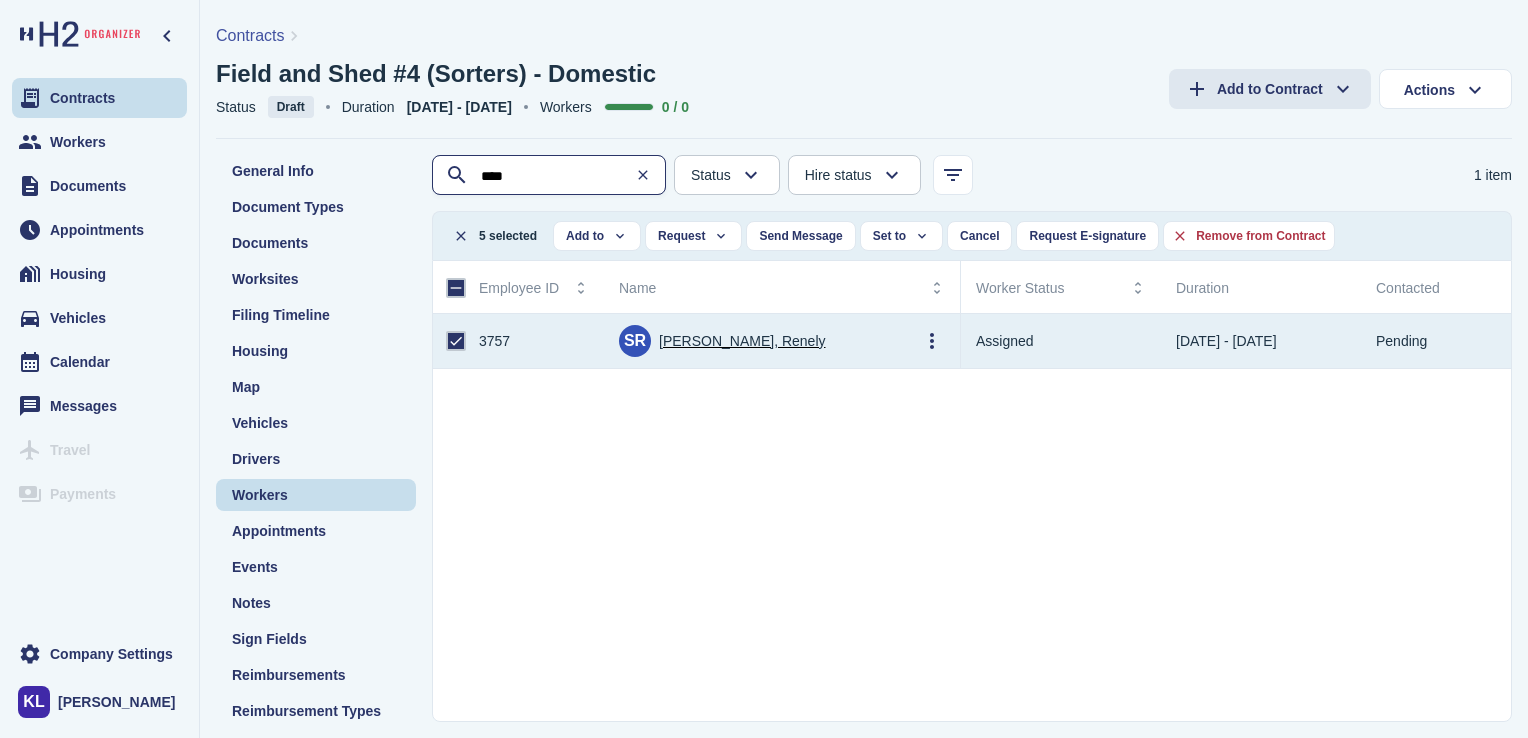 click on "****" at bounding box center (551, 176) 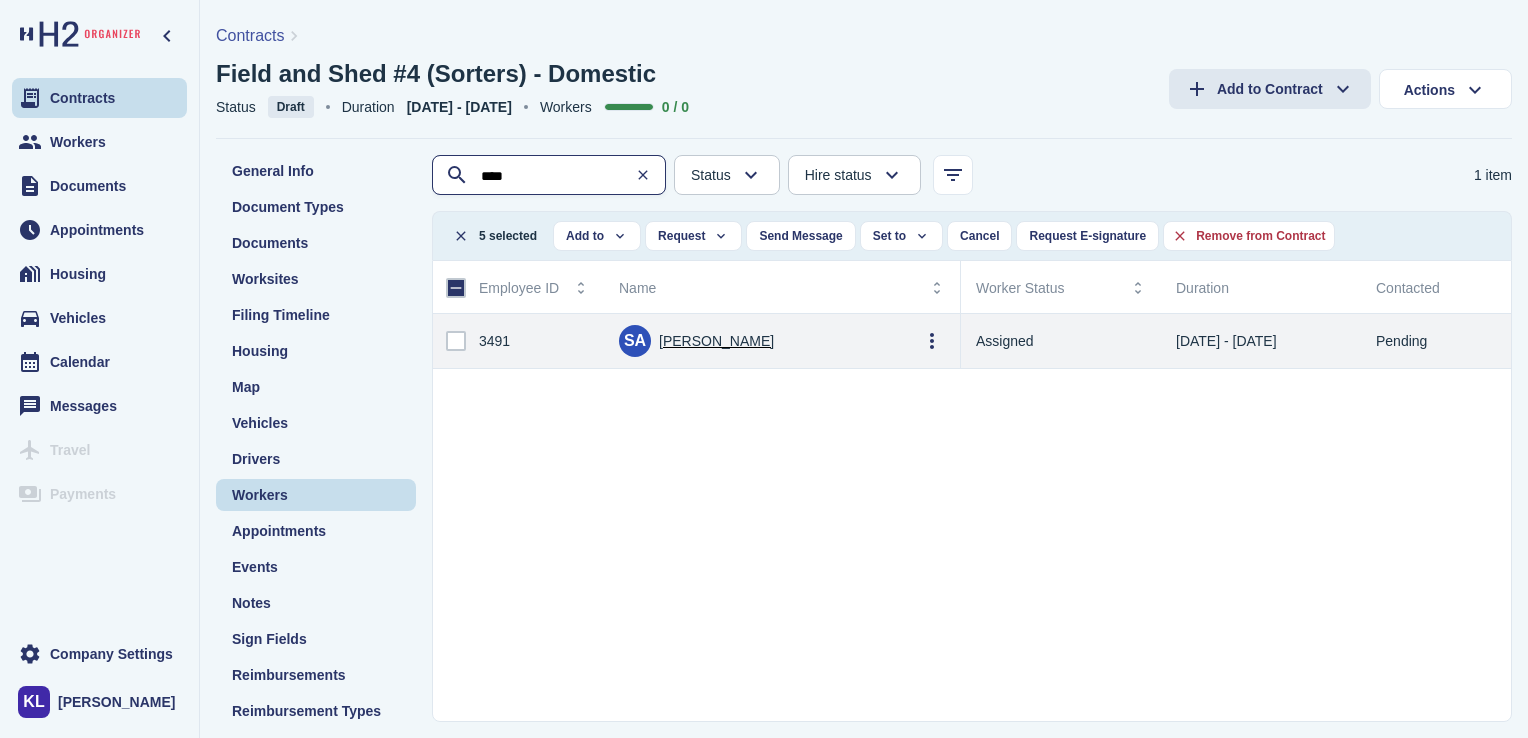 type on "****" 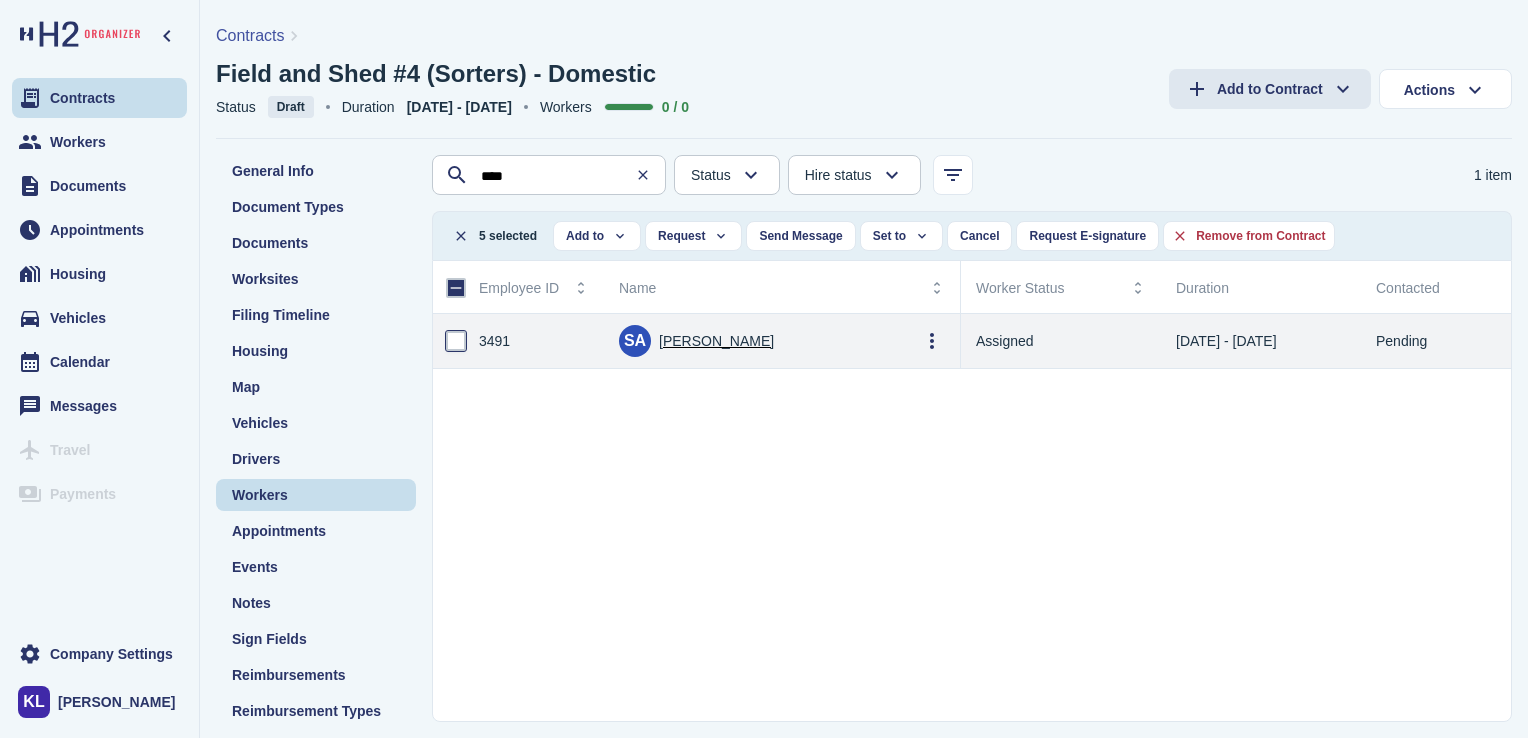 click at bounding box center (456, 341) 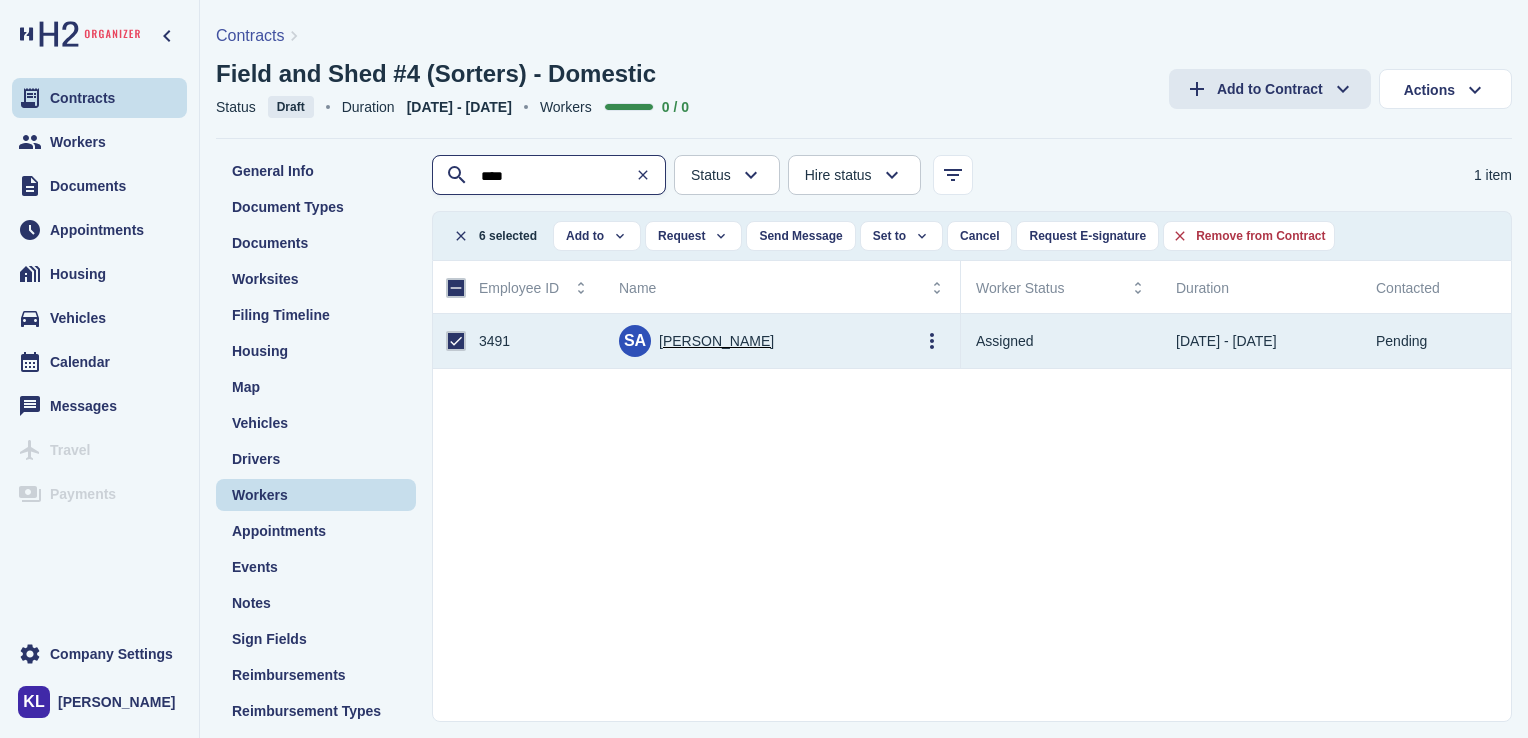 click on "****" at bounding box center [551, 176] 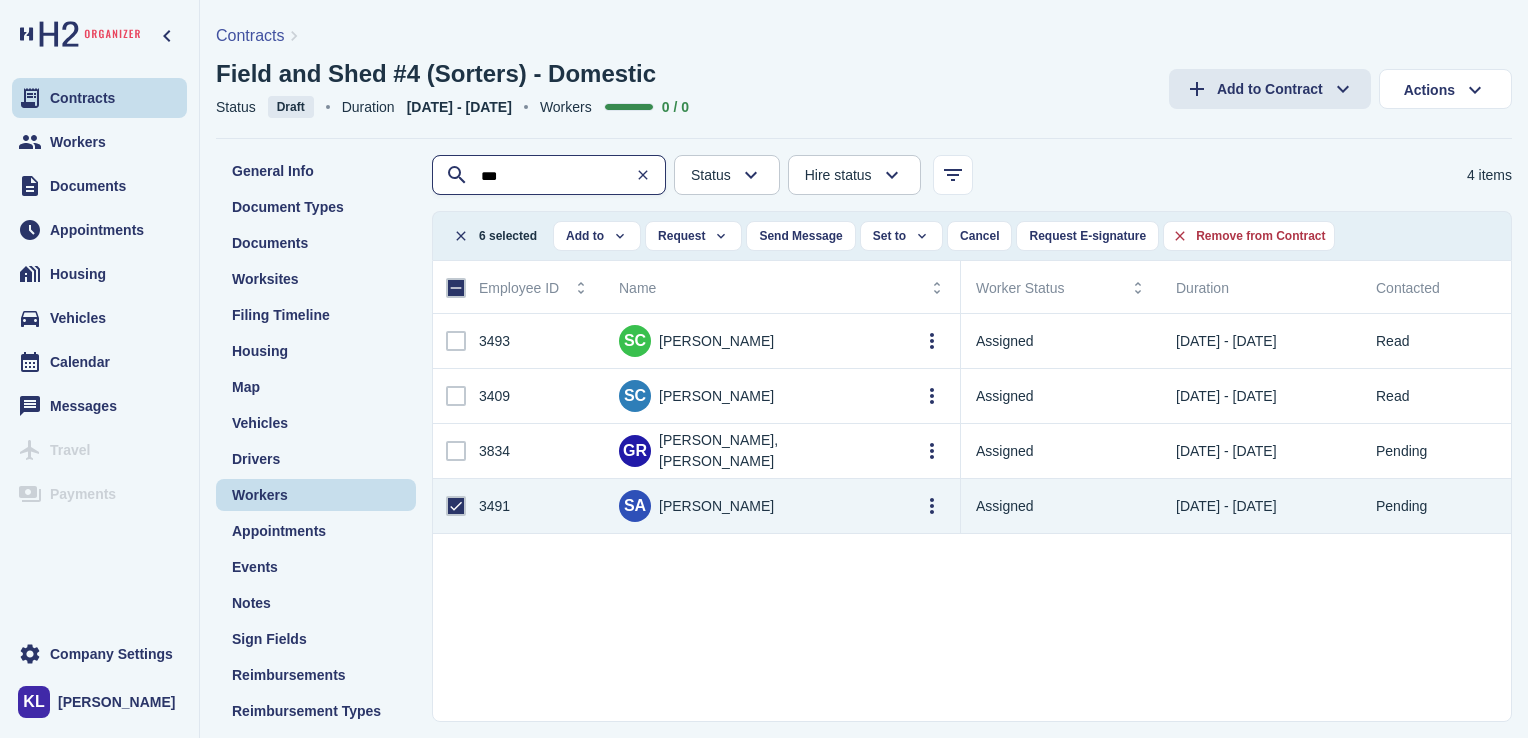 type on "****" 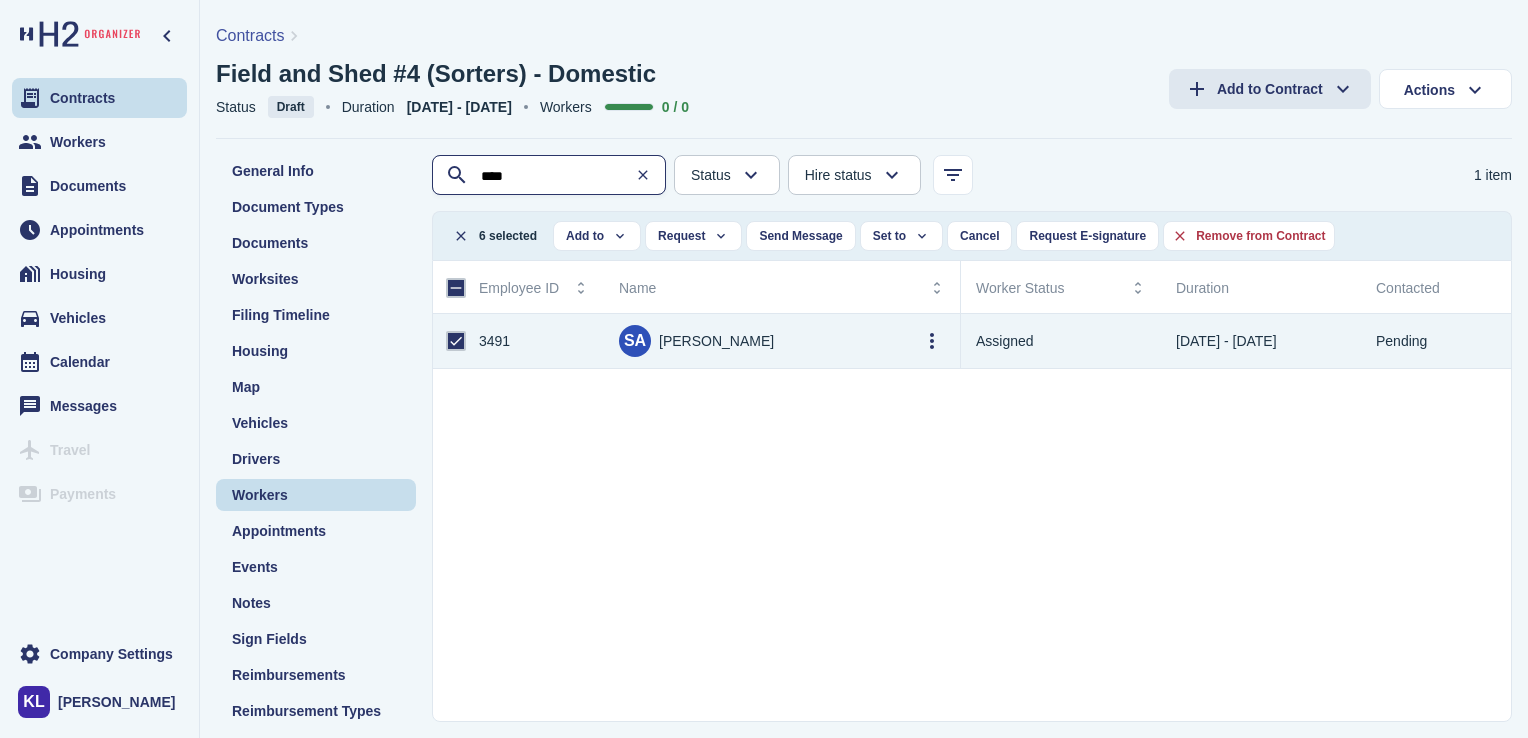 click on "****" at bounding box center (551, 176) 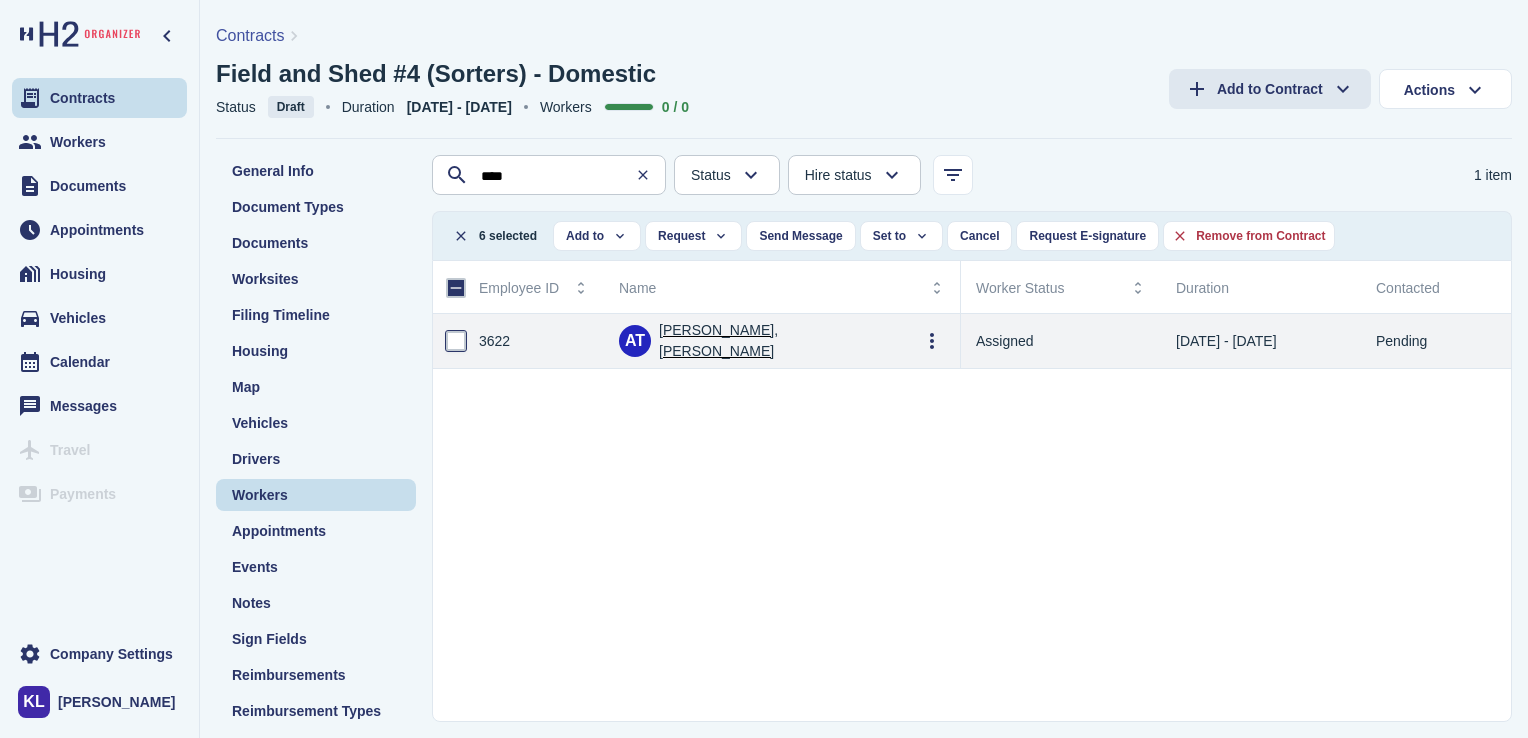 click at bounding box center (456, 341) 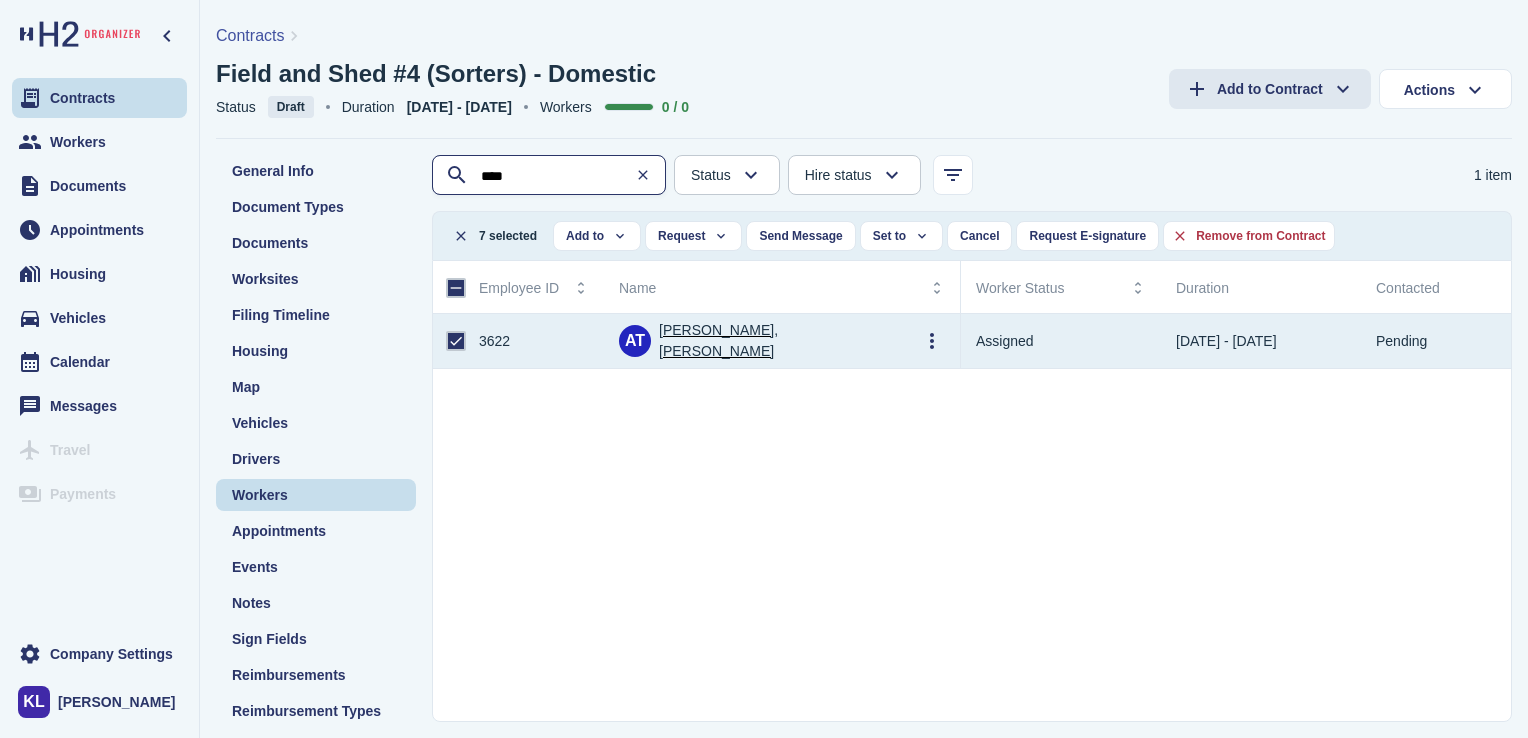 click on "****" at bounding box center [551, 176] 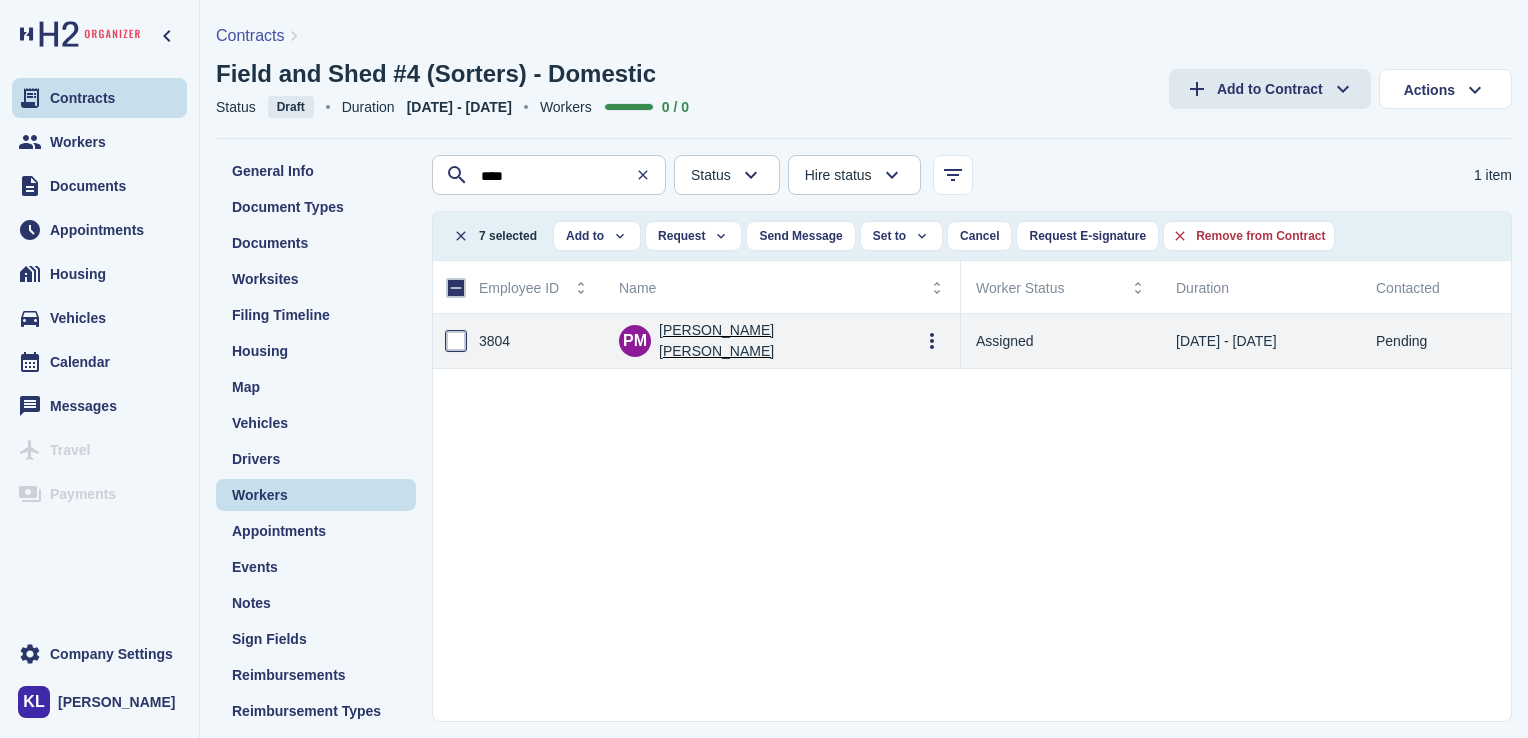 click at bounding box center [456, 341] 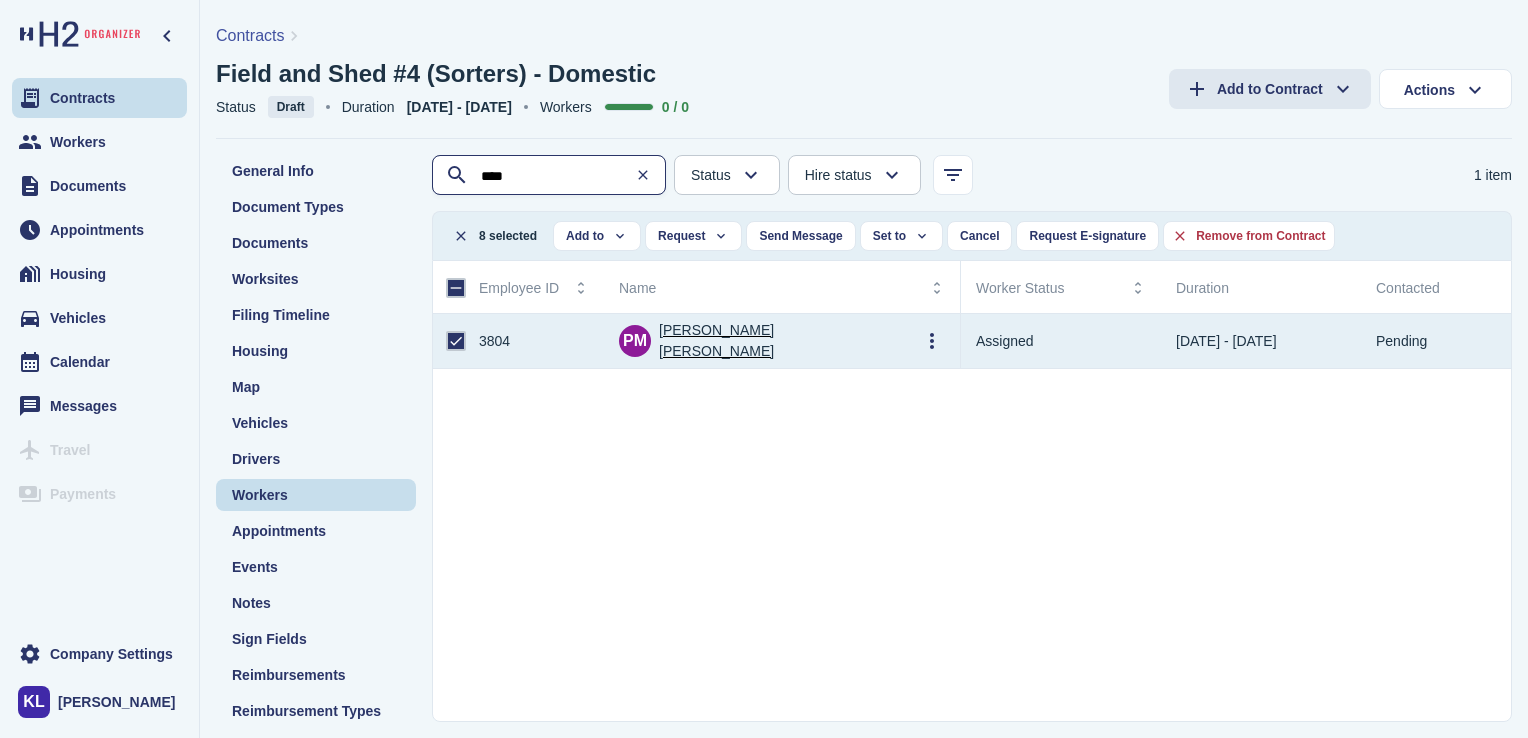 click on "****" at bounding box center [551, 176] 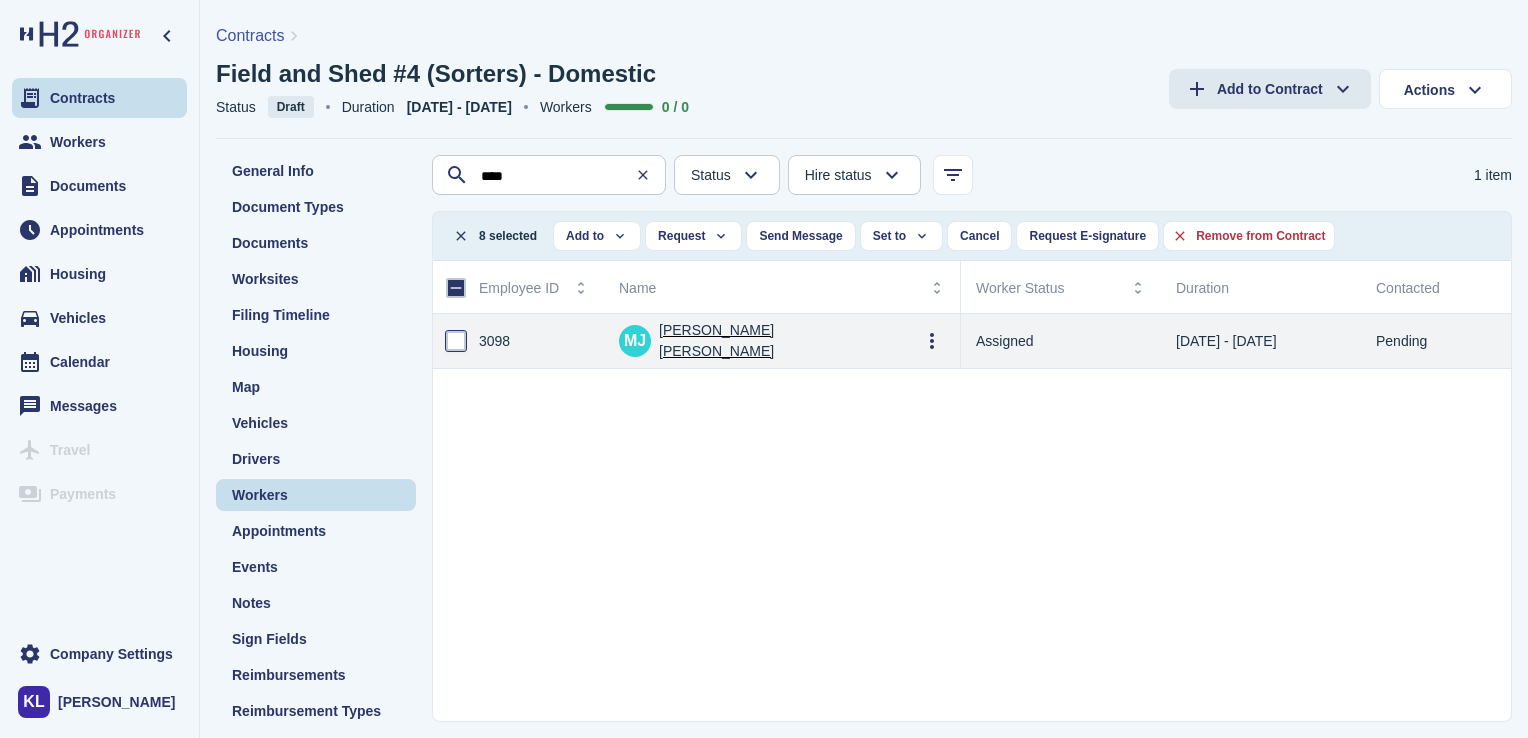 click at bounding box center [456, 341] 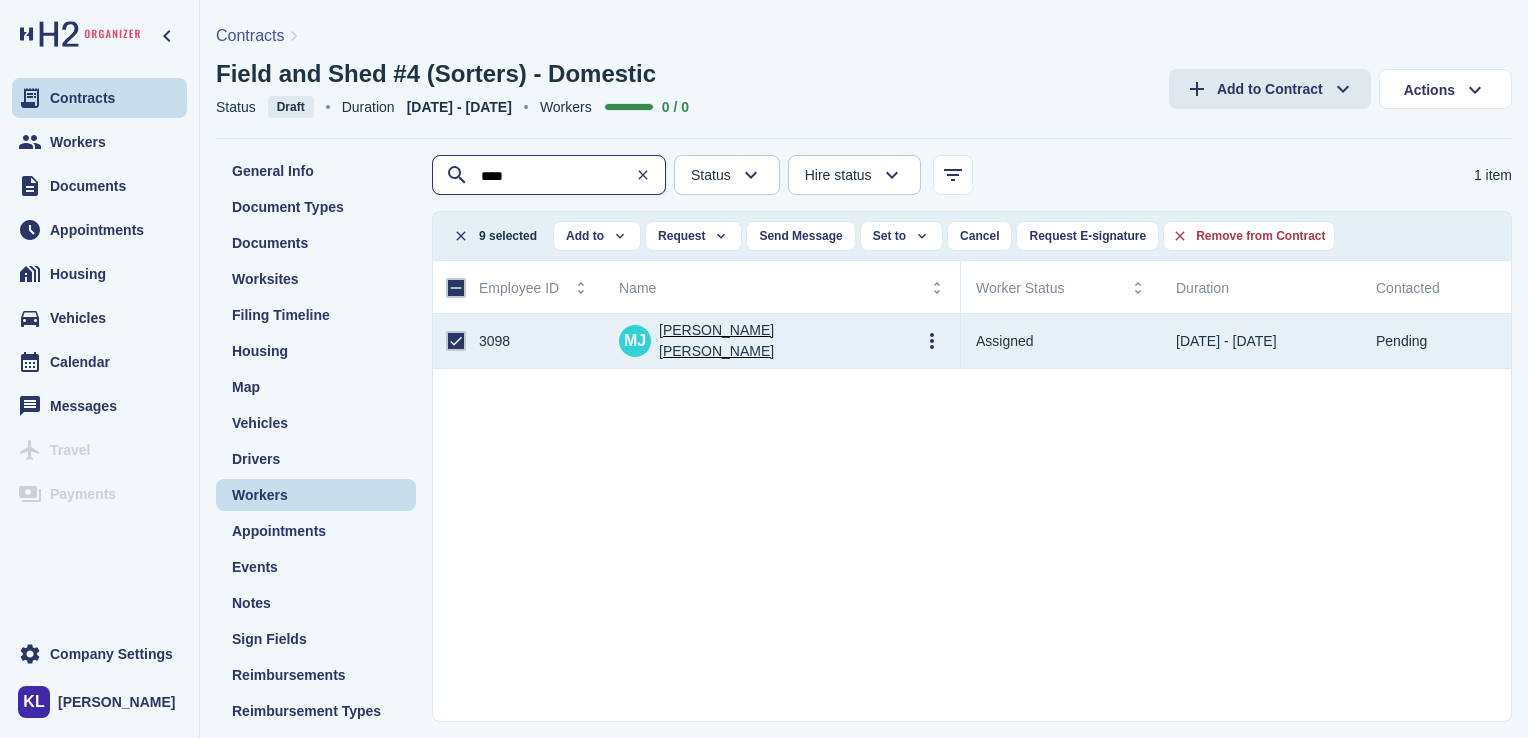 click on "****" at bounding box center [551, 176] 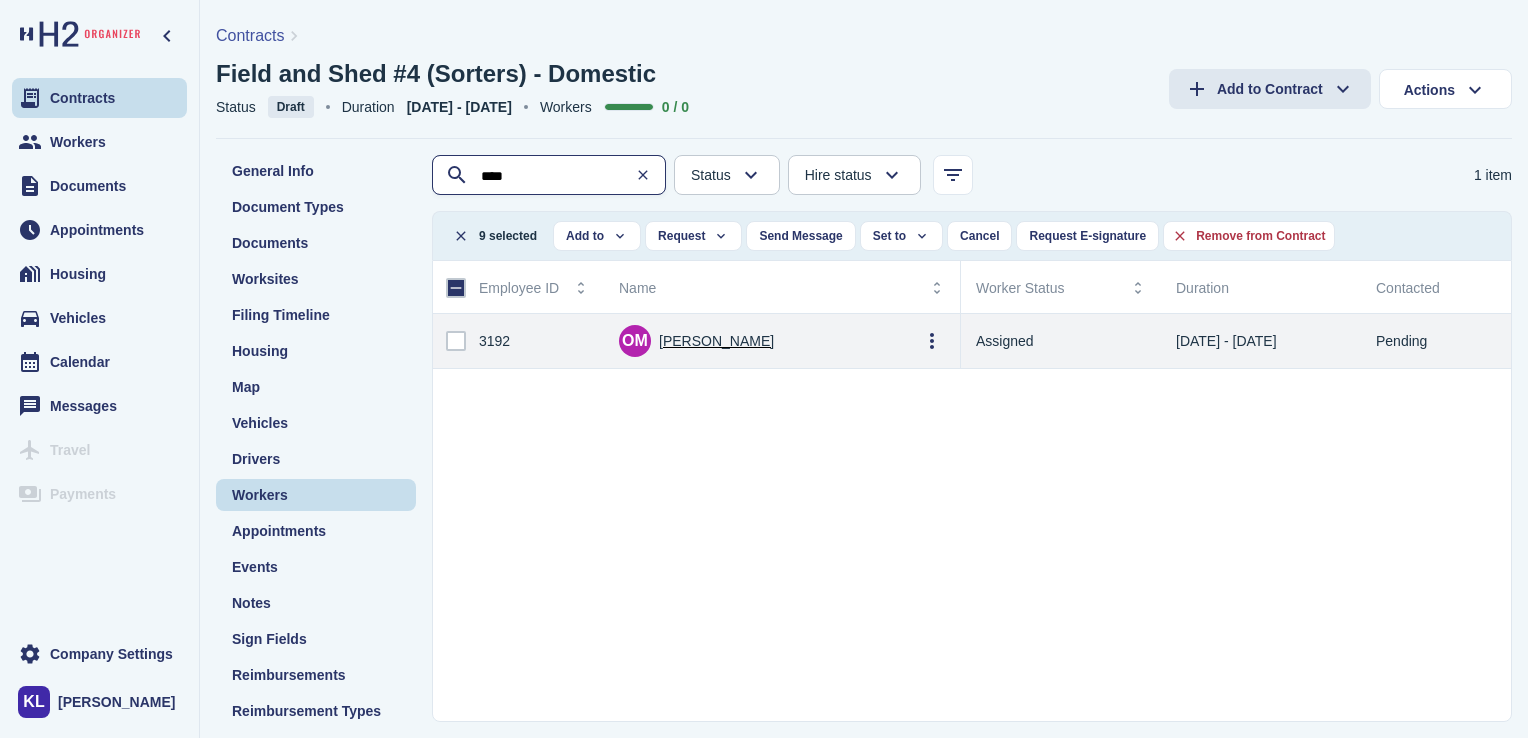 type on "****" 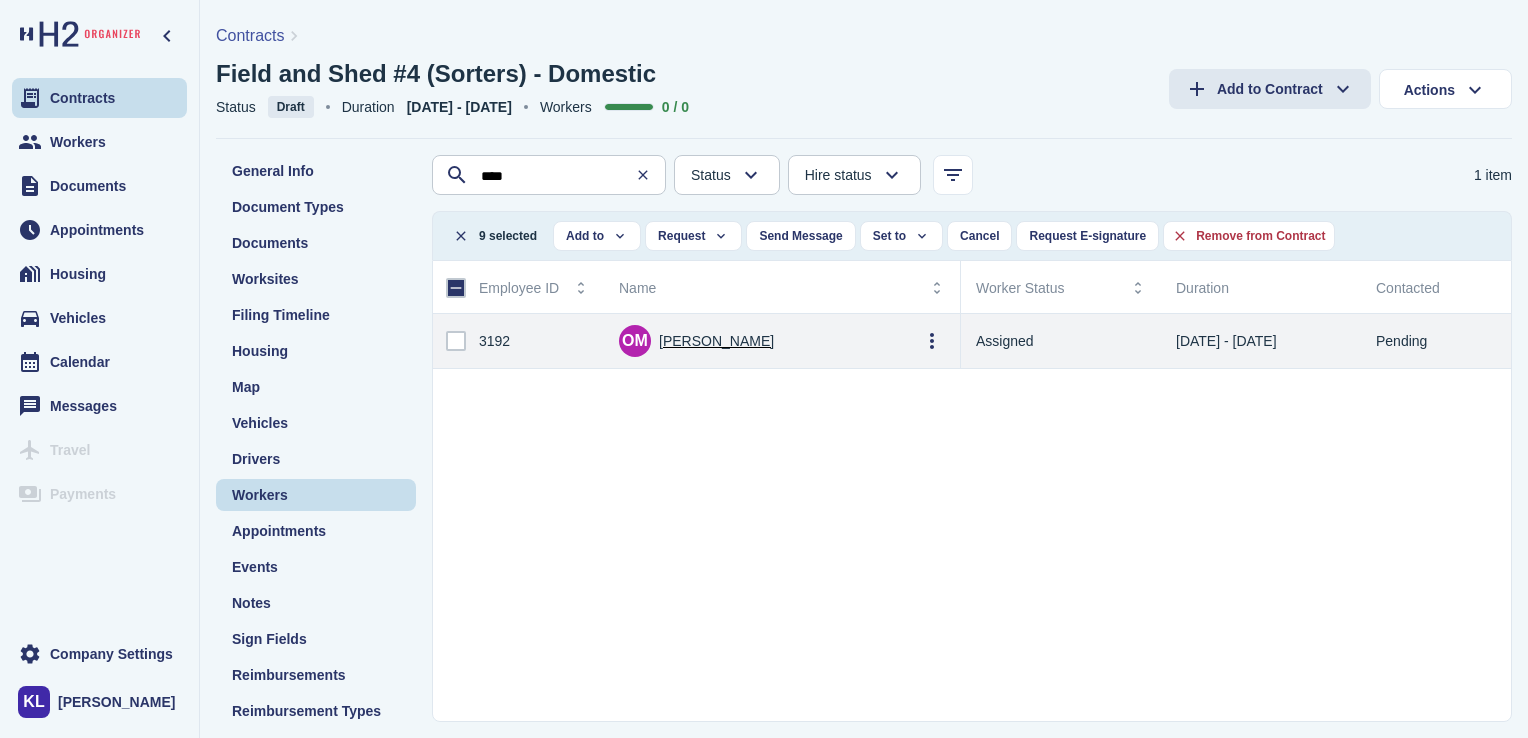 click at bounding box center [456, 341] 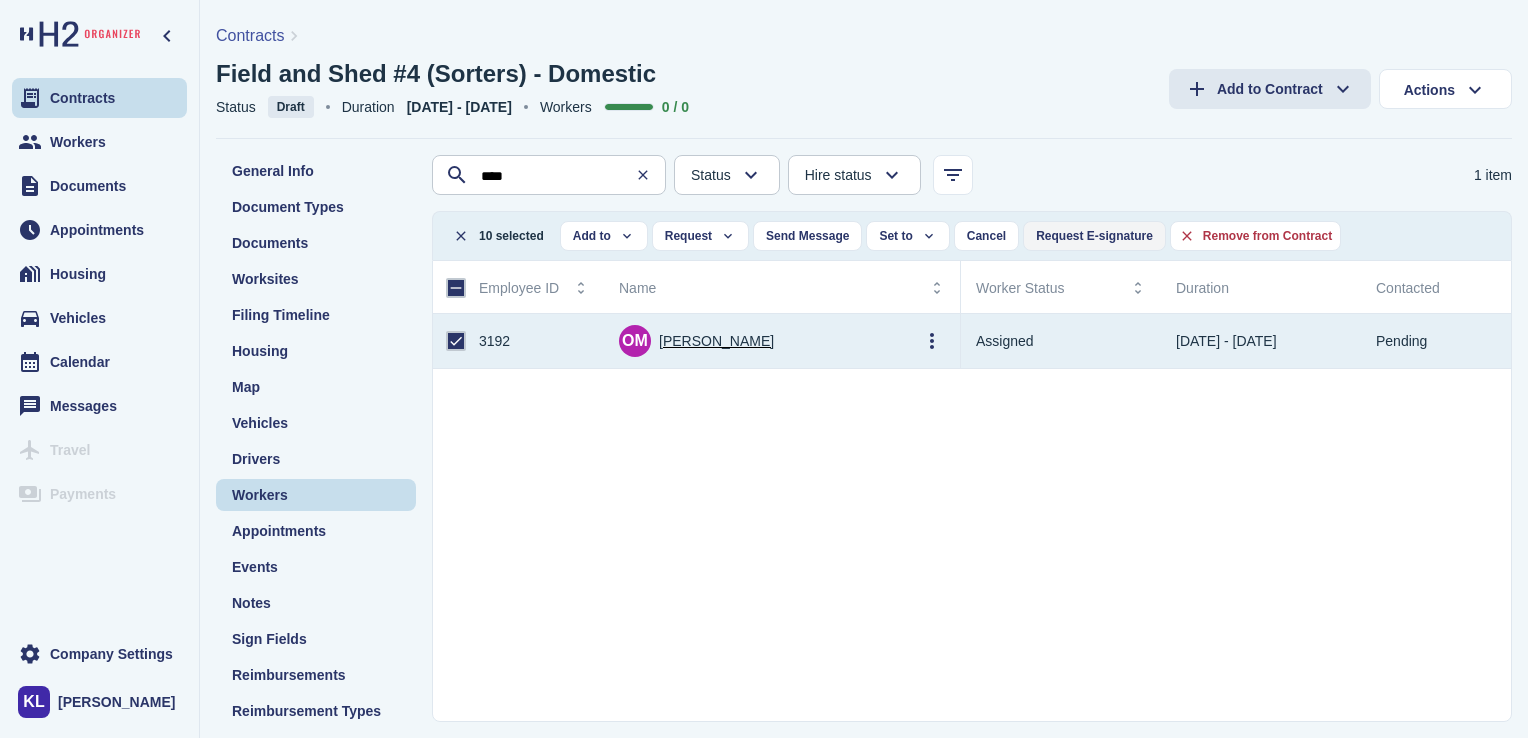 click on "Request E-signature" at bounding box center [1094, 236] 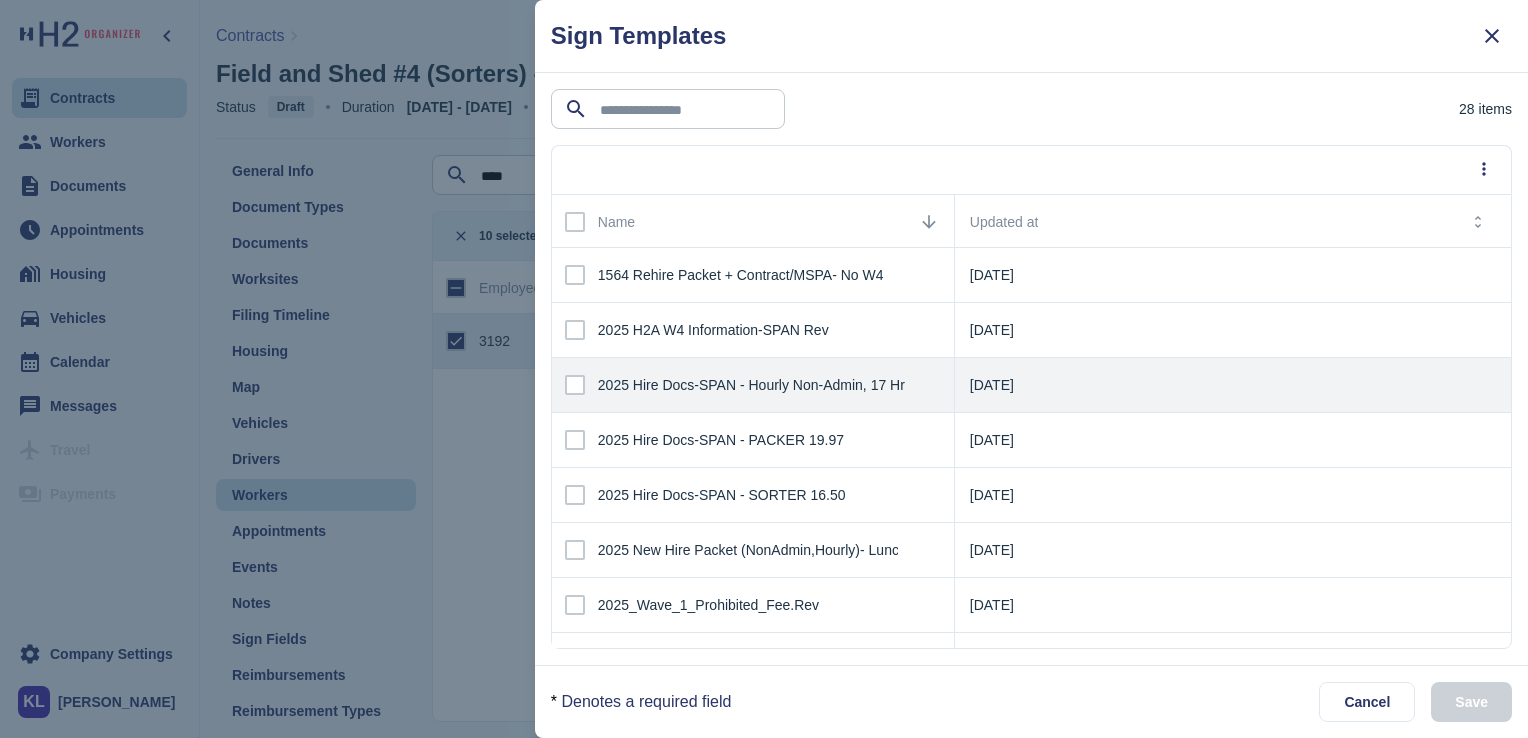 scroll, scrollTop: 4, scrollLeft: 0, axis: vertical 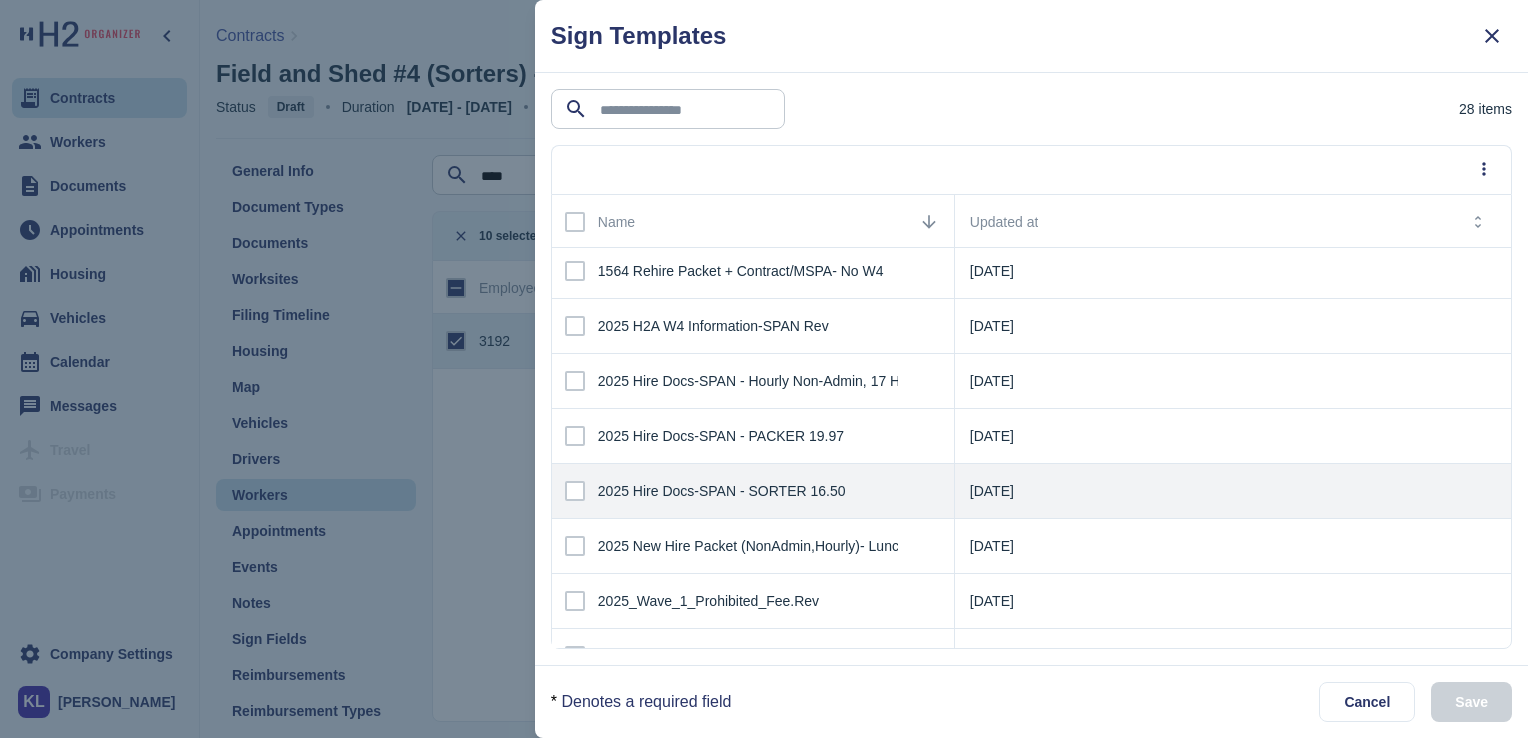 click on "2025 Hire Docs-SPAN - SORTER 16.50" at bounding box center (722, 491) 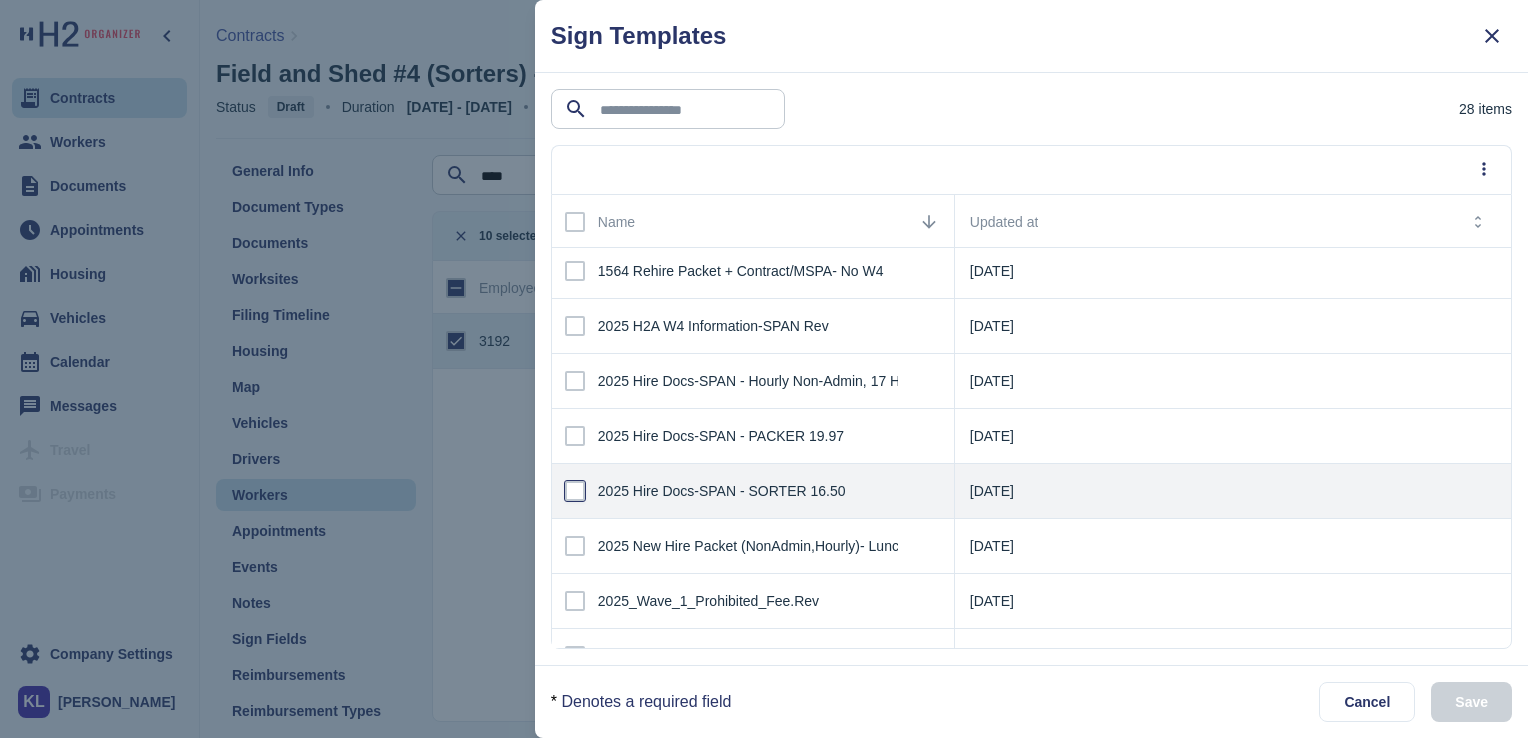 click at bounding box center (575, 491) 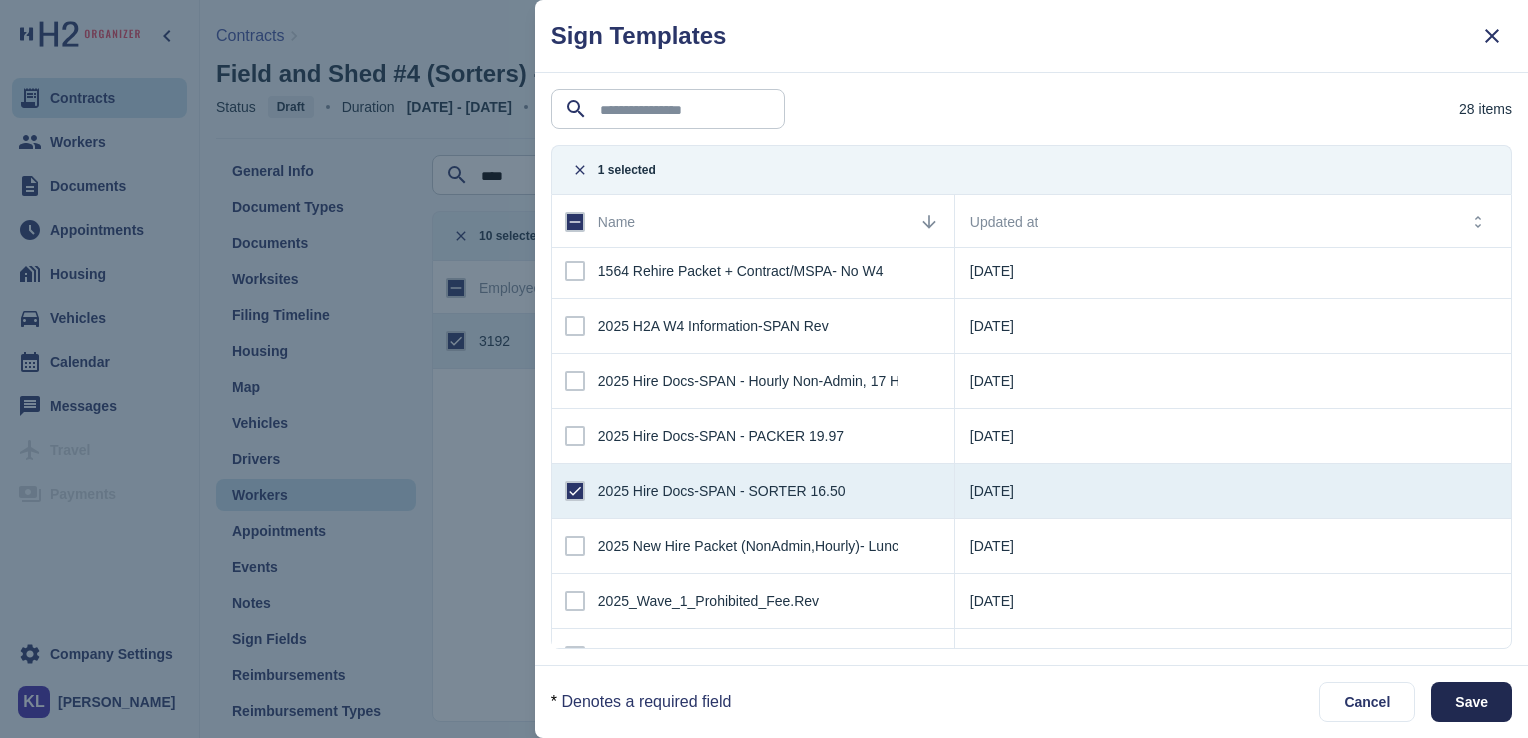 click on "Save" at bounding box center (1471, 702) 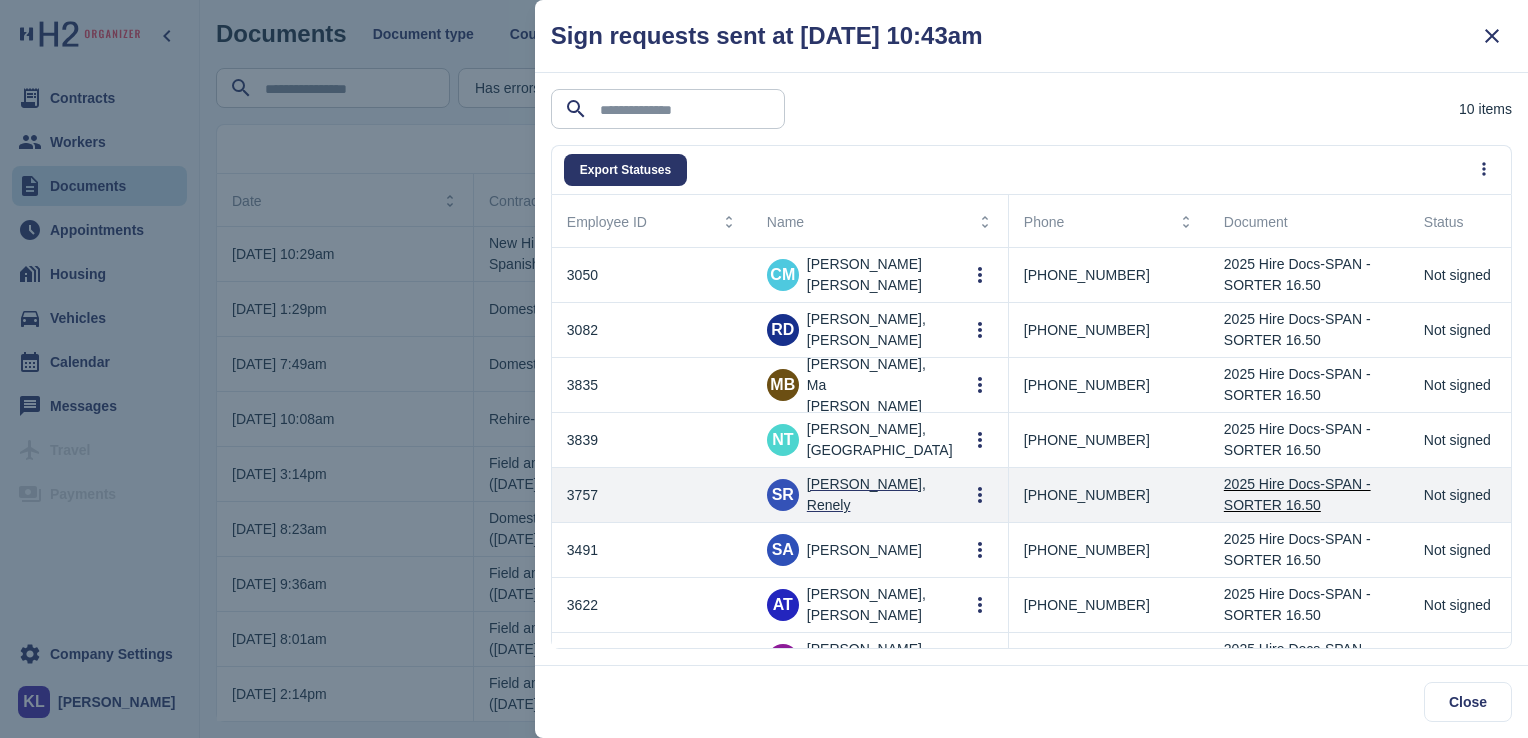 click on "[PERSON_NAME], Renely" at bounding box center (872, 495) 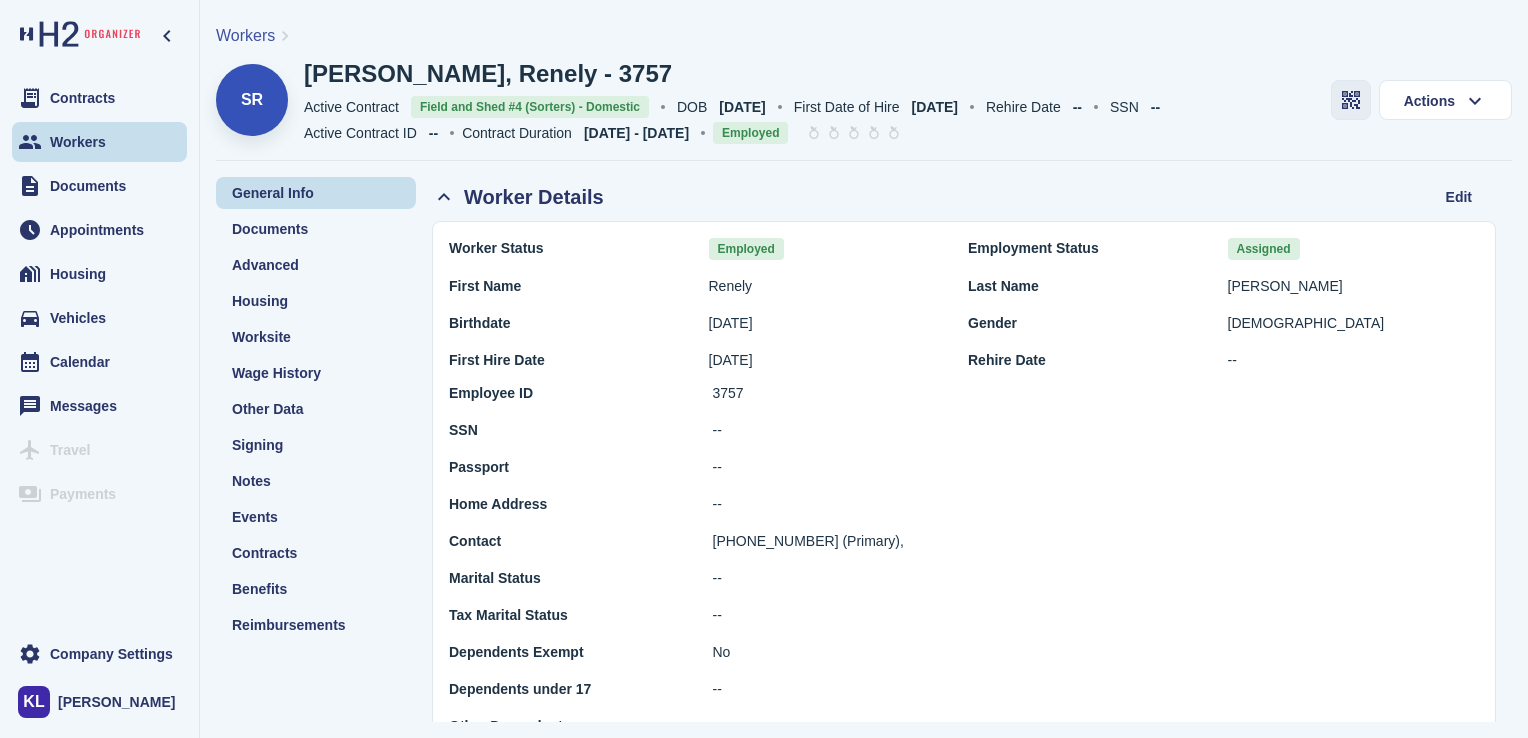 click at bounding box center [1351, 100] 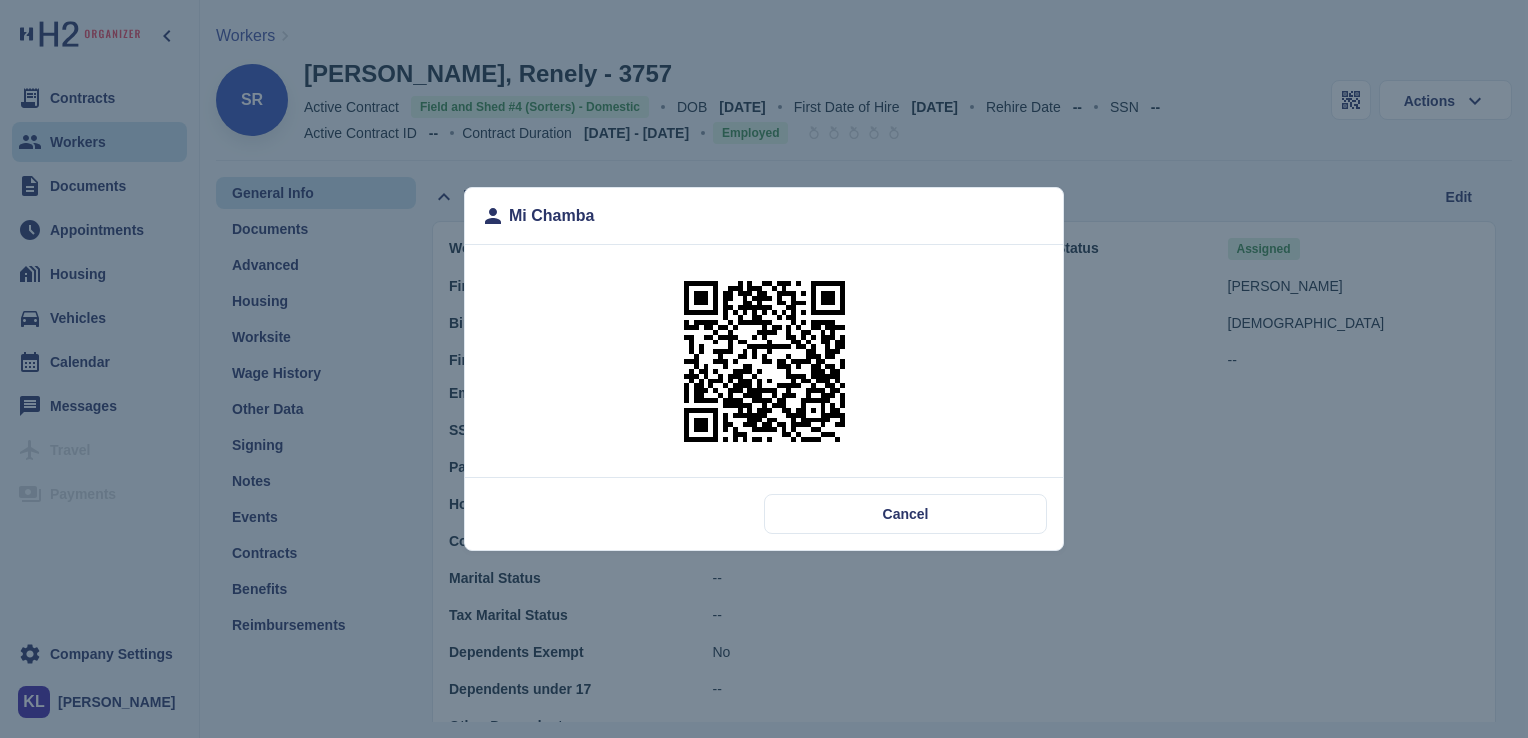 click at bounding box center [764, 361] 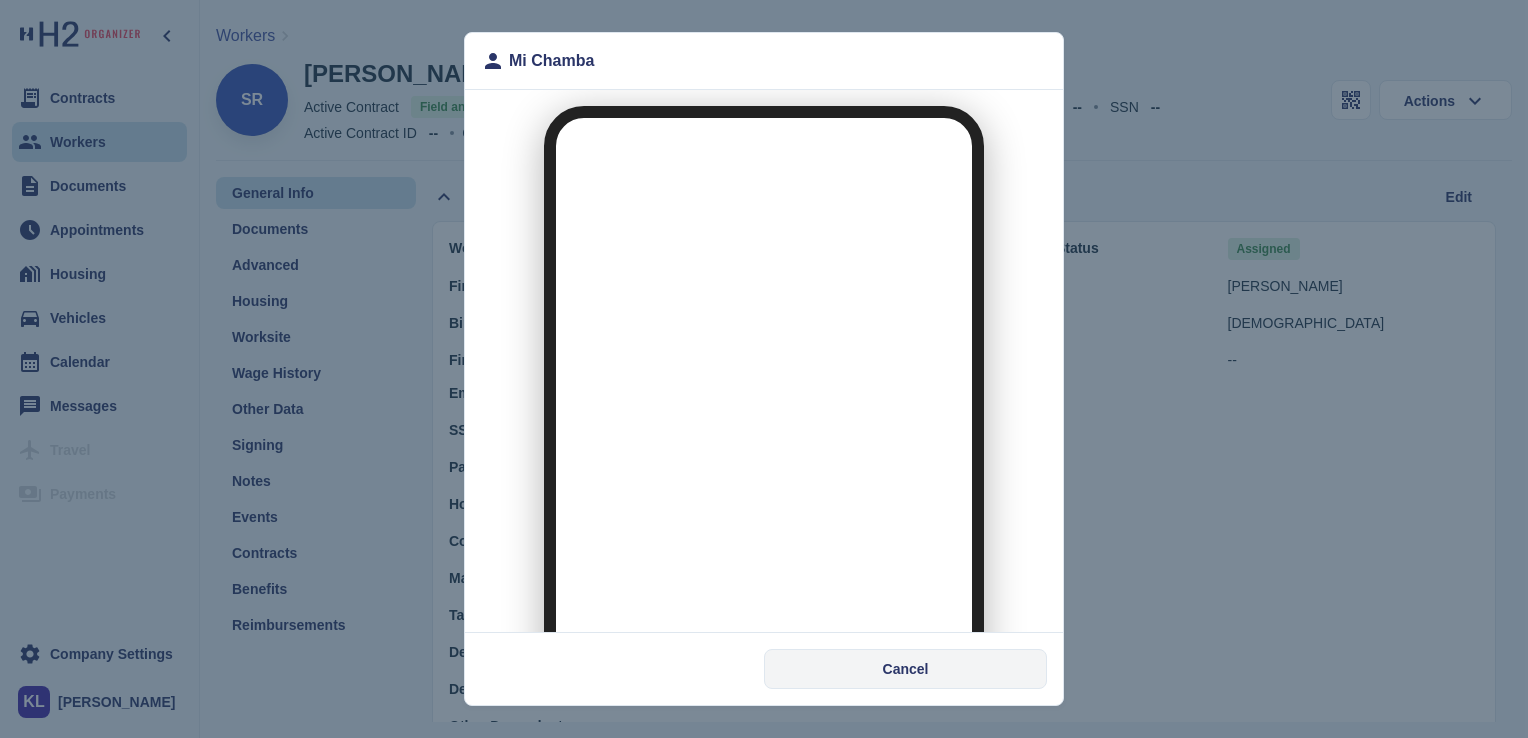 scroll, scrollTop: 0, scrollLeft: 0, axis: both 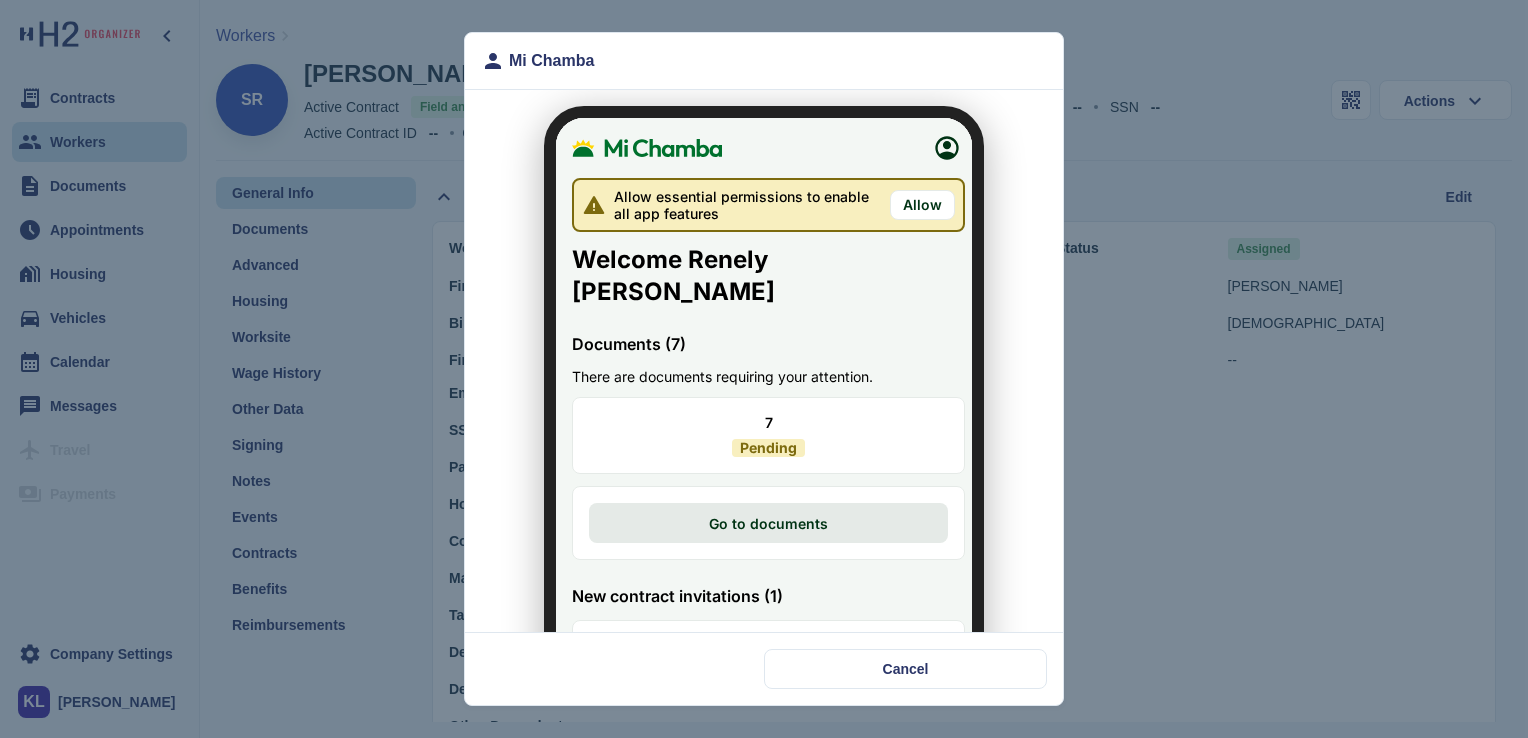 click on "Go to documents" at bounding box center [756, 511] 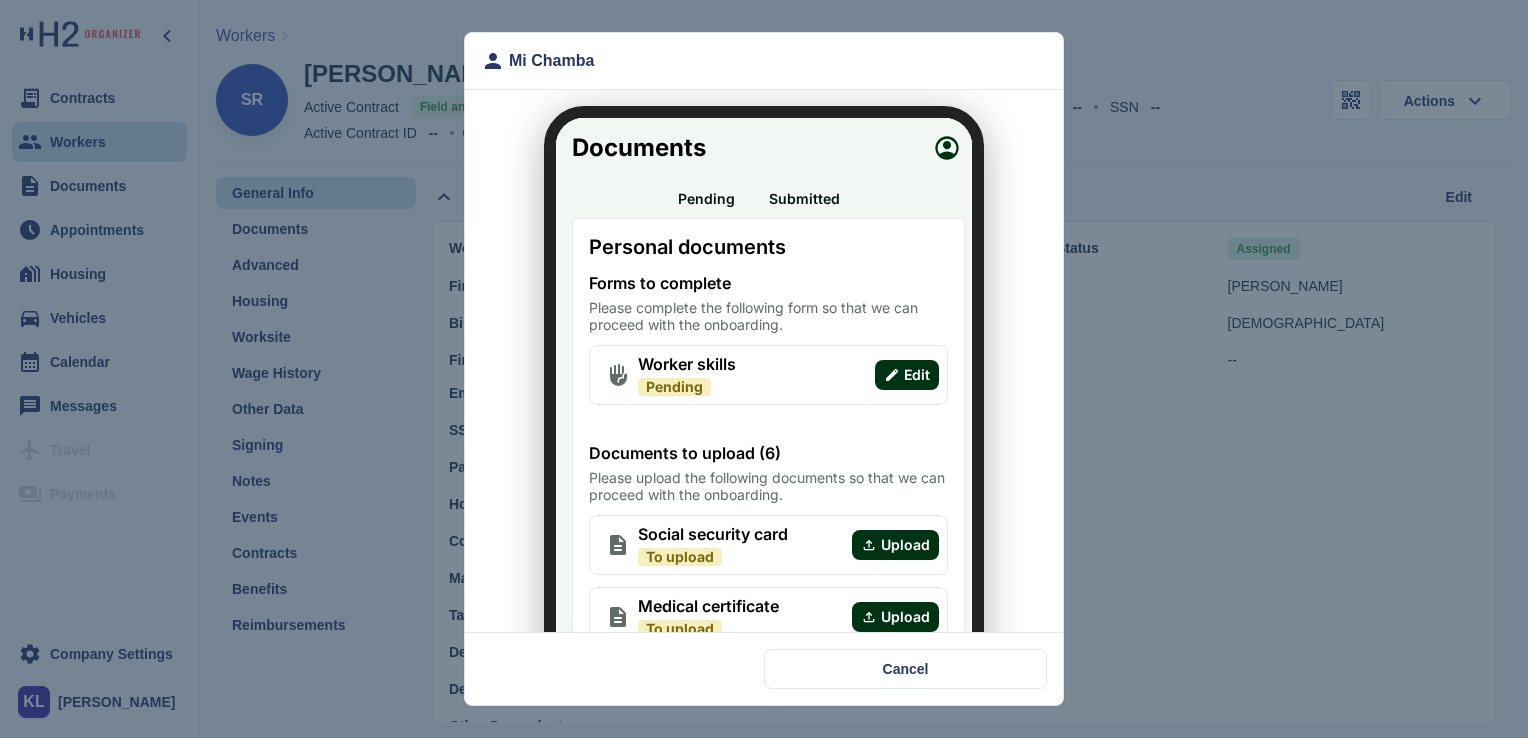 scroll, scrollTop: 273, scrollLeft: 0, axis: vertical 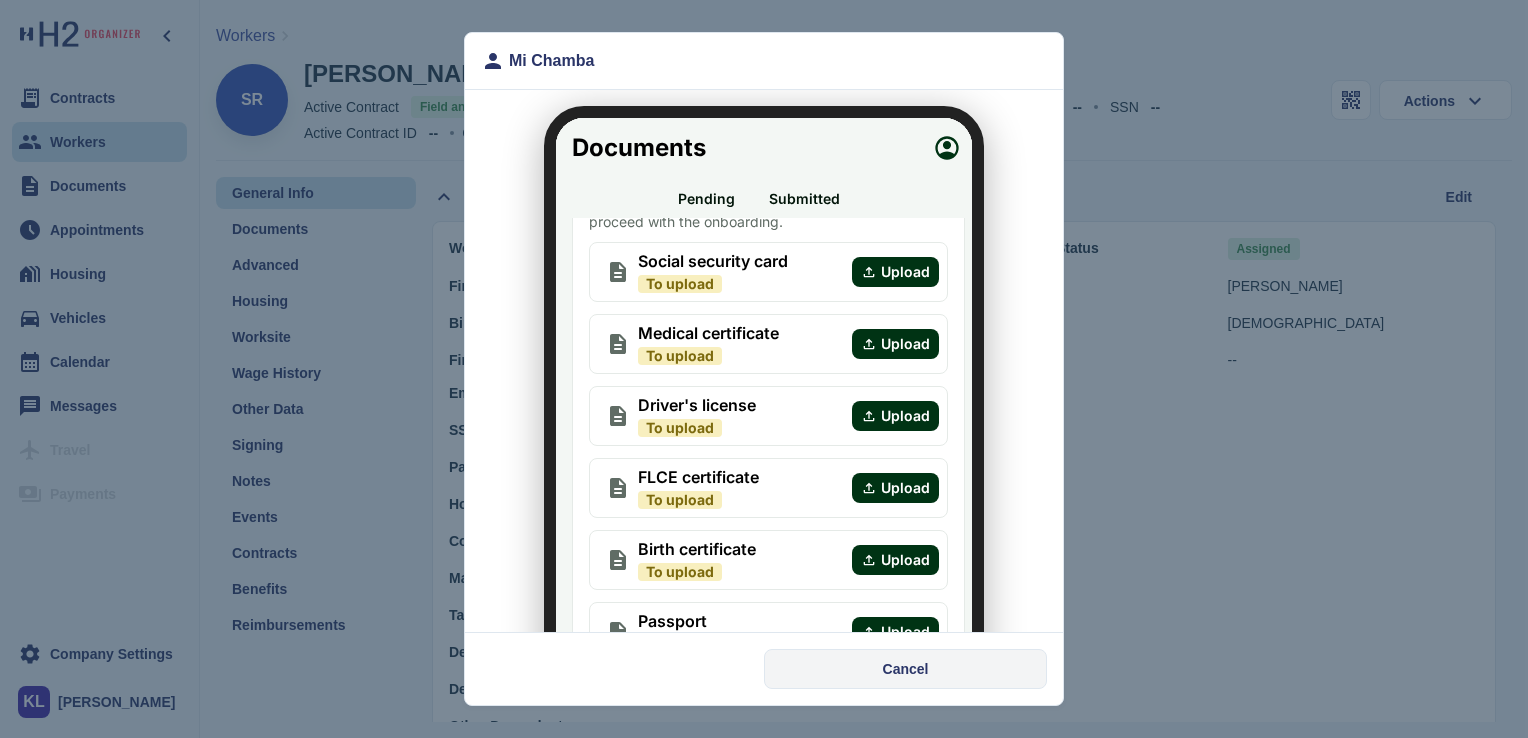 click on "Cancel" at bounding box center [905, 669] 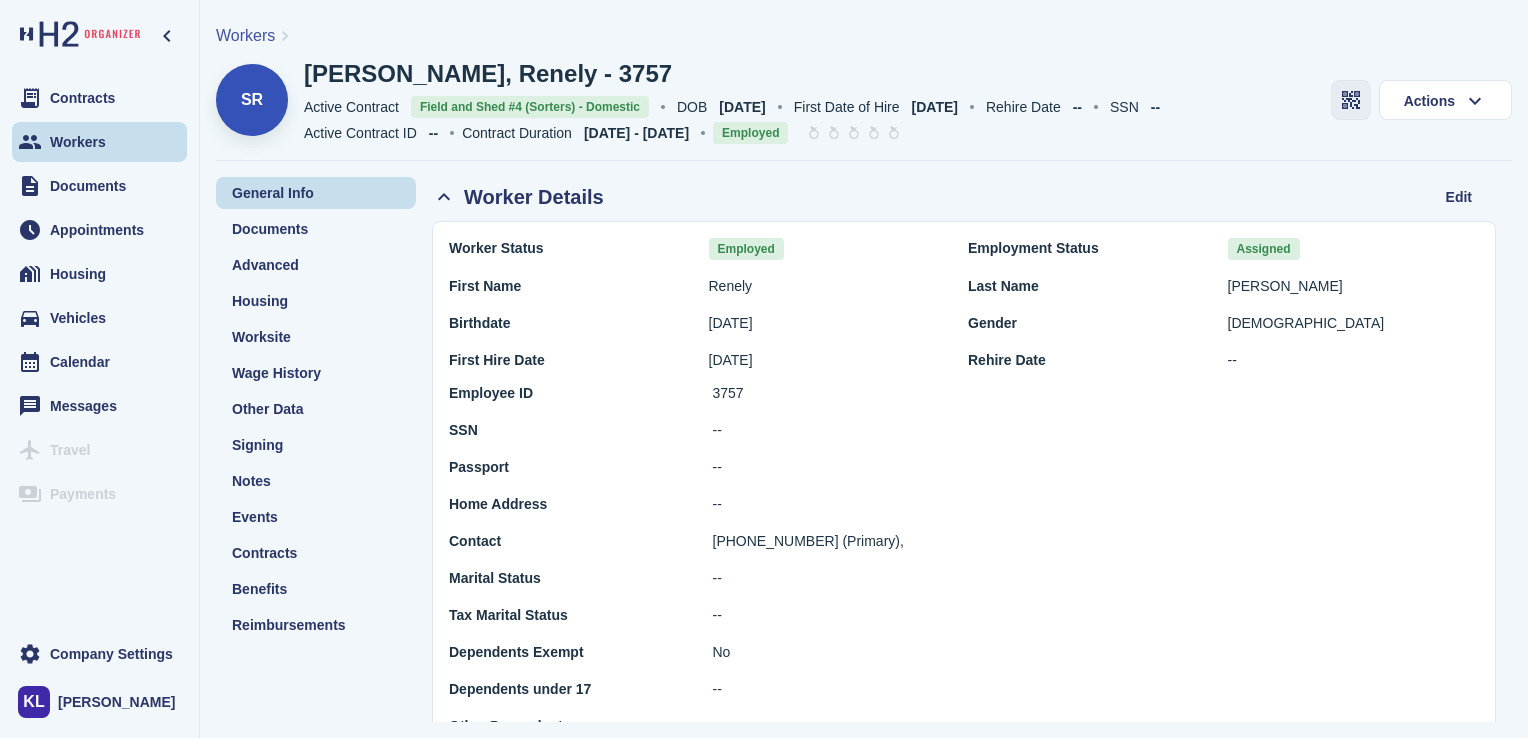 click at bounding box center [1351, 100] 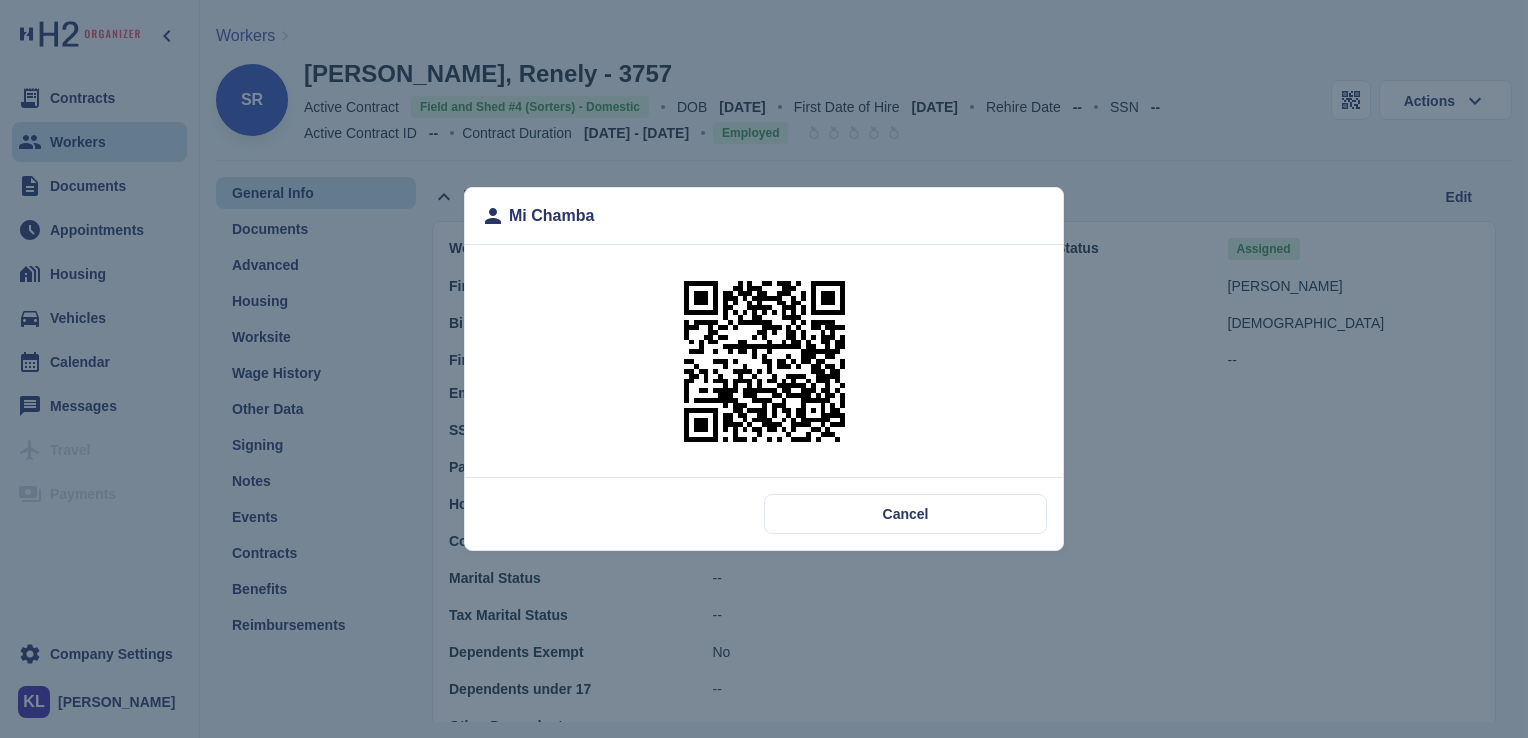 click at bounding box center (764, 361) 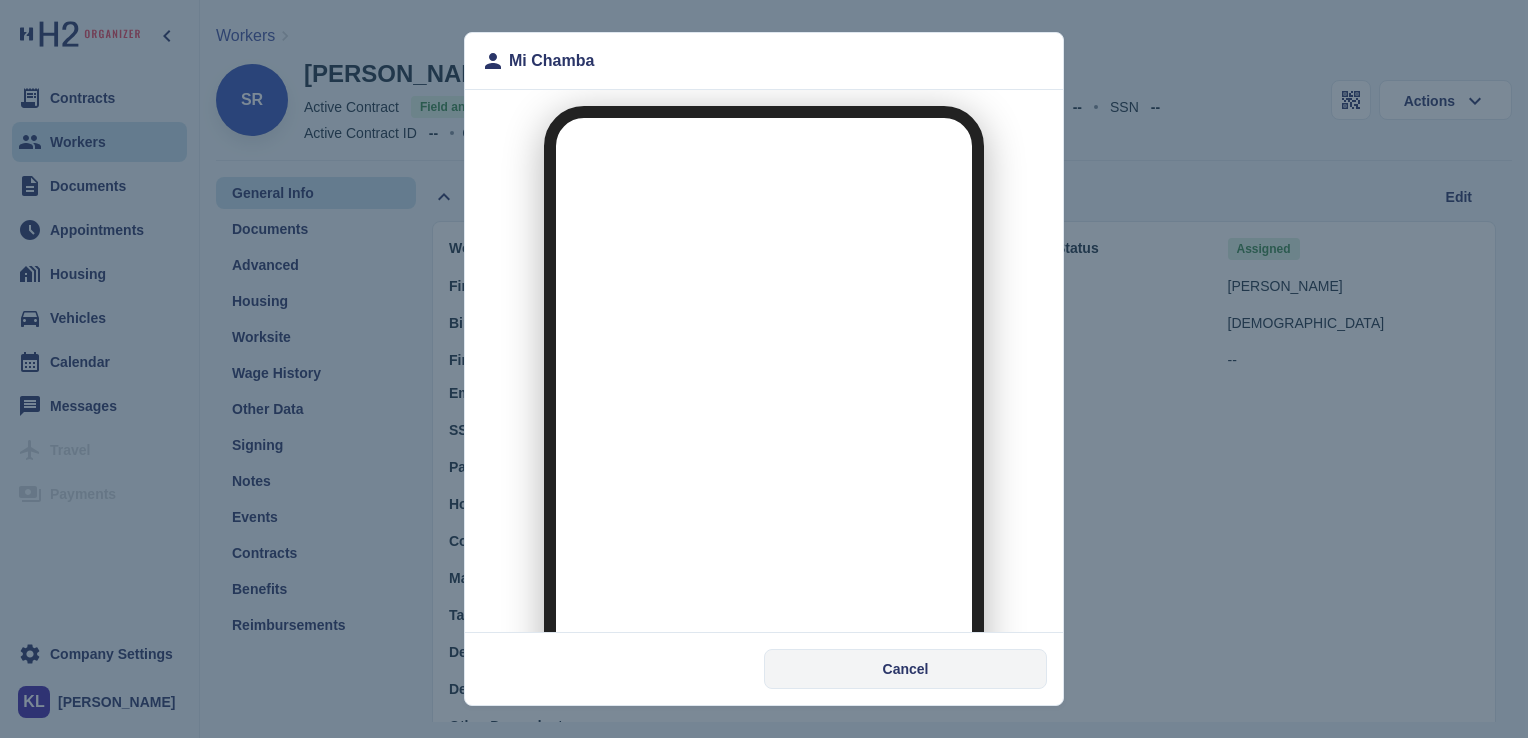 scroll, scrollTop: 0, scrollLeft: 0, axis: both 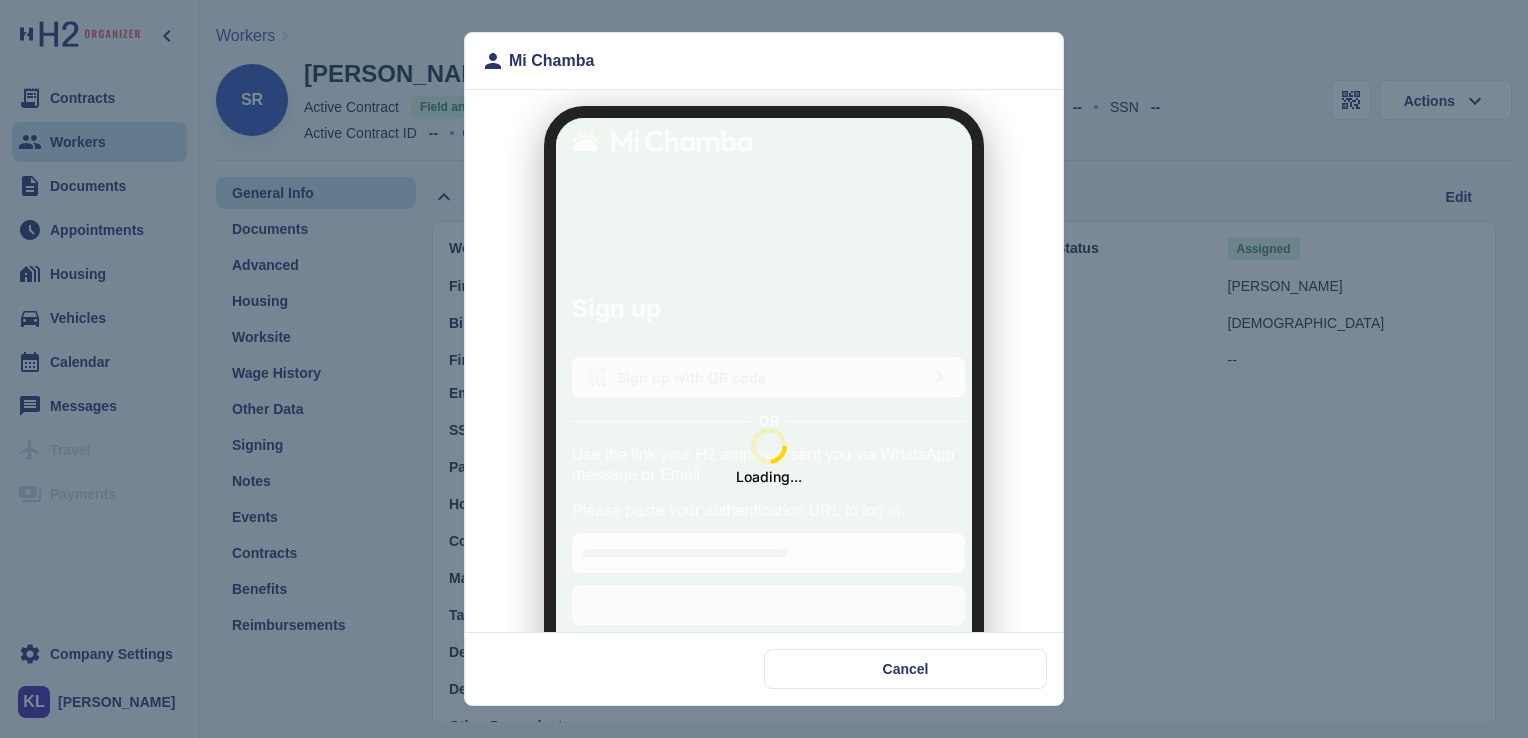 click on "Loading..." at bounding box center (756, 444) 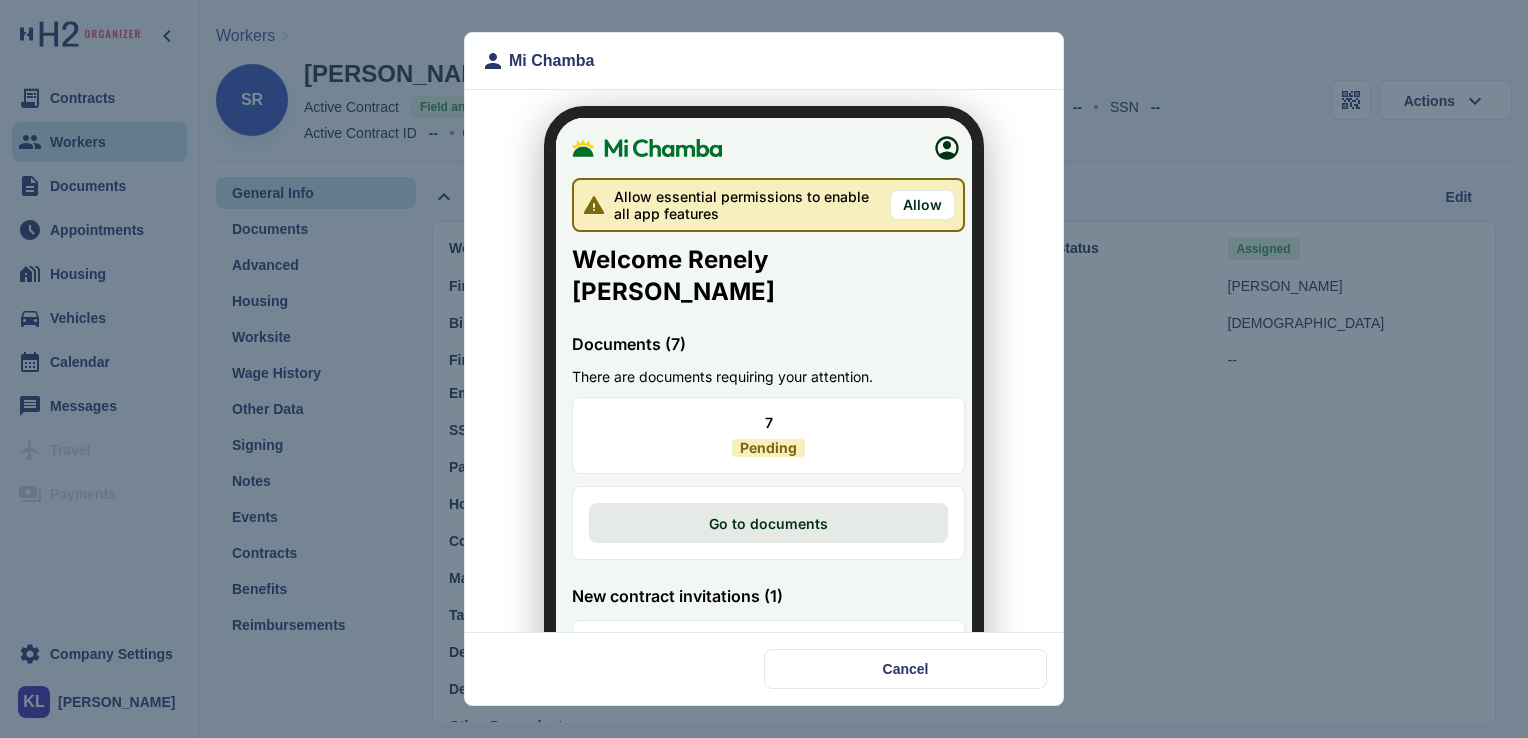scroll, scrollTop: 2, scrollLeft: 0, axis: vertical 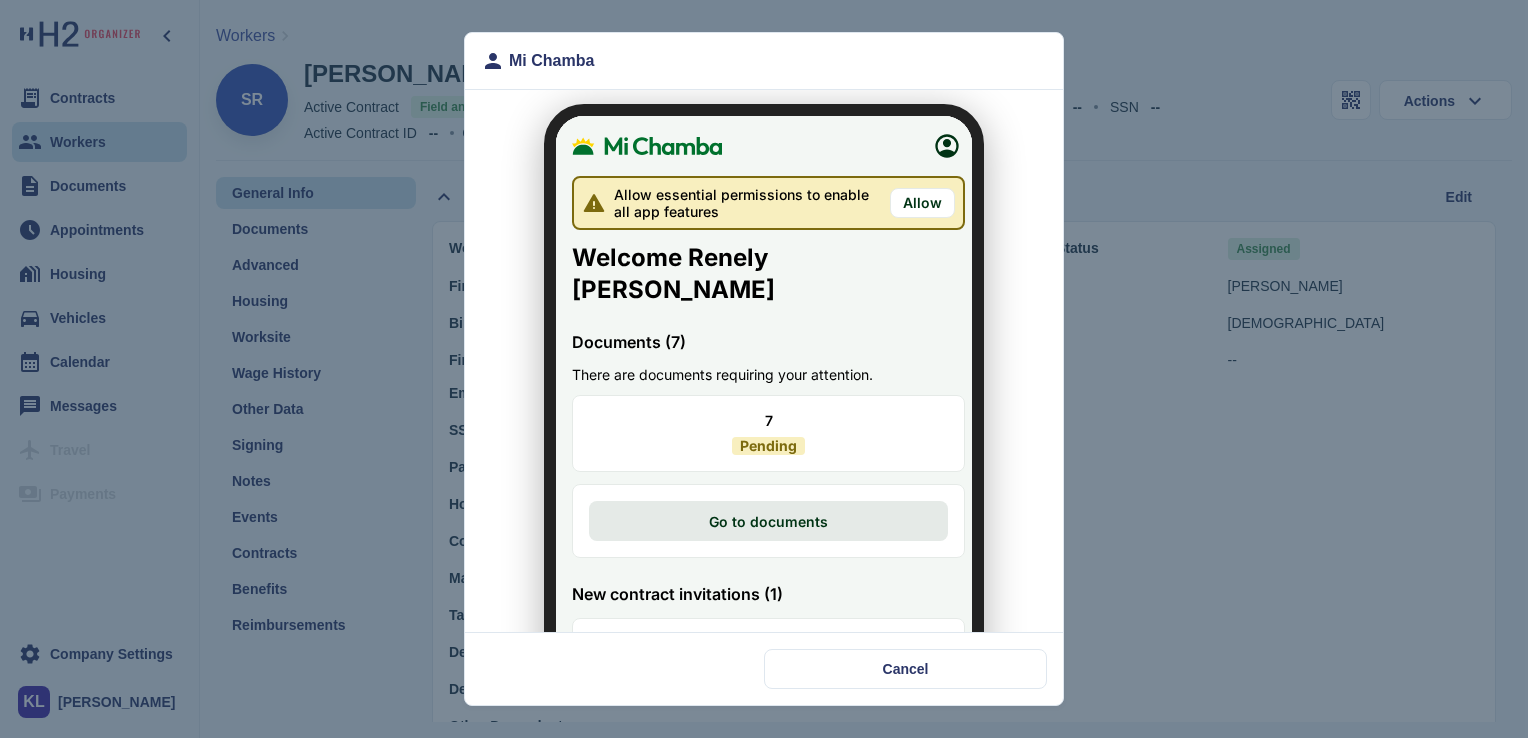 click at bounding box center (756, 134) 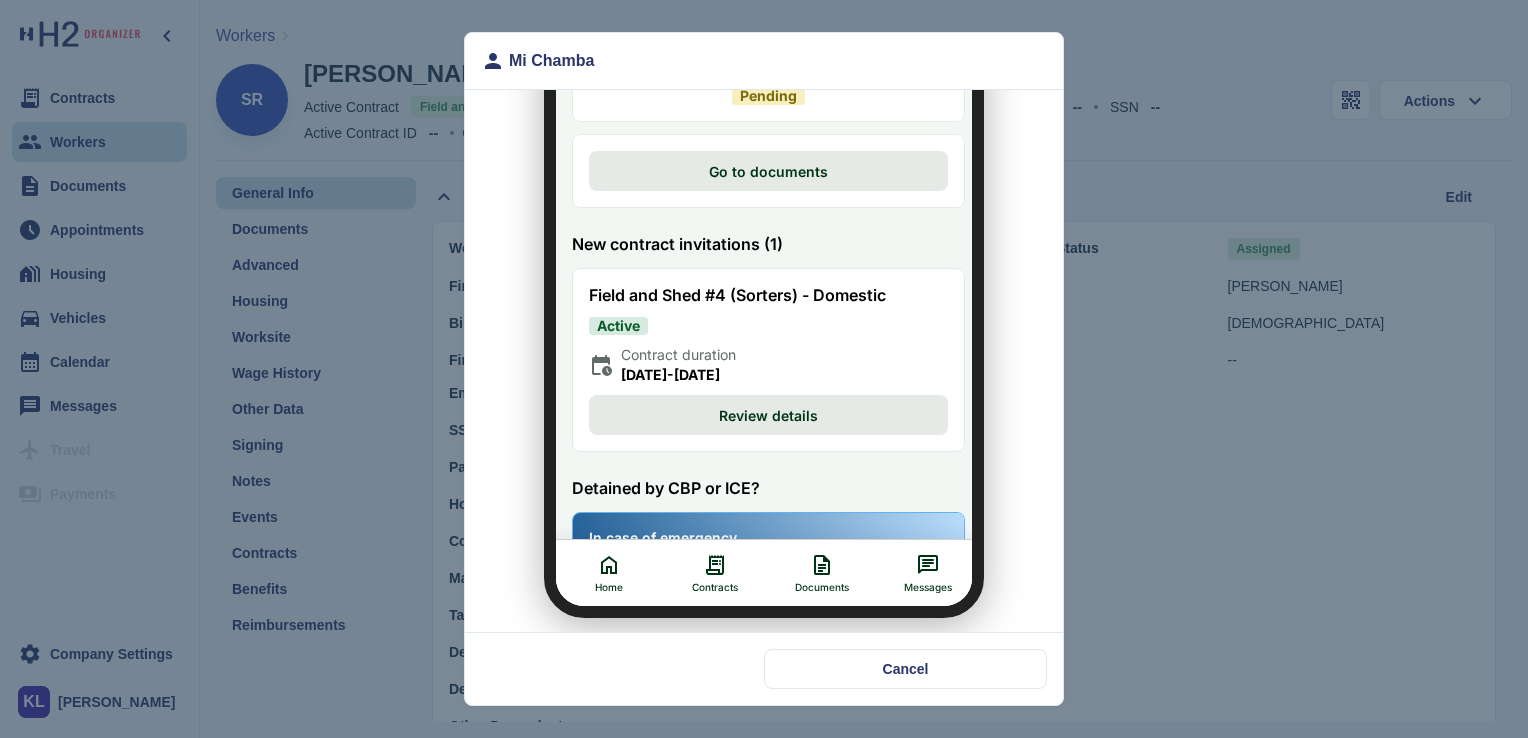 scroll, scrollTop: 207, scrollLeft: 0, axis: vertical 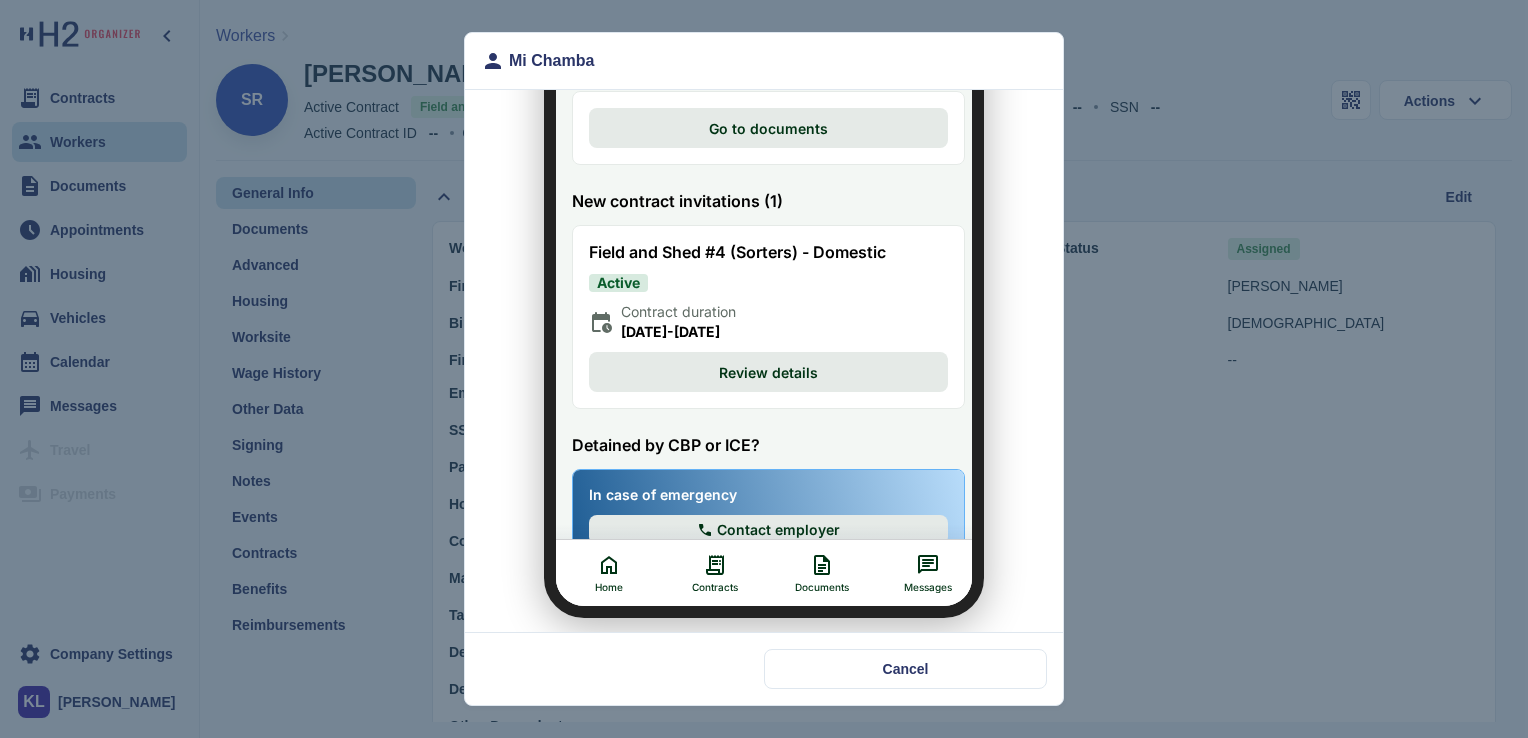 click on "Contracts" at bounding box center [703, 561] 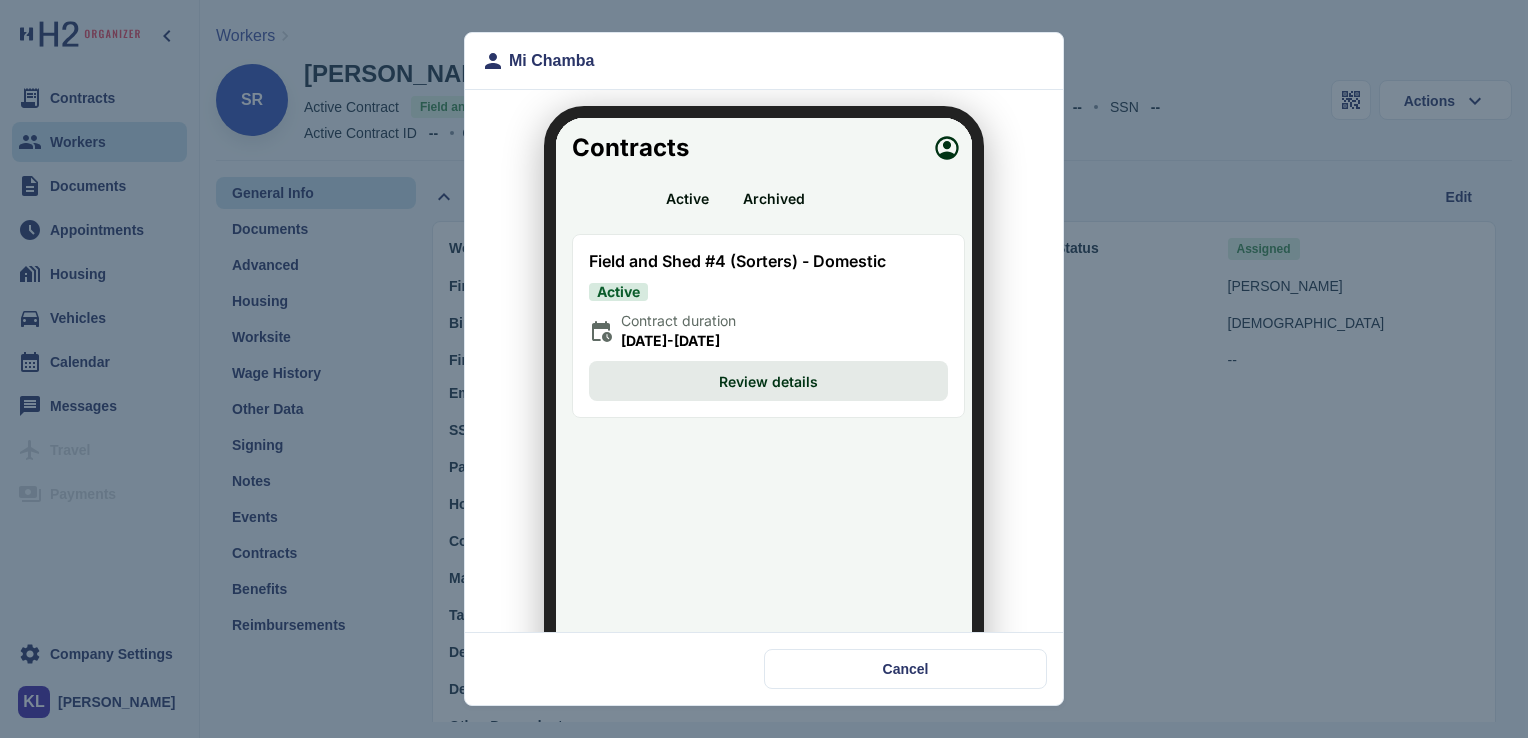 scroll, scrollTop: 3, scrollLeft: 0, axis: vertical 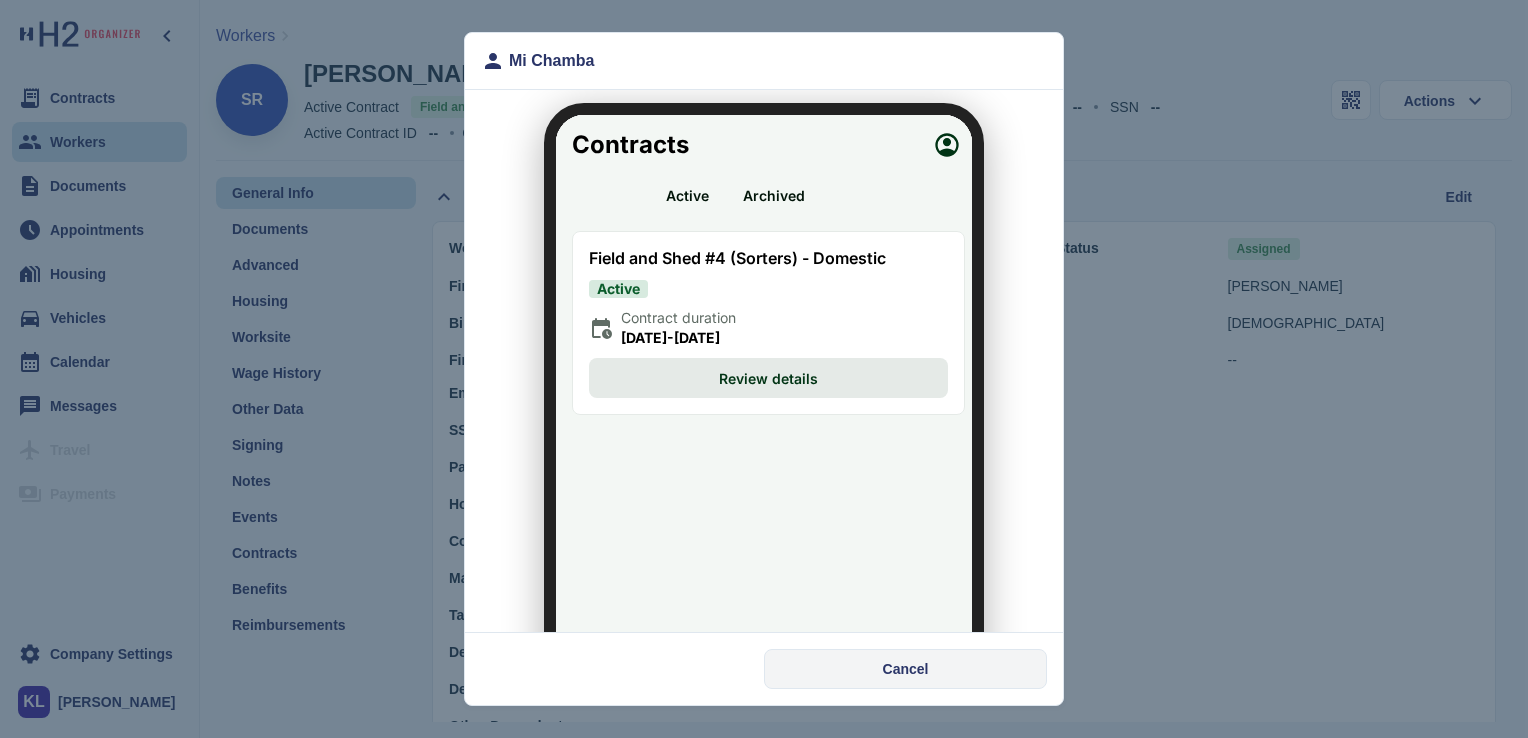 click on "Cancel" at bounding box center (905, 669) 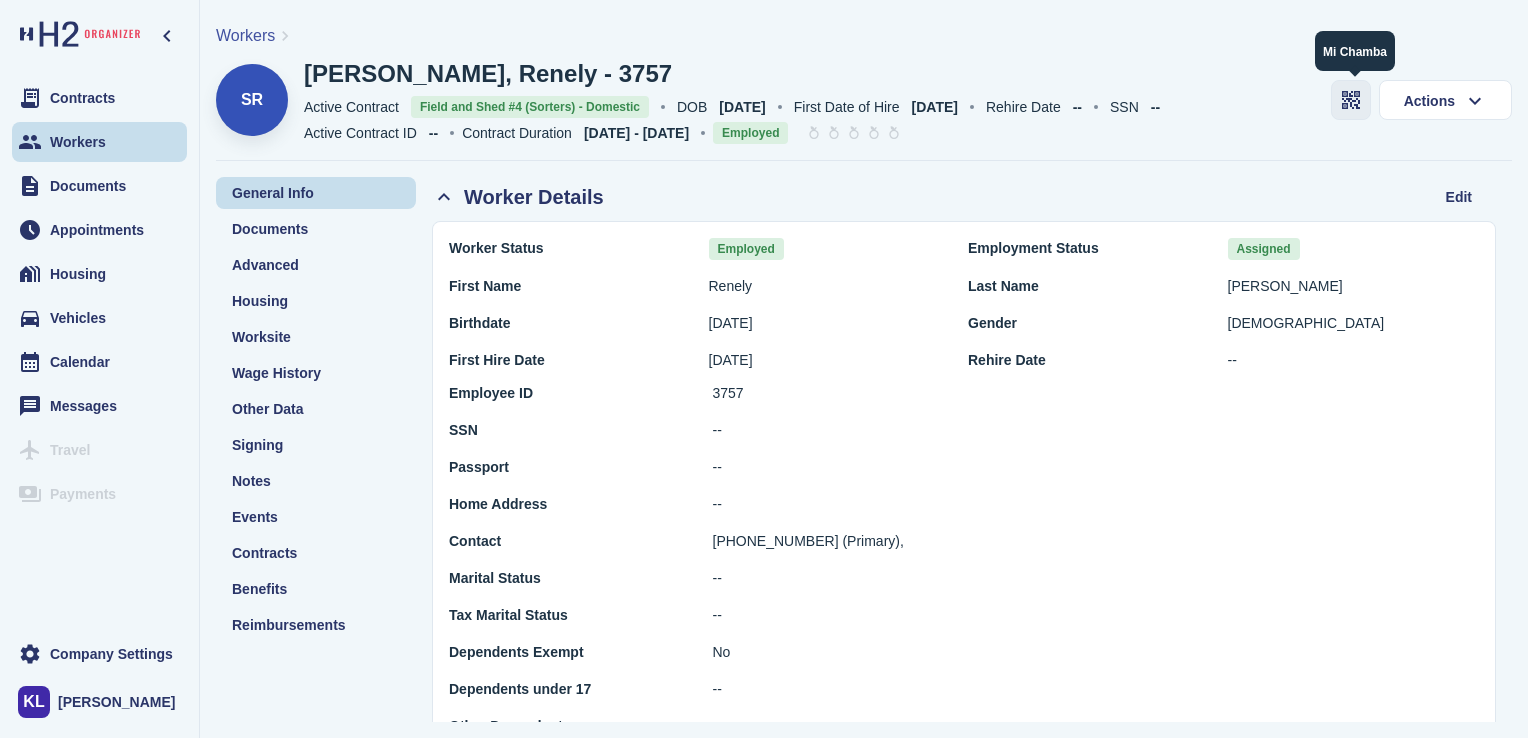 click at bounding box center [1351, 100] 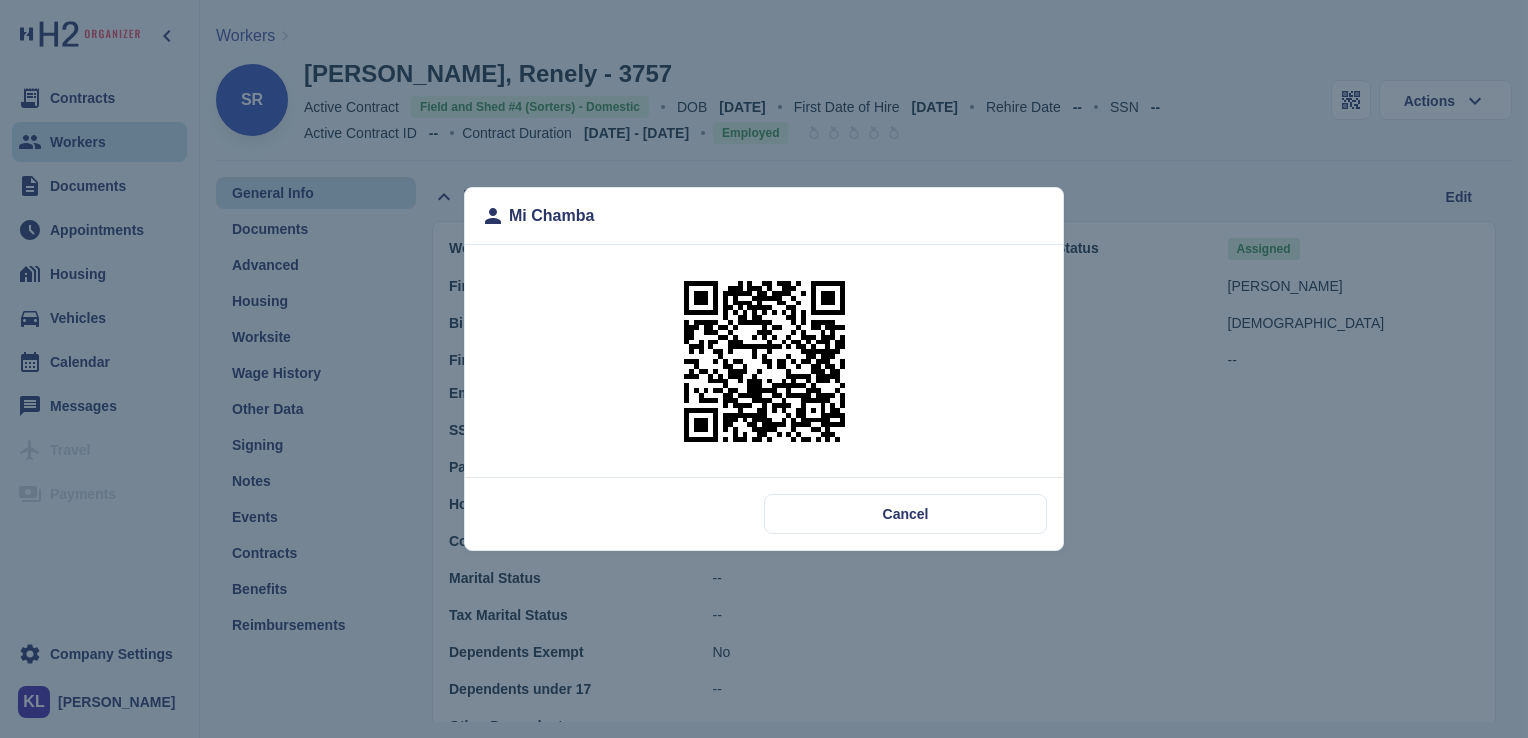 click at bounding box center [764, 361] 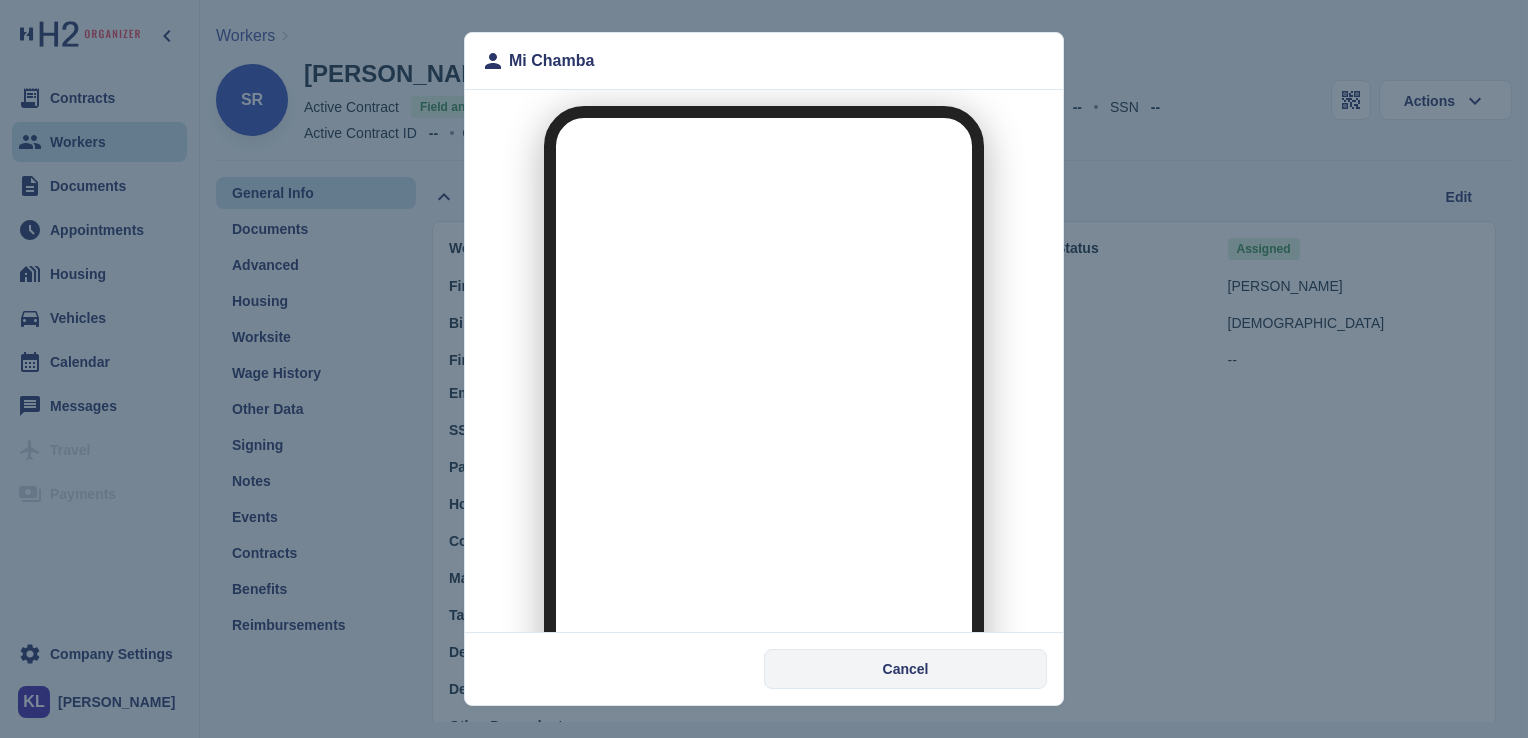 scroll, scrollTop: 0, scrollLeft: 0, axis: both 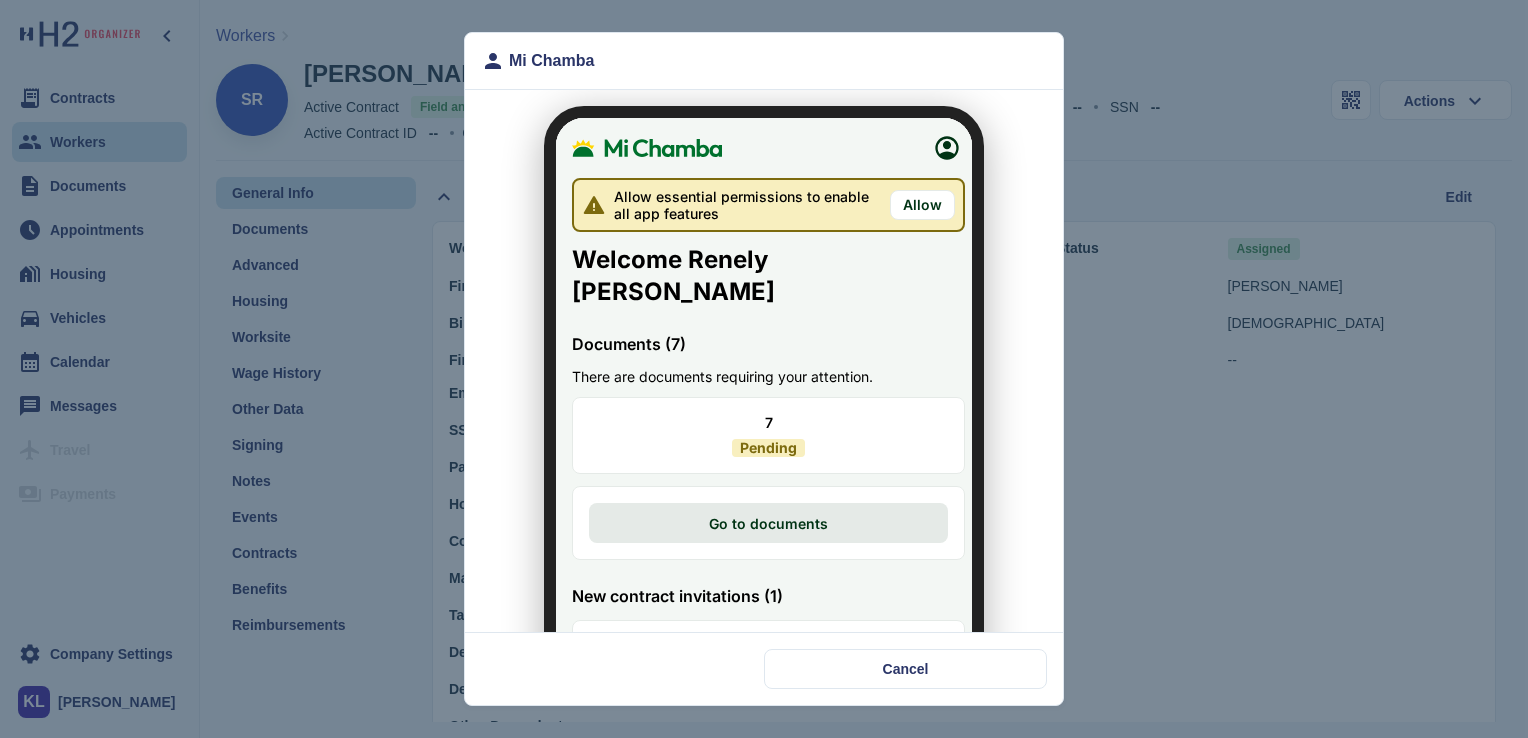 click on "Pending" at bounding box center [756, 436] 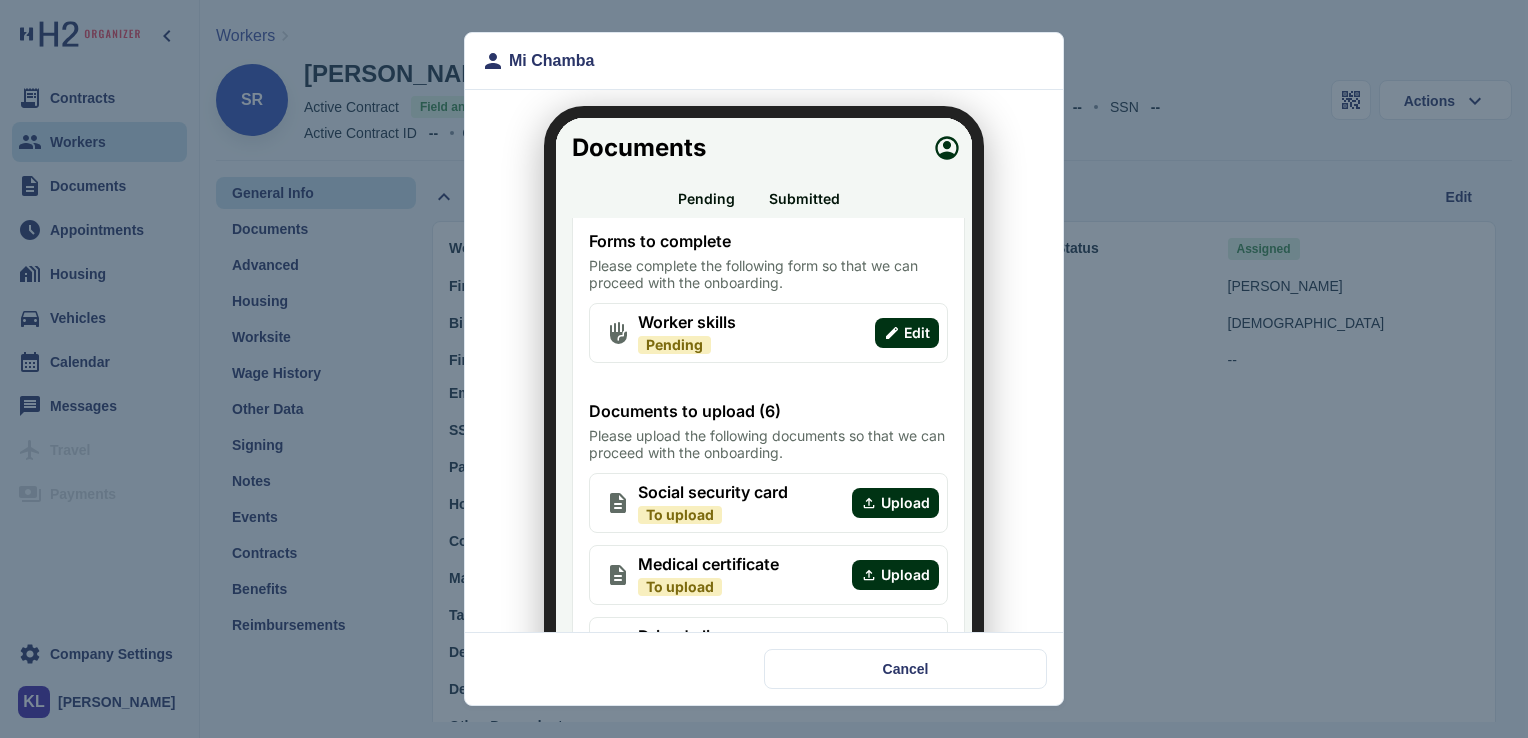 scroll, scrollTop: 273, scrollLeft: 0, axis: vertical 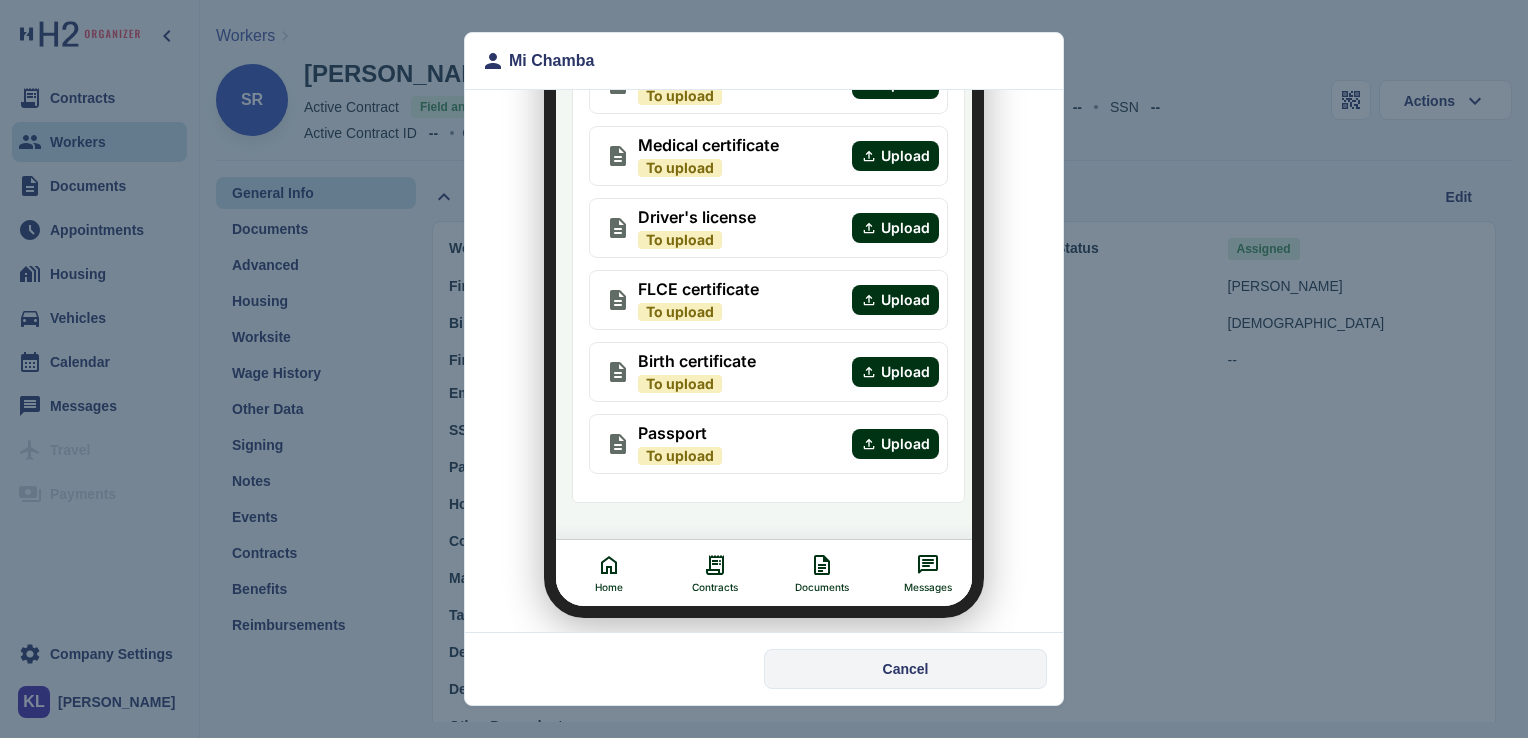 click on "Cancel" at bounding box center (905, 669) 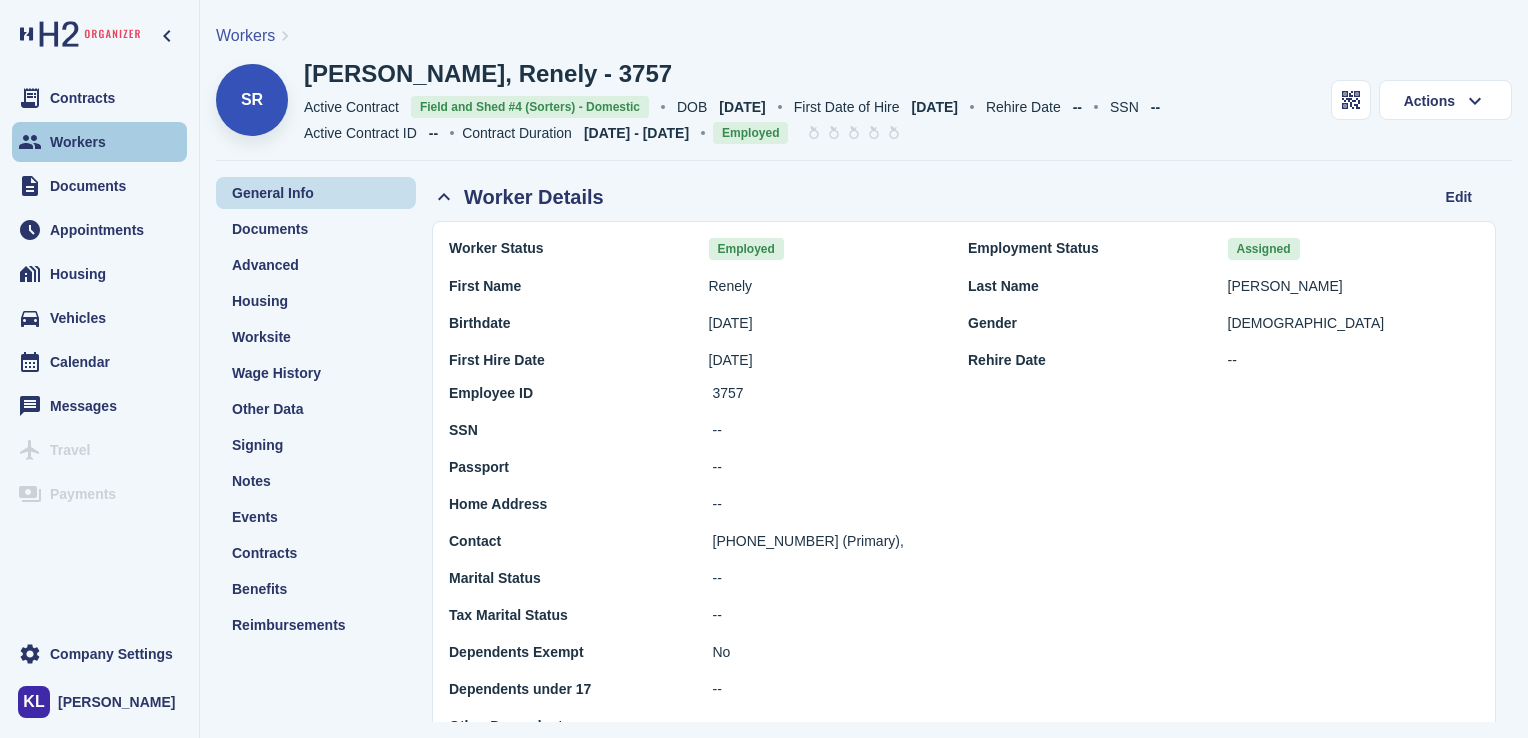 click on "Workers" at bounding box center (78, 142) 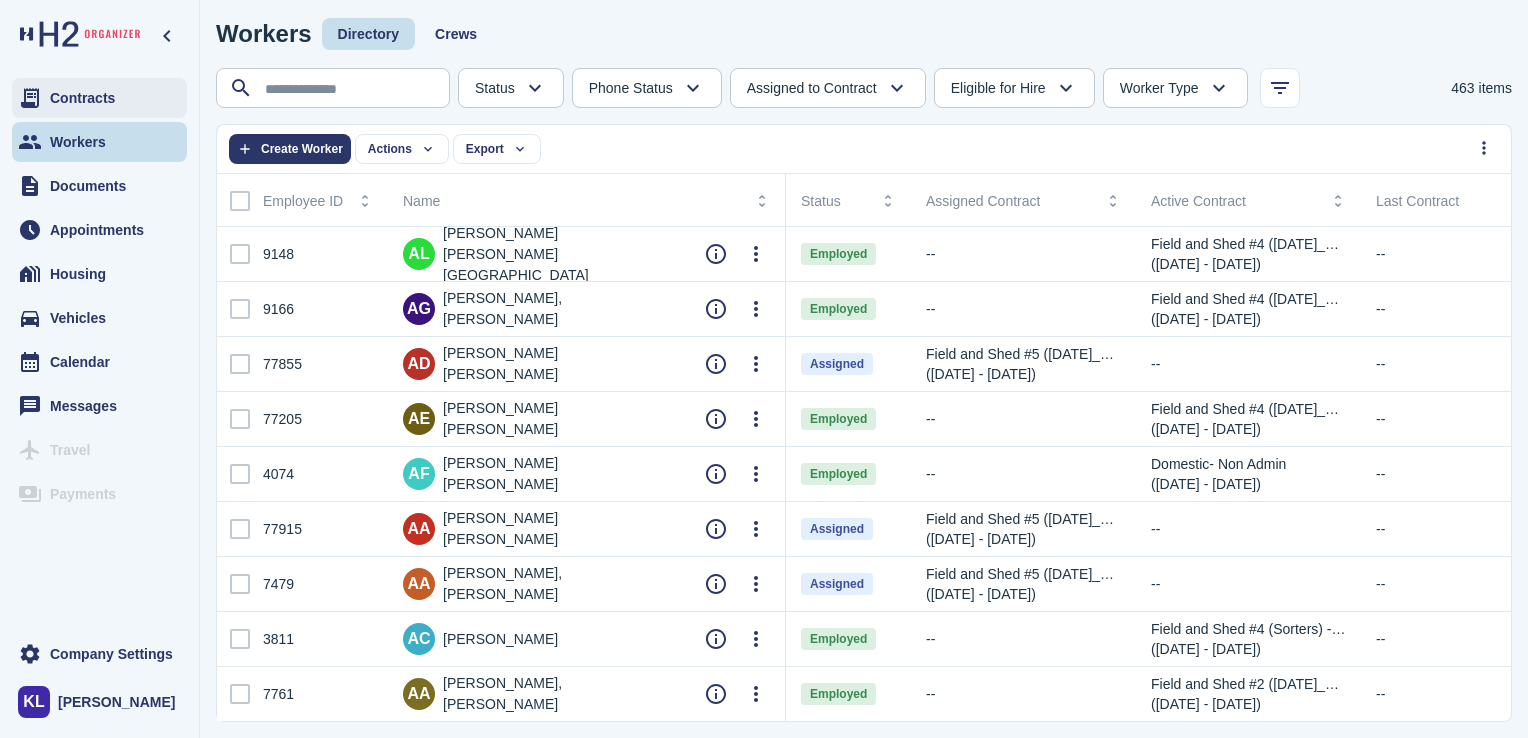 click on "Contracts" at bounding box center (82, 98) 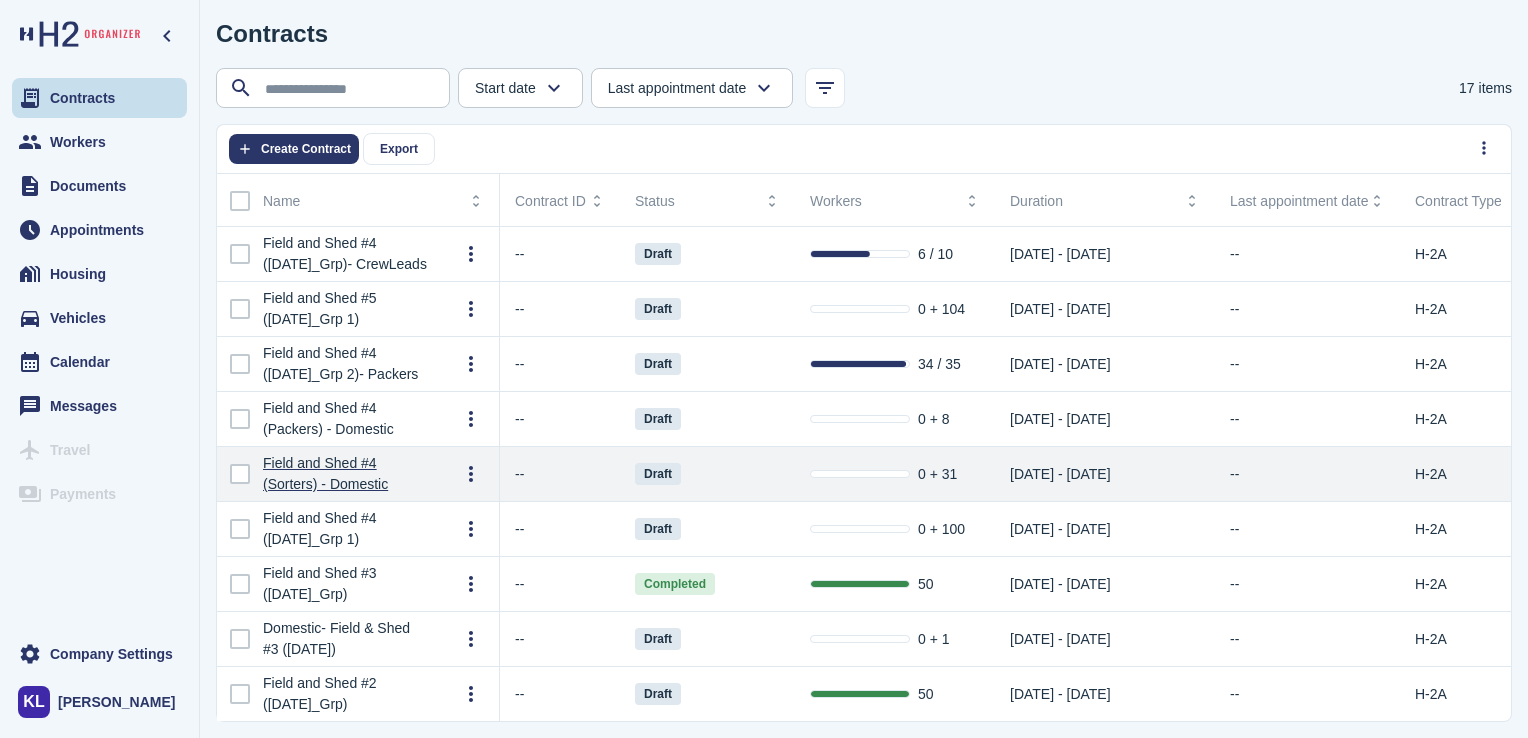 click on "Field and Shed #4 (Sorters) - Domestic" at bounding box center [345, 474] 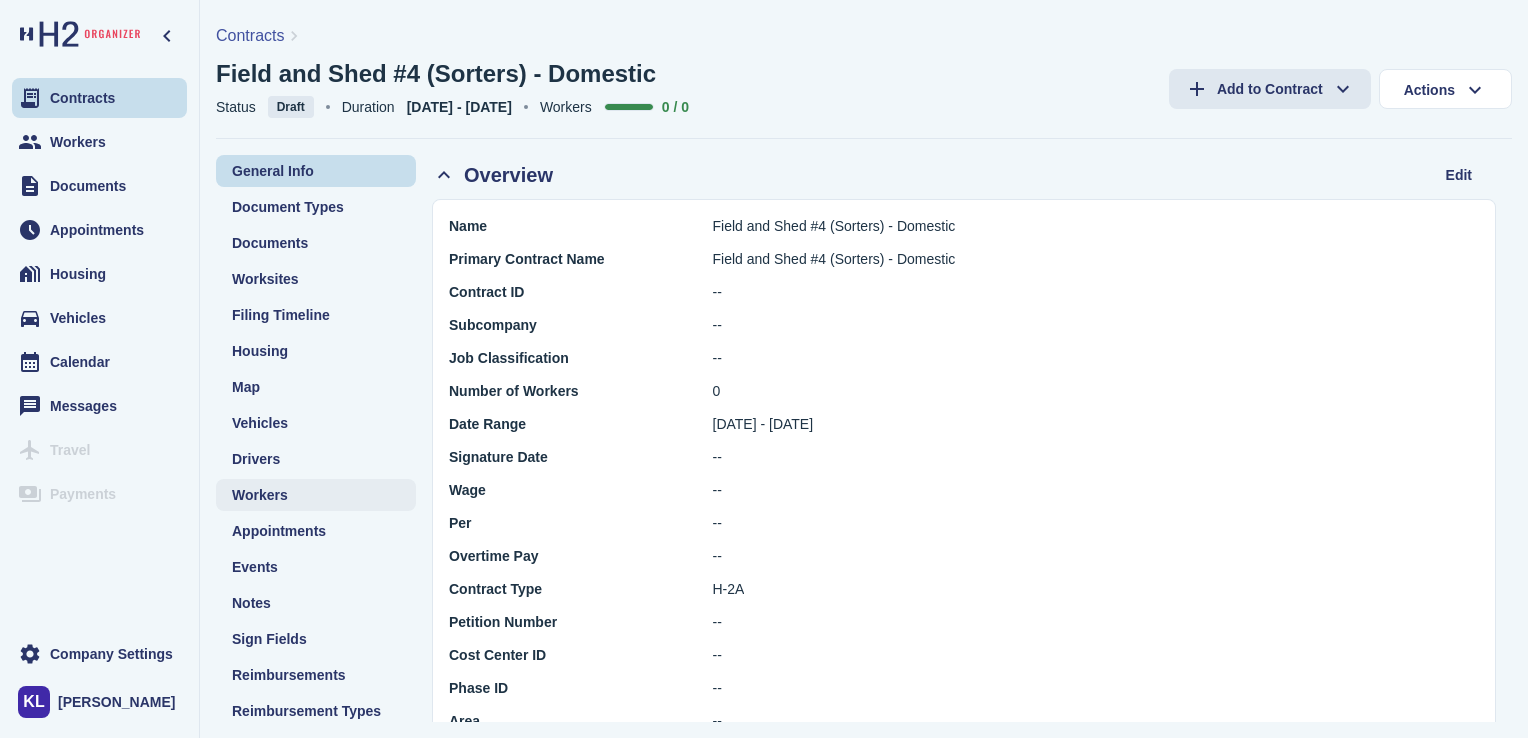 click on "Workers" at bounding box center (316, 495) 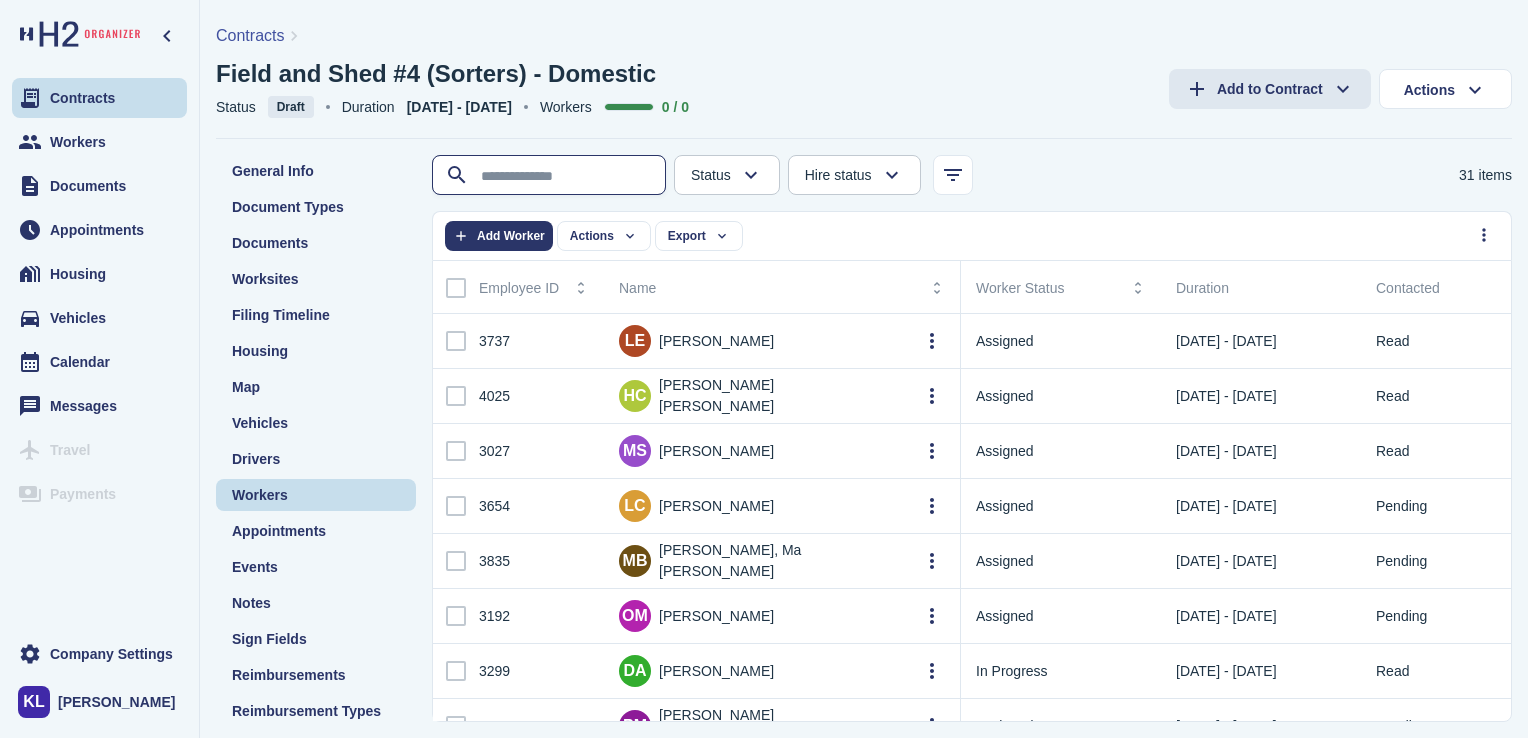 click at bounding box center (551, 176) 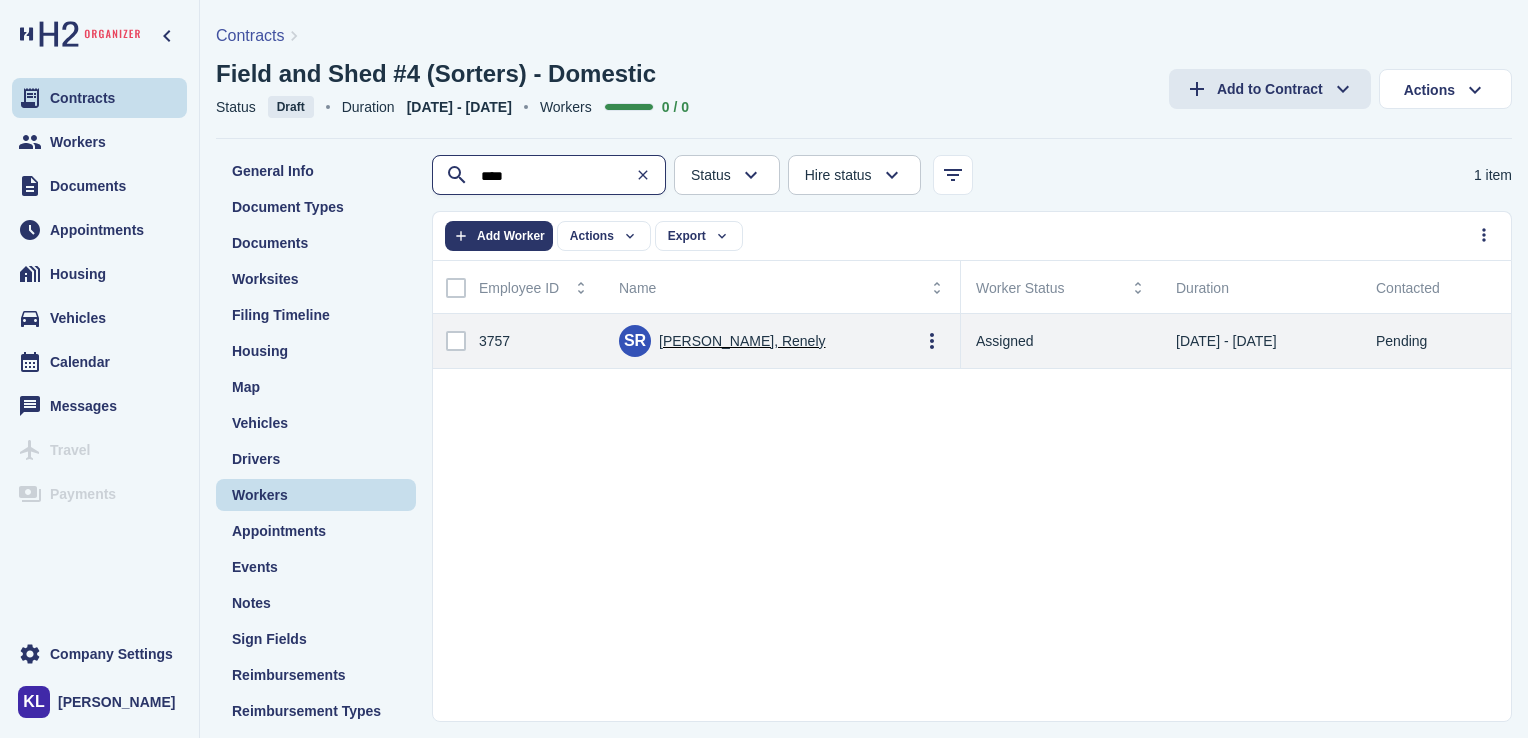 type on "****" 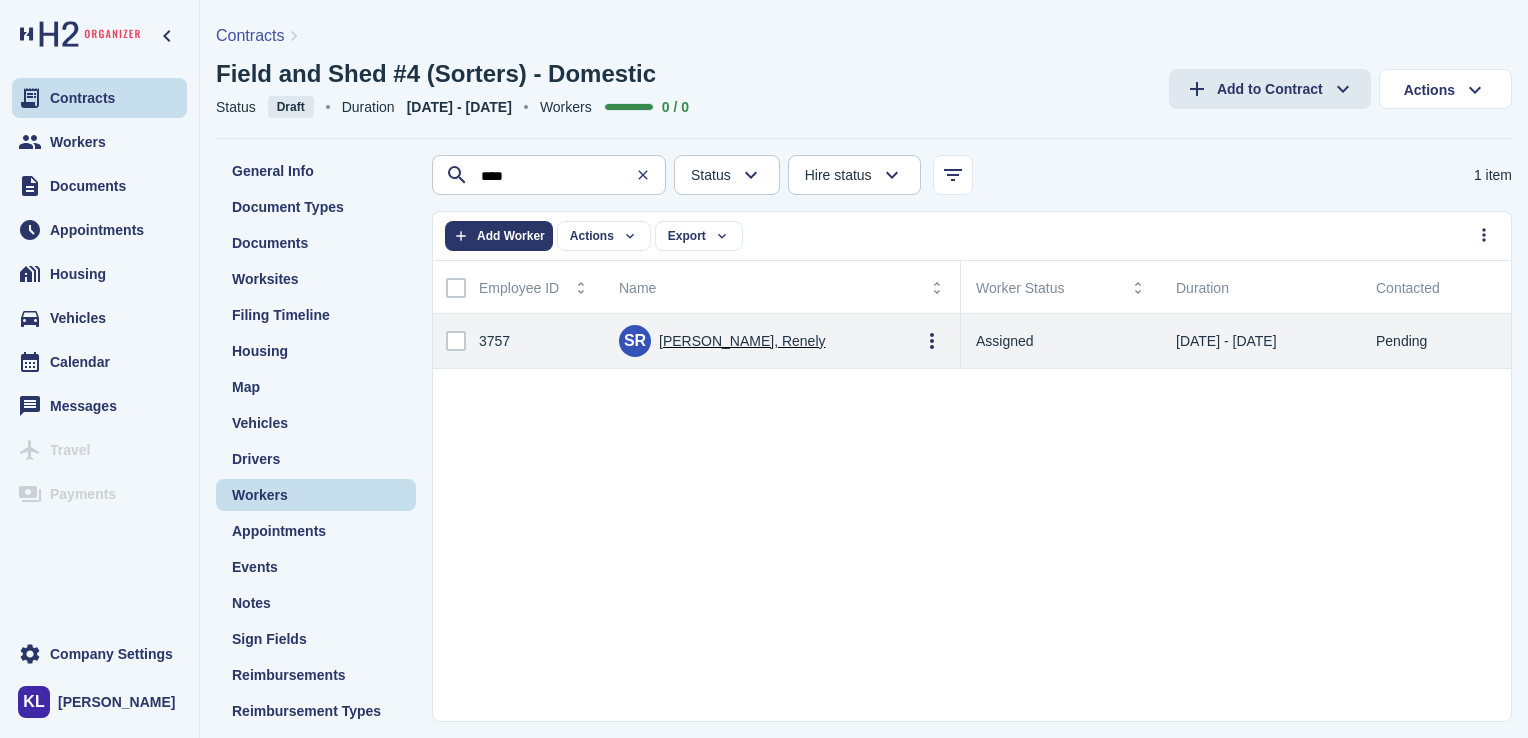 click at bounding box center [456, 341] 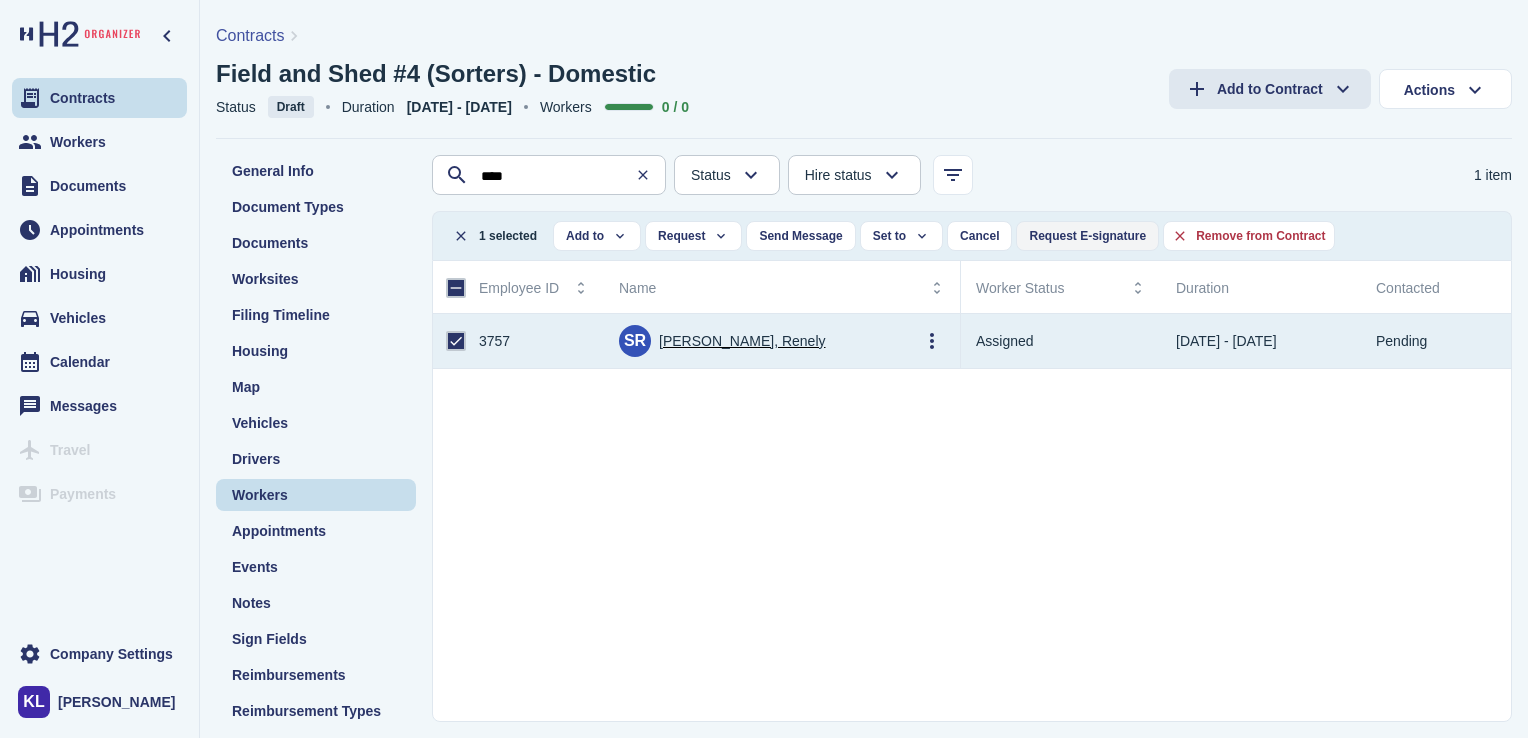 click on "Request E-signature" at bounding box center [1087, 236] 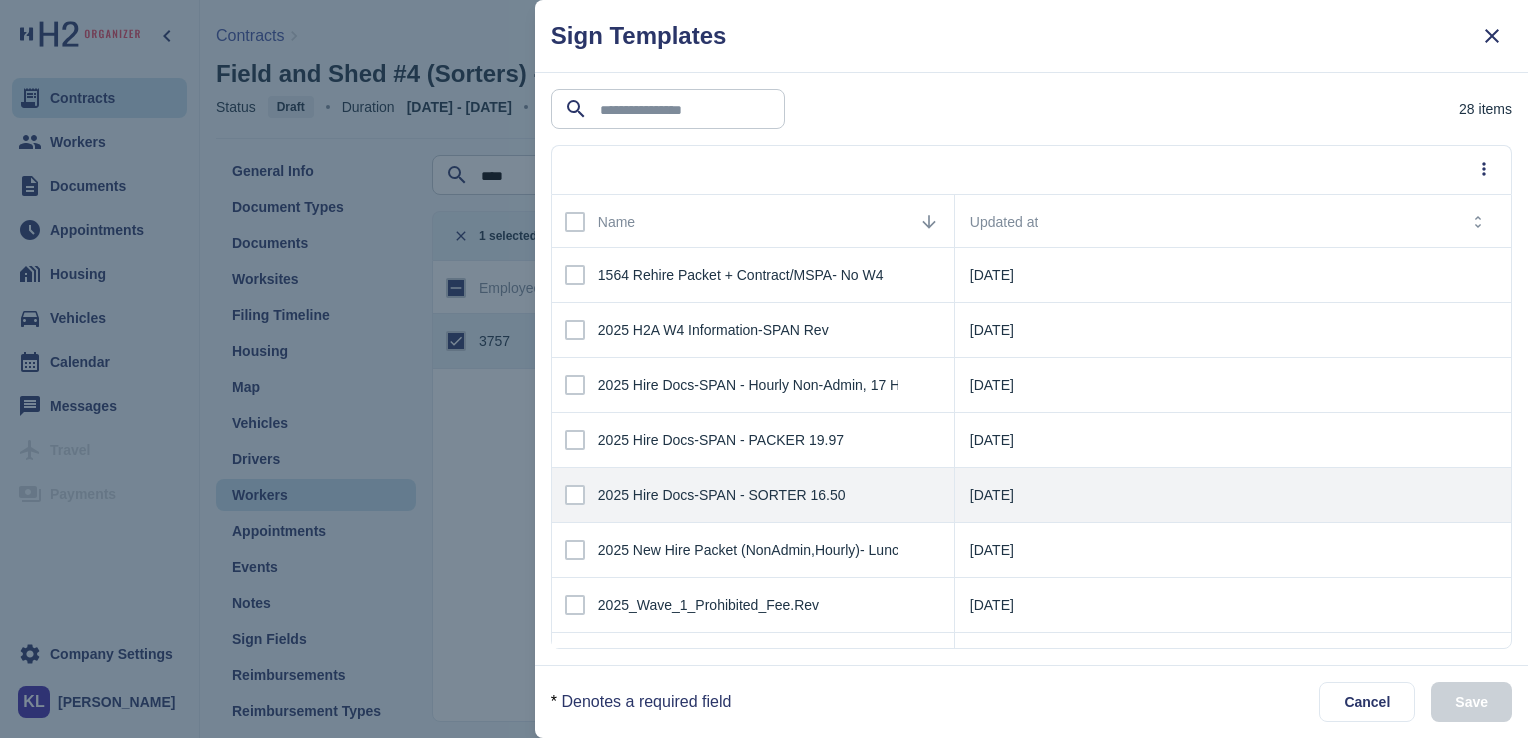 click at bounding box center [575, 495] 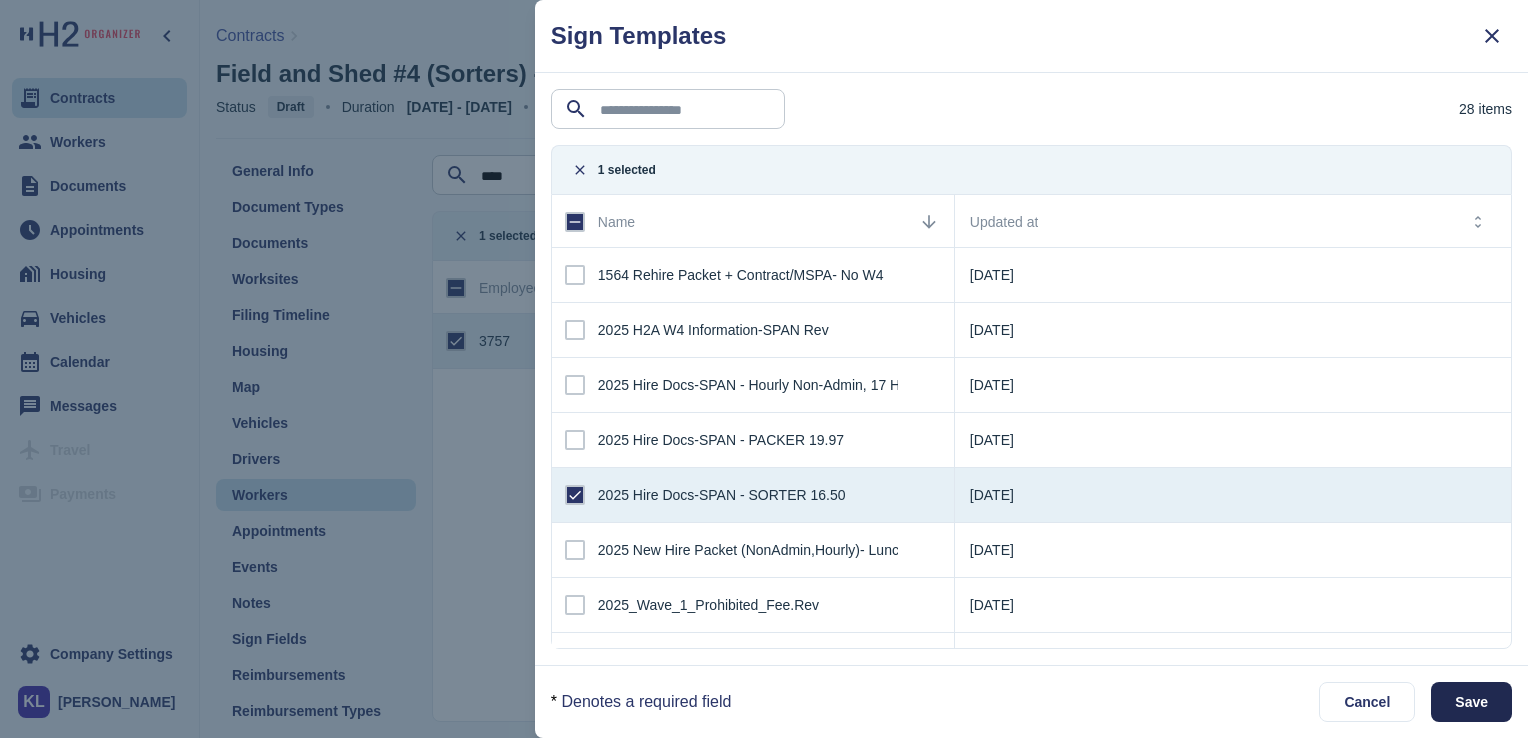 click on "Save" at bounding box center [1471, 702] 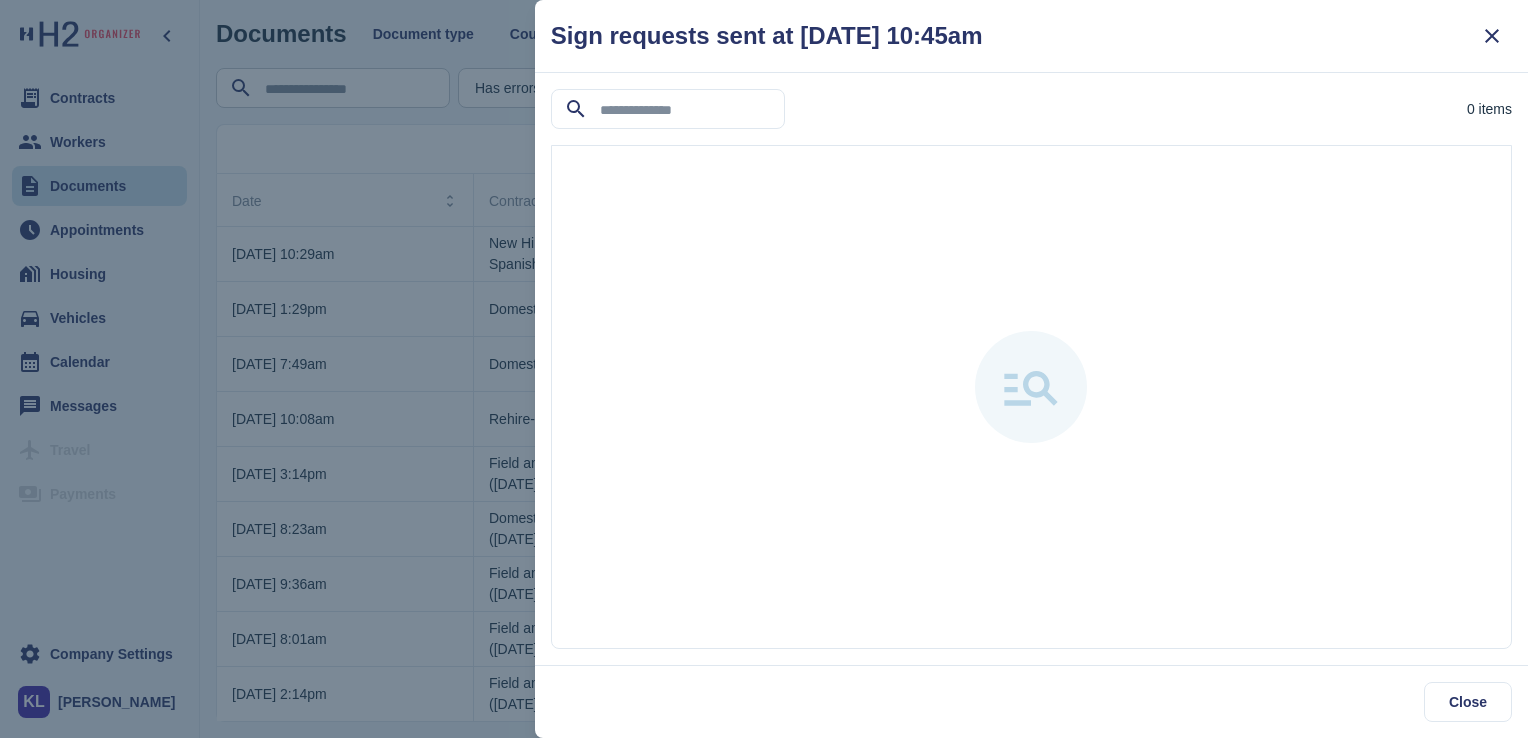 click at bounding box center [764, 369] 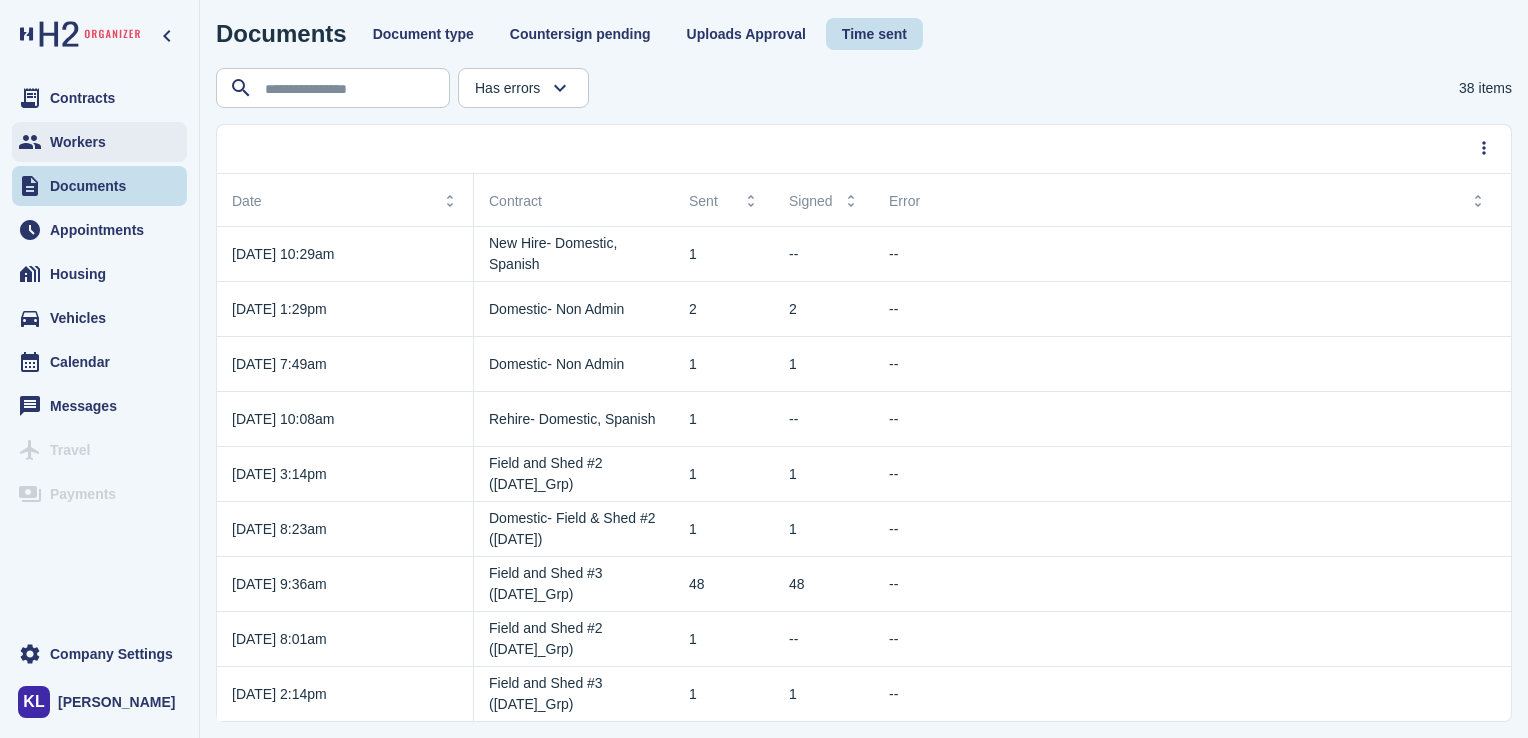 click on "Workers" at bounding box center (99, 142) 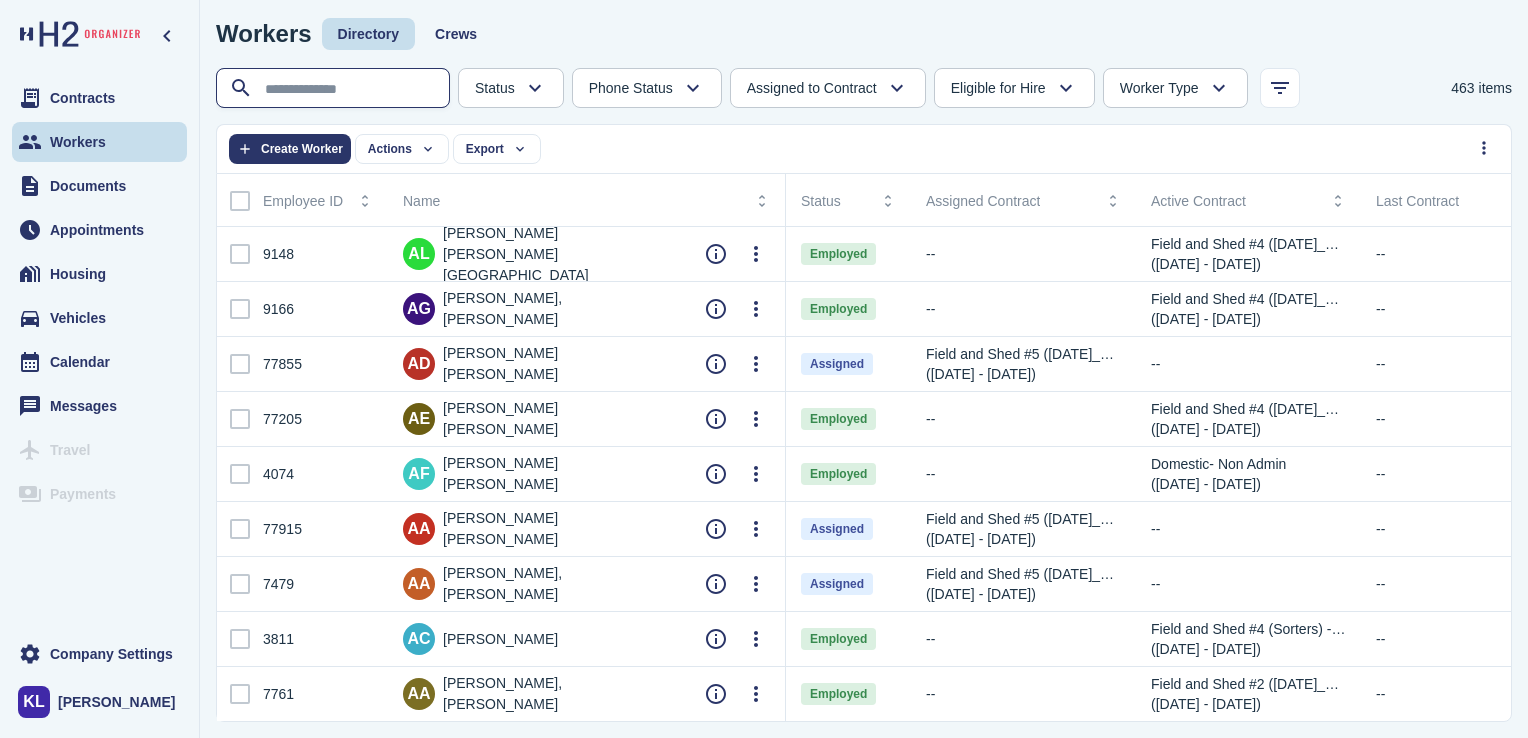 click at bounding box center [335, 89] 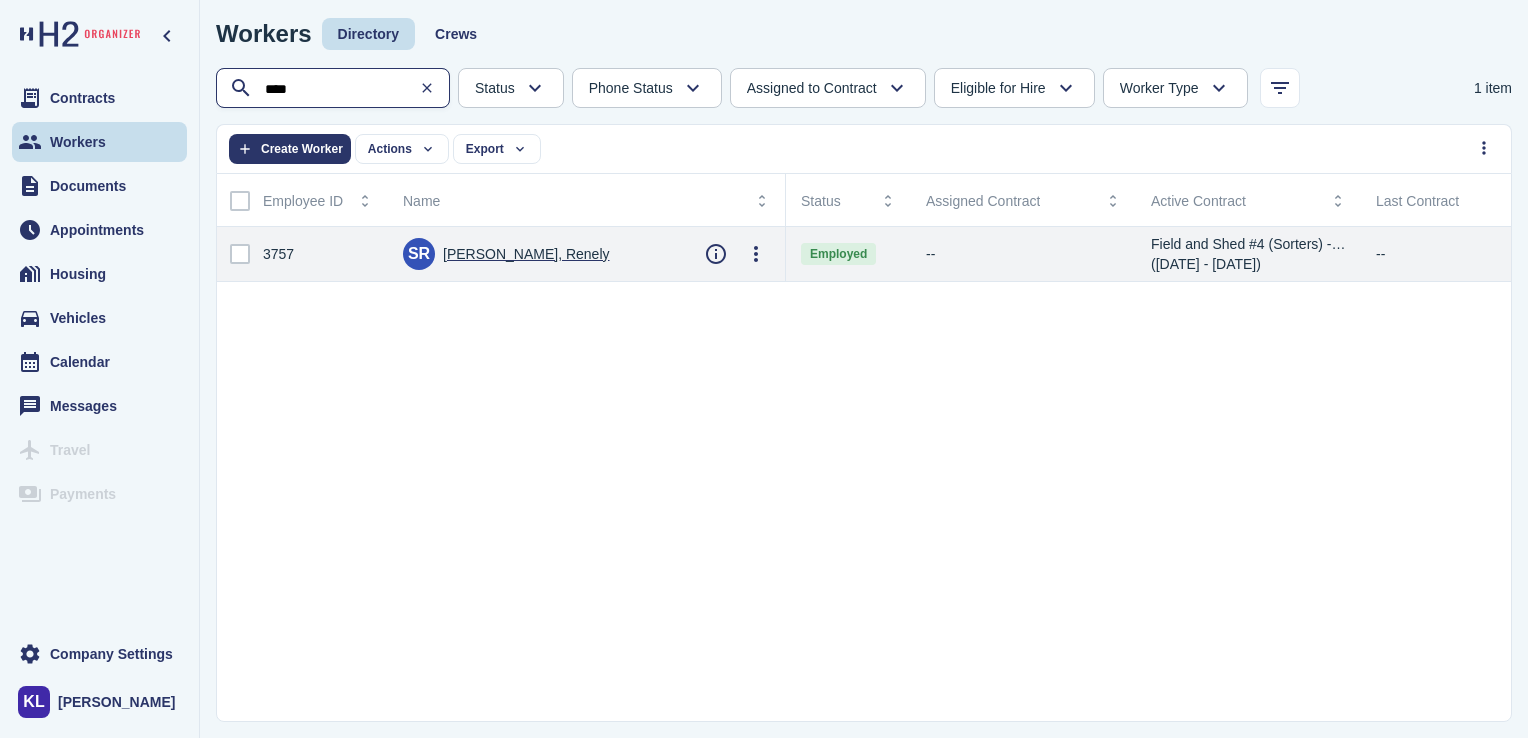type on "****" 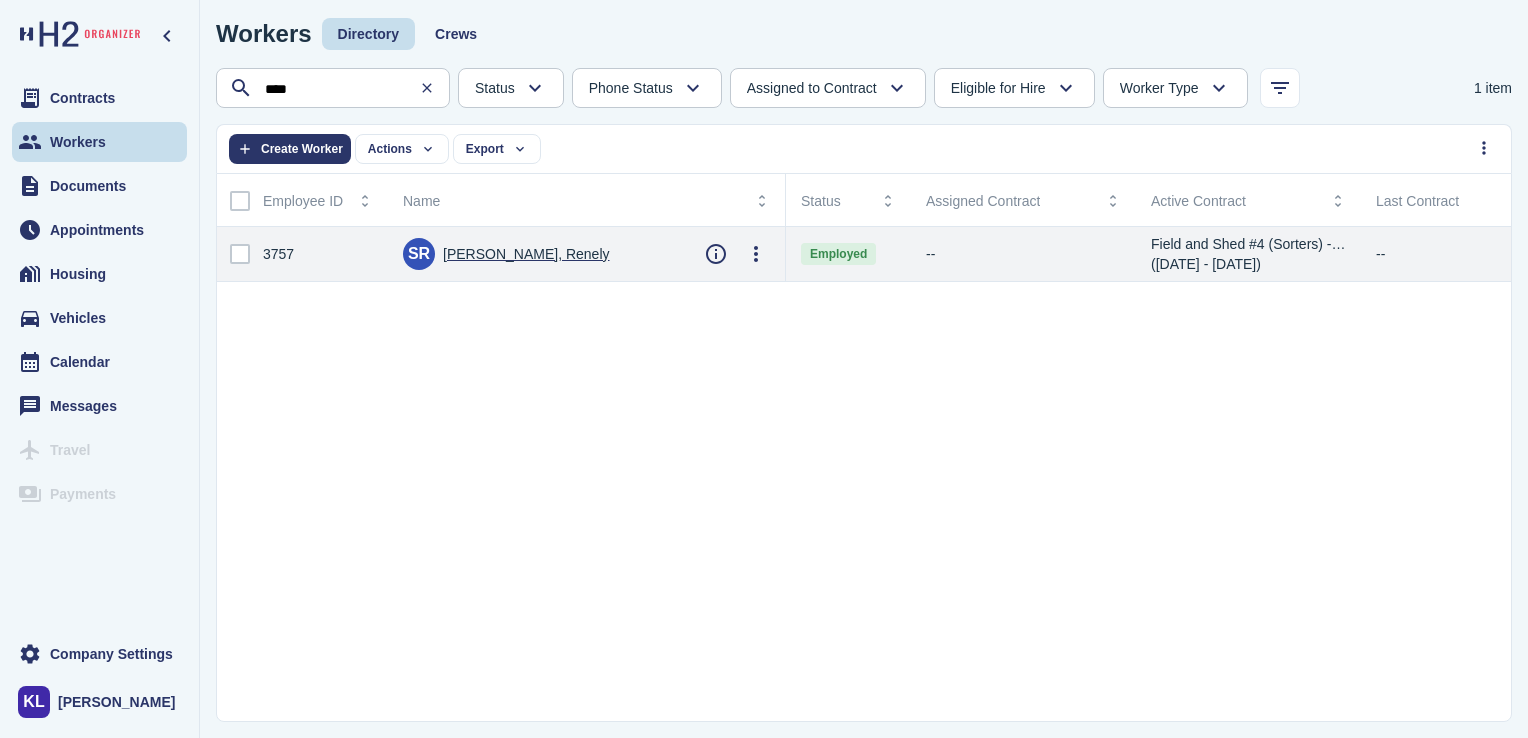 click on "[PERSON_NAME], Renely" at bounding box center [526, 254] 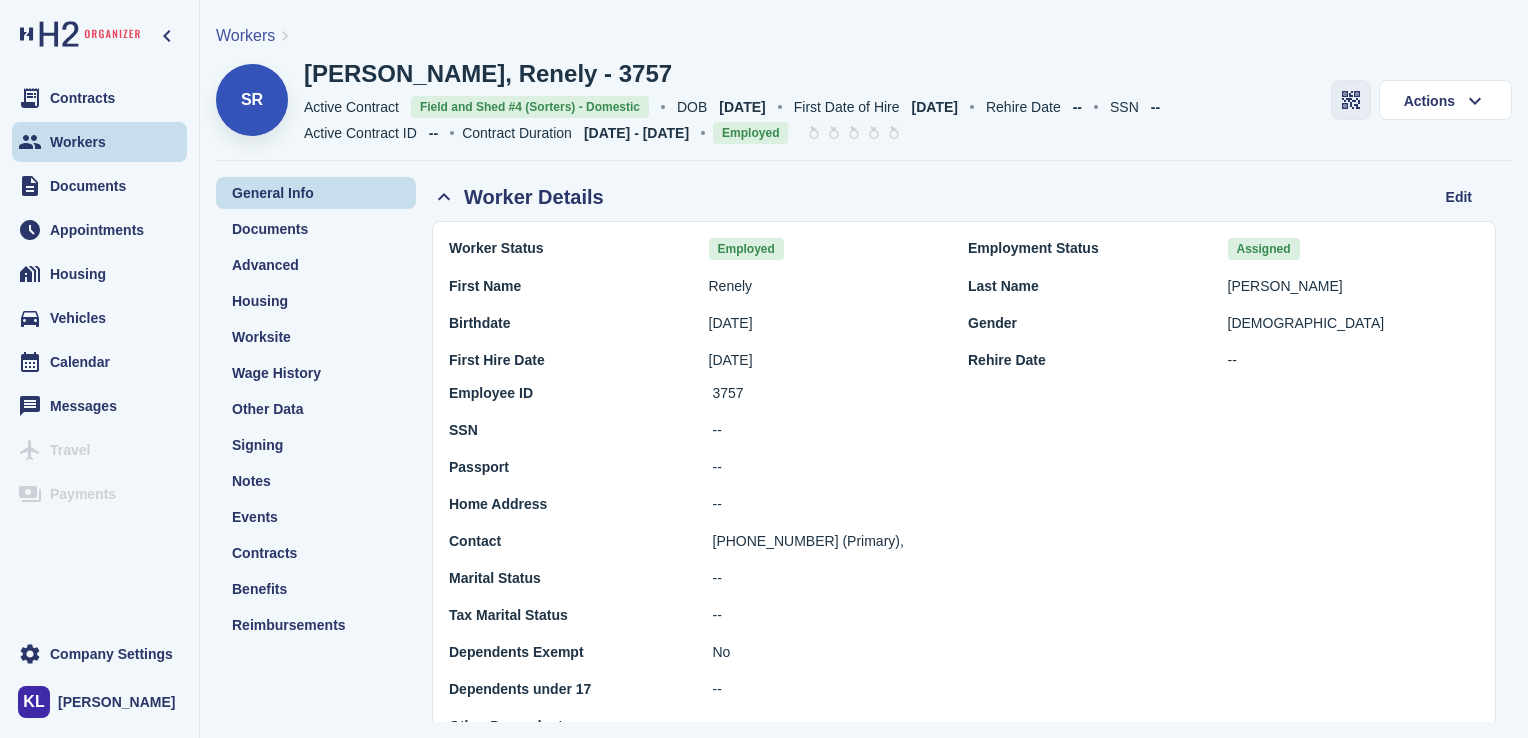 click at bounding box center [1351, 100] 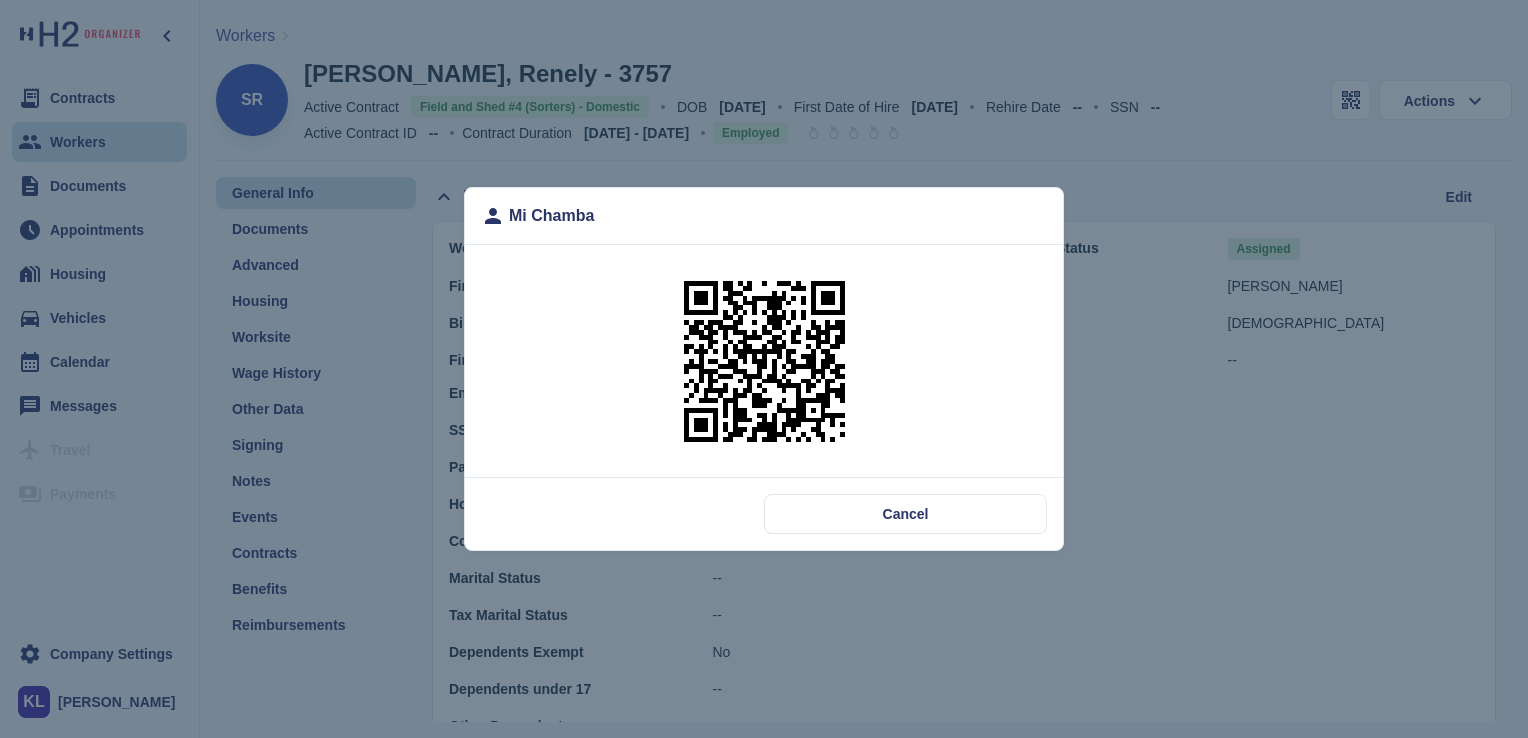 click at bounding box center [764, 361] 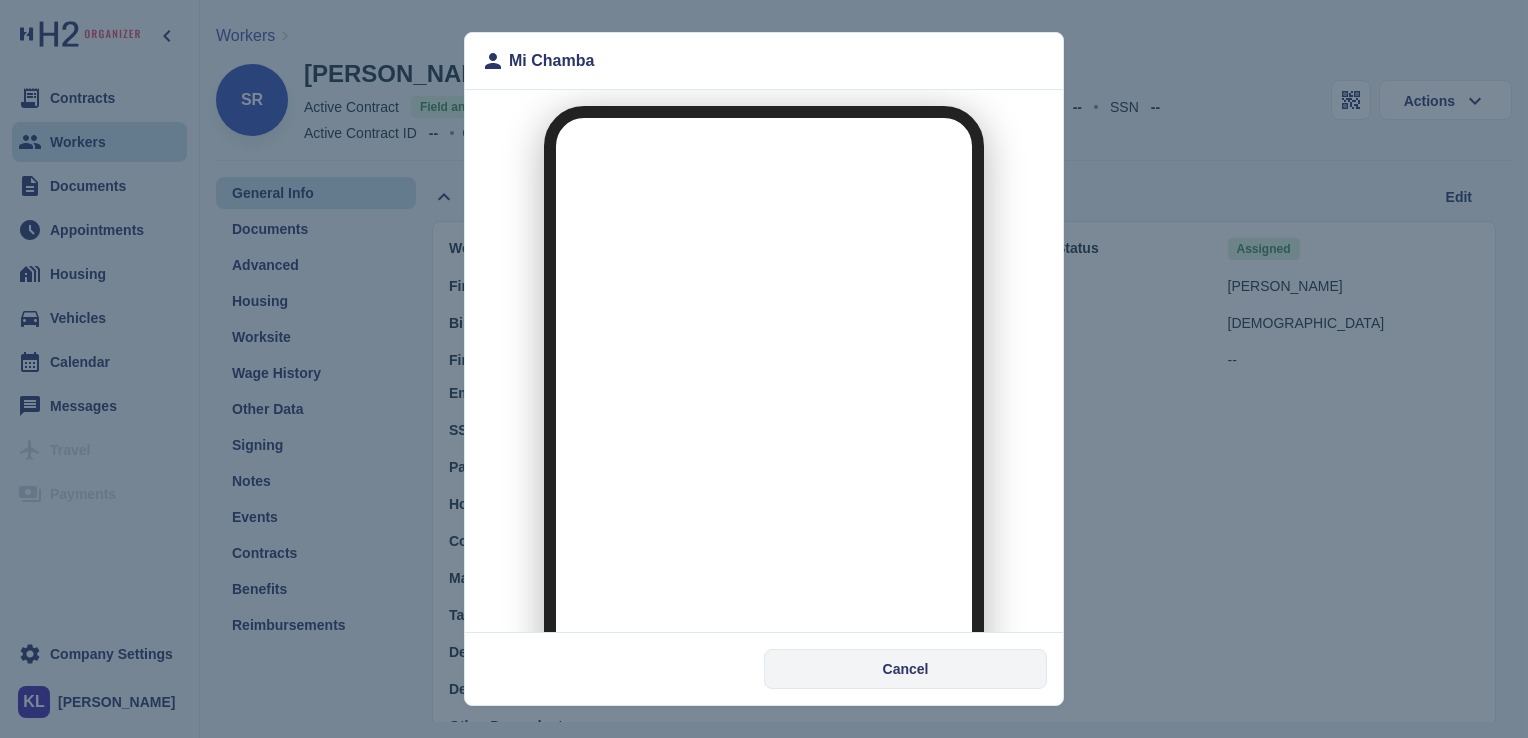 scroll, scrollTop: 0, scrollLeft: 0, axis: both 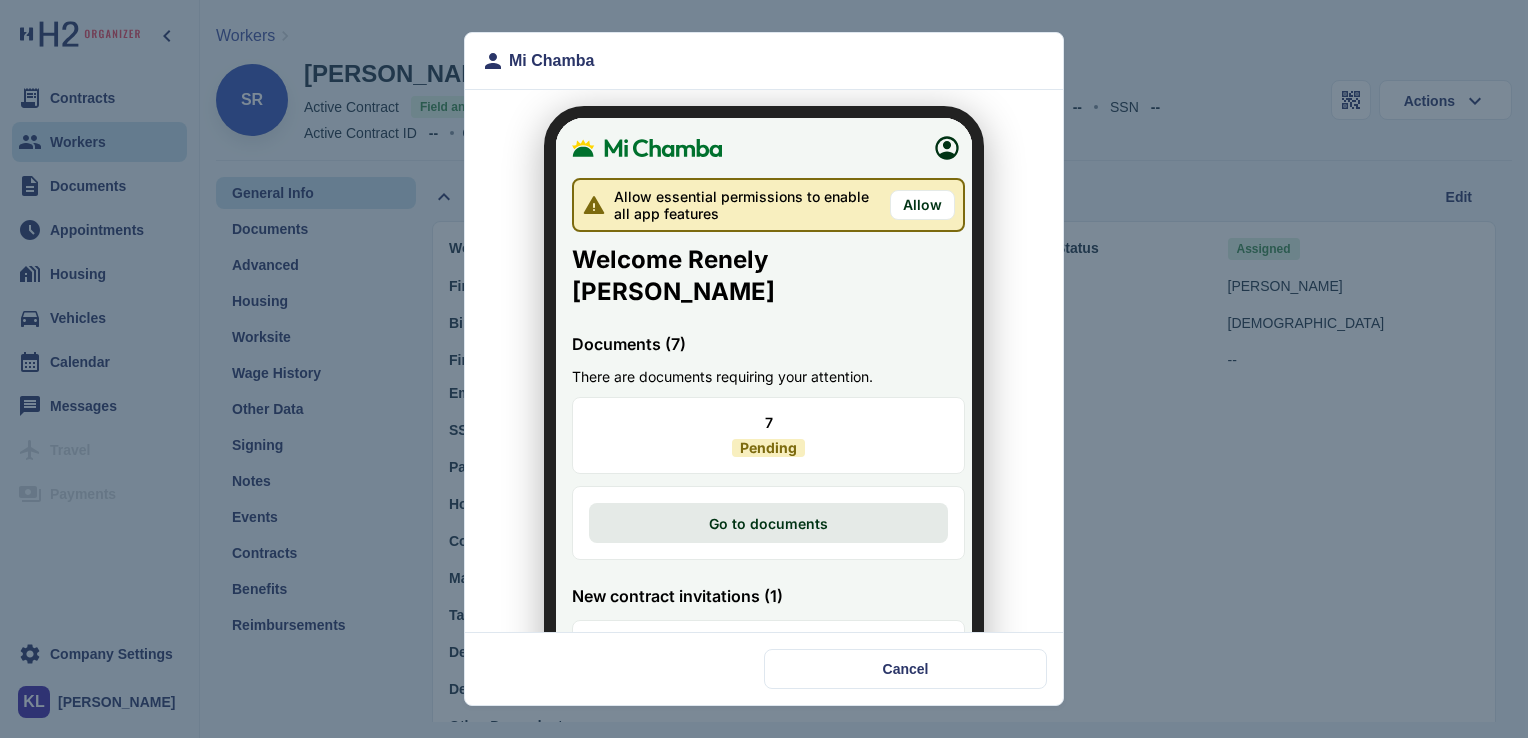 click on "Allow" at bounding box center (910, 193) 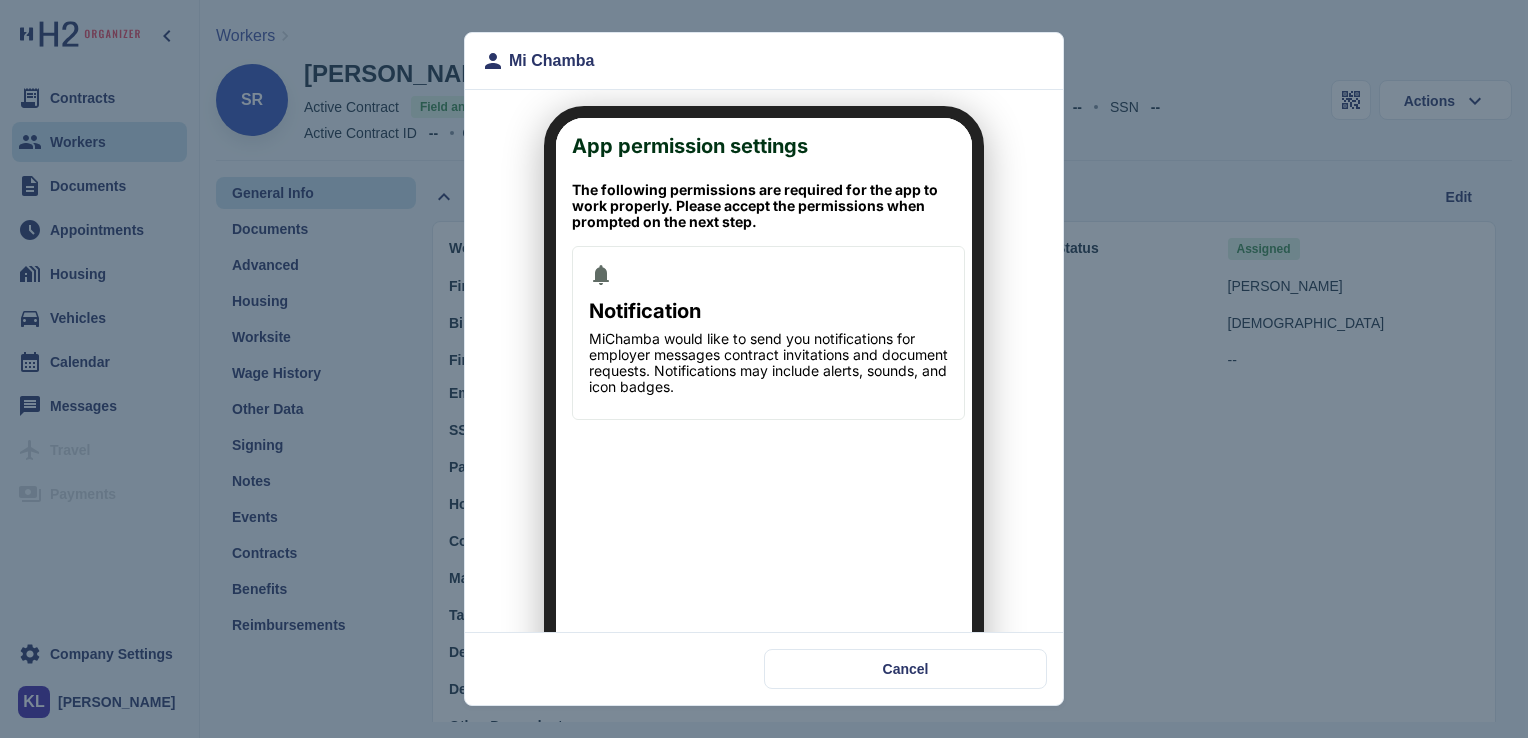 scroll, scrollTop: 188, scrollLeft: 0, axis: vertical 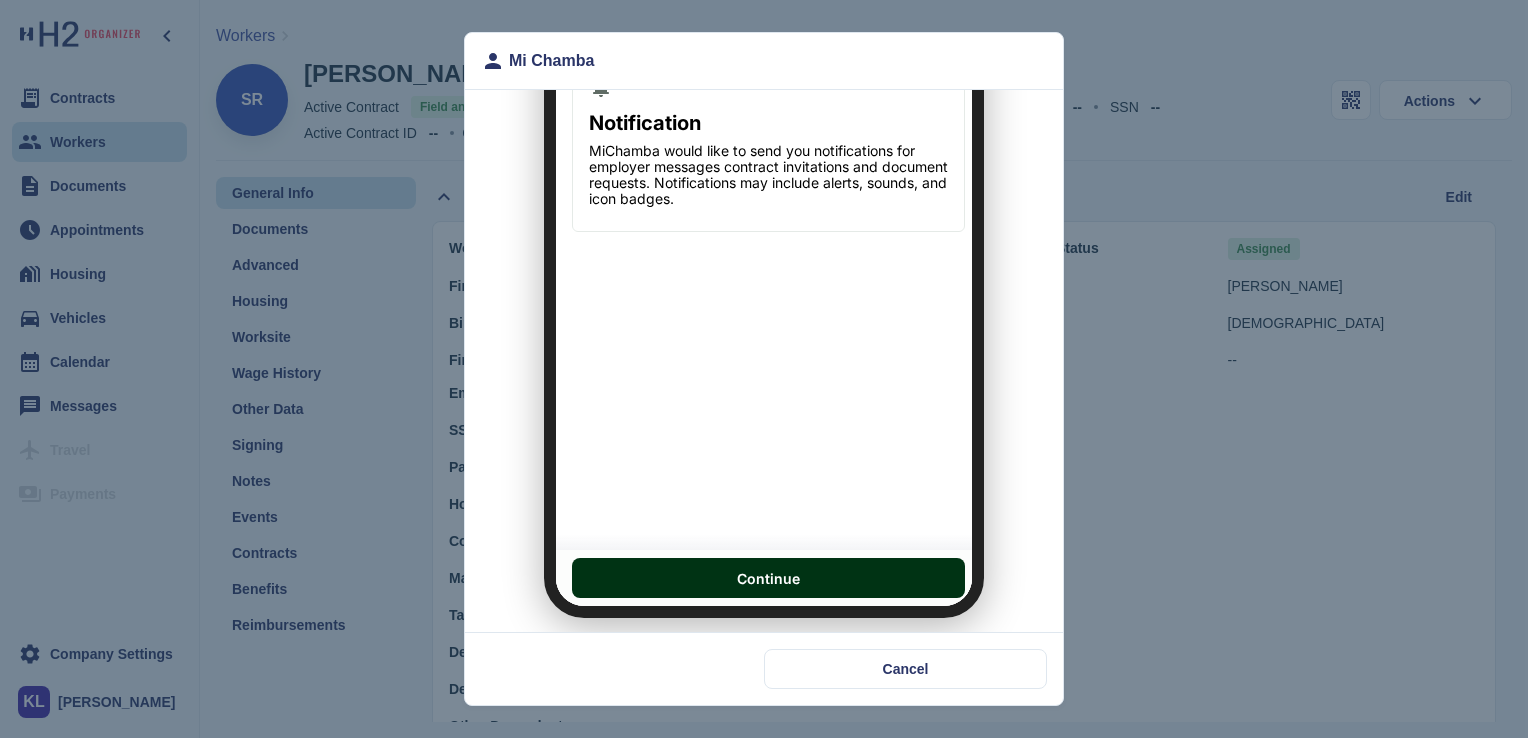 click on "Continue" at bounding box center (756, 566) 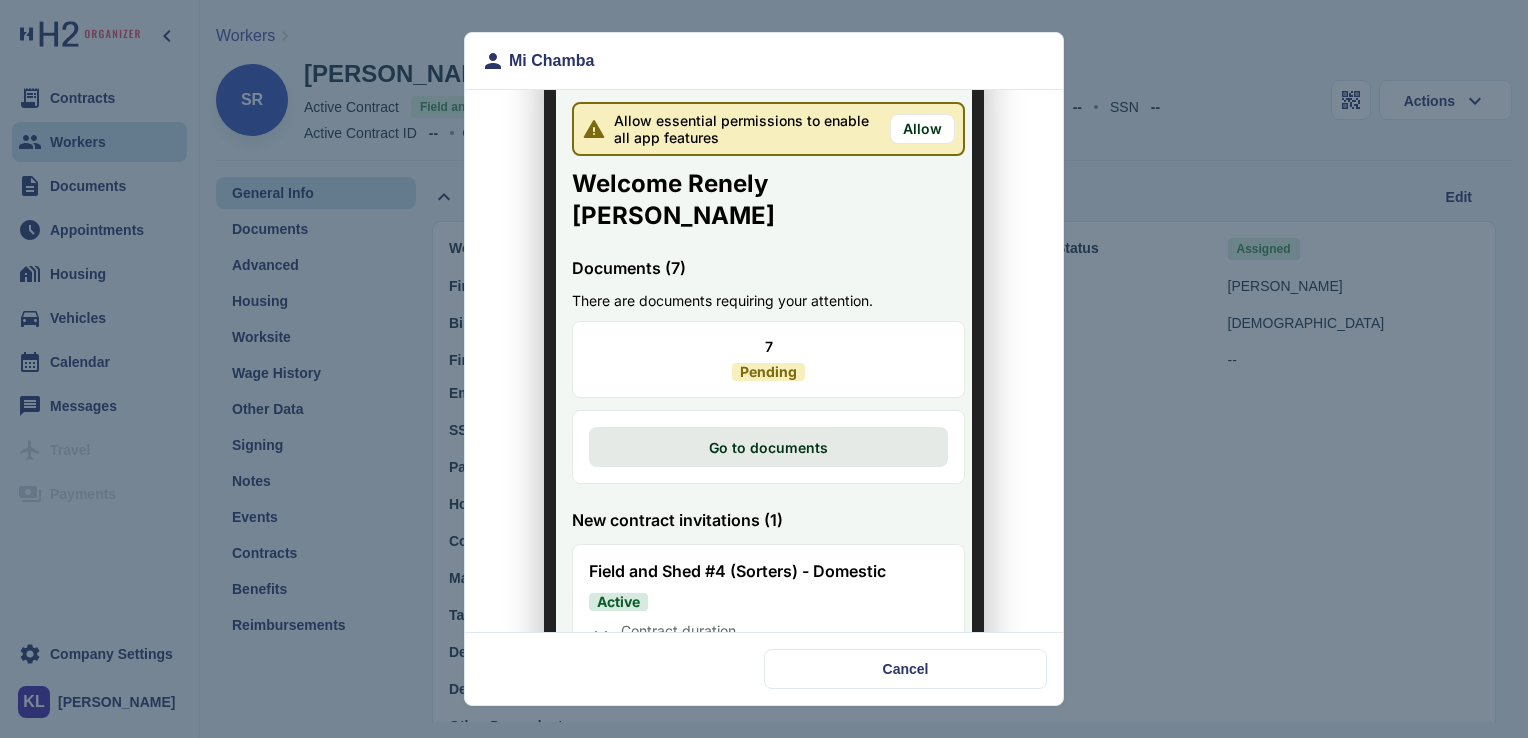scroll, scrollTop: 0, scrollLeft: 0, axis: both 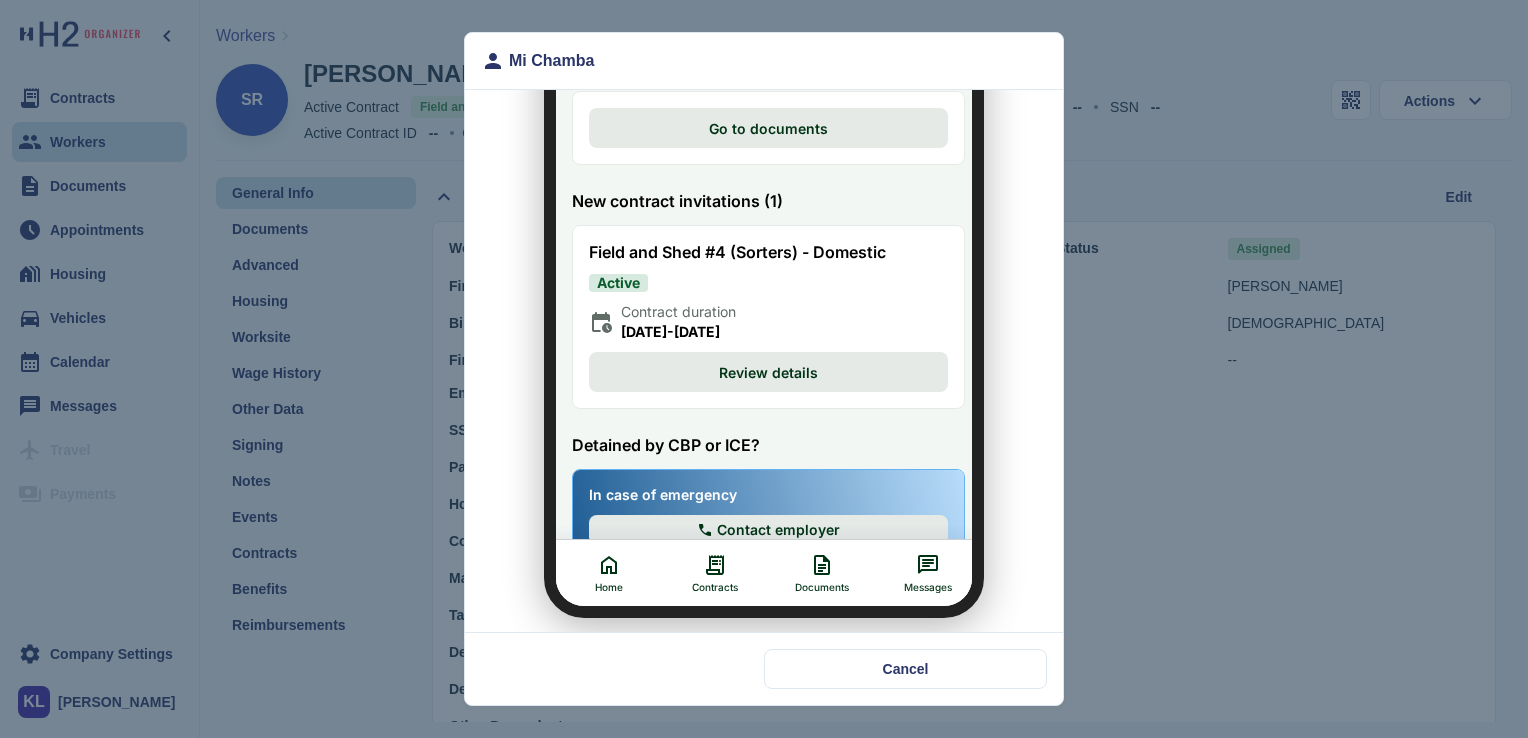 click on "Cancel" at bounding box center (764, 668) 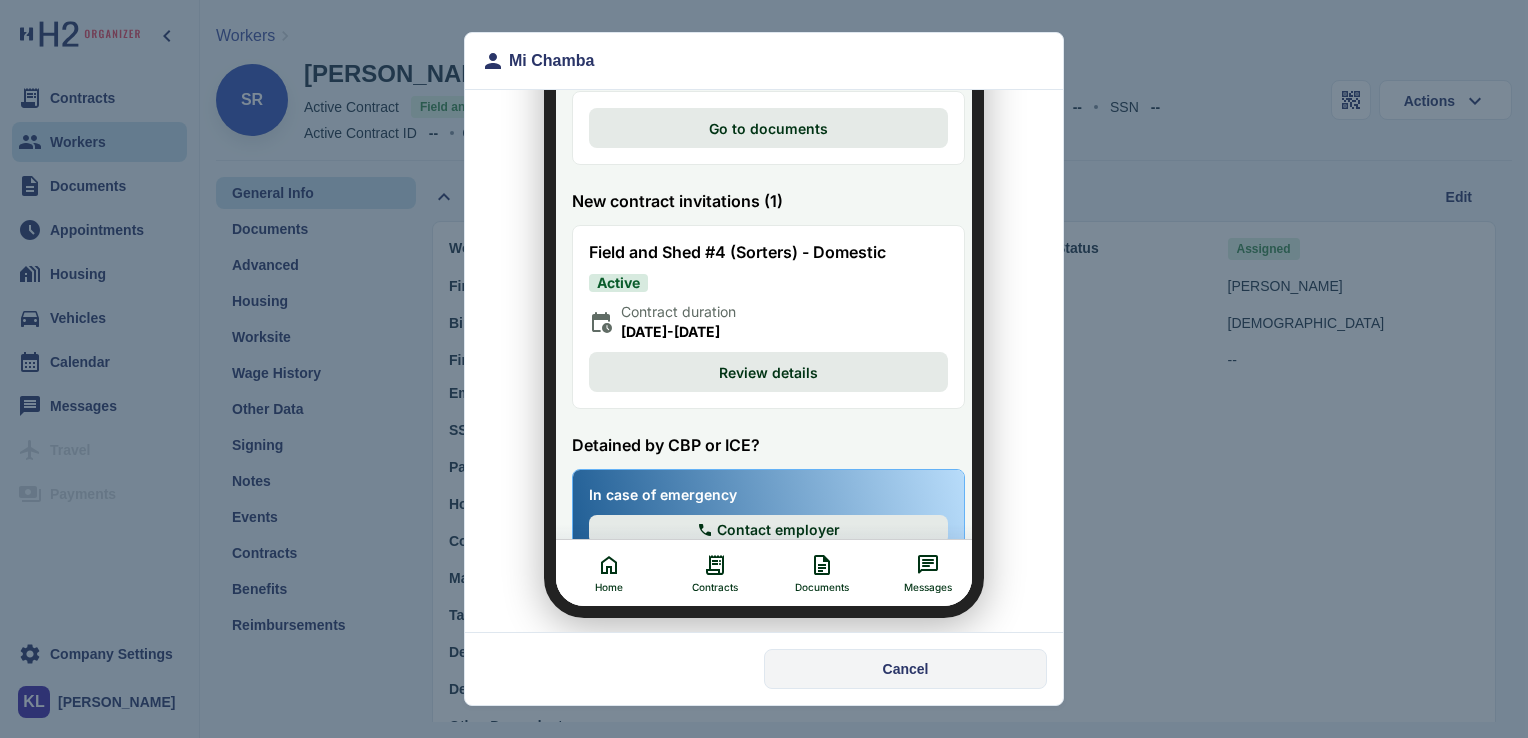 click on "Cancel" at bounding box center [906, 669] 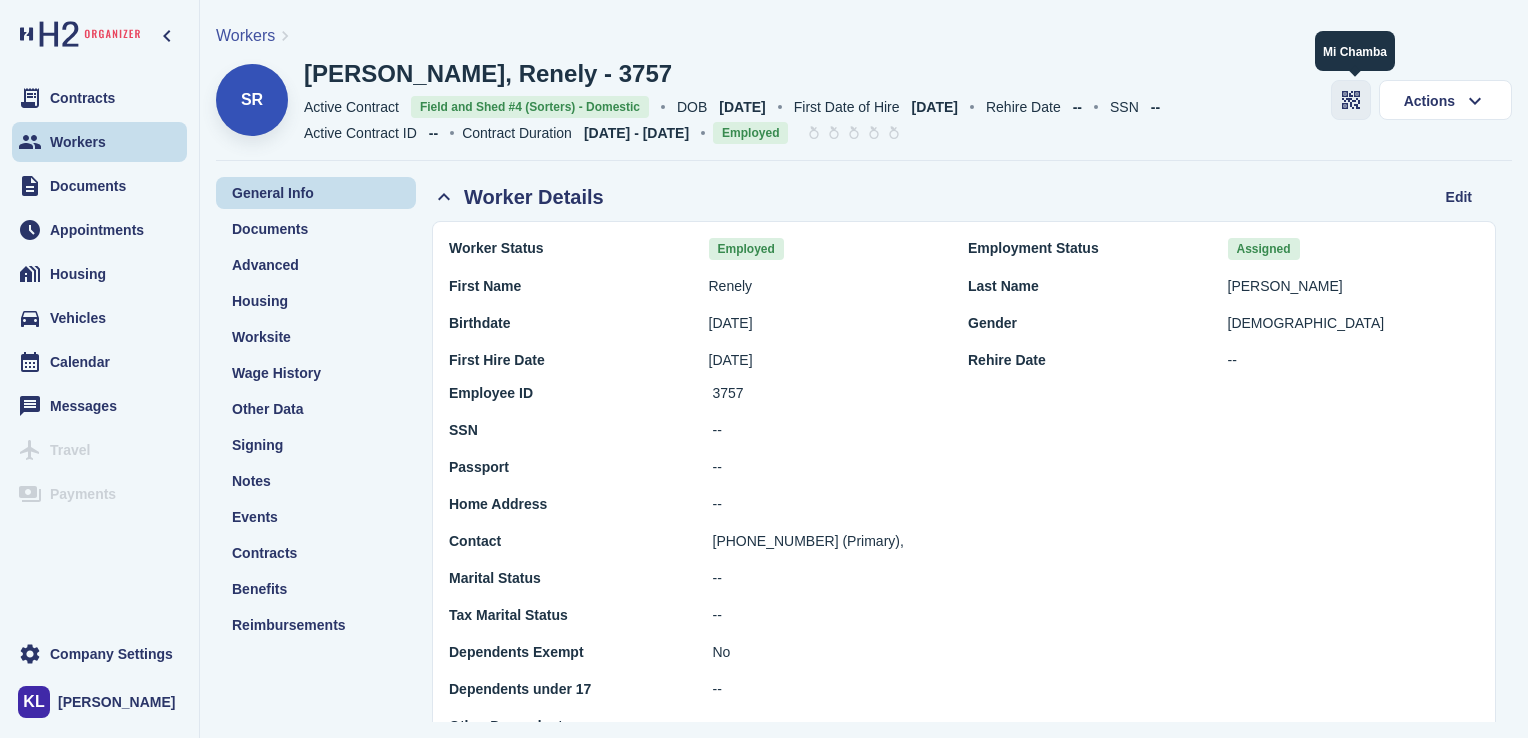 click at bounding box center [1351, 100] 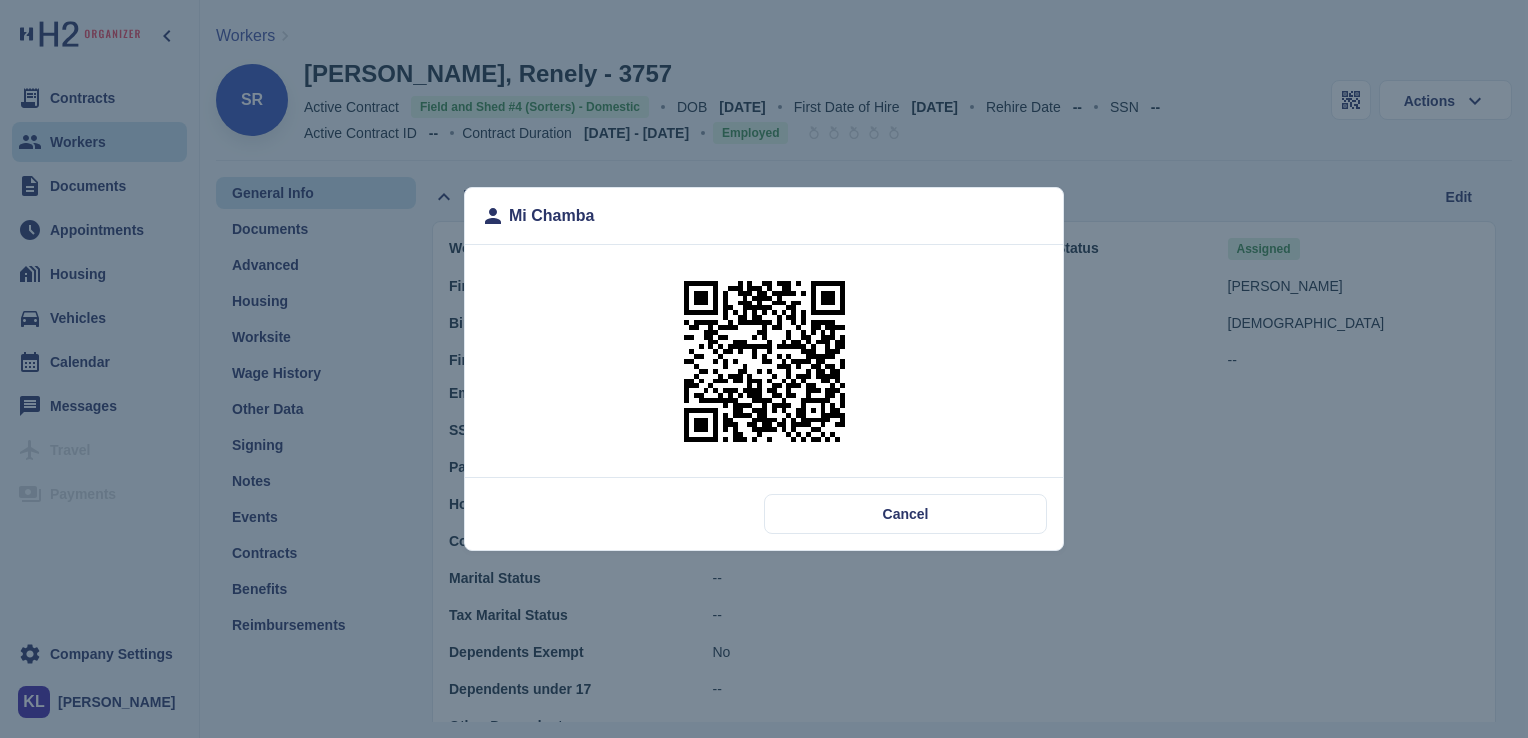 click at bounding box center [764, 361] 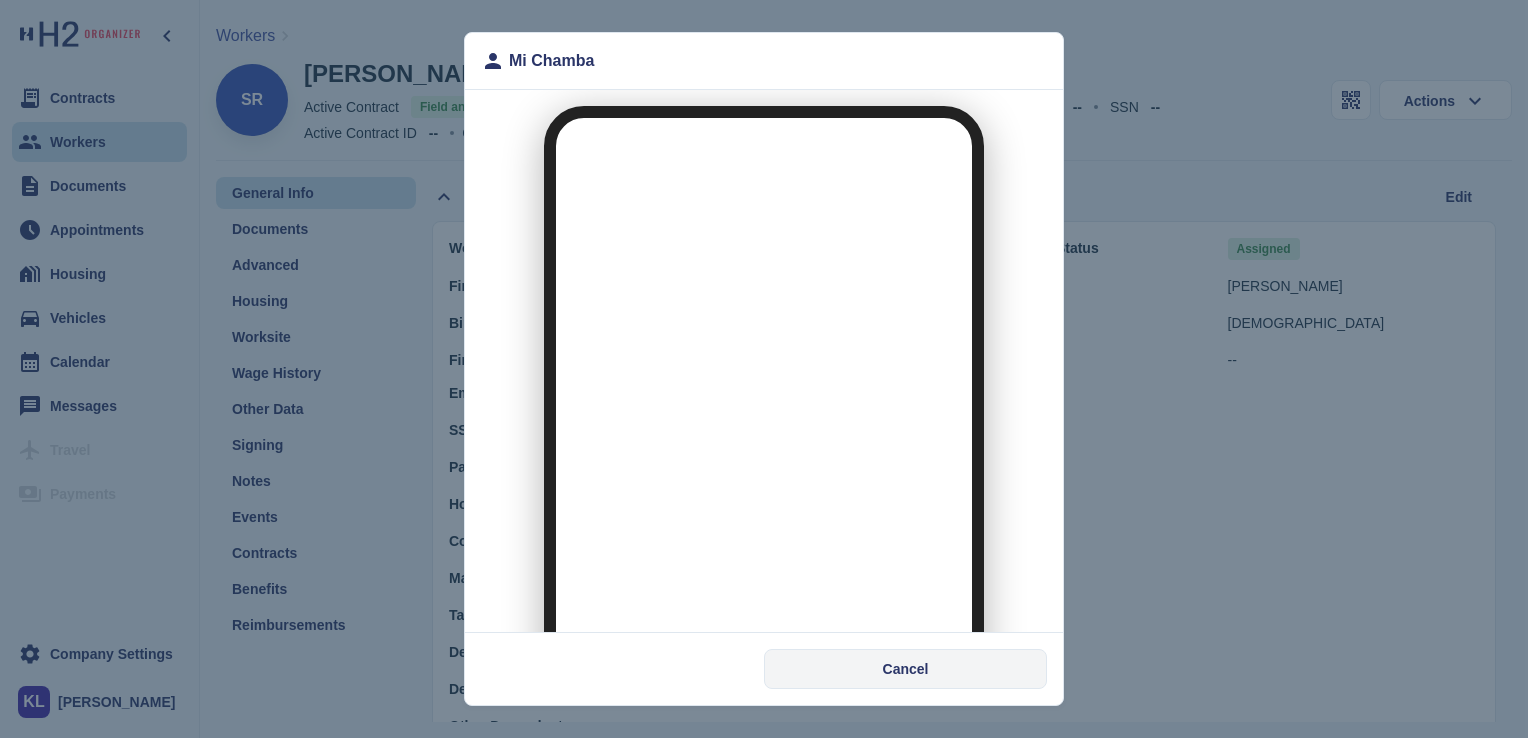 scroll, scrollTop: 0, scrollLeft: 0, axis: both 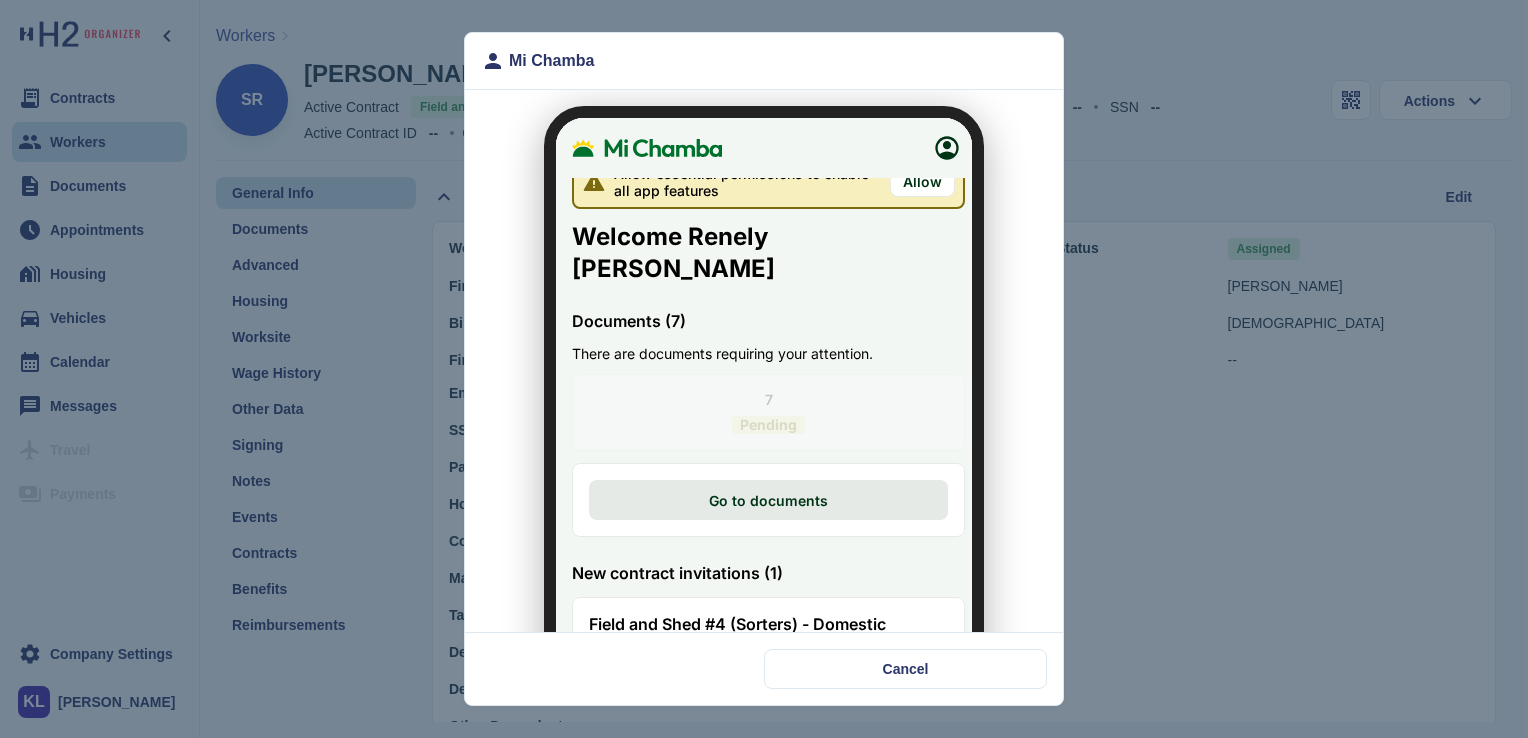 click on "7 Pending" at bounding box center (756, 400) 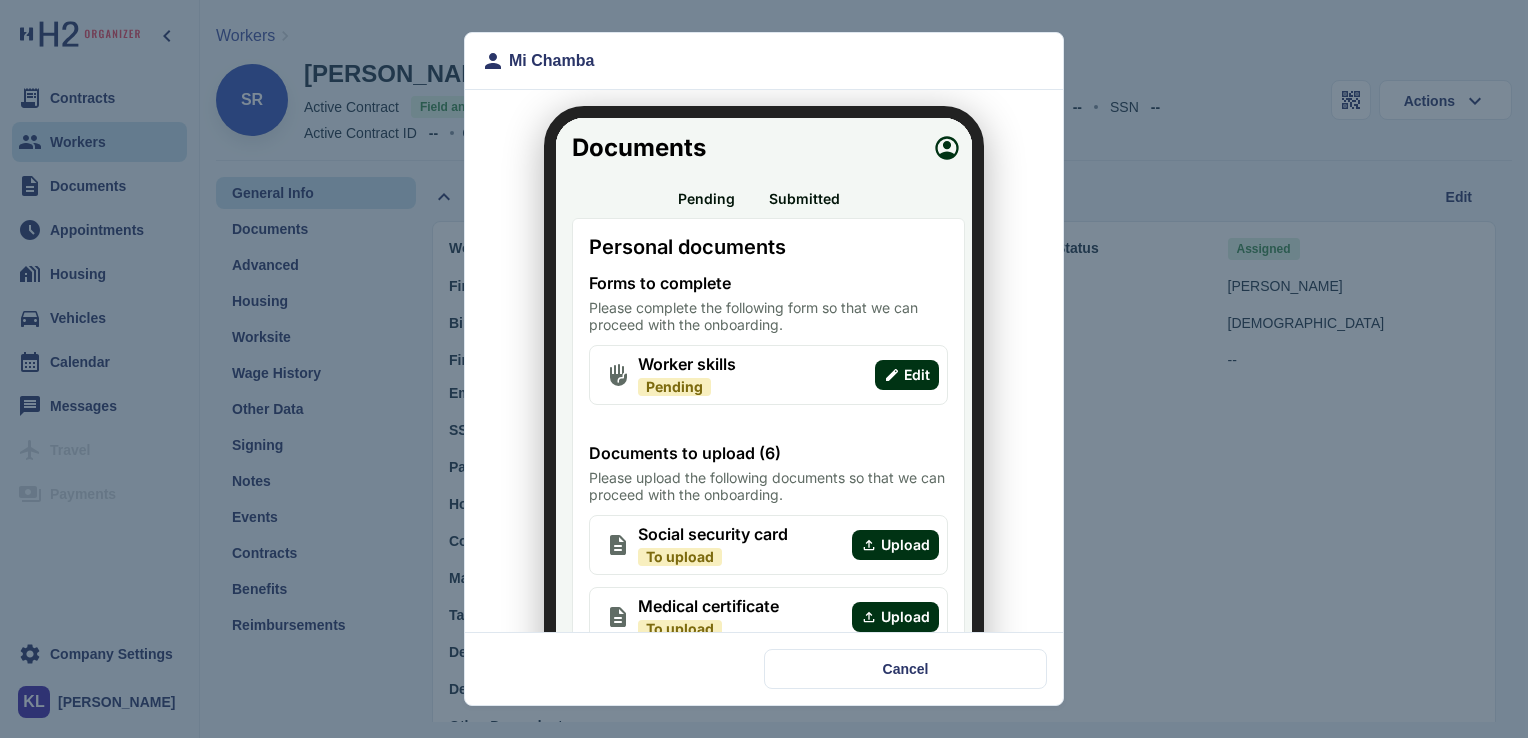 scroll, scrollTop: 273, scrollLeft: 0, axis: vertical 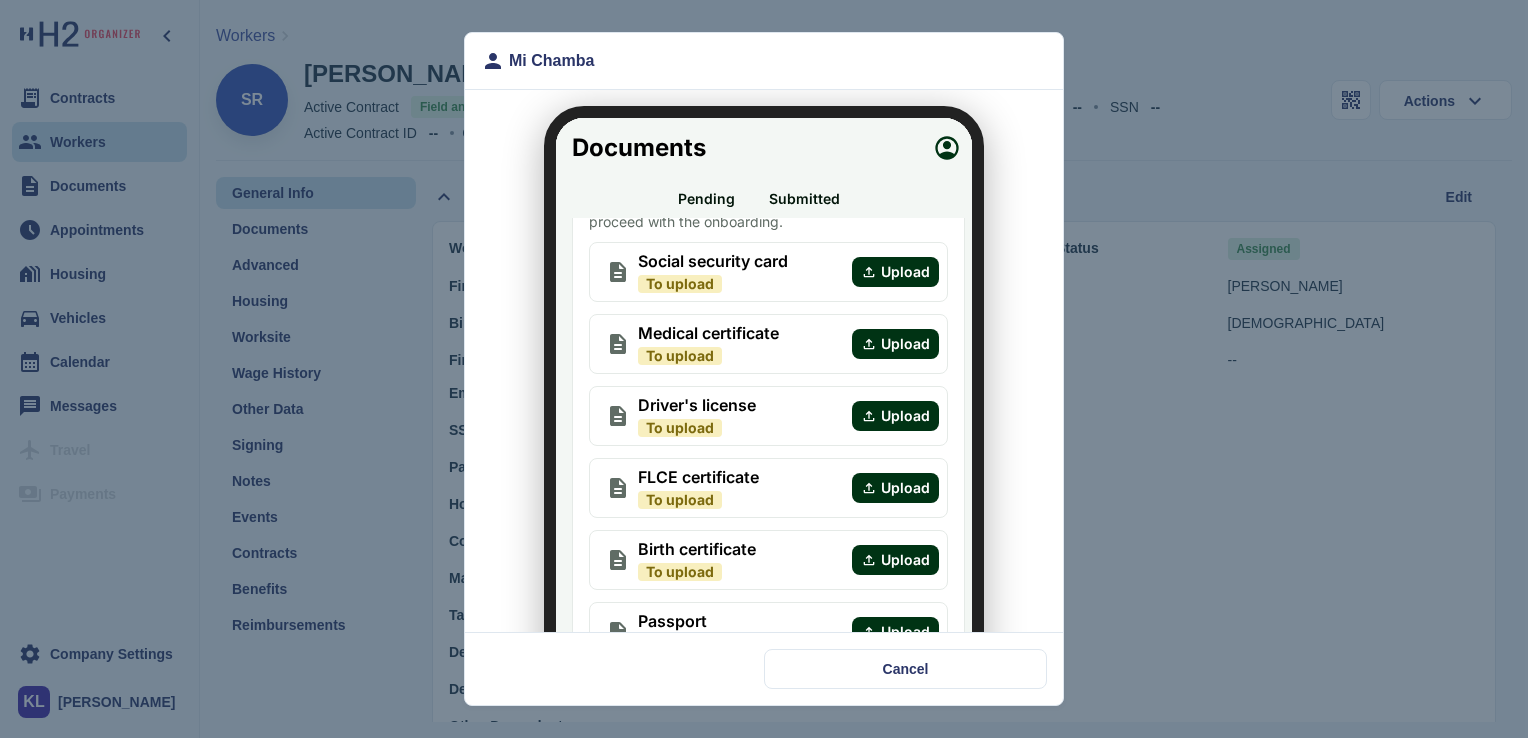 click on "FLCE certificate To upload Upload" at bounding box center (756, 476) 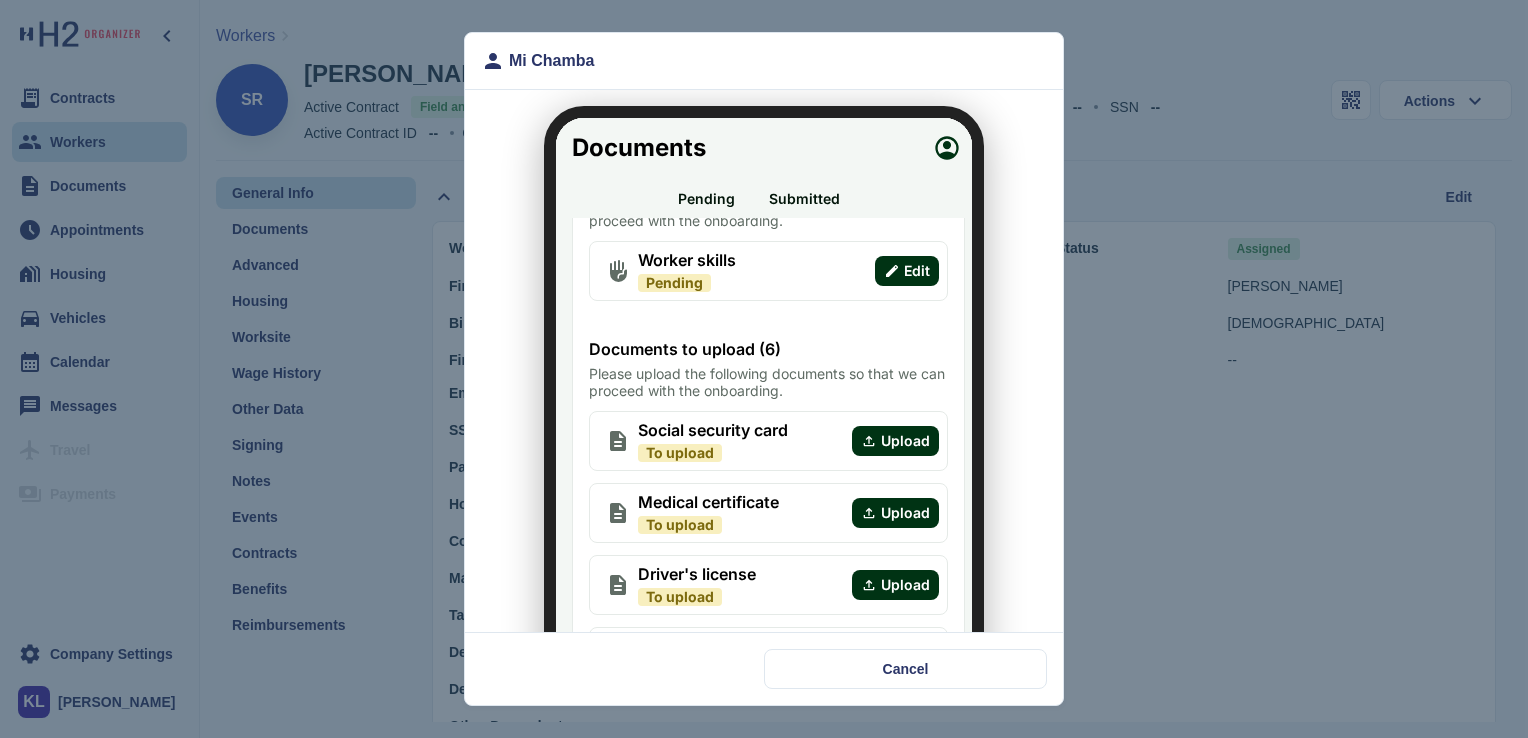 scroll, scrollTop: 0, scrollLeft: 0, axis: both 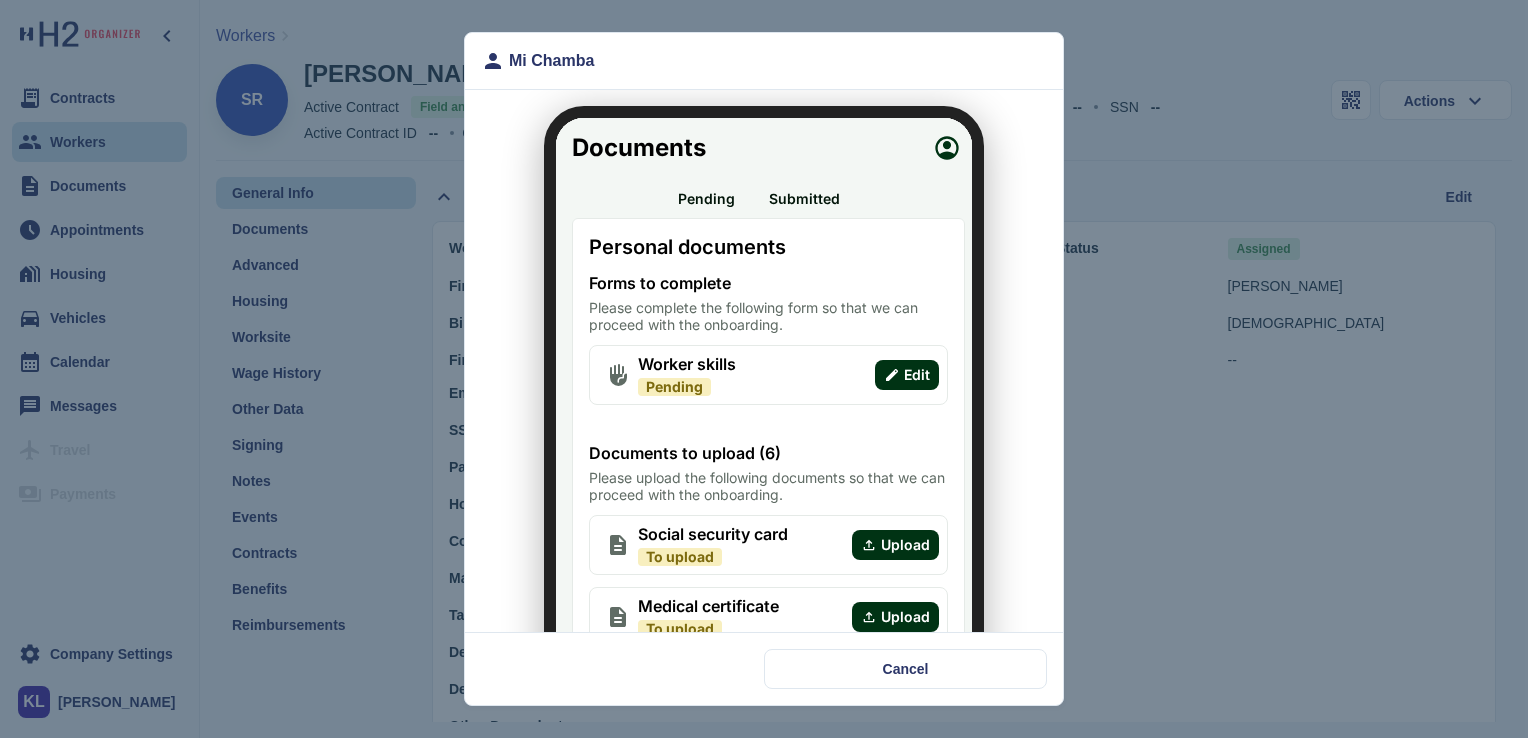 click on "Personal documents" at bounding box center (756, 235) 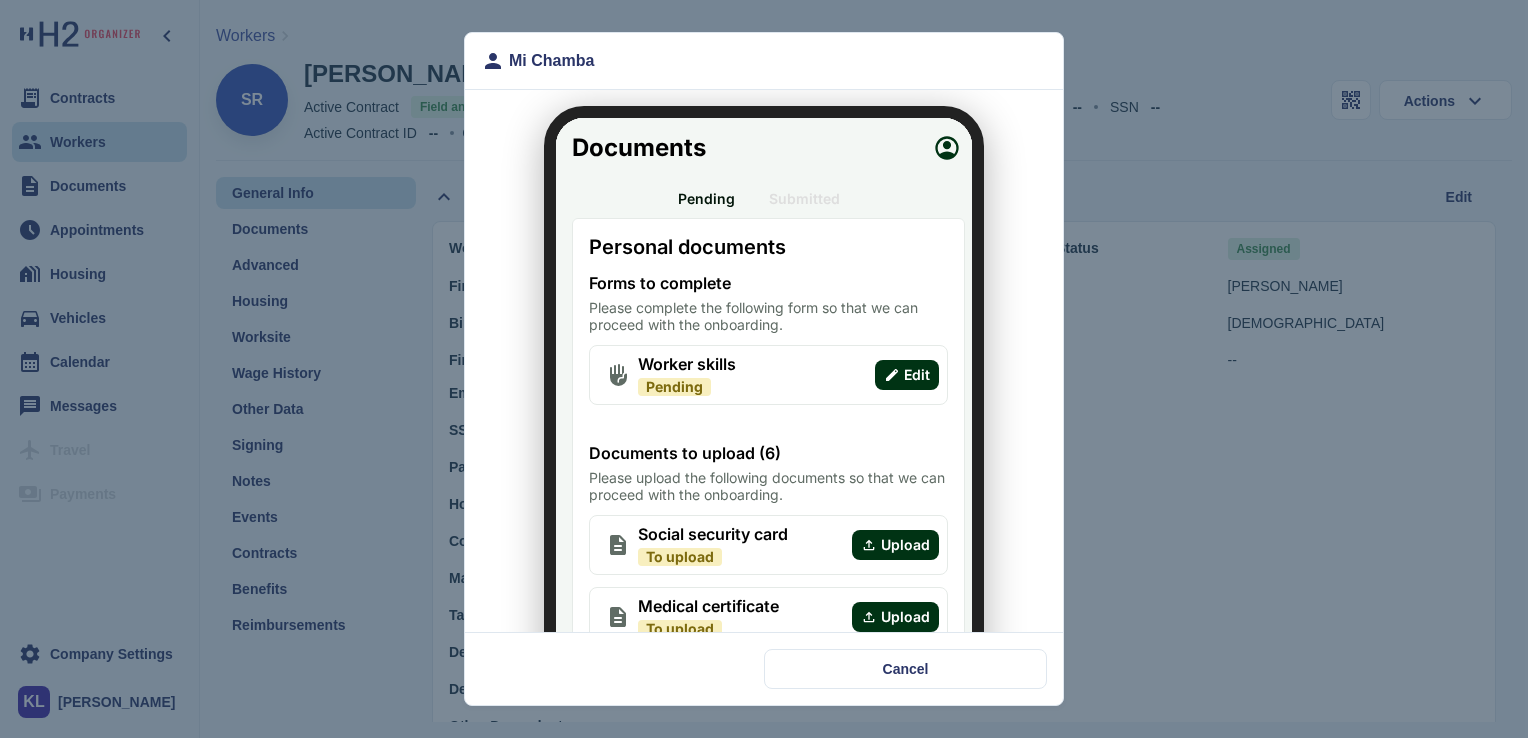 click on "Submitted" at bounding box center (792, 186) 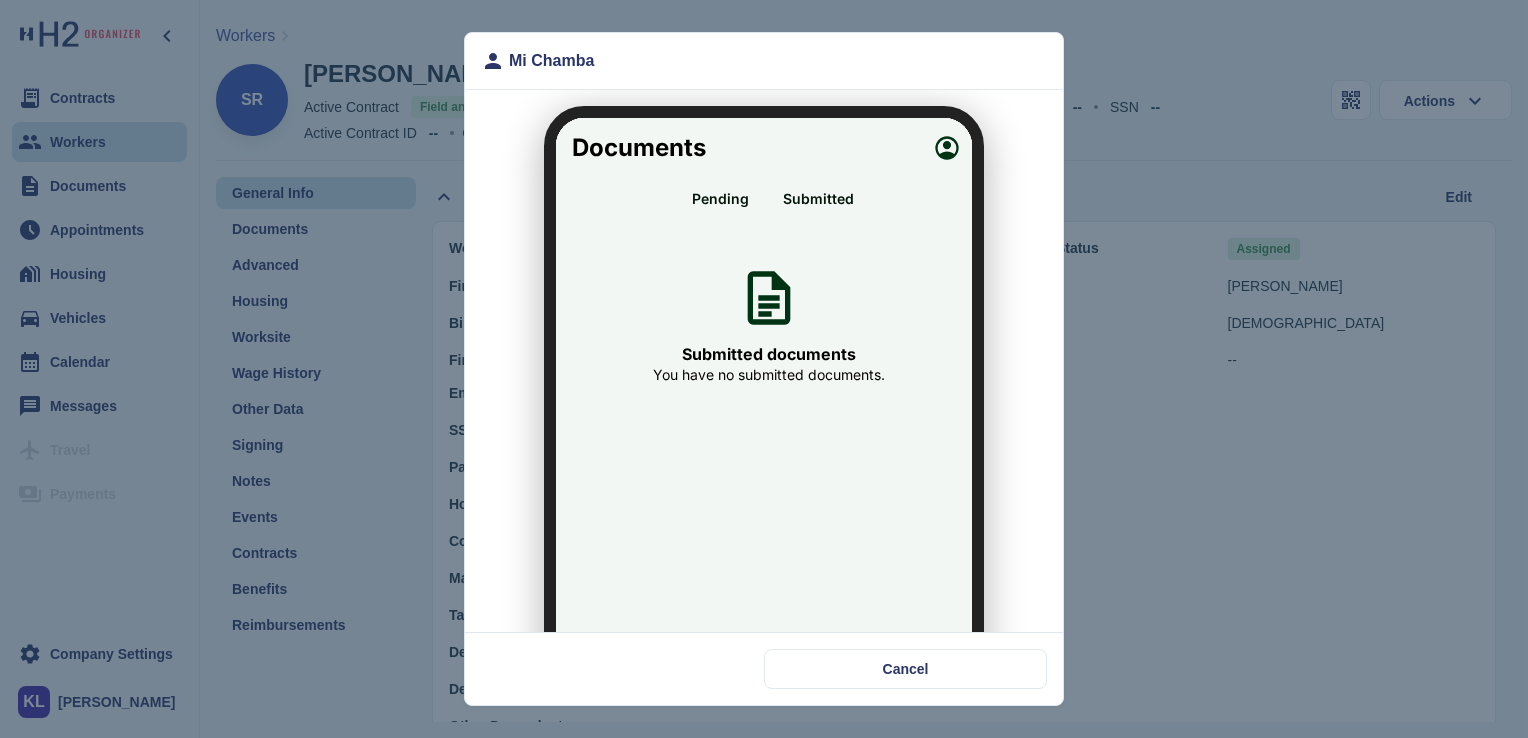 scroll, scrollTop: 188, scrollLeft: 0, axis: vertical 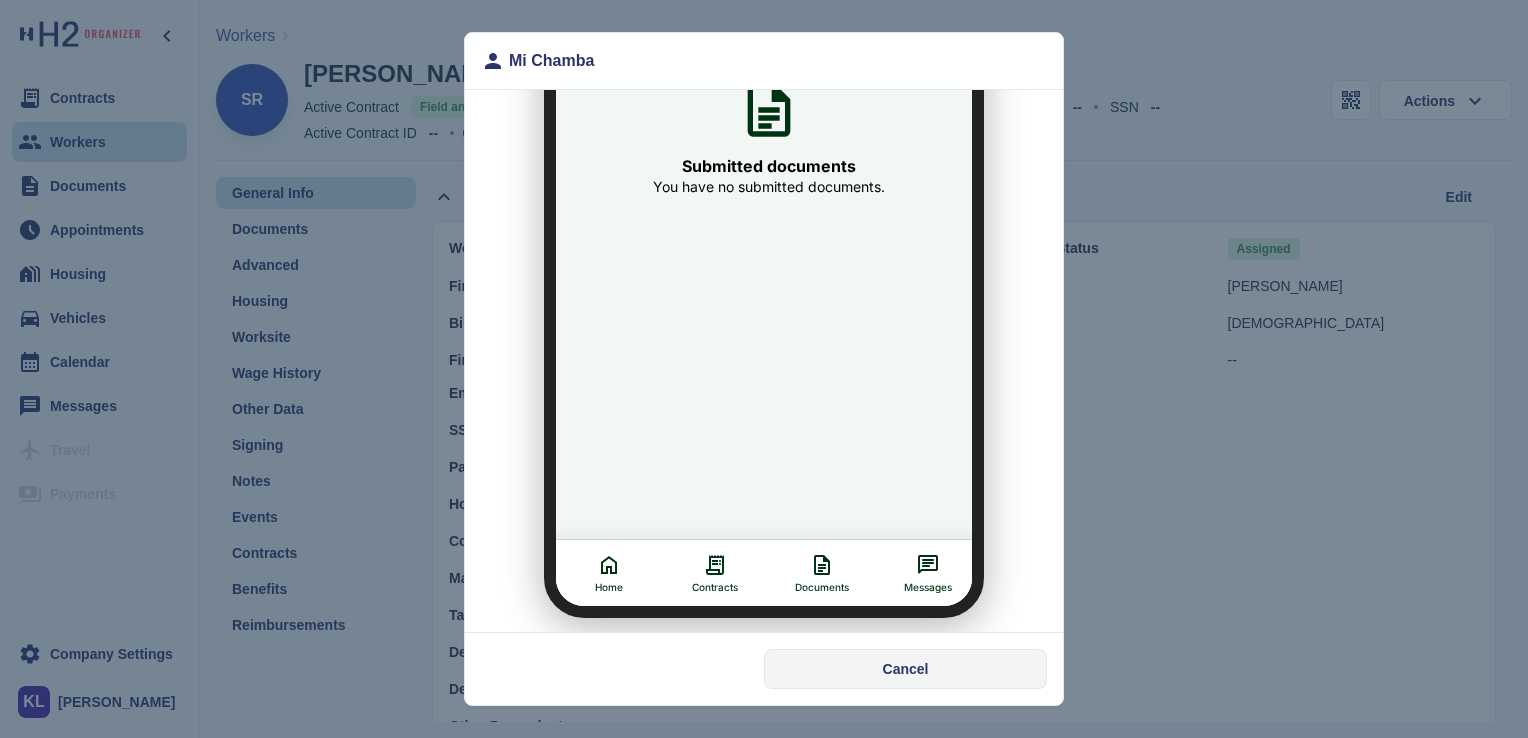 click on "Cancel" at bounding box center (905, 669) 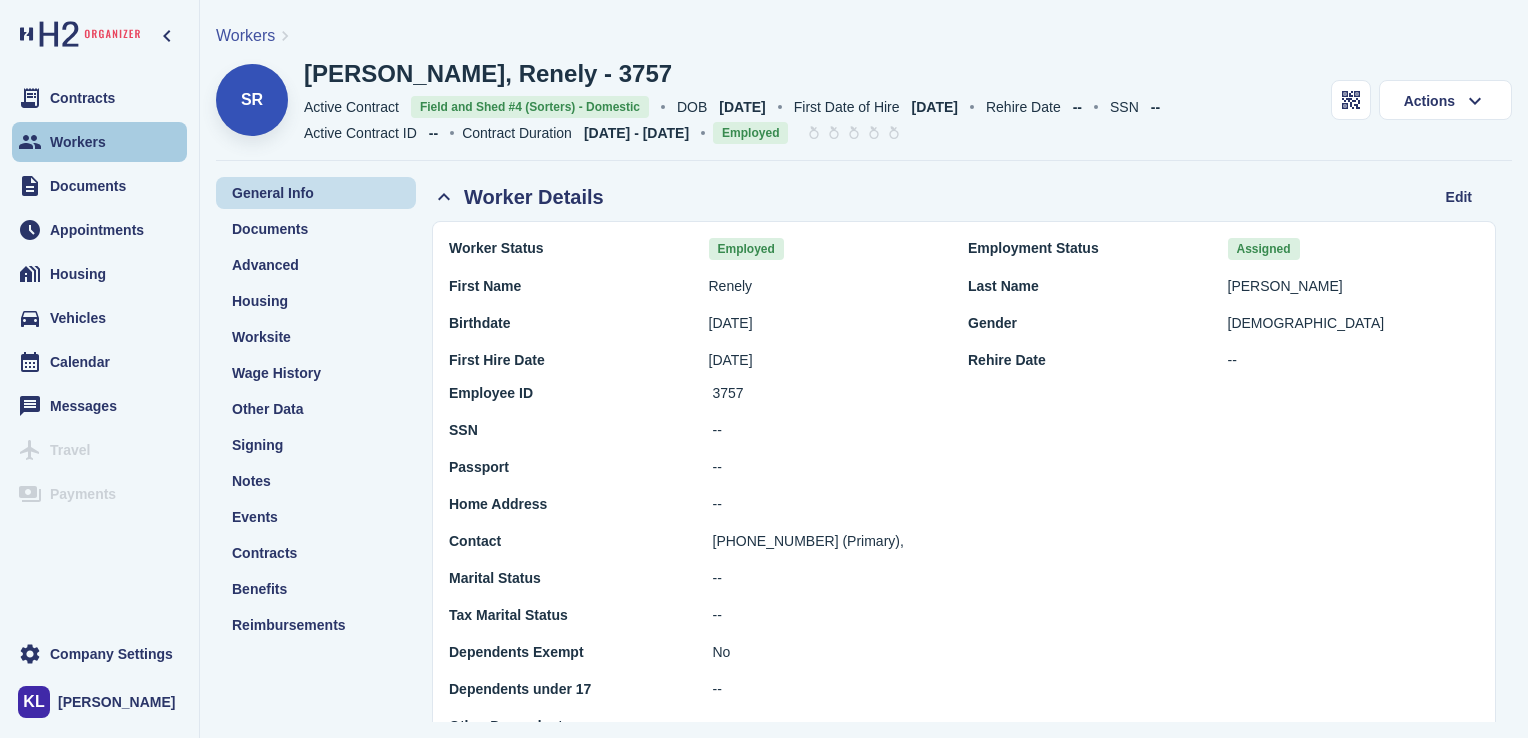 click on "Workers" at bounding box center [99, 142] 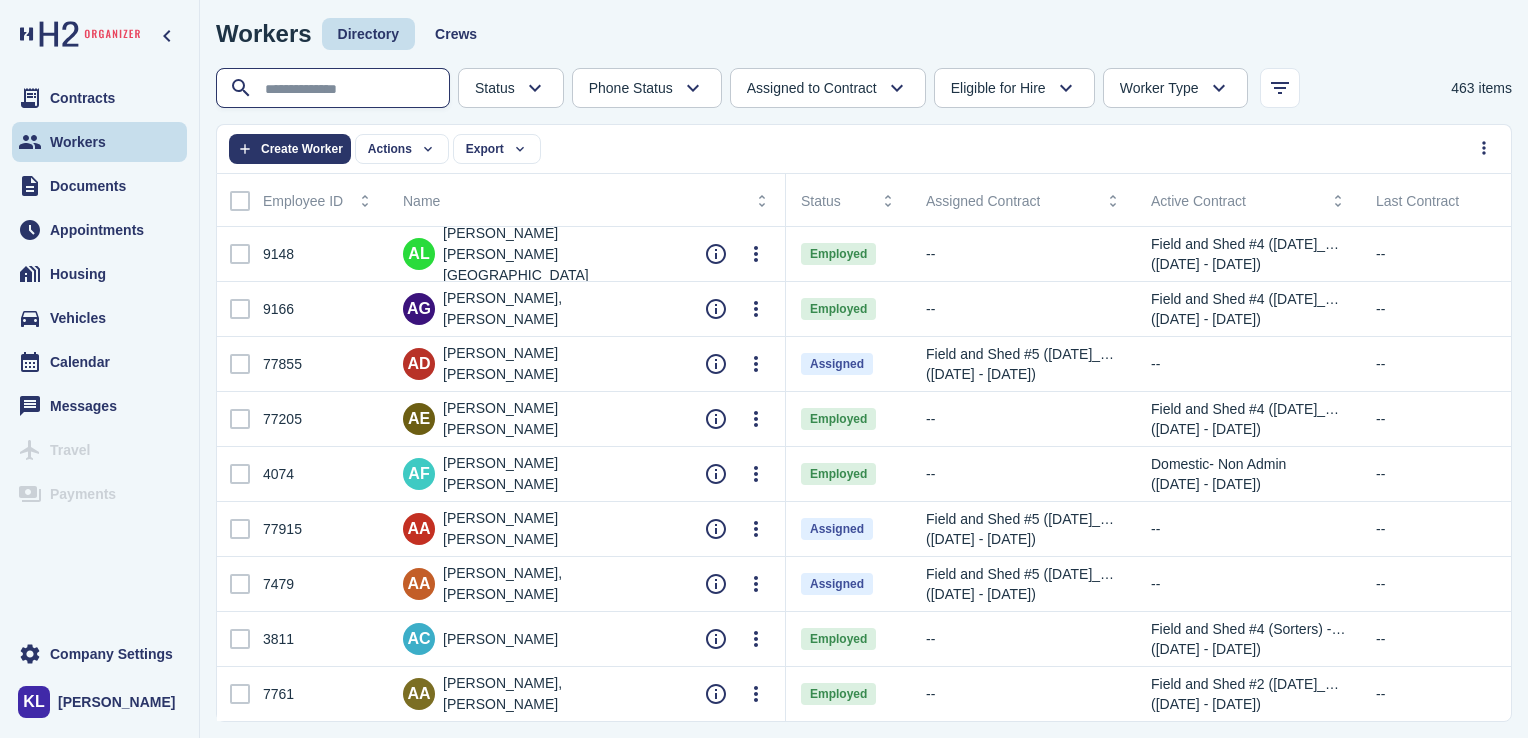 click at bounding box center [335, 89] 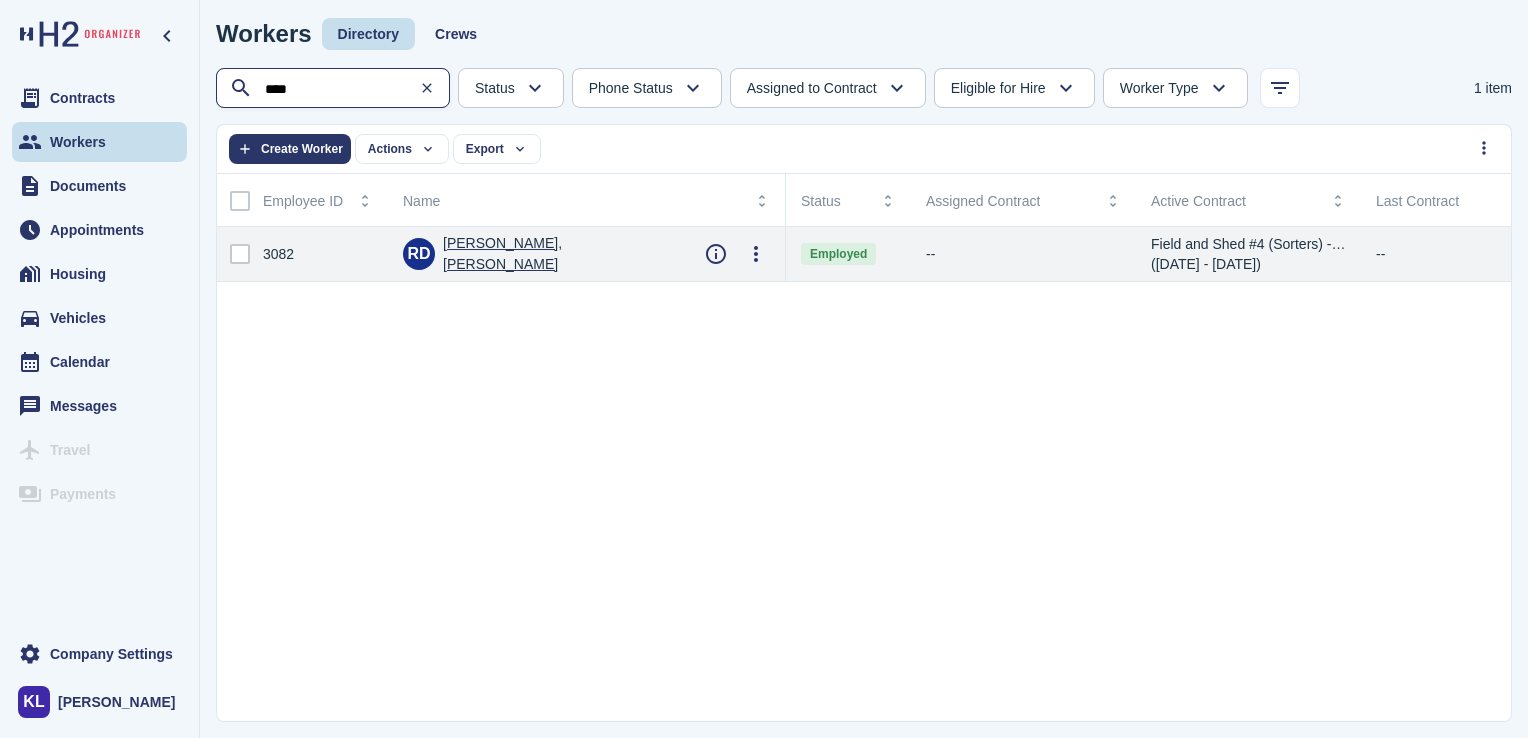 type on "****" 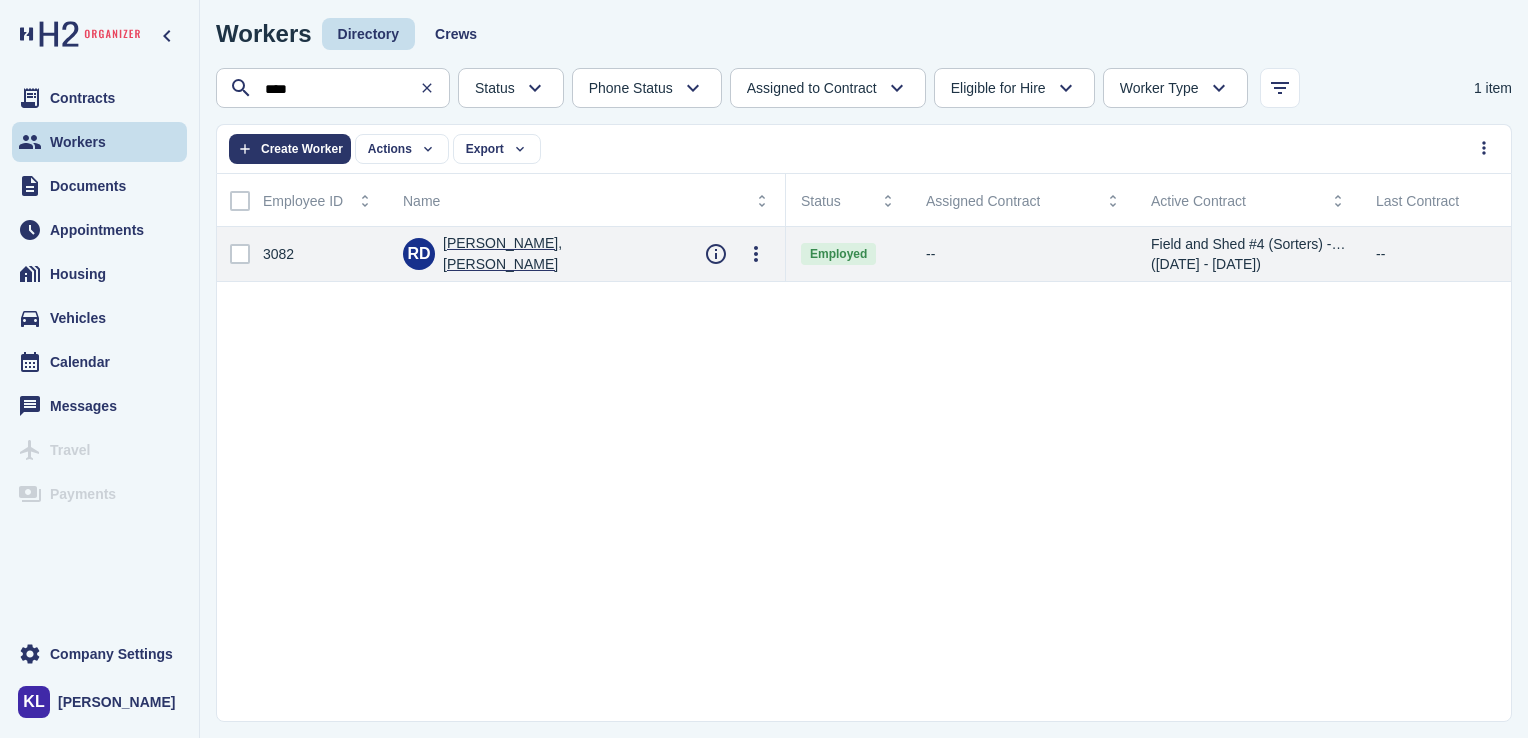 click on "[PERSON_NAME], [PERSON_NAME]" at bounding box center (558, 254) 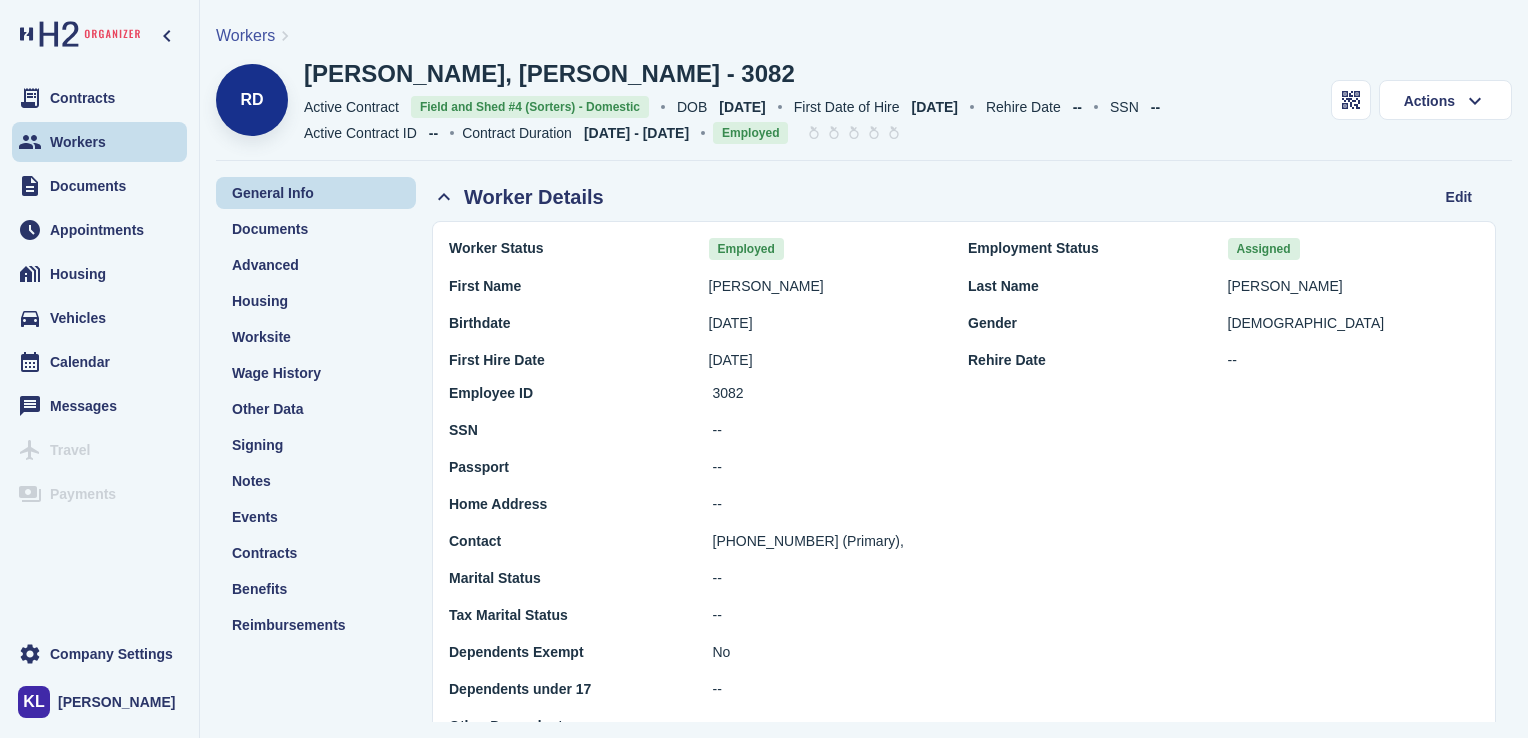 click on "[PERSON_NAME] [PERSON_NAME] - 3082   Active Contract   Contract   Field and Shed #4 (Sorters) - Domestic     DOB   DOB   [DEMOGRAPHIC_DATA]   First Date of Hire   First Date of Hire   [DATE]   Rehire Date   Rehire Date   --   SSN   SSN   --   Active Contract ID   Active Contract ID   --   Contract Duration   Contract Duration   [DATE] - [DATE]   Employed                                         Actions" at bounding box center [864, 108] 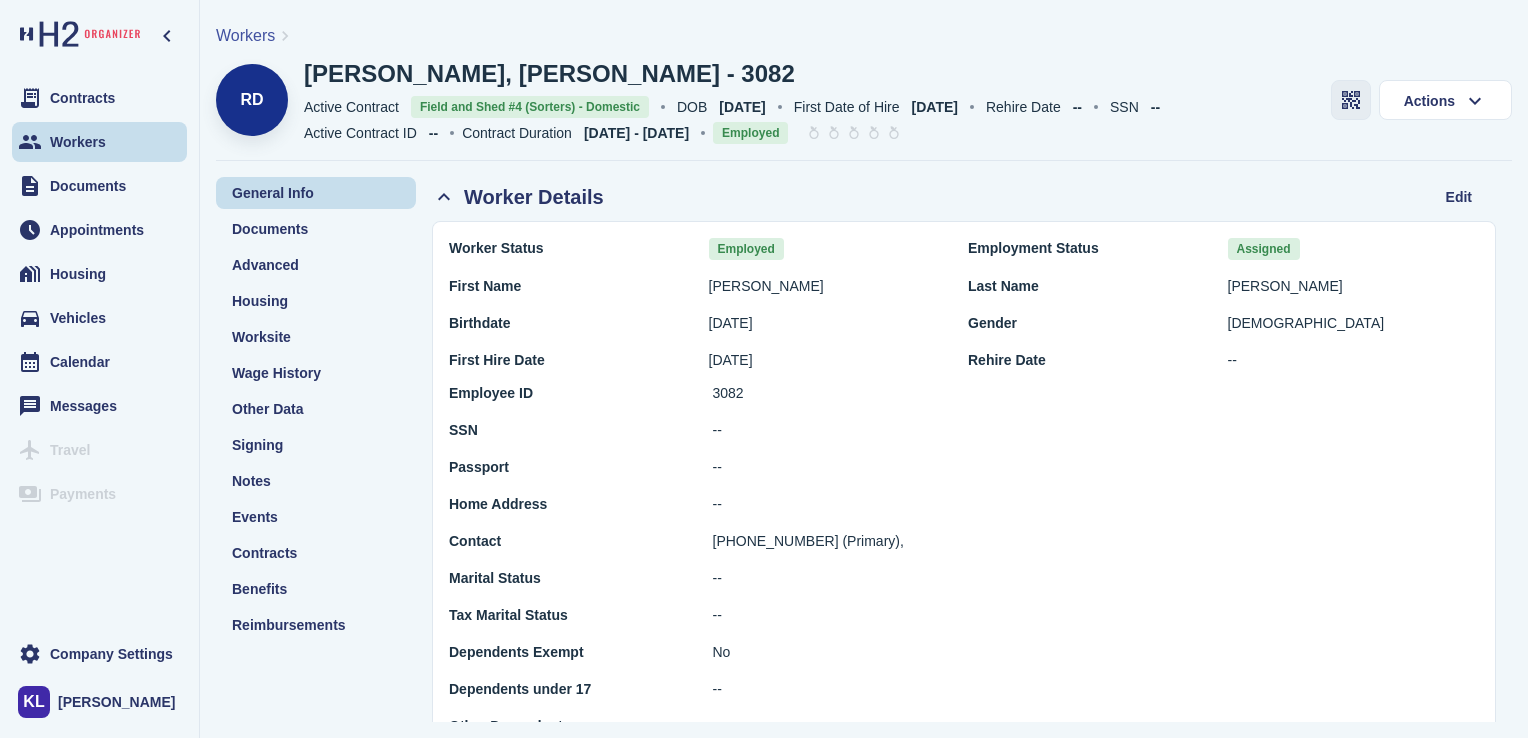 click at bounding box center (1351, 100) 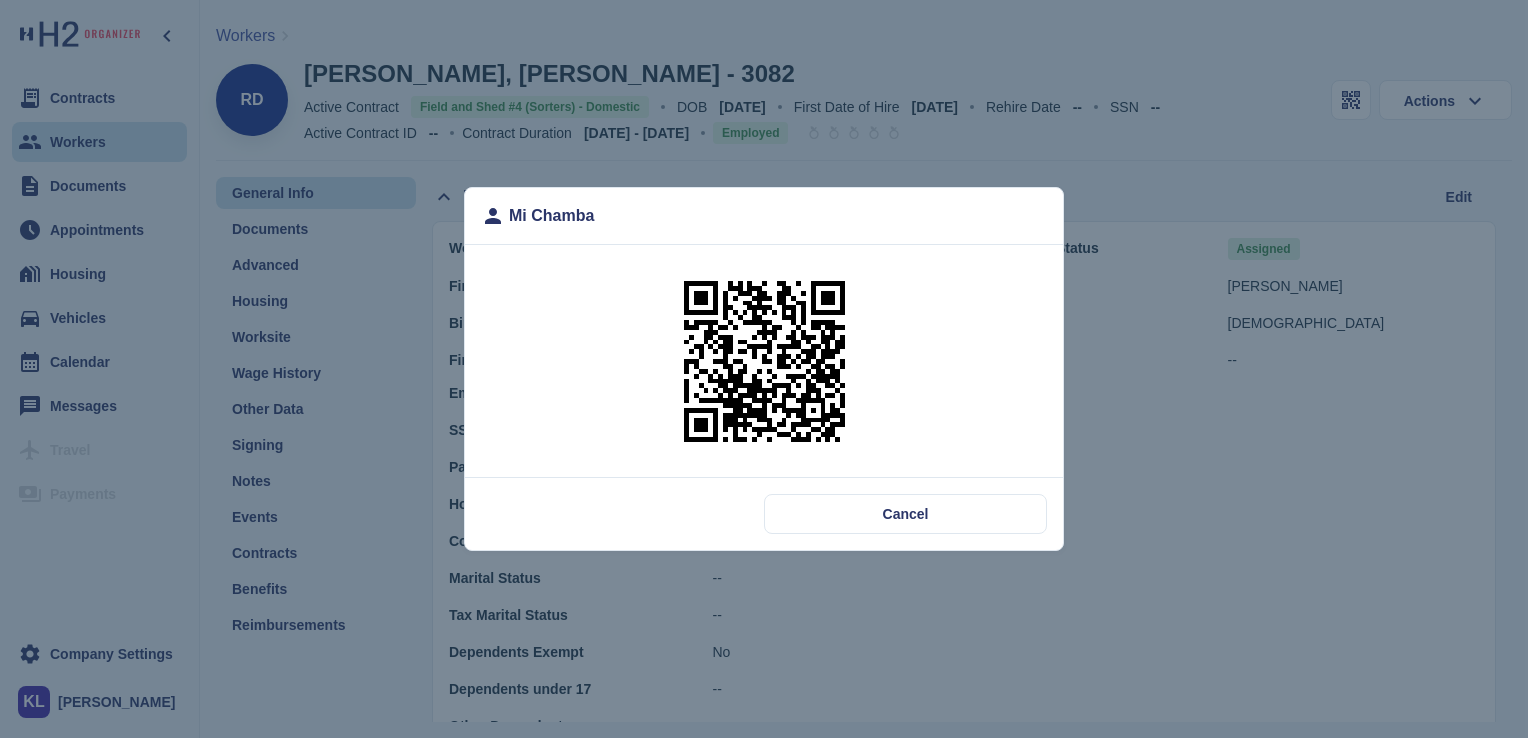 click at bounding box center (764, 361) 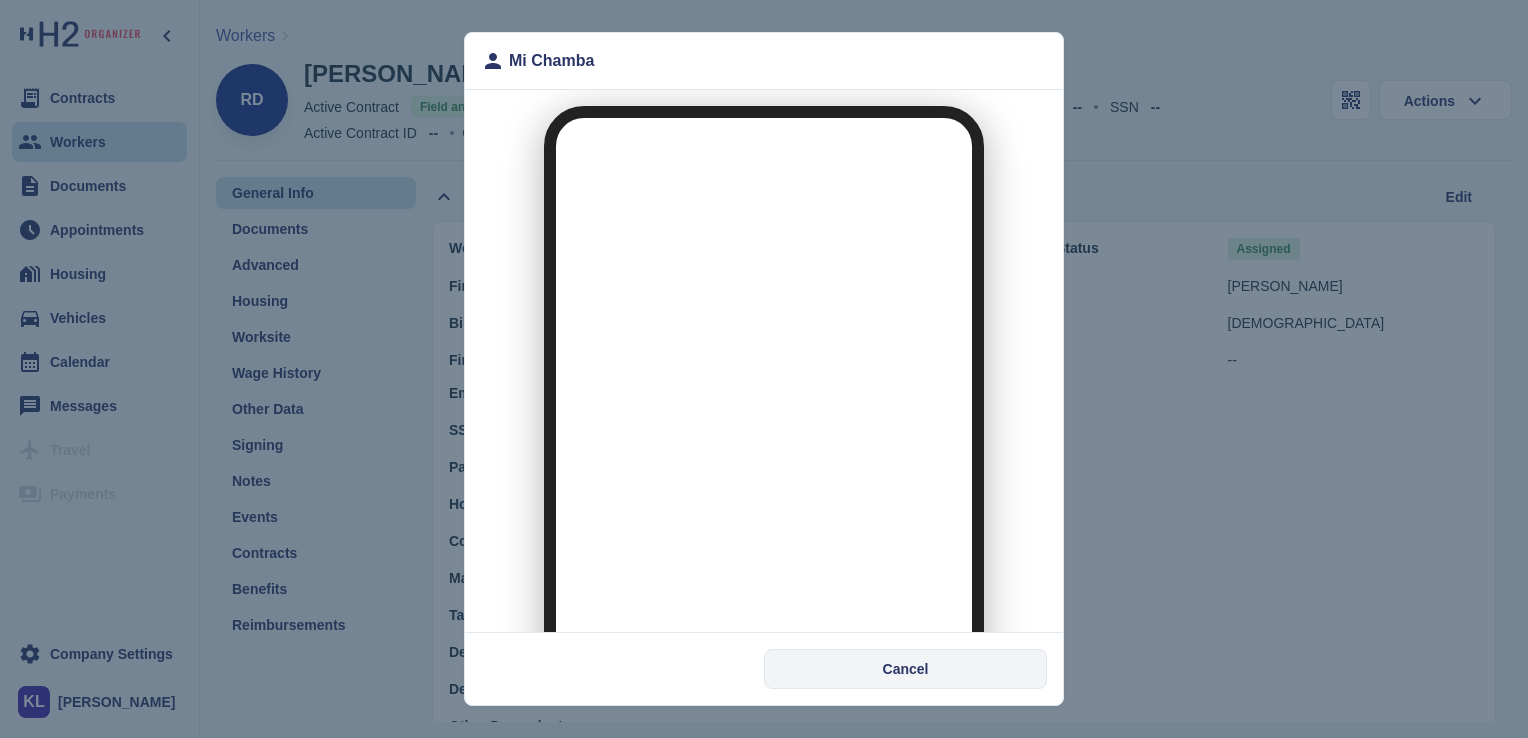scroll, scrollTop: 0, scrollLeft: 0, axis: both 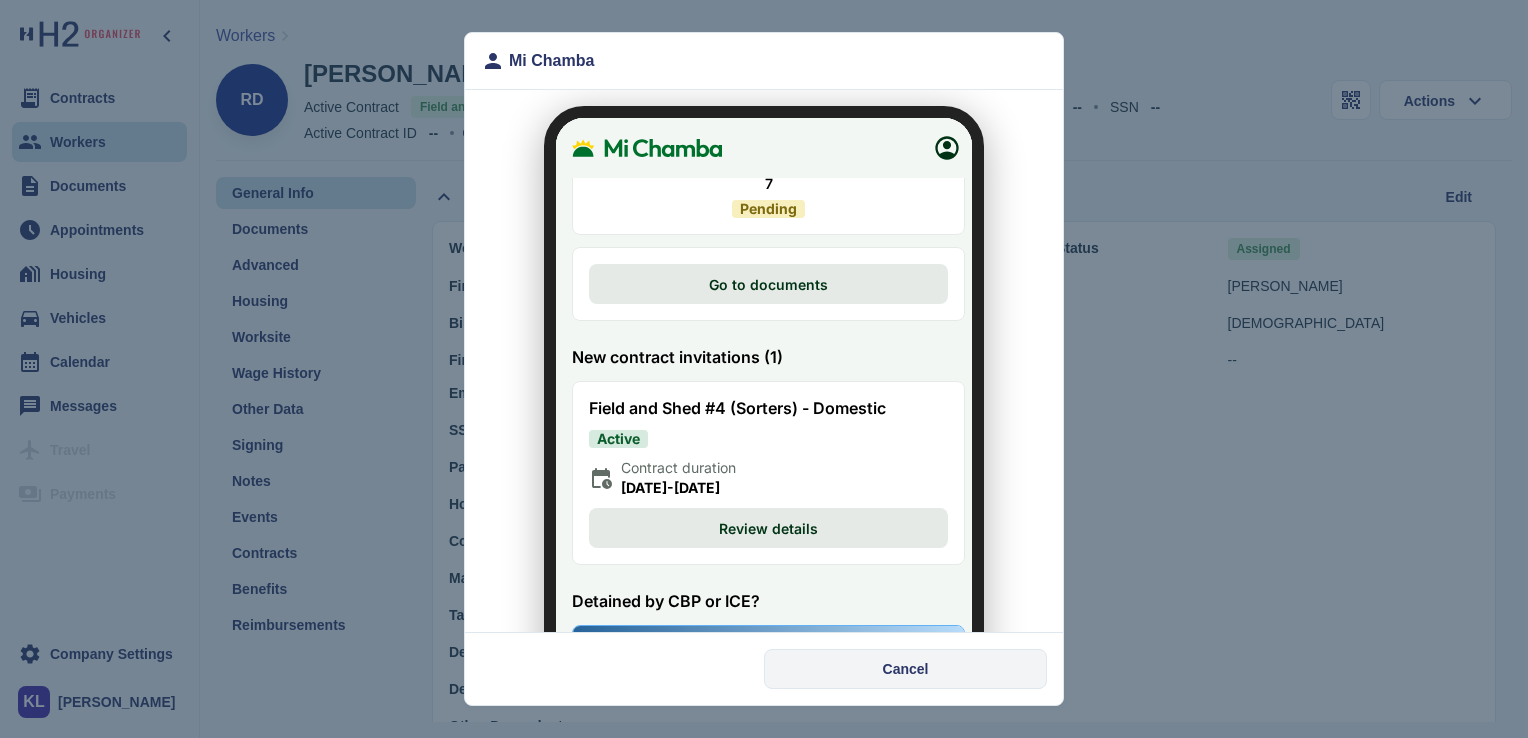 click on "Cancel" at bounding box center [906, 669] 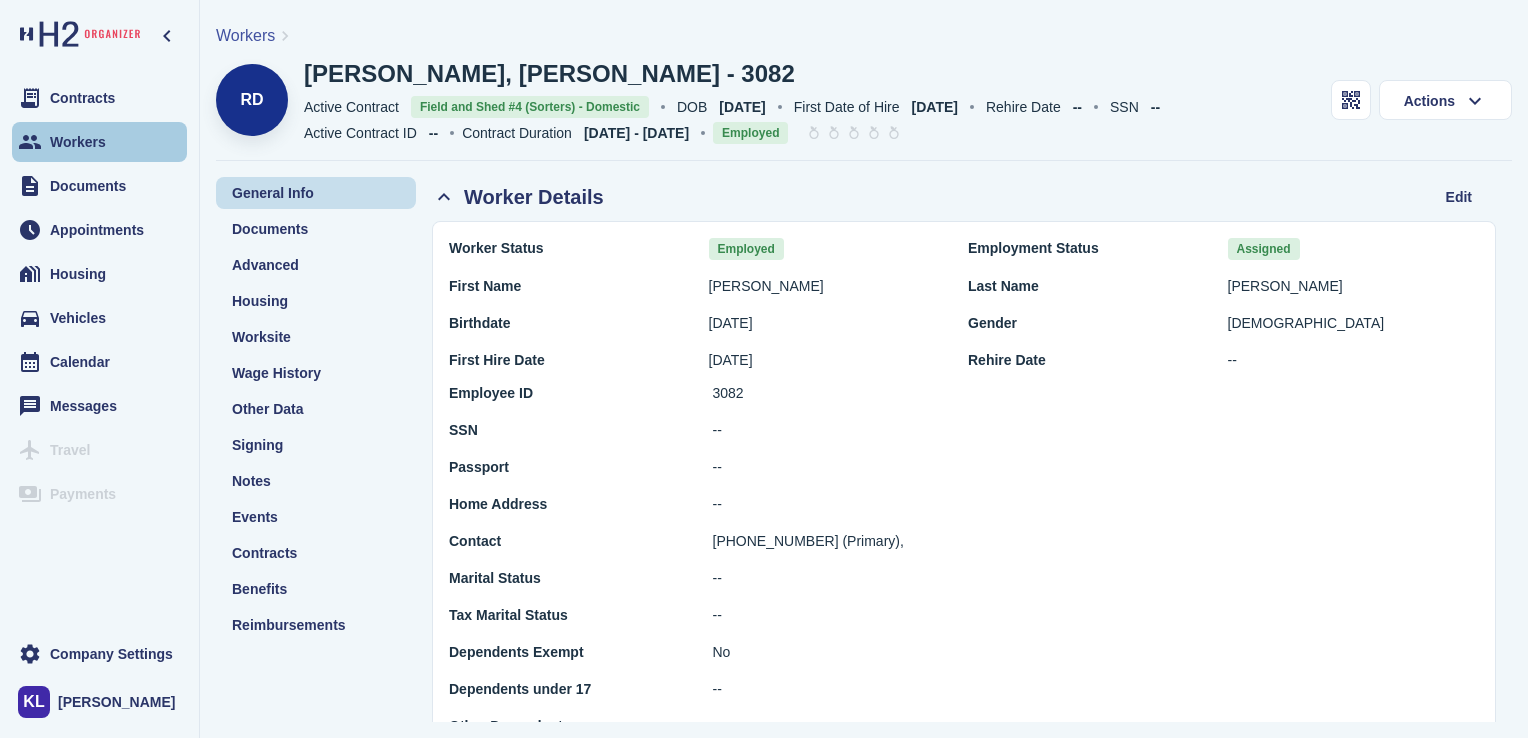 click on "Workers" at bounding box center [99, 142] 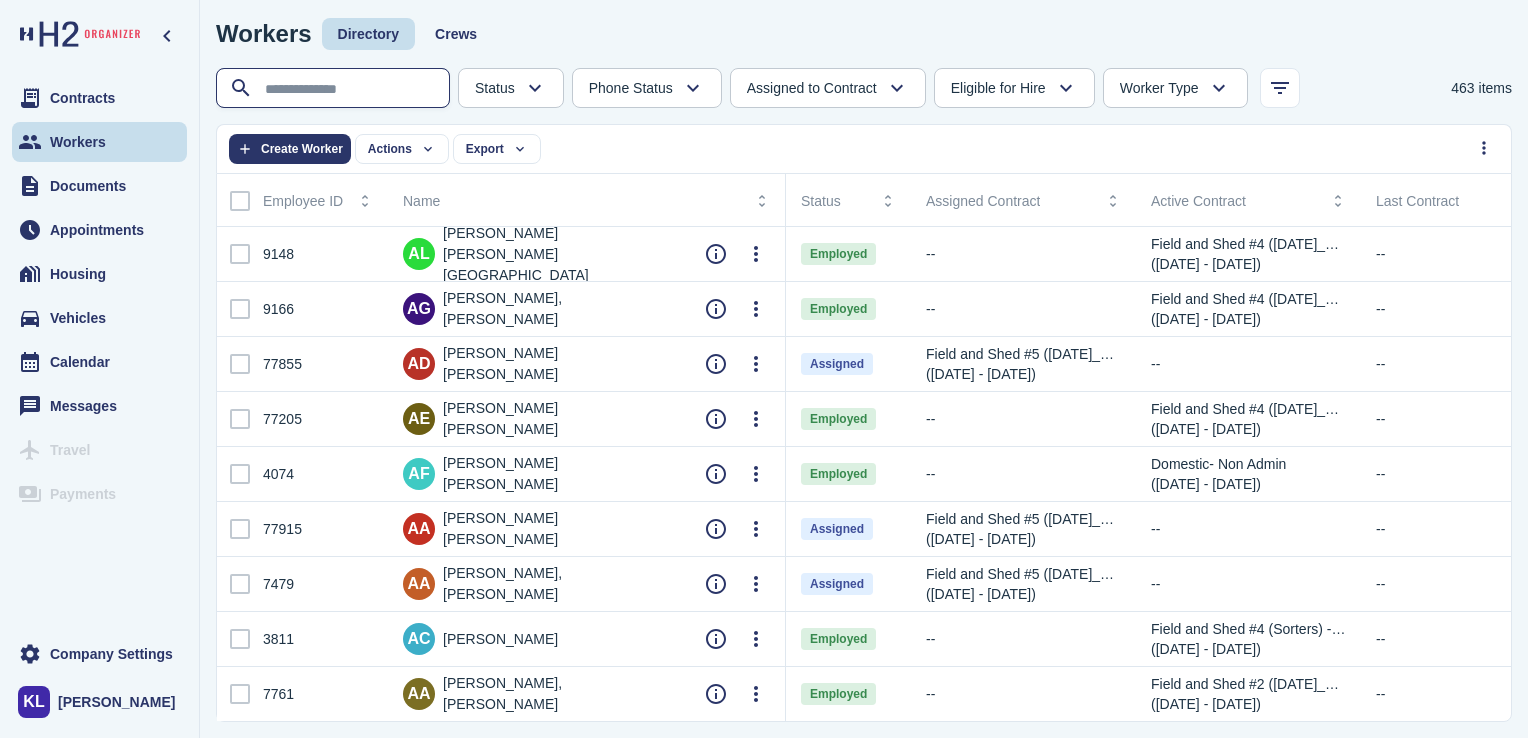click at bounding box center (335, 89) 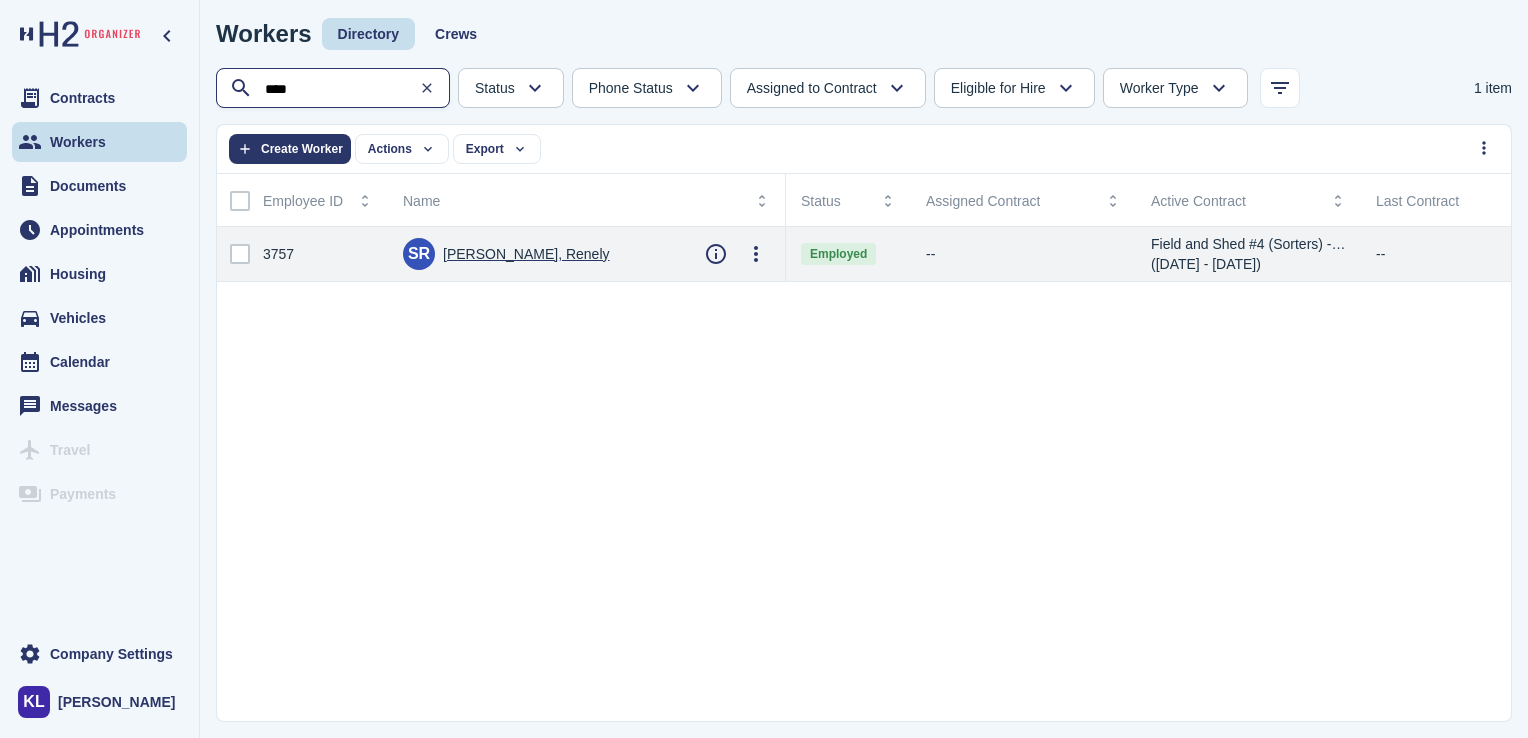 type on "****" 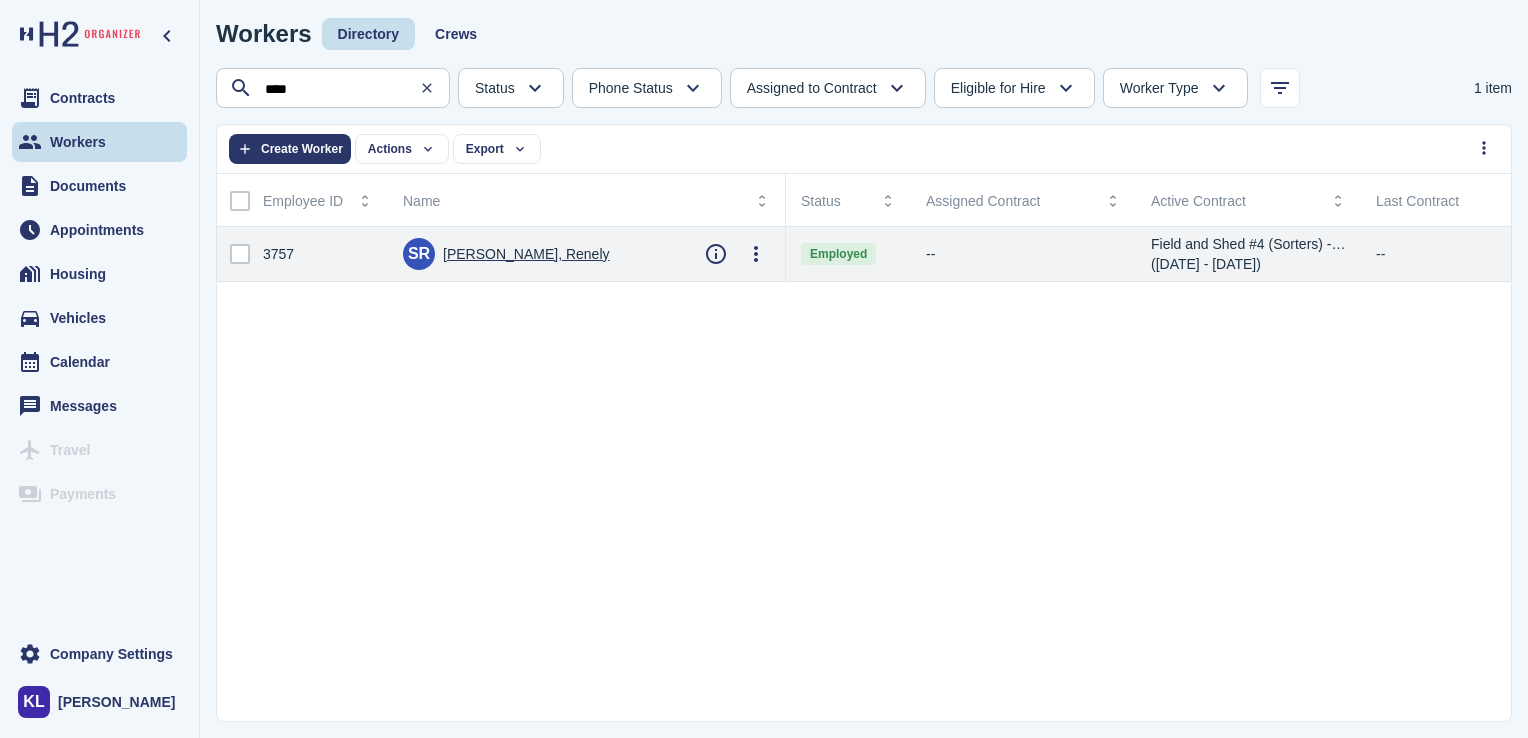 click on "[PERSON_NAME], Renely" at bounding box center (526, 254) 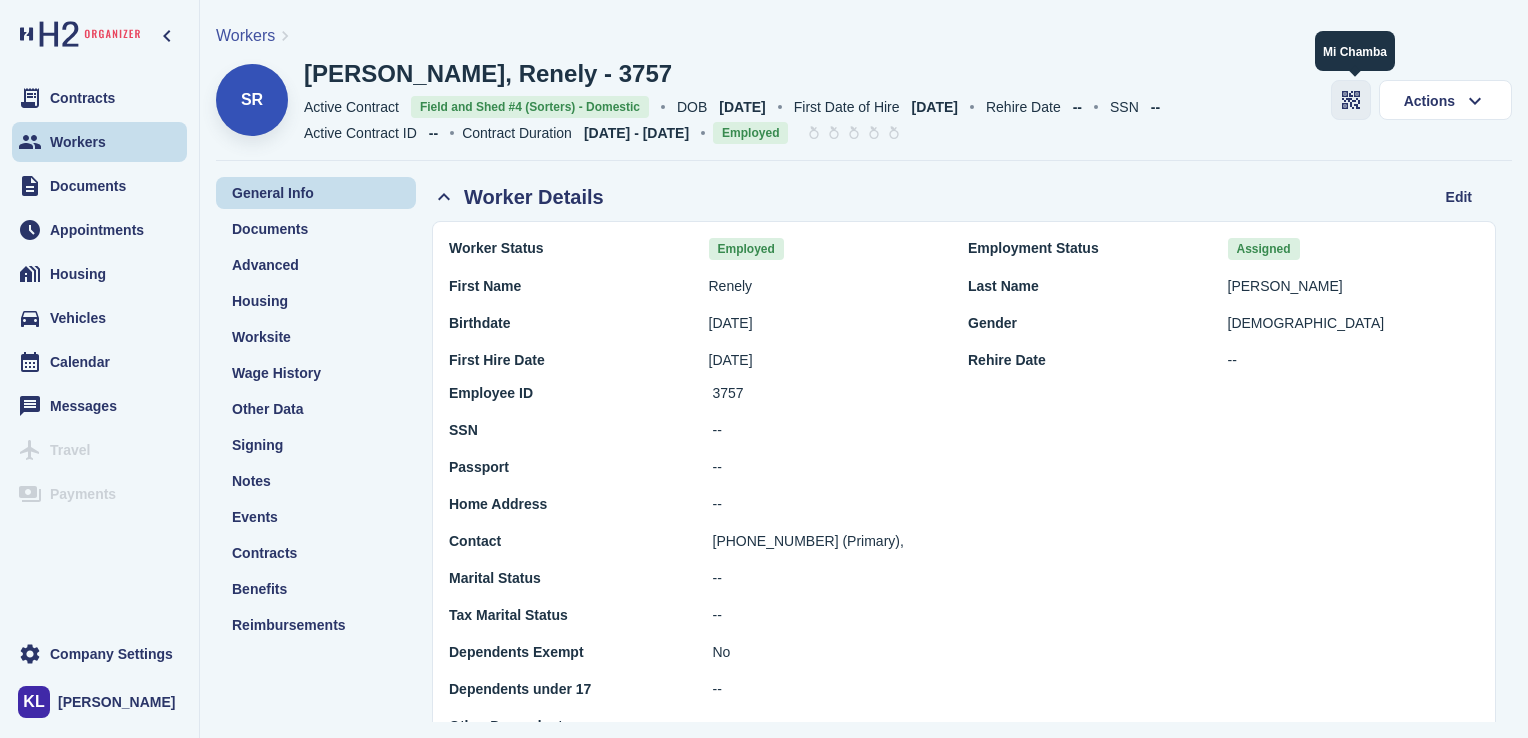 click at bounding box center [1351, 100] 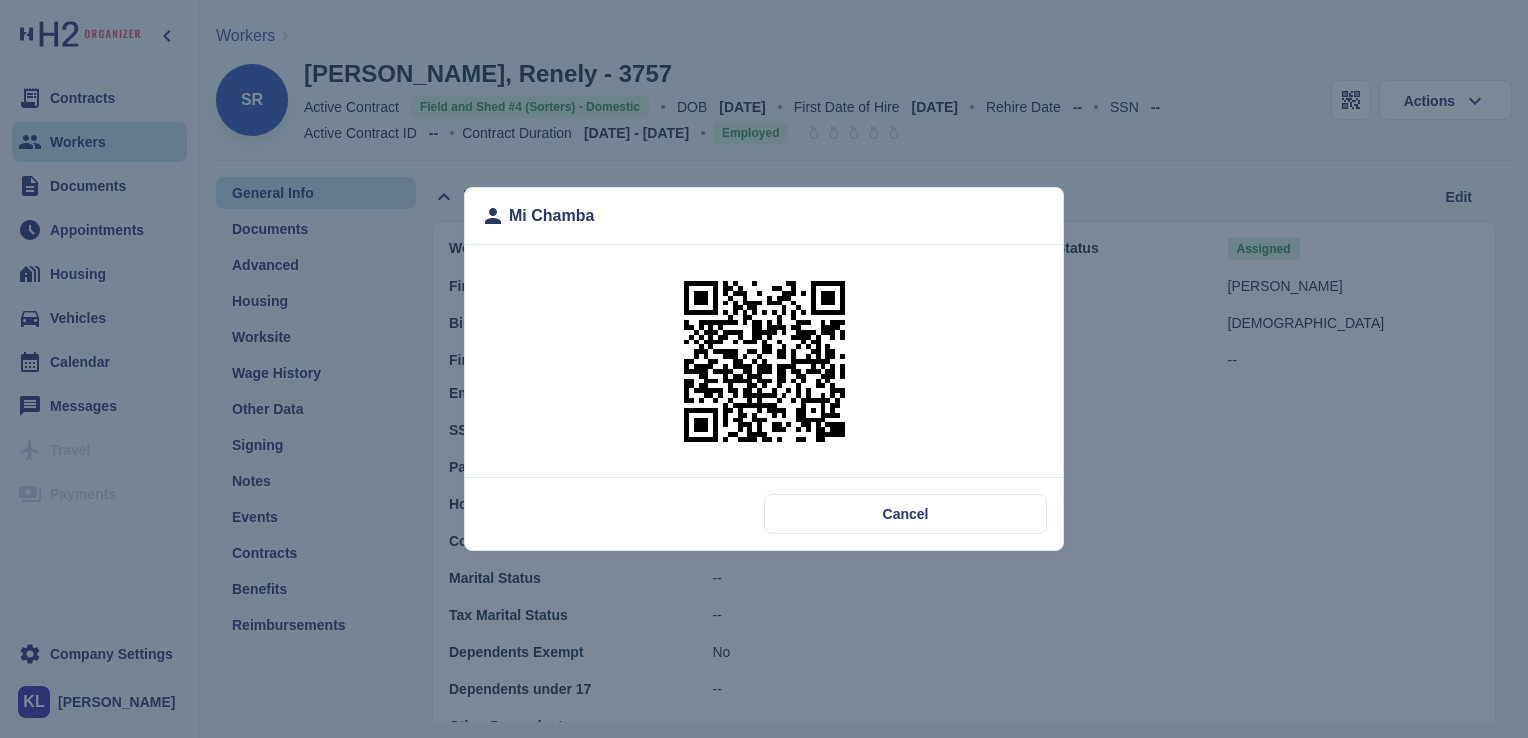 click at bounding box center [764, 361] 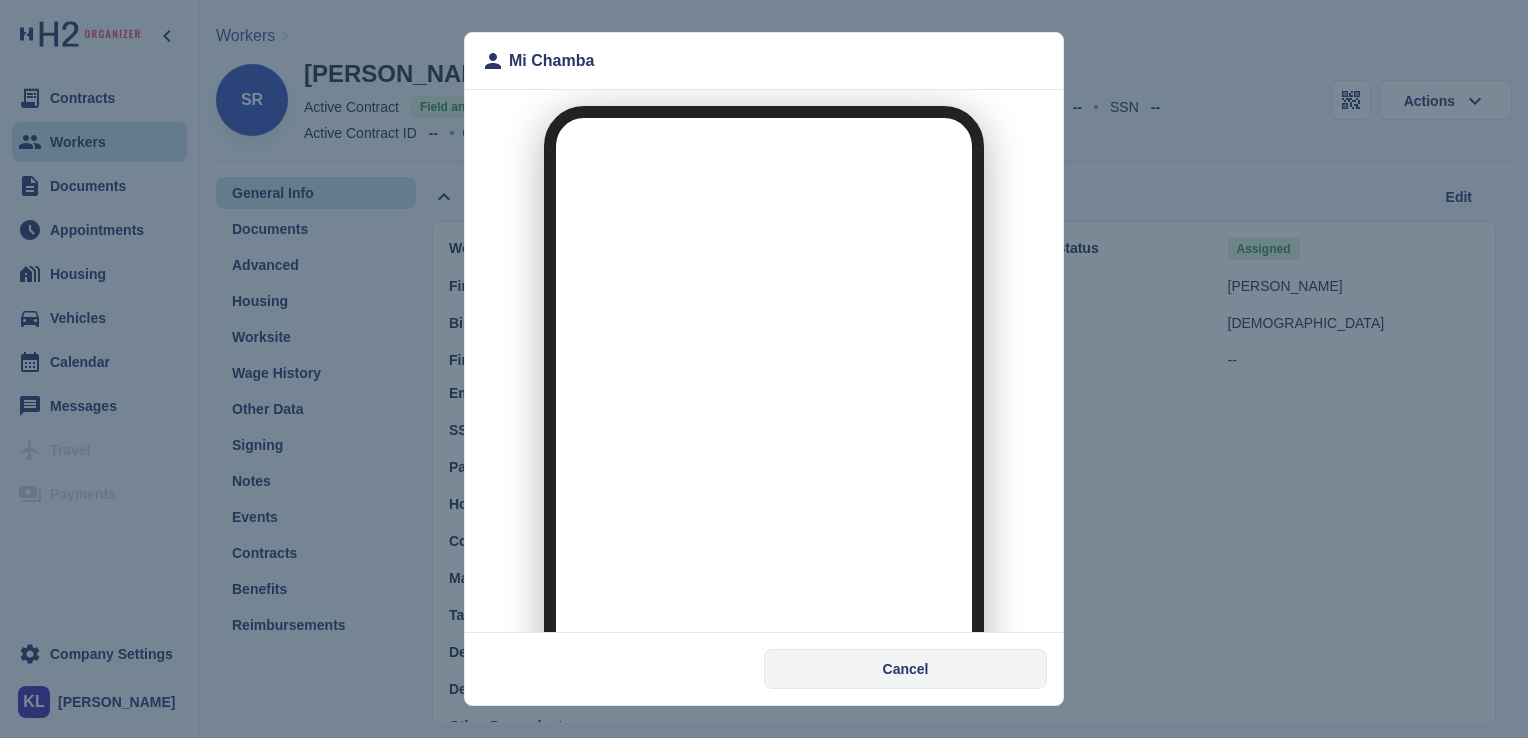 scroll, scrollTop: 0, scrollLeft: 0, axis: both 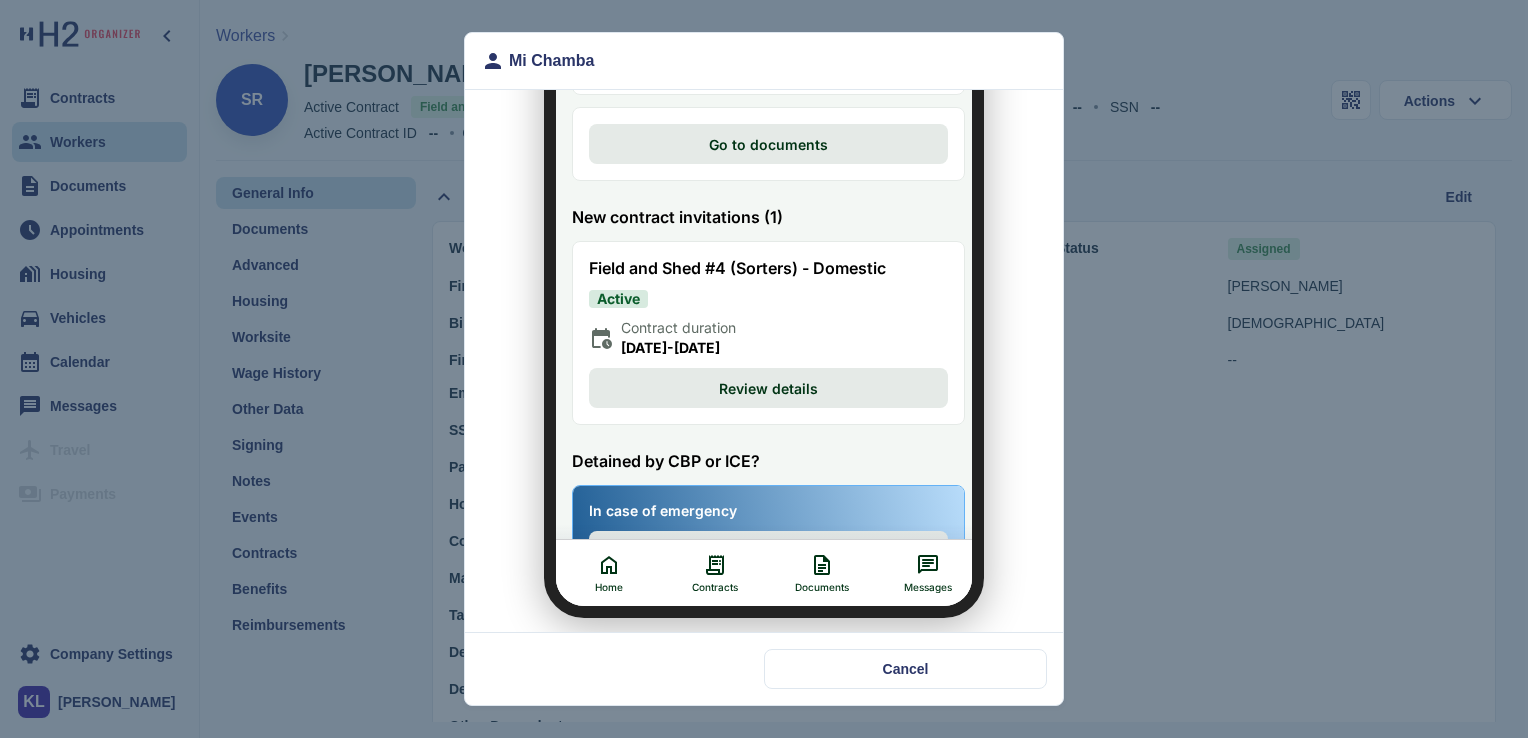 click on "Review details" at bounding box center [756, 376] 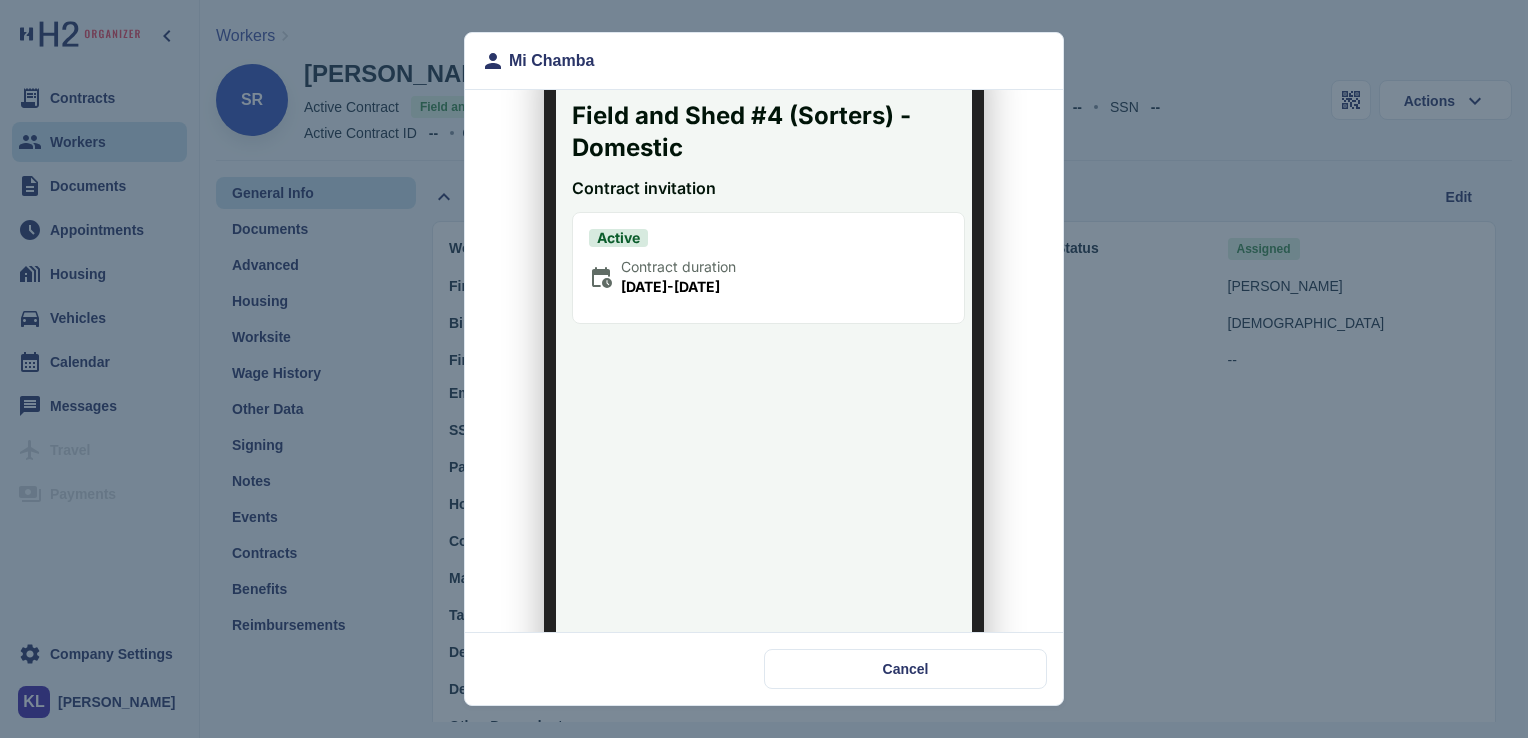 scroll, scrollTop: 188, scrollLeft: 0, axis: vertical 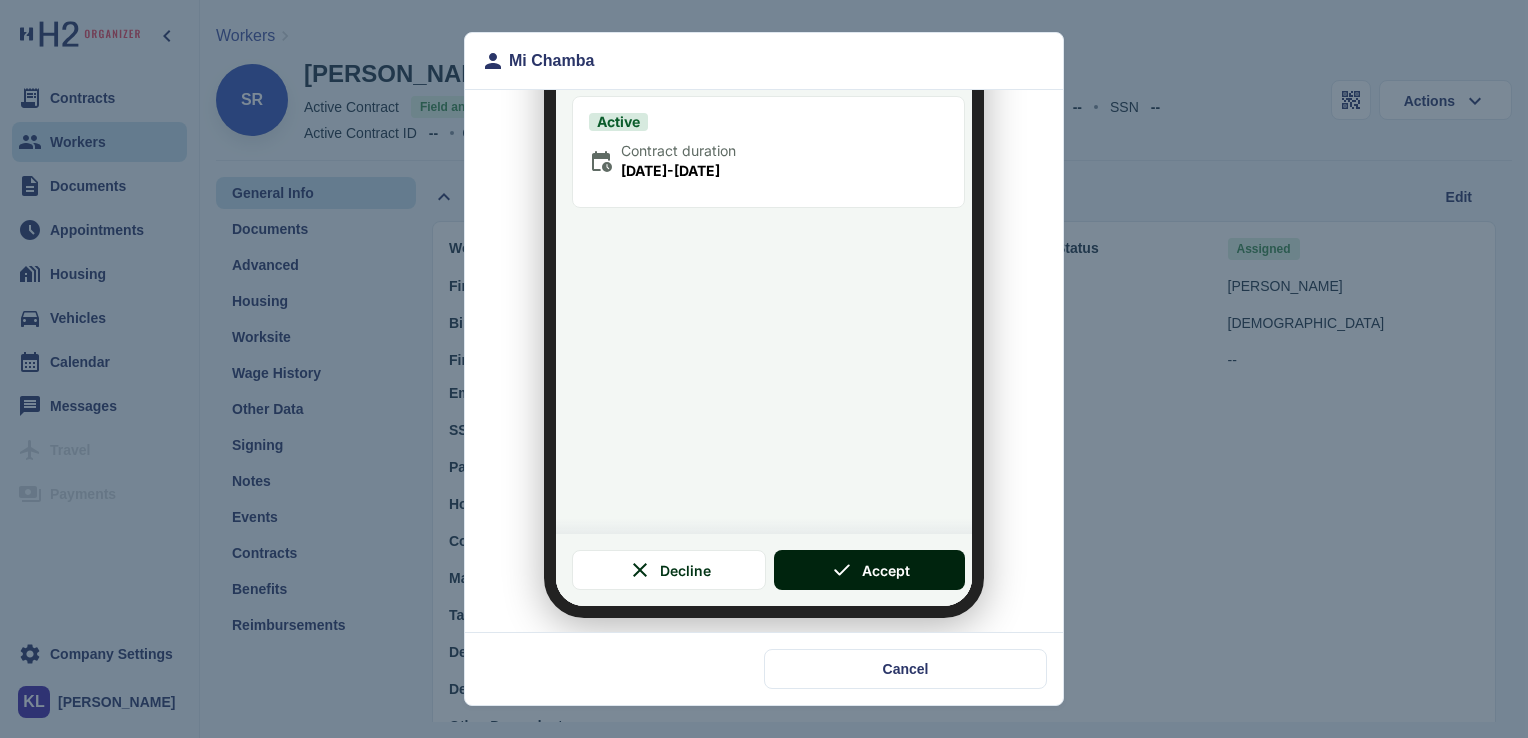 click on "Accept" at bounding box center (874, 558) 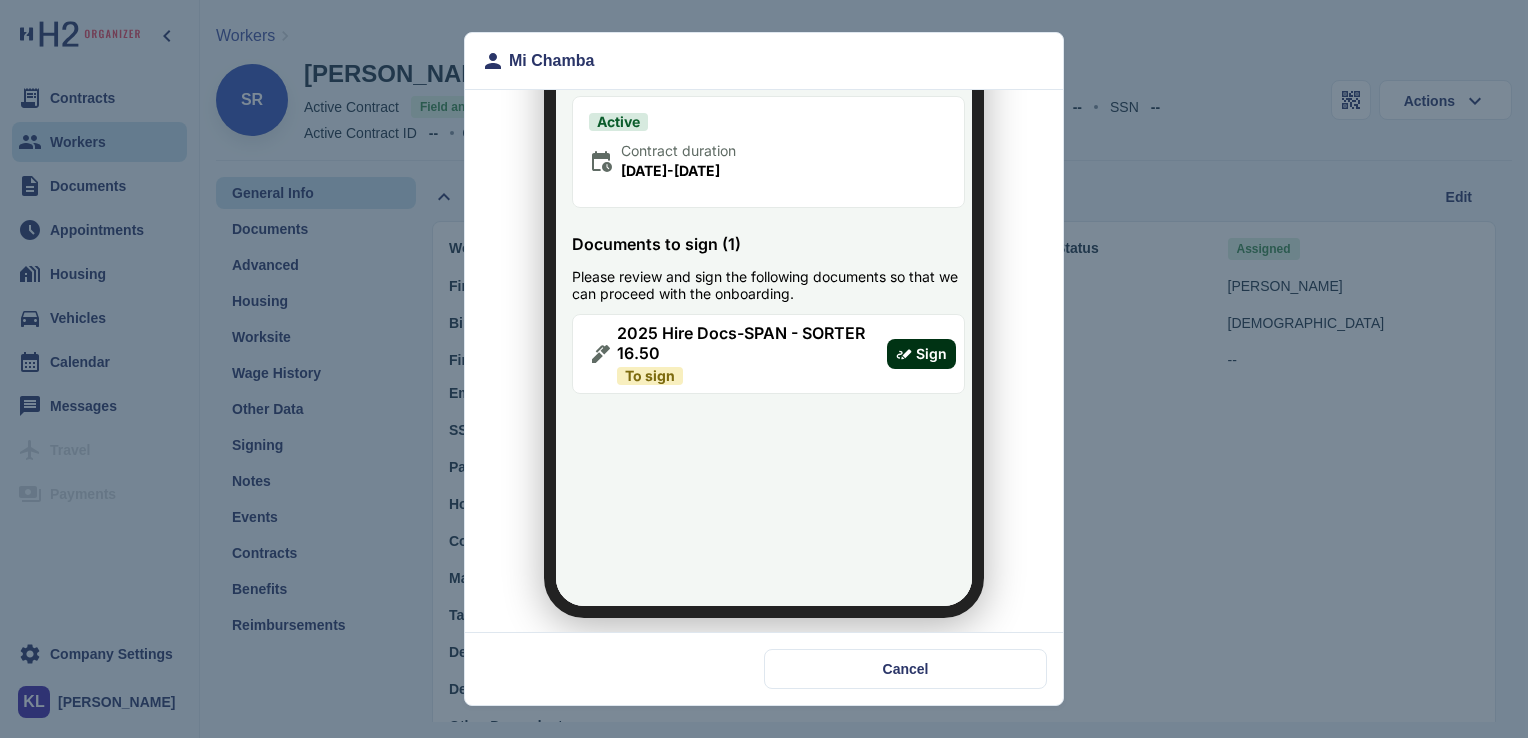 click on "Sign" at bounding box center [919, 342] 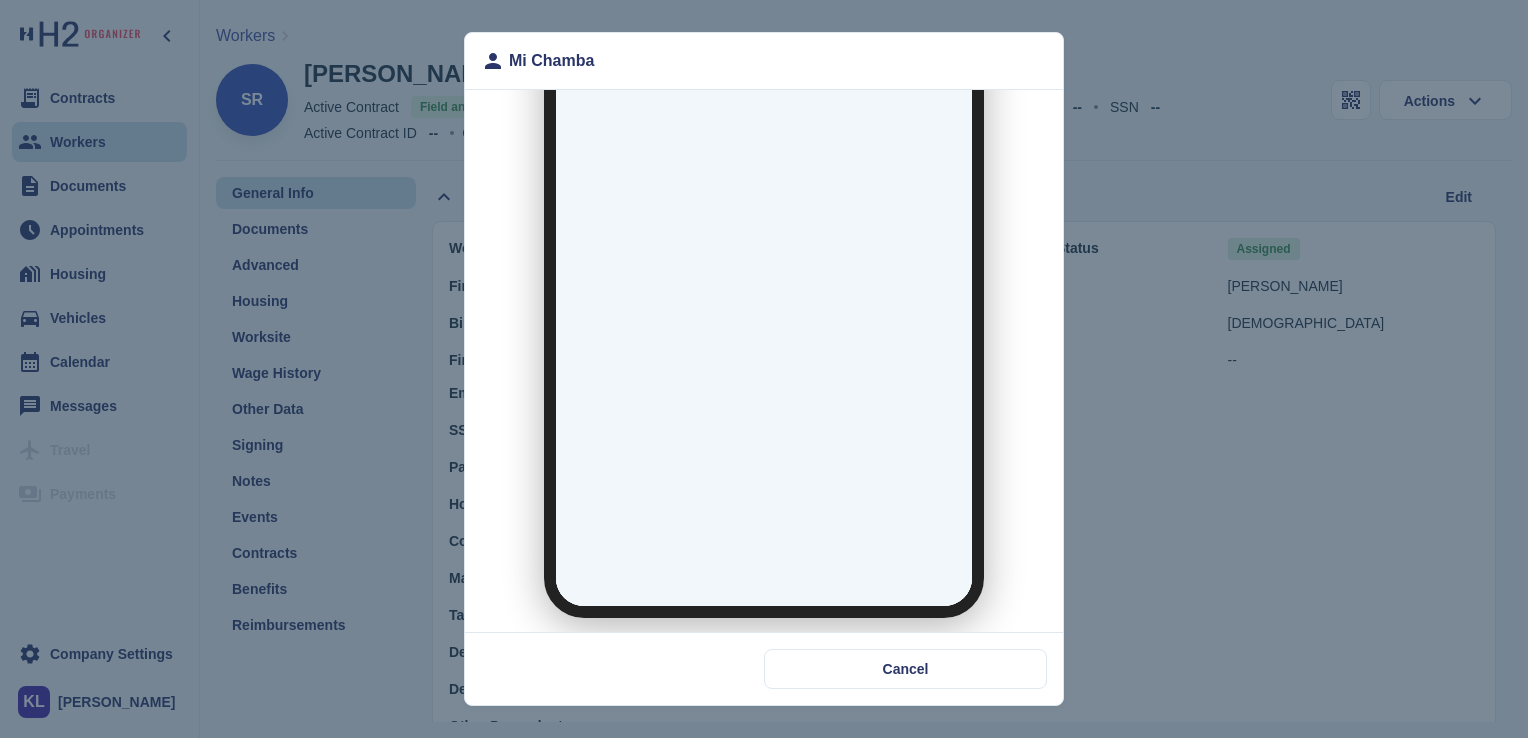 scroll, scrollTop: 0, scrollLeft: 0, axis: both 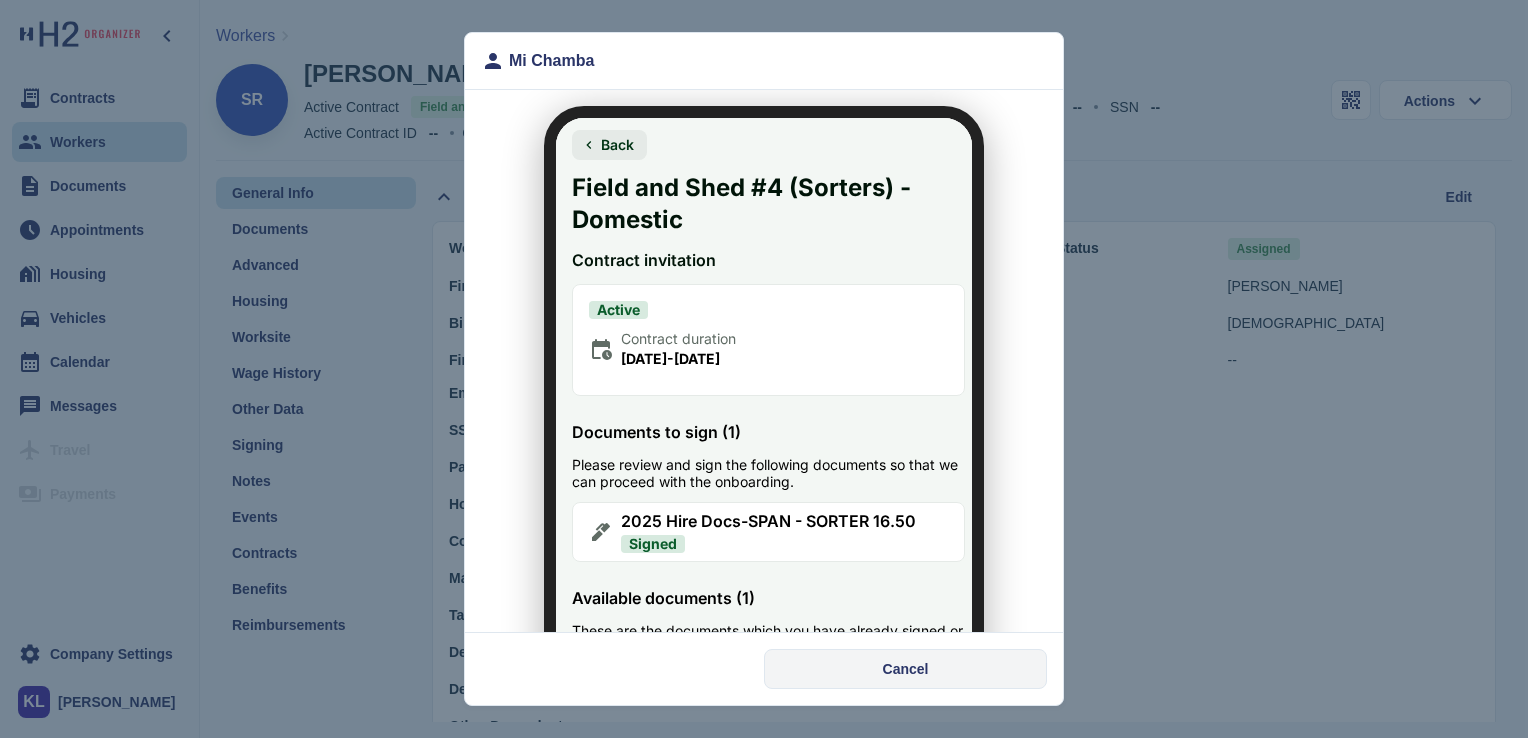 click on "Cancel" at bounding box center [906, 669] 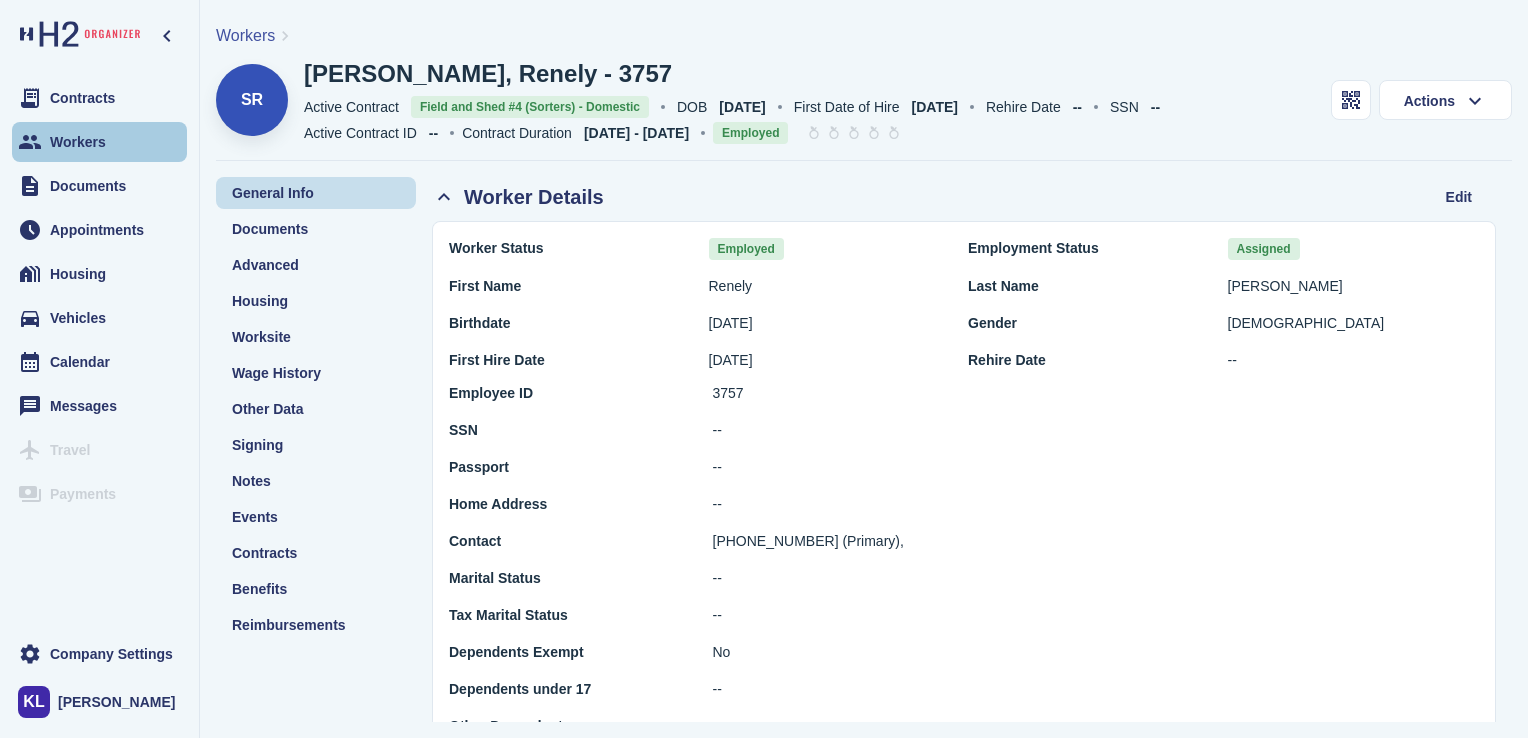 click on "Workers" at bounding box center (78, 142) 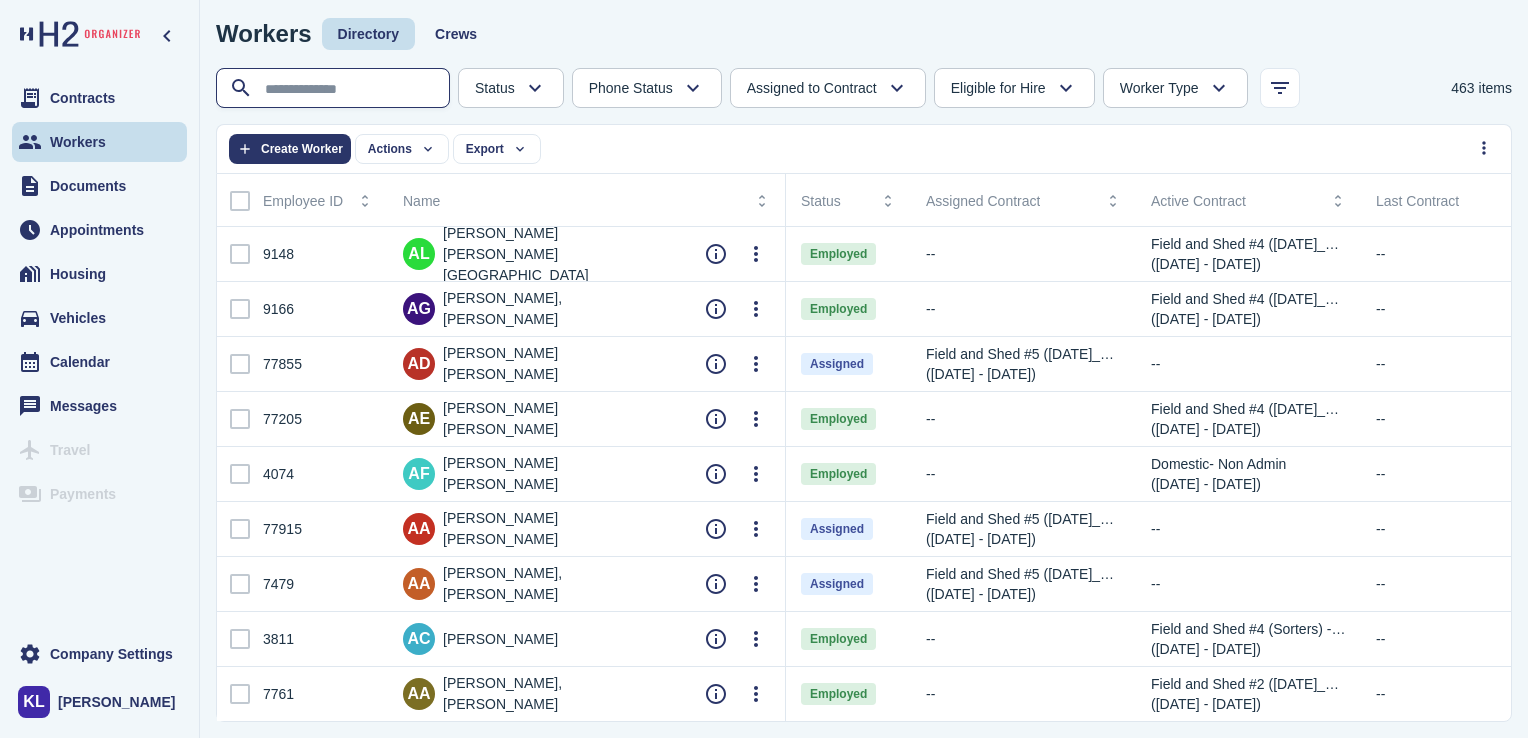 click at bounding box center (335, 89) 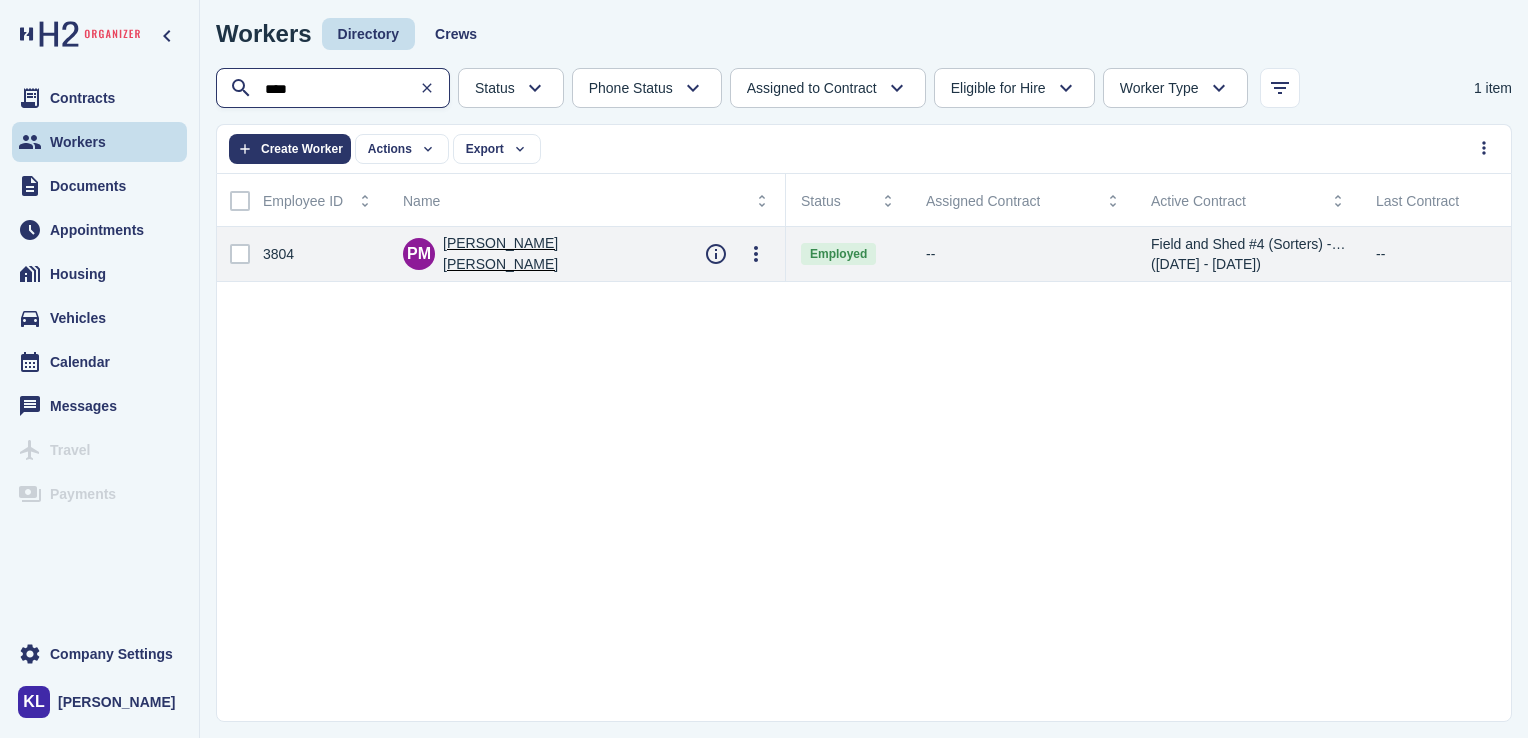type on "****" 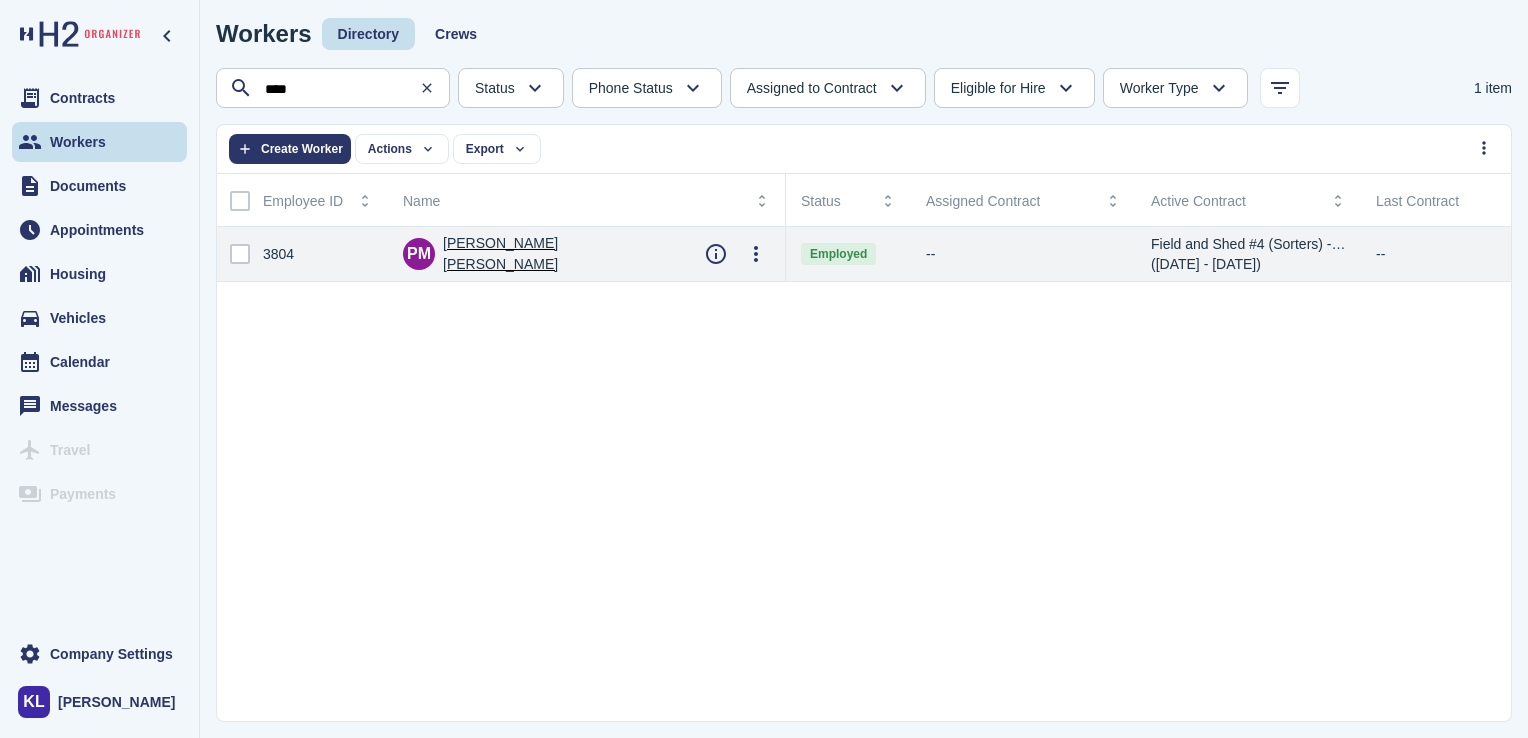 click on "PM       [PERSON_NAME] [PERSON_NAME]" 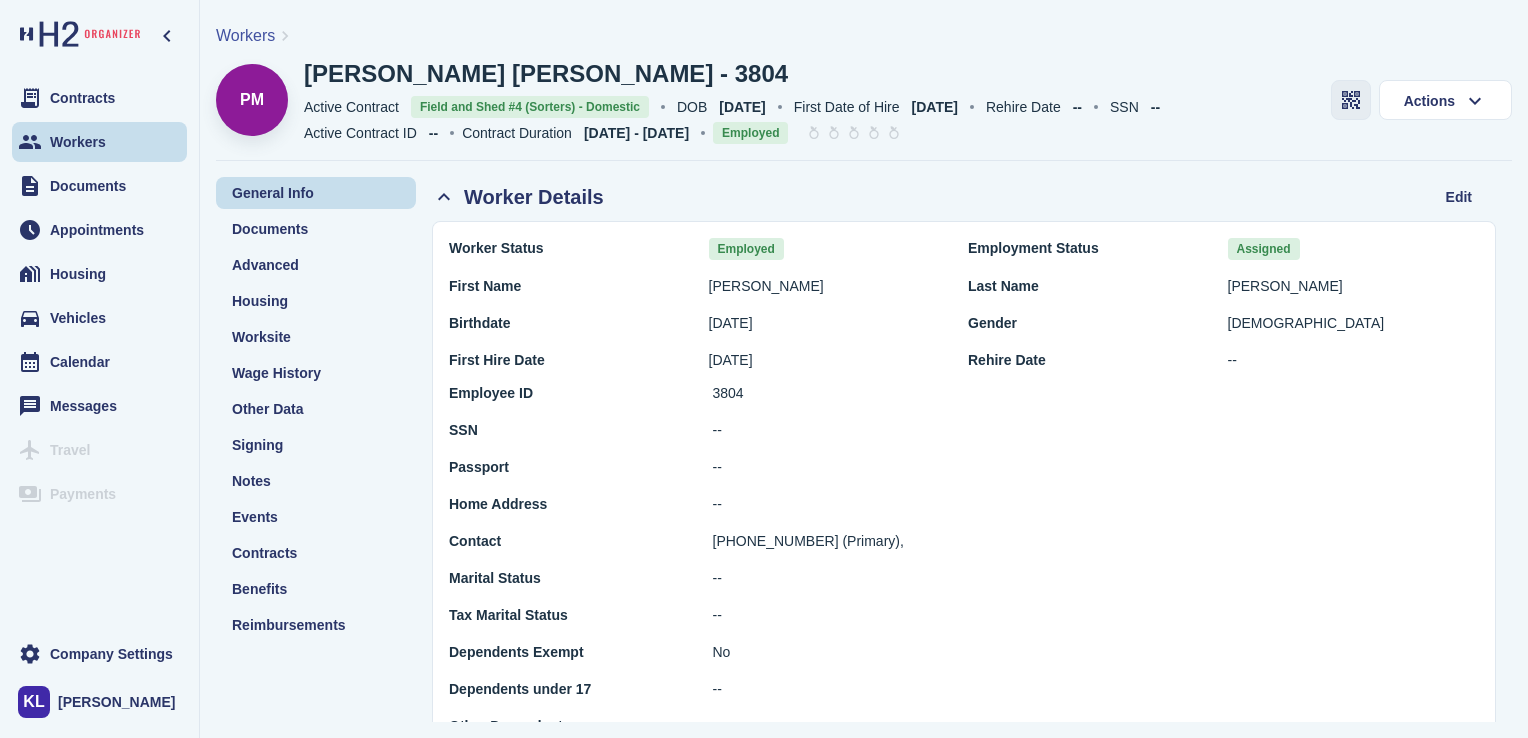 click at bounding box center [1351, 100] 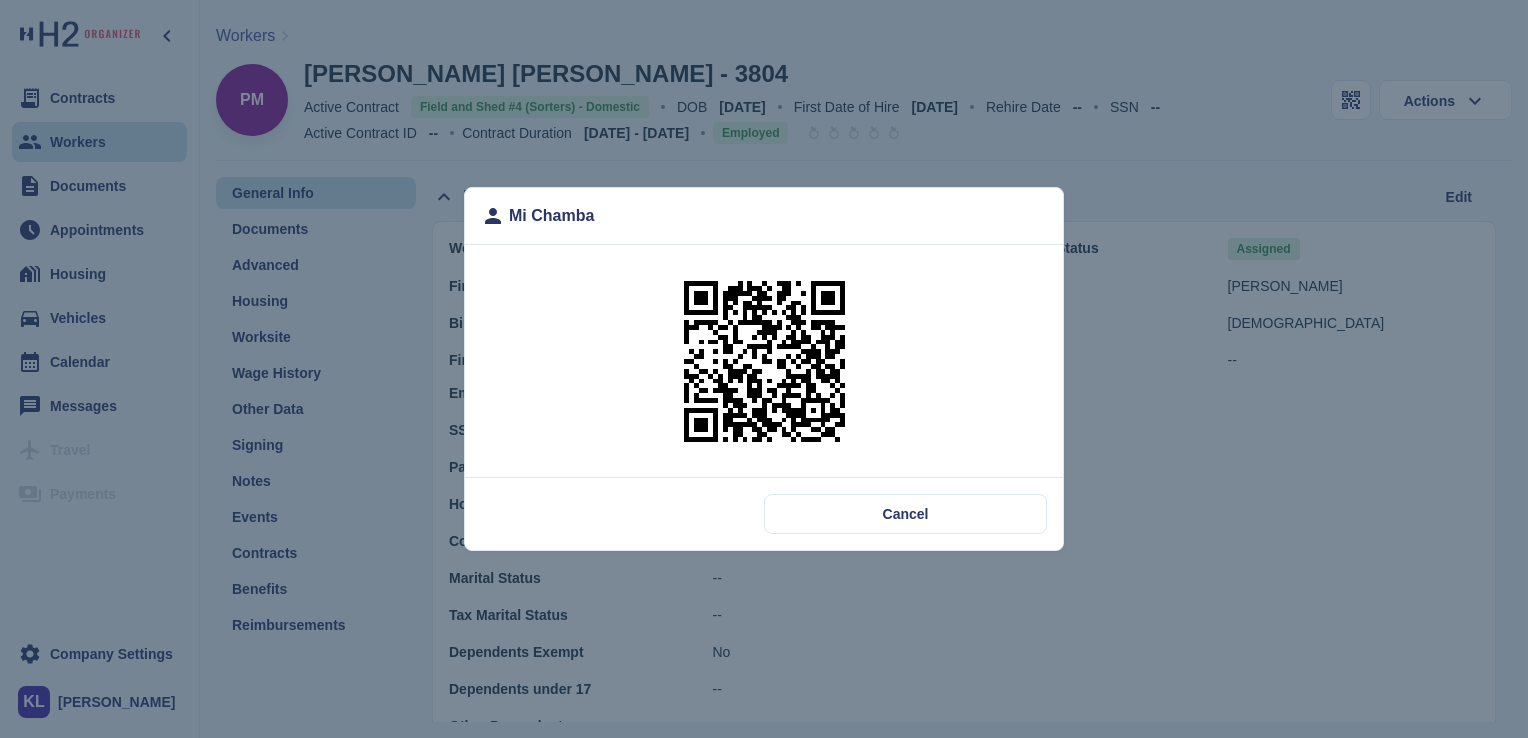 click at bounding box center (764, 361) 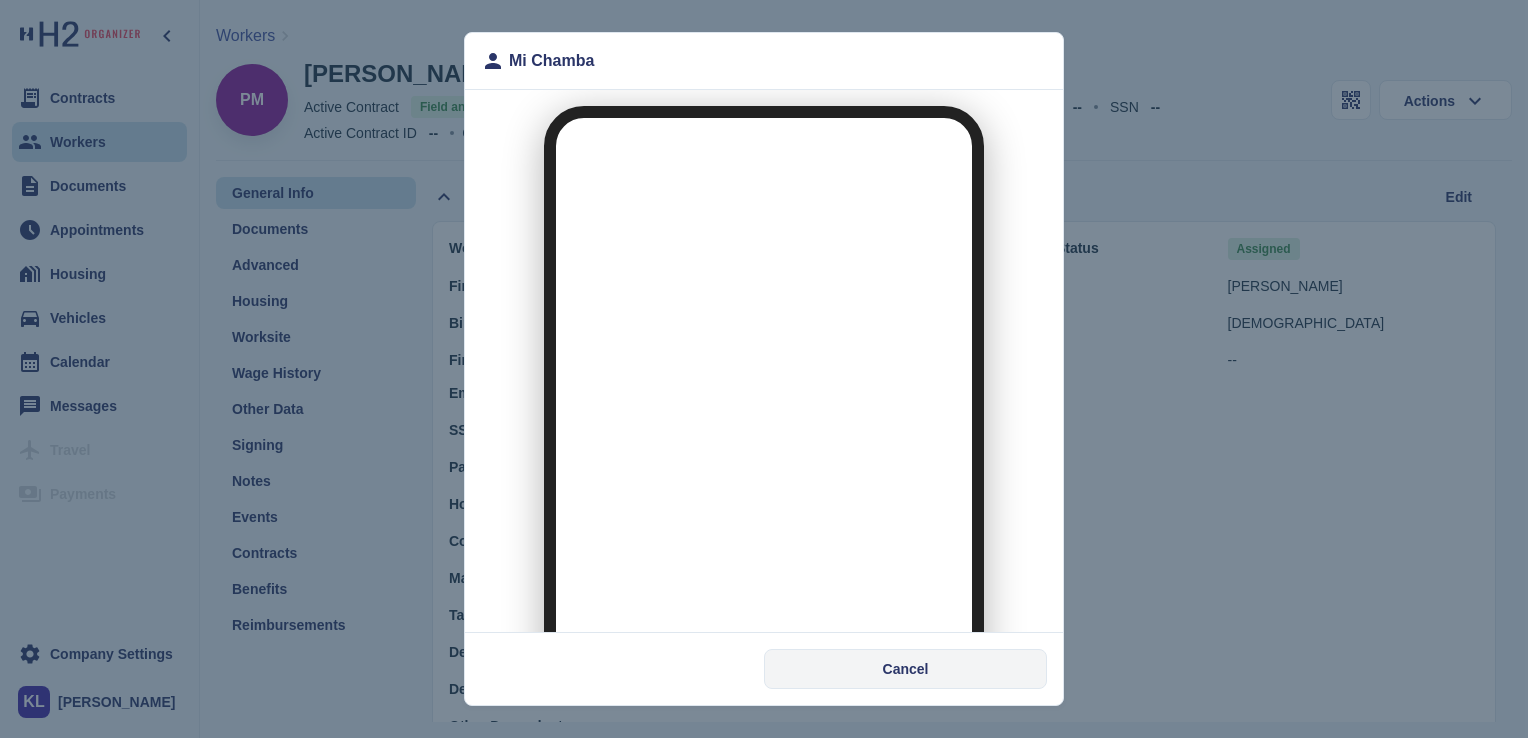 scroll, scrollTop: 0, scrollLeft: 0, axis: both 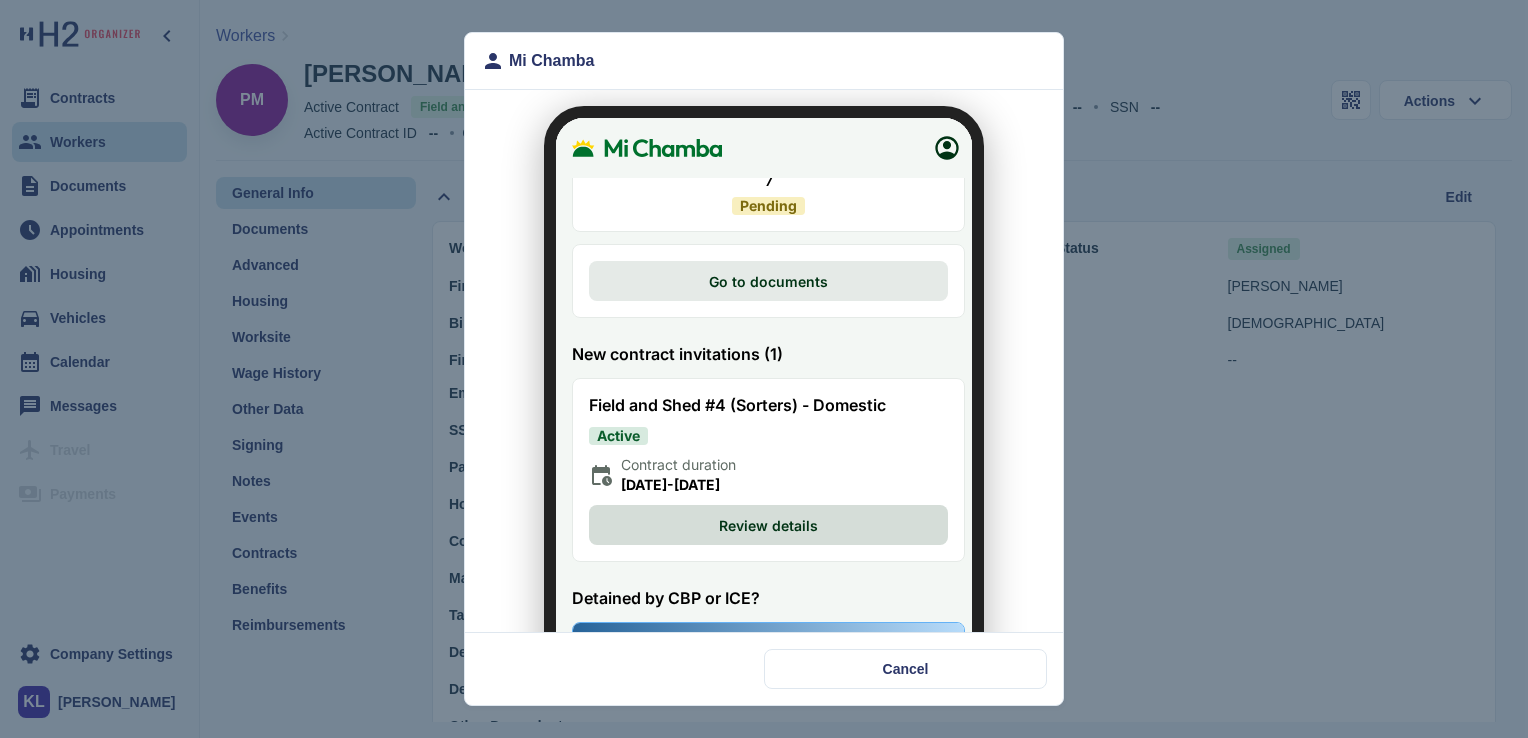 click on "Review details" at bounding box center [756, 513] 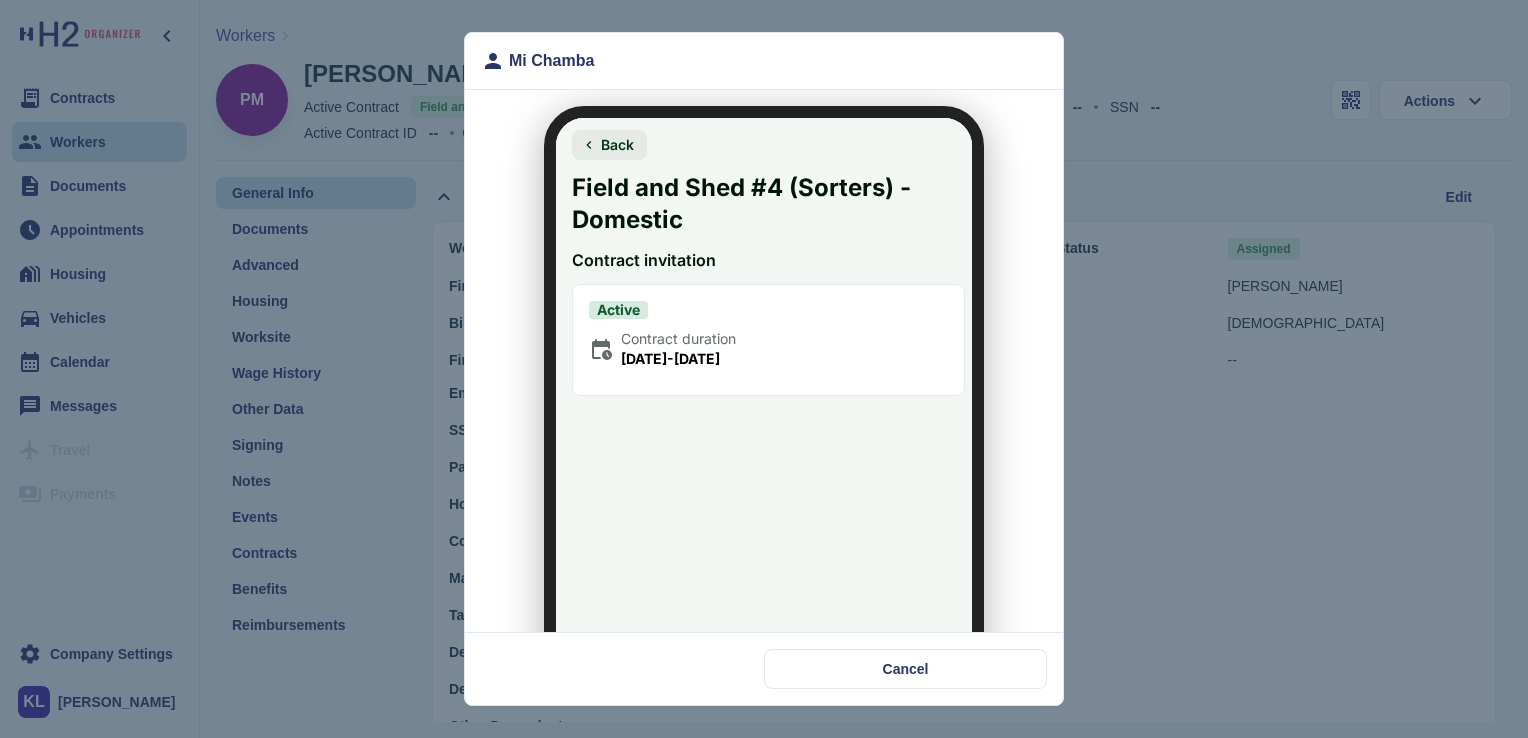 scroll, scrollTop: 188, scrollLeft: 0, axis: vertical 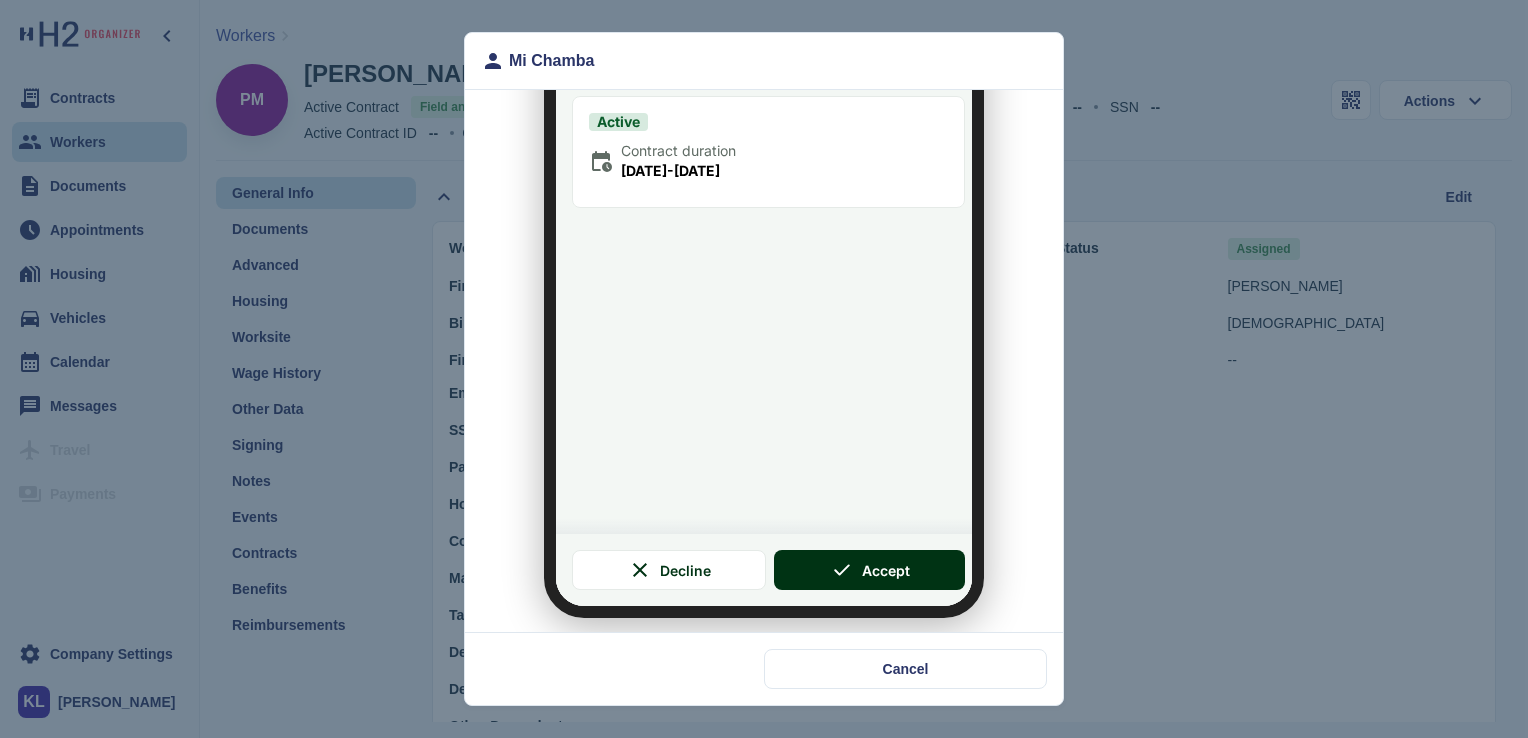 click on "Accept" at bounding box center [858, 558] 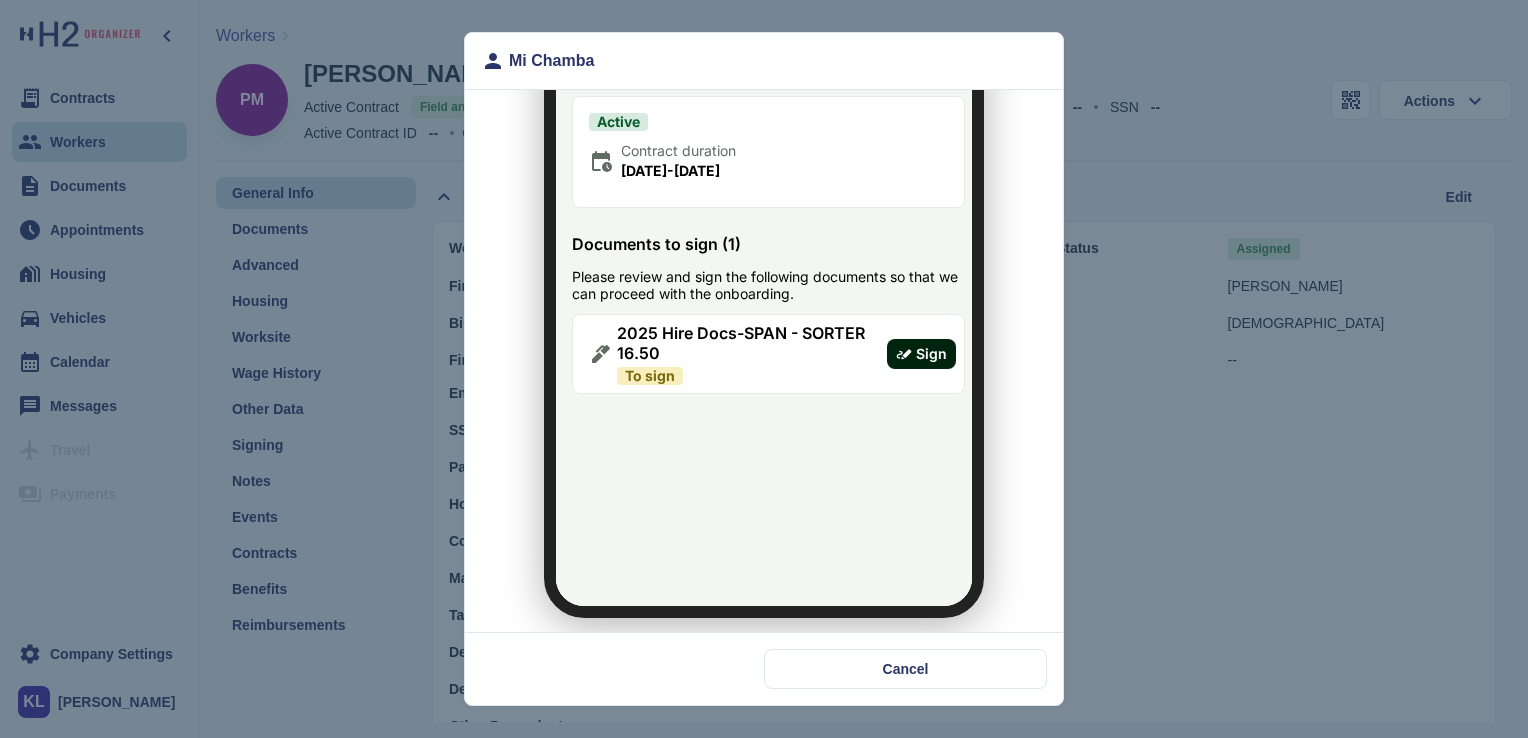 click on "Sign" at bounding box center [909, 342] 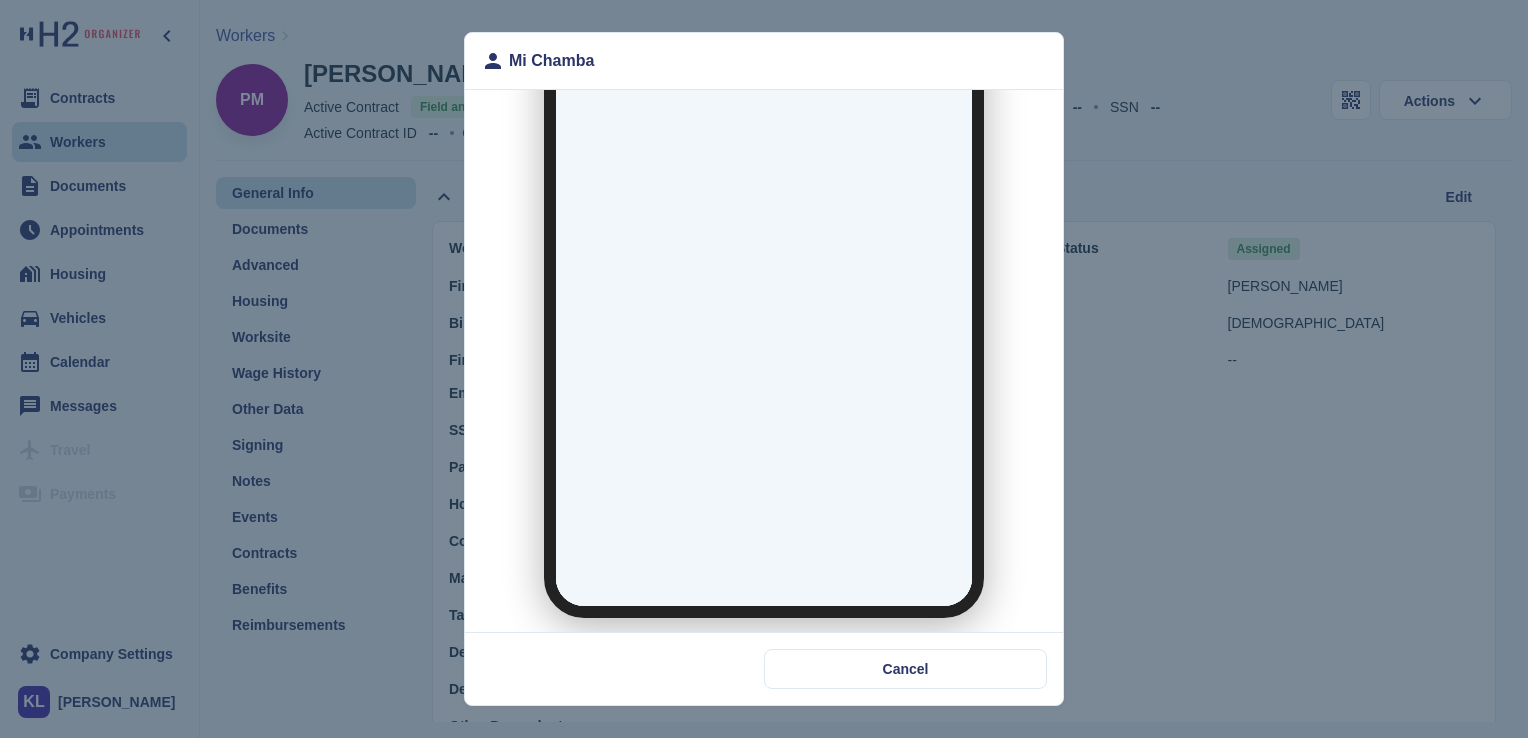 scroll, scrollTop: 0, scrollLeft: 0, axis: both 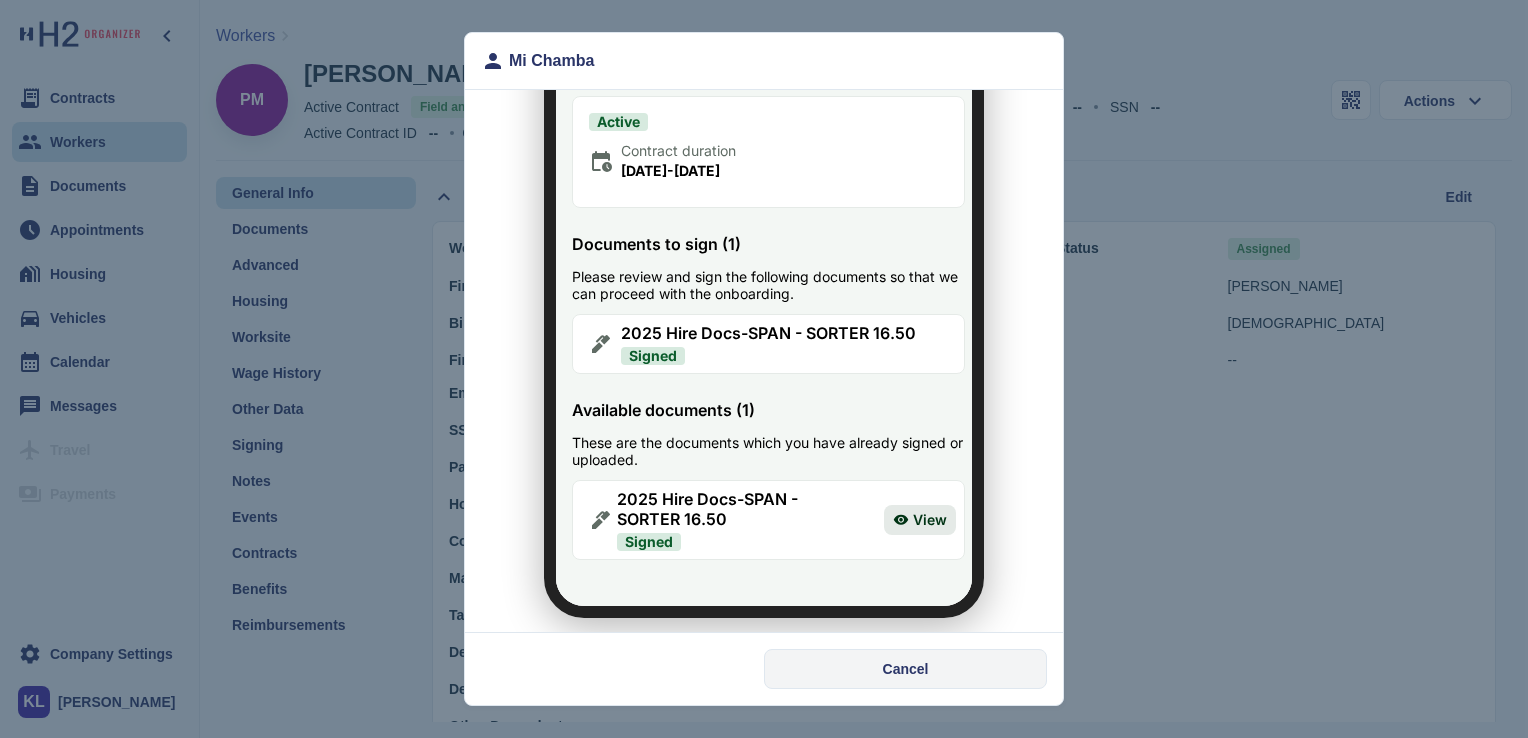 click on "Cancel" at bounding box center (906, 669) 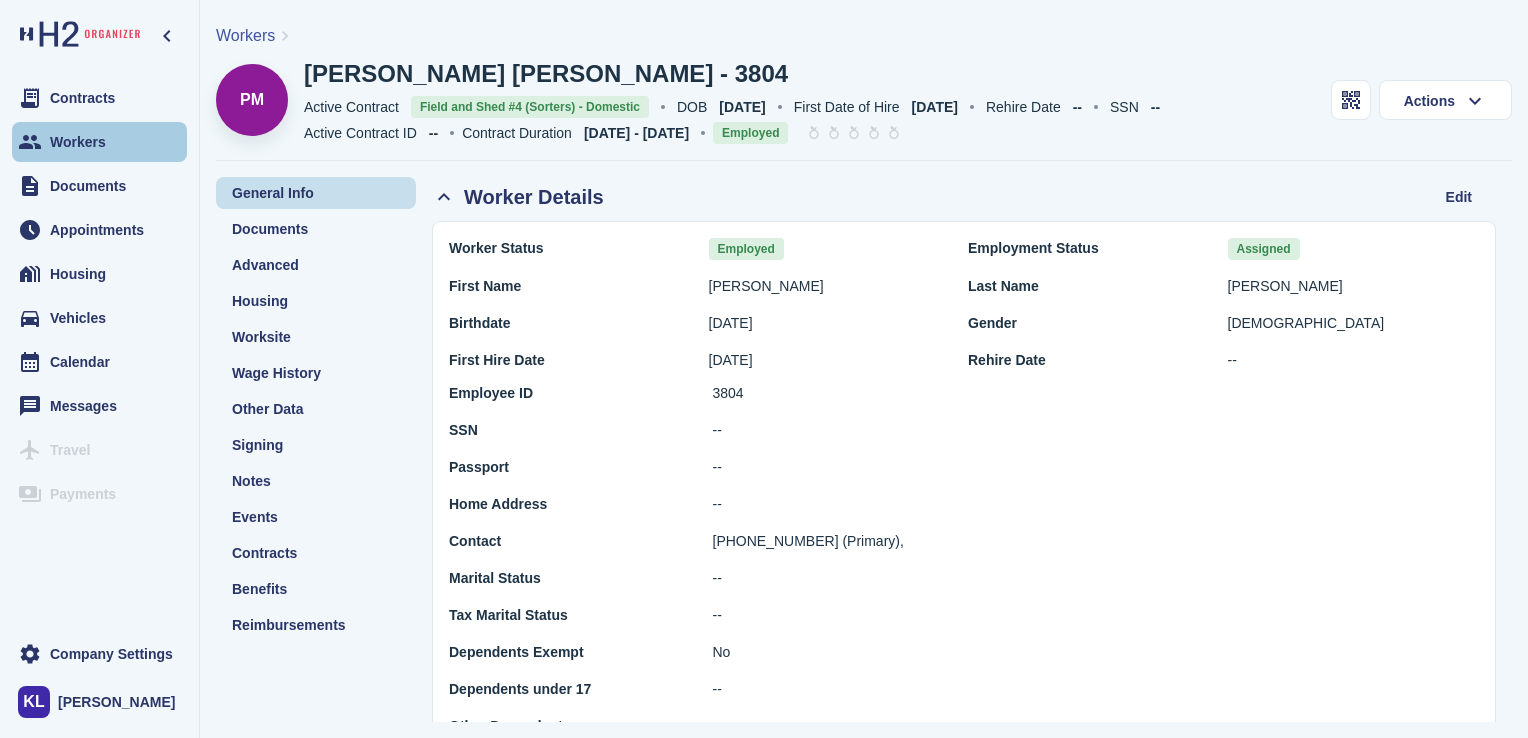 click on "Workers" at bounding box center [78, 142] 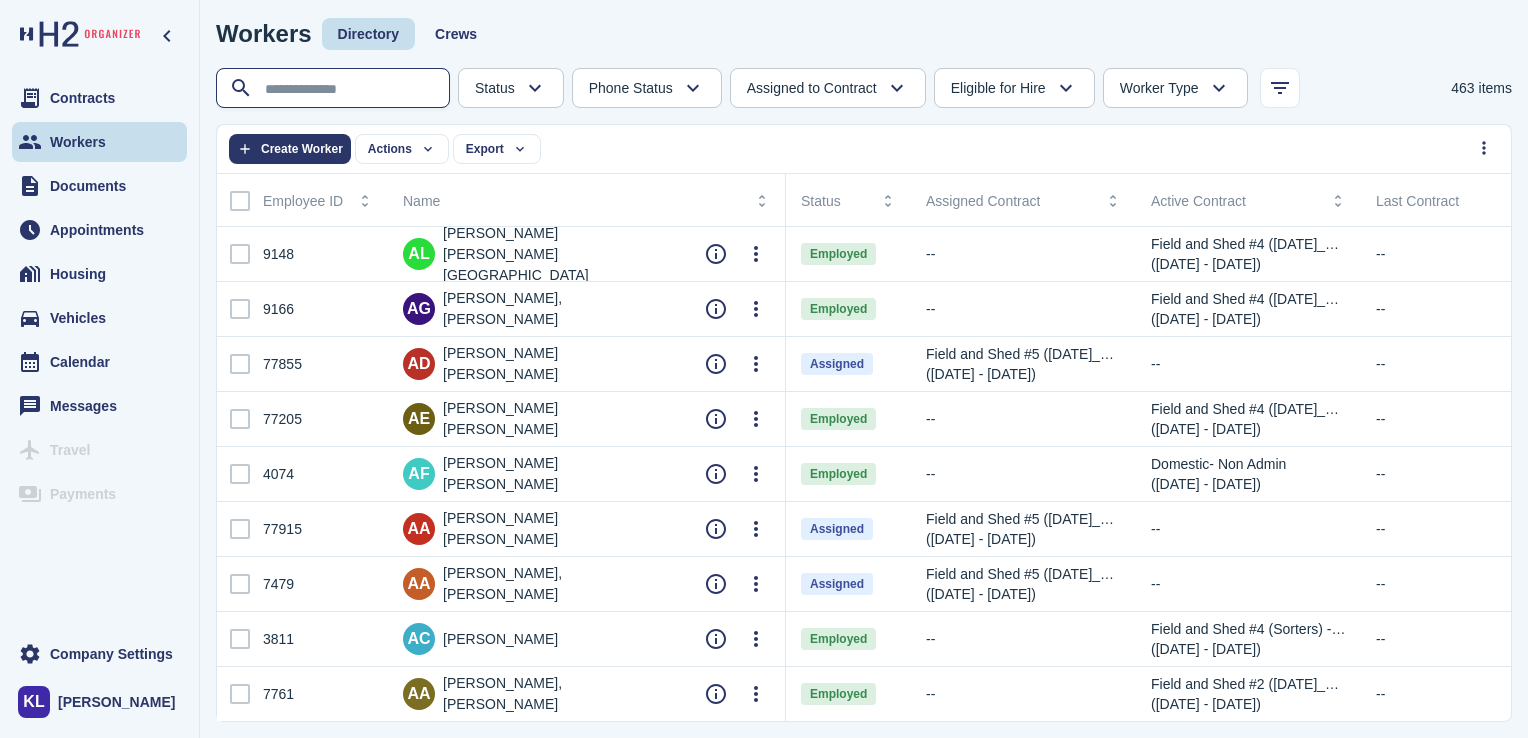 click at bounding box center (335, 89) 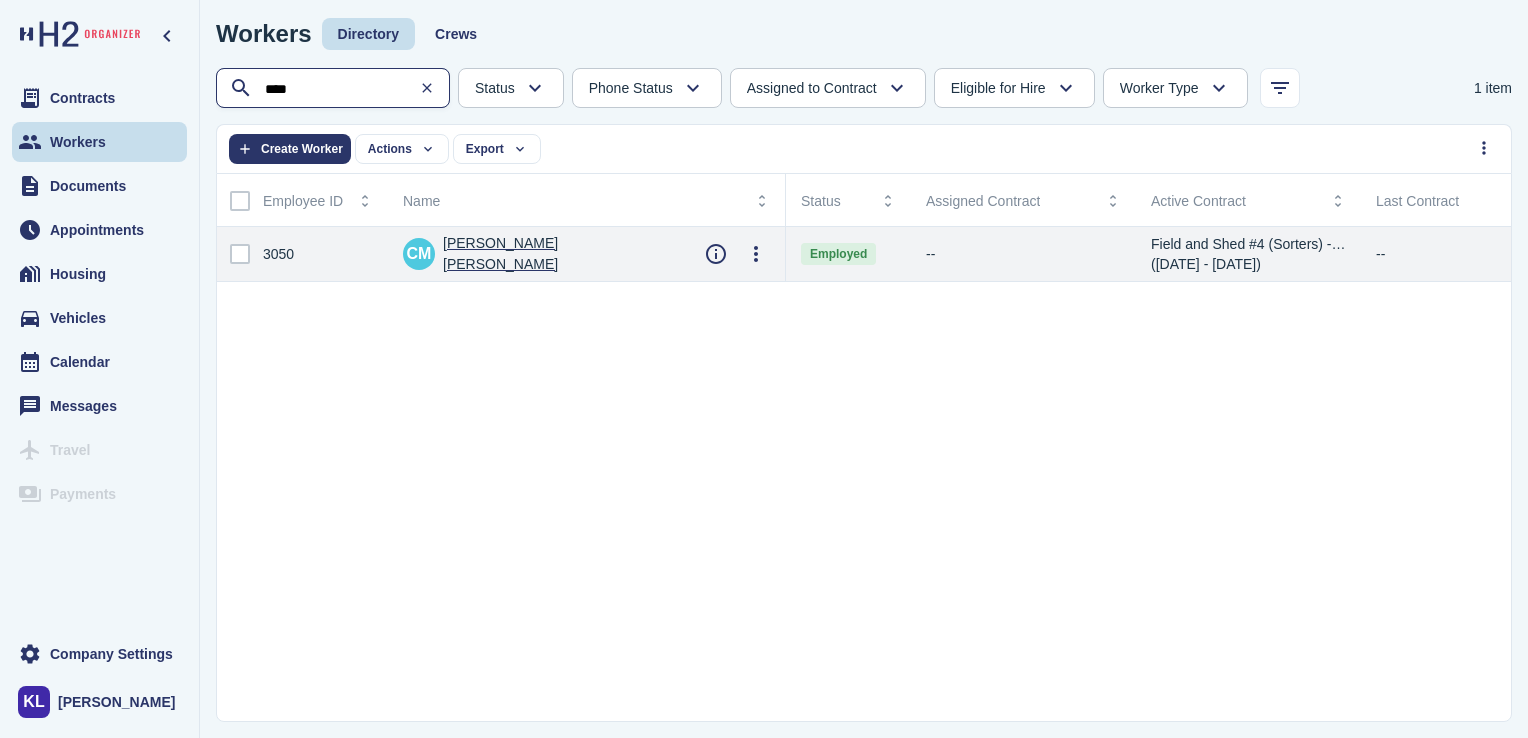 type on "****" 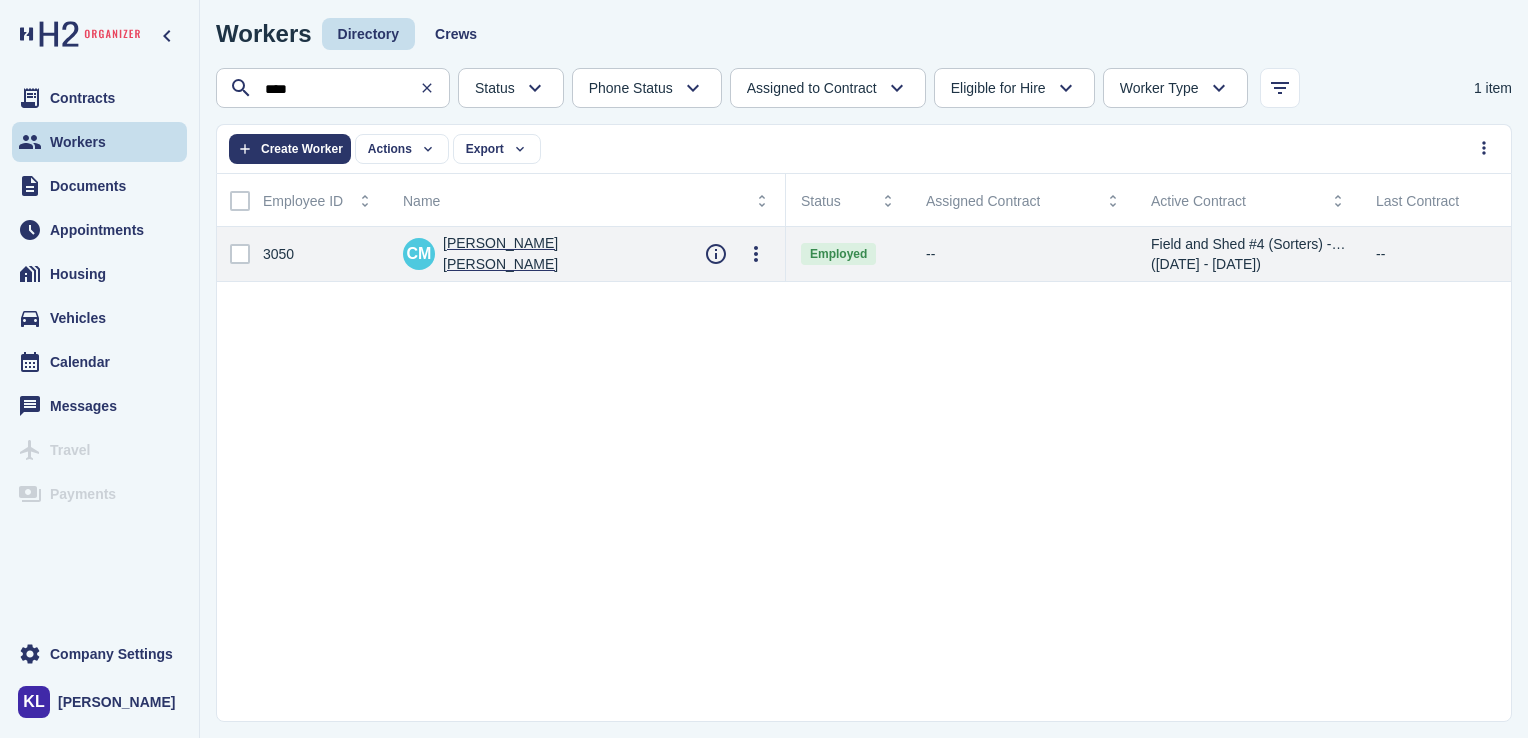 click on "[PERSON_NAME] [PERSON_NAME]" at bounding box center [558, 254] 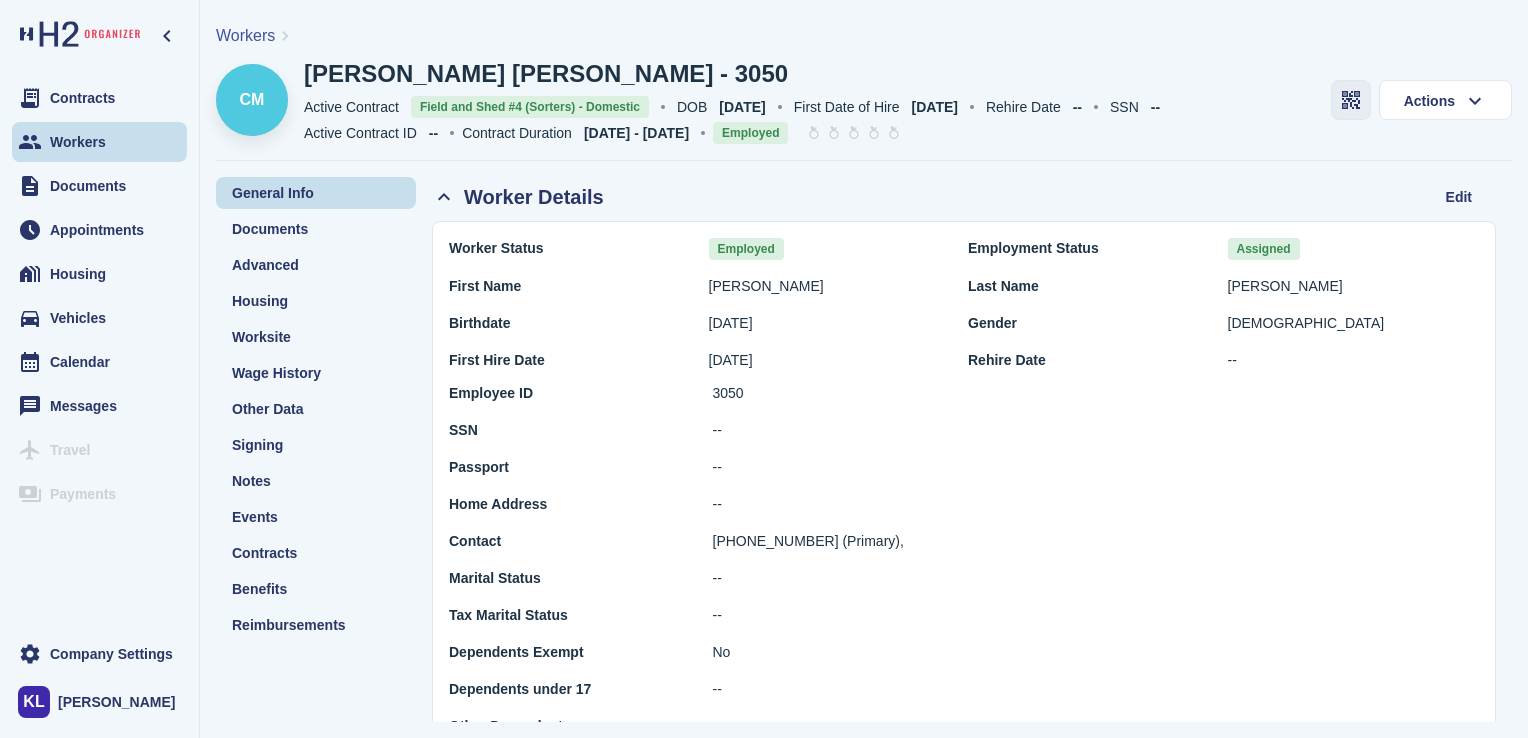 click at bounding box center [1351, 100] 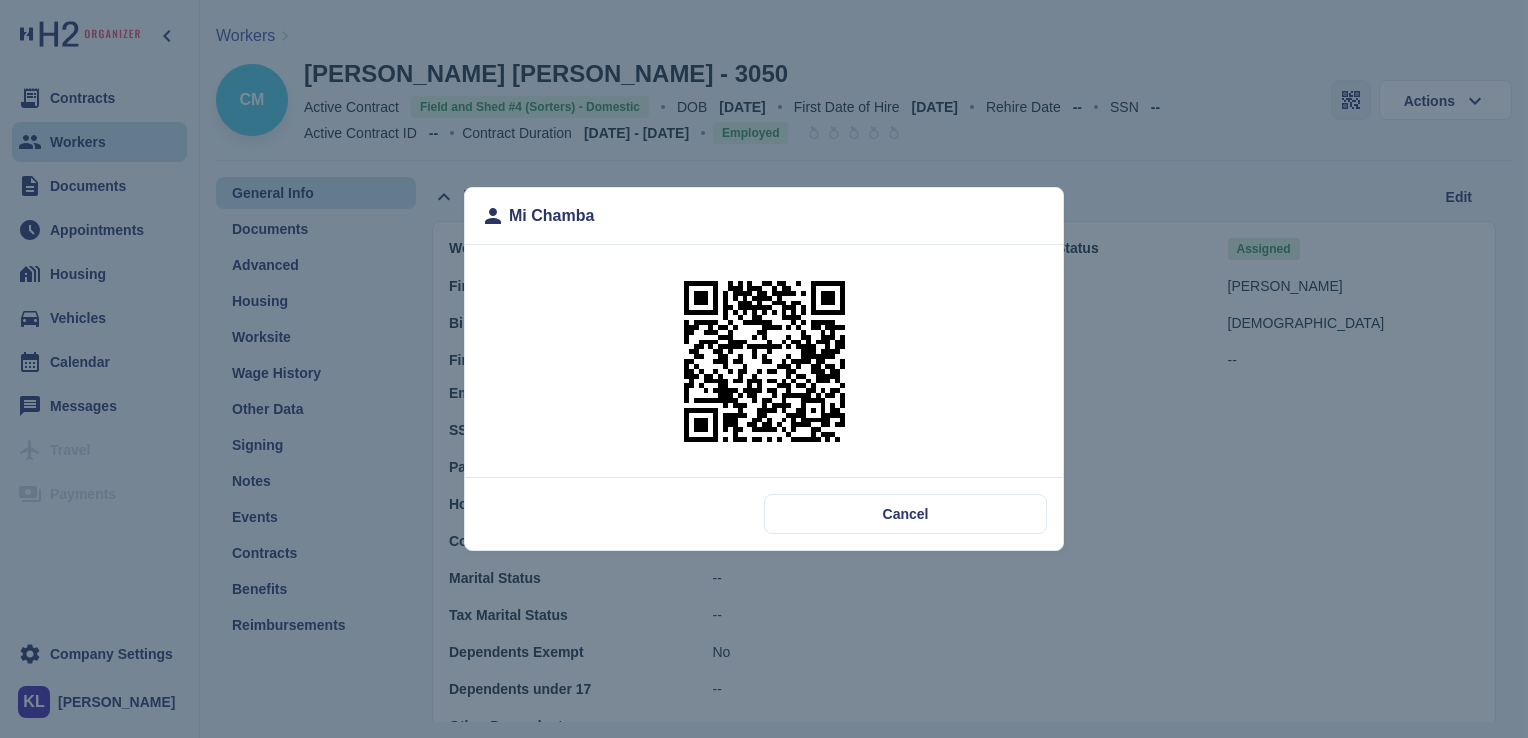 click at bounding box center [764, 361] 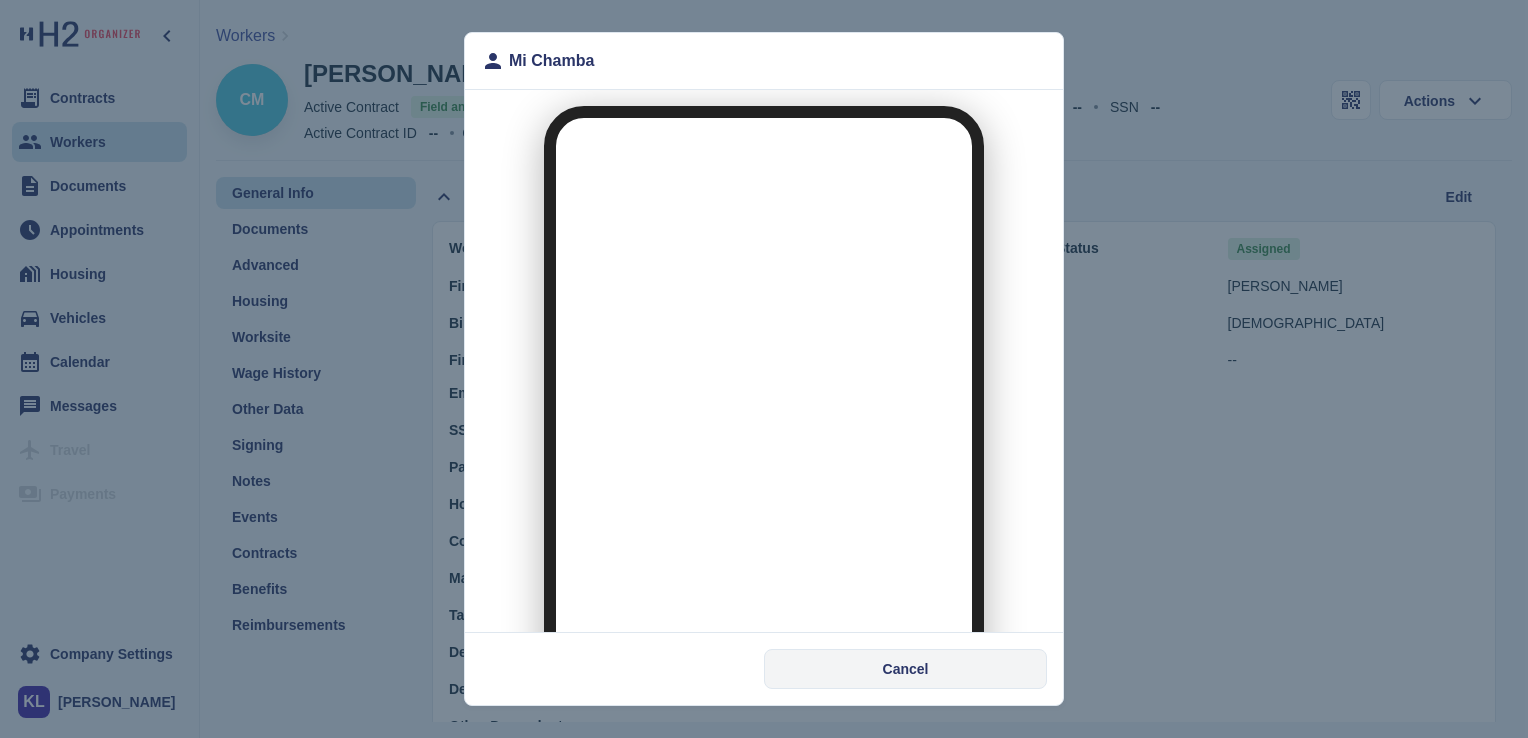 scroll, scrollTop: 0, scrollLeft: 0, axis: both 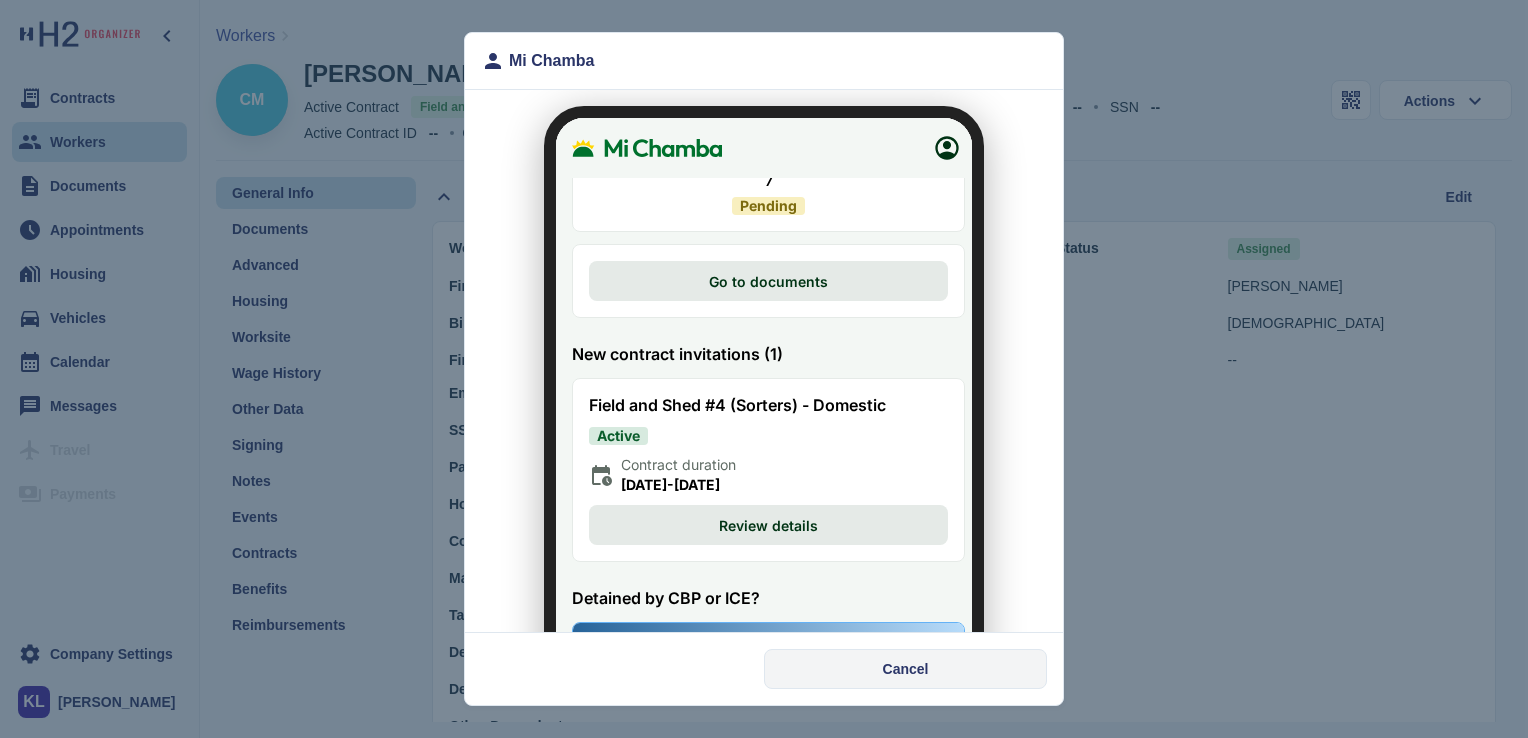 click on "Cancel" at bounding box center [905, 669] 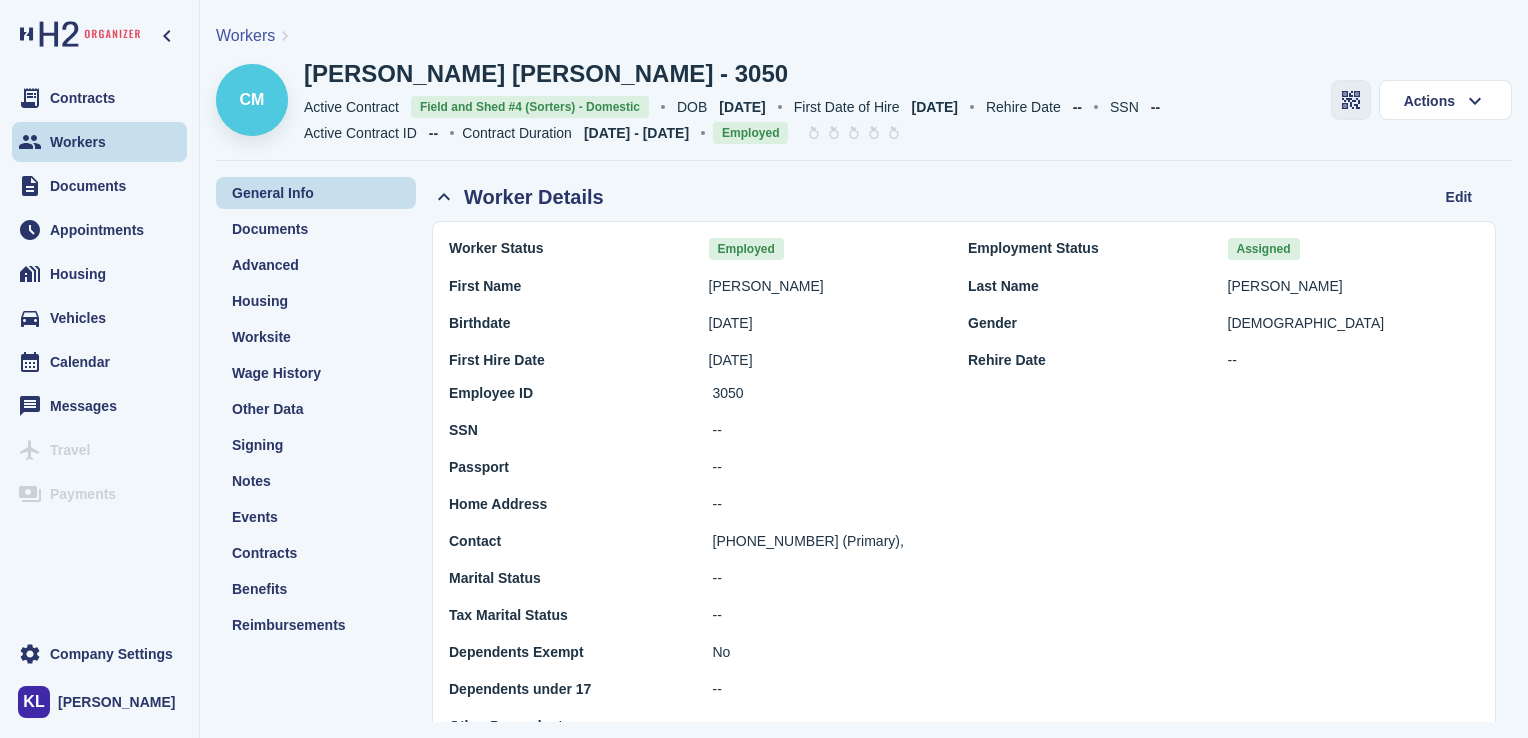 click at bounding box center [1351, 100] 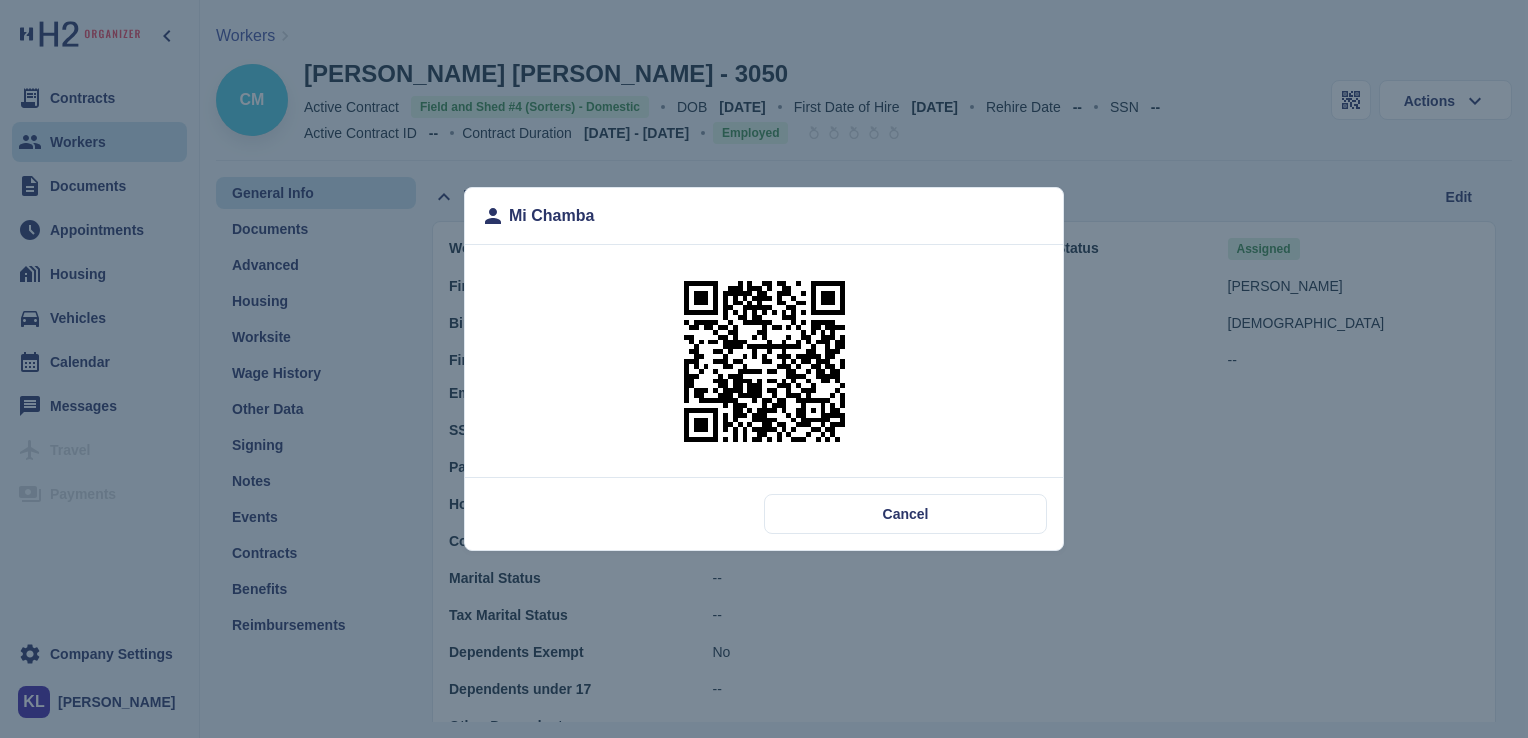 click at bounding box center [764, 361] 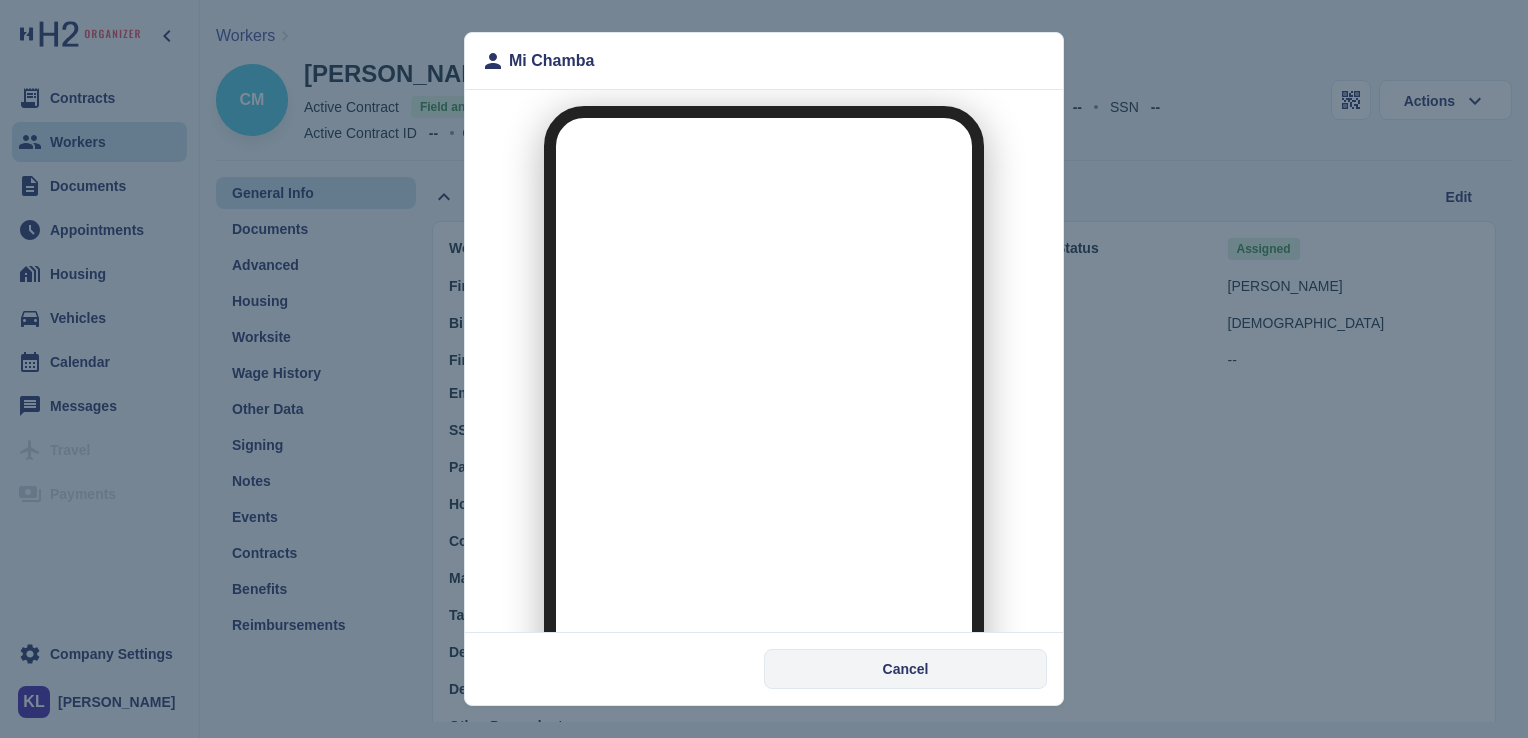 scroll, scrollTop: 0, scrollLeft: 0, axis: both 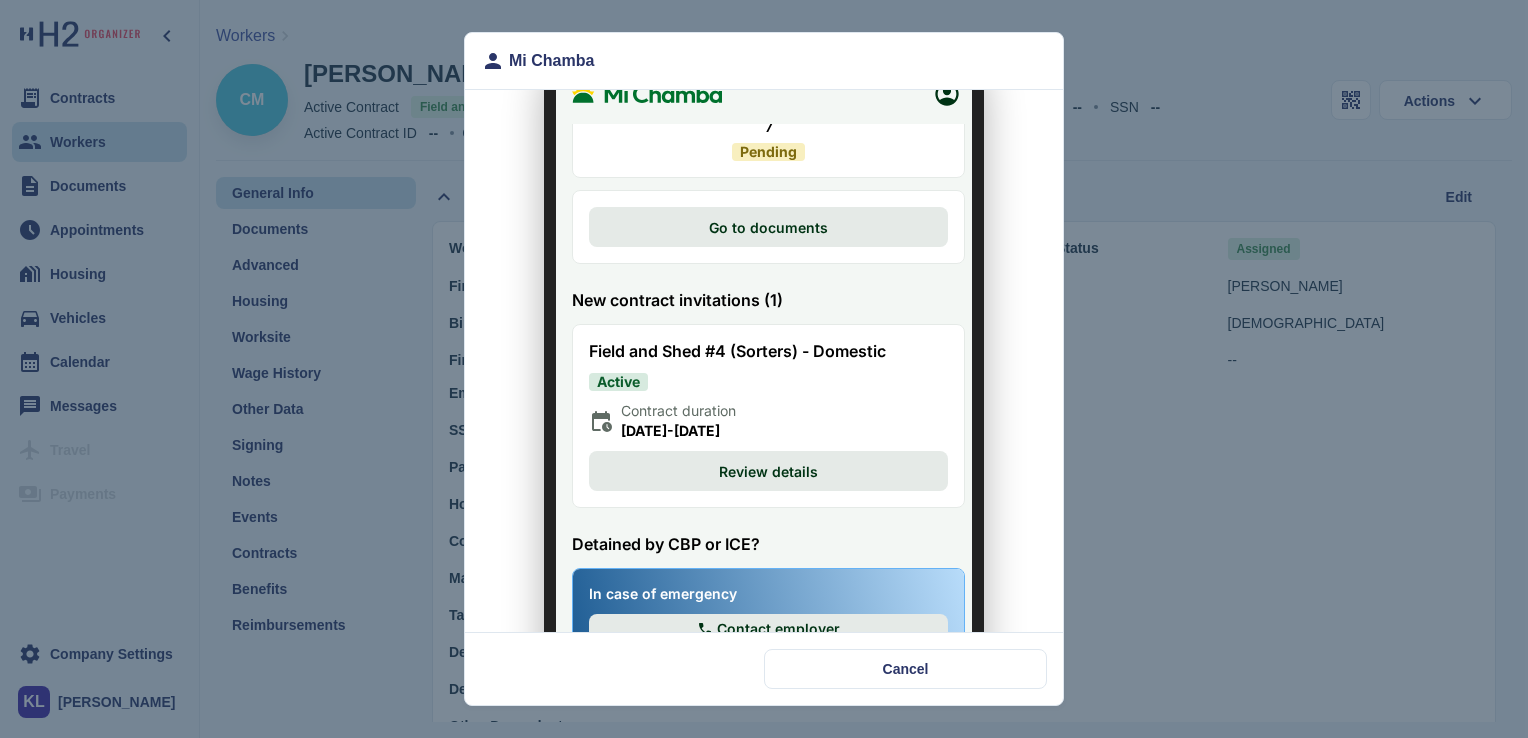 click on "Review details" at bounding box center (756, 459) 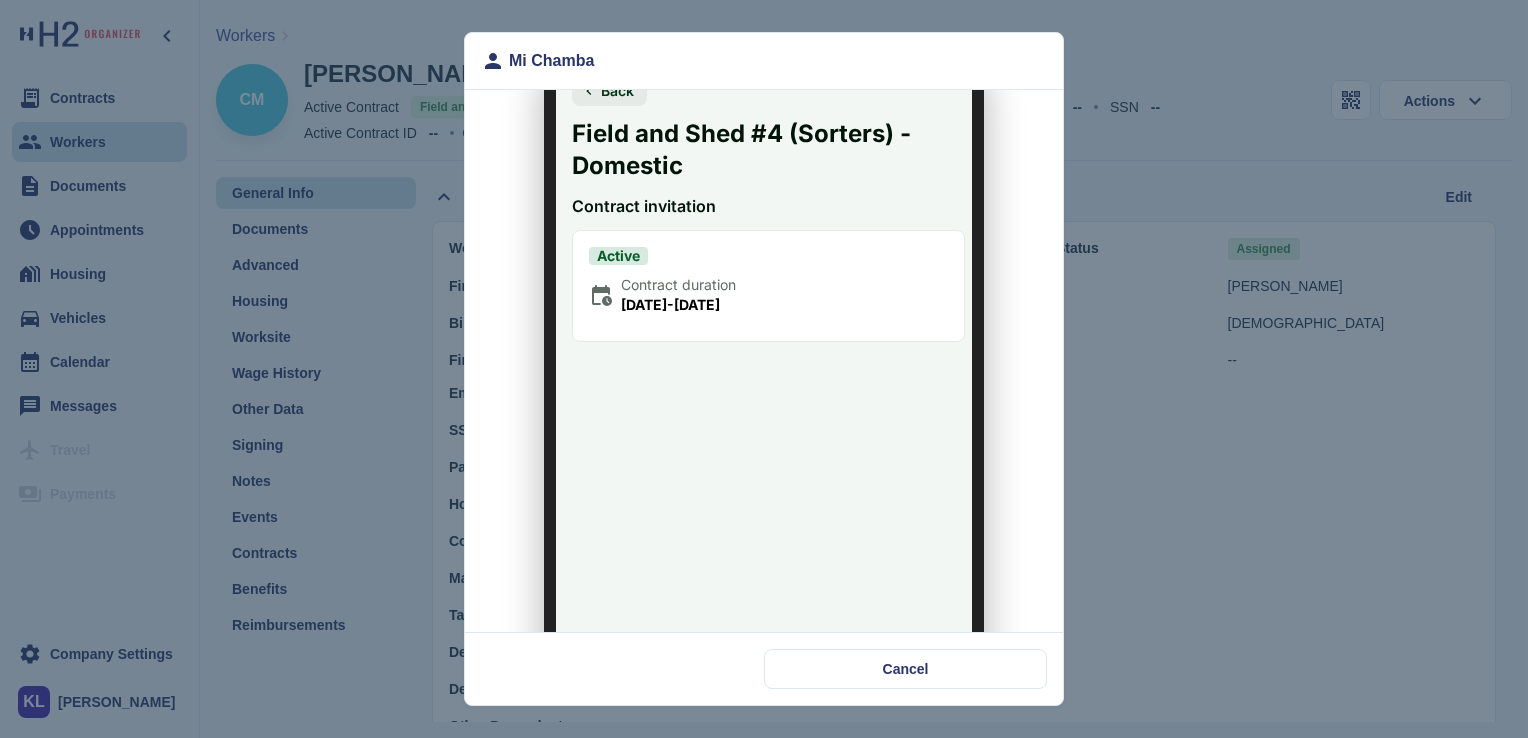 scroll, scrollTop: 188, scrollLeft: 0, axis: vertical 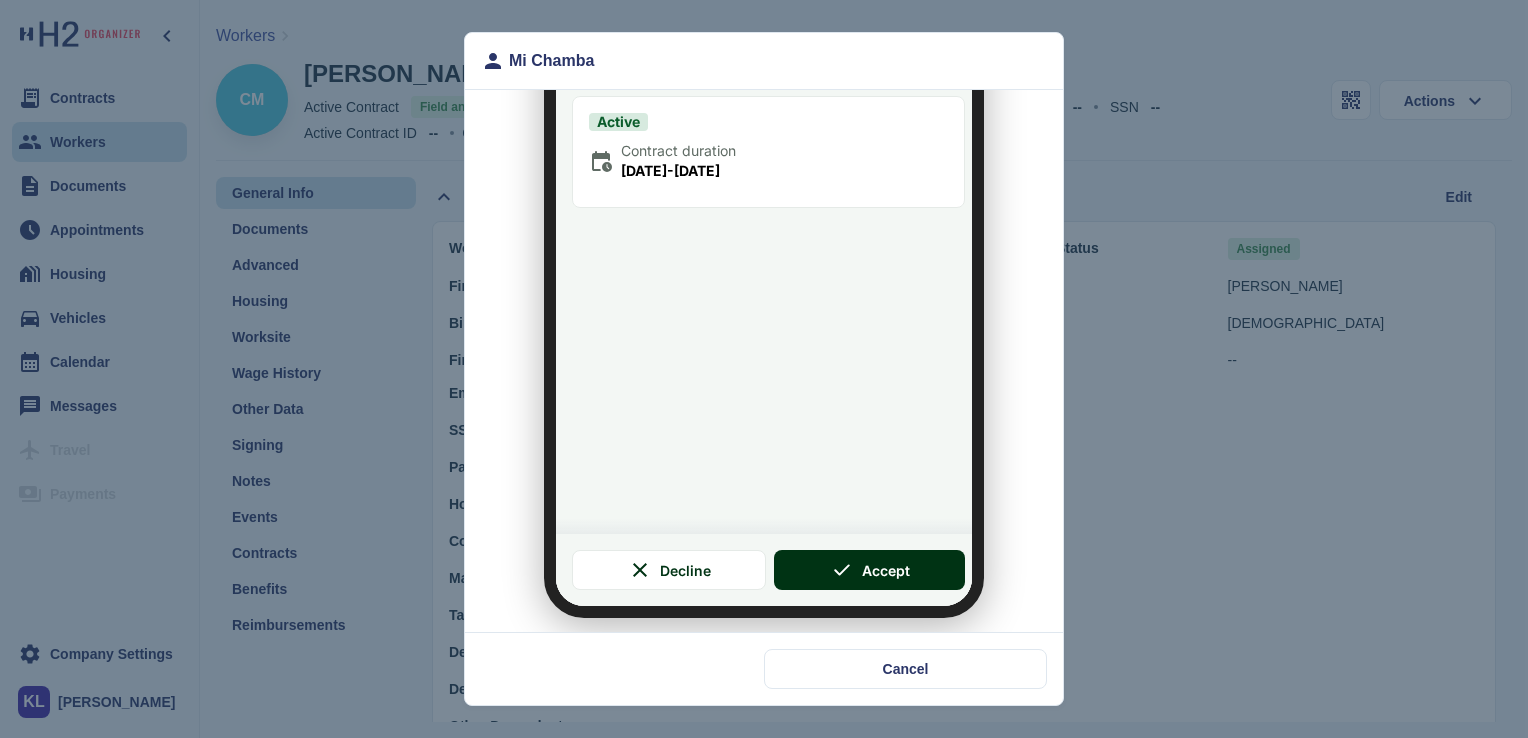 click on "Accept" at bounding box center (874, 558) 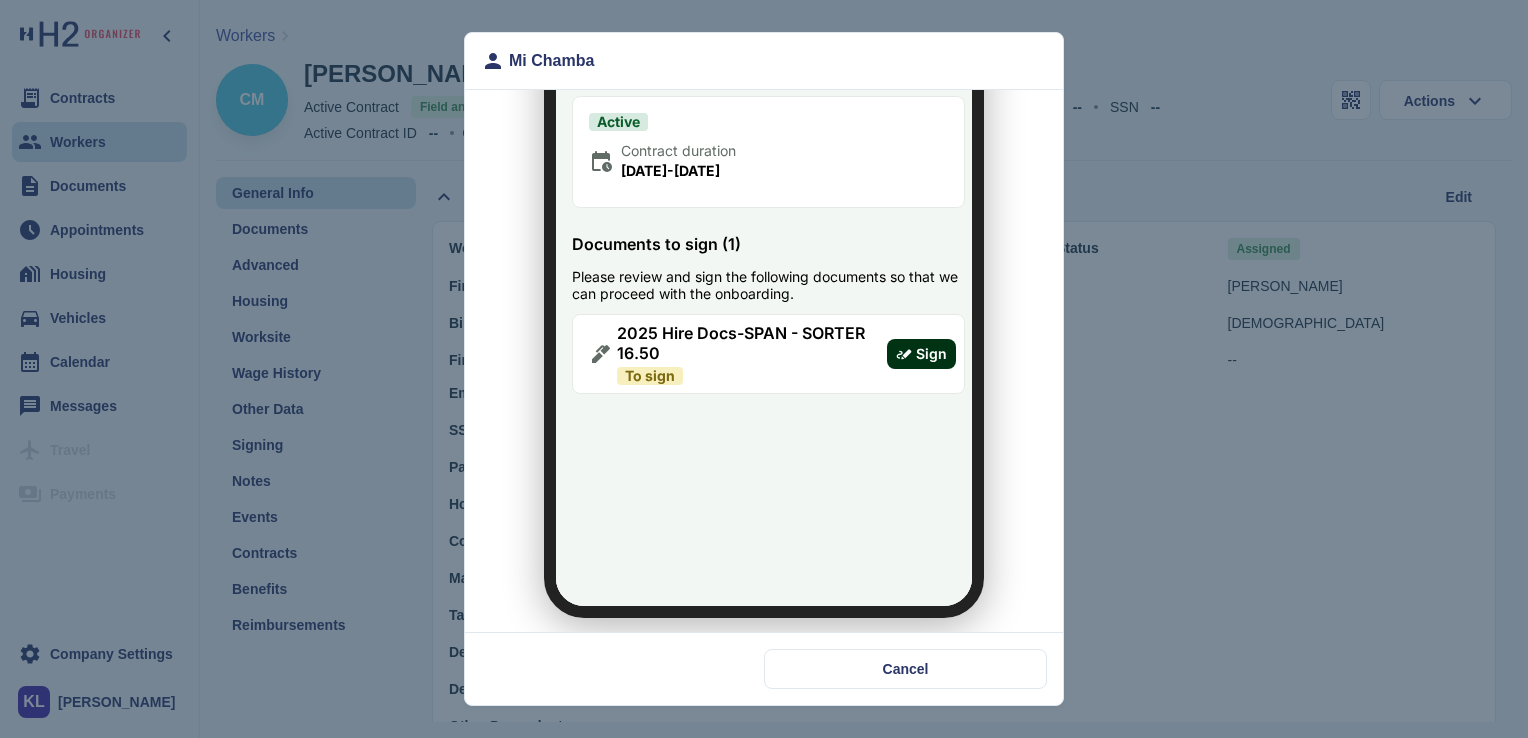click on "2025 Hire Docs-SPAN - SORTER 16.50 To sign Sign" at bounding box center (756, 342) 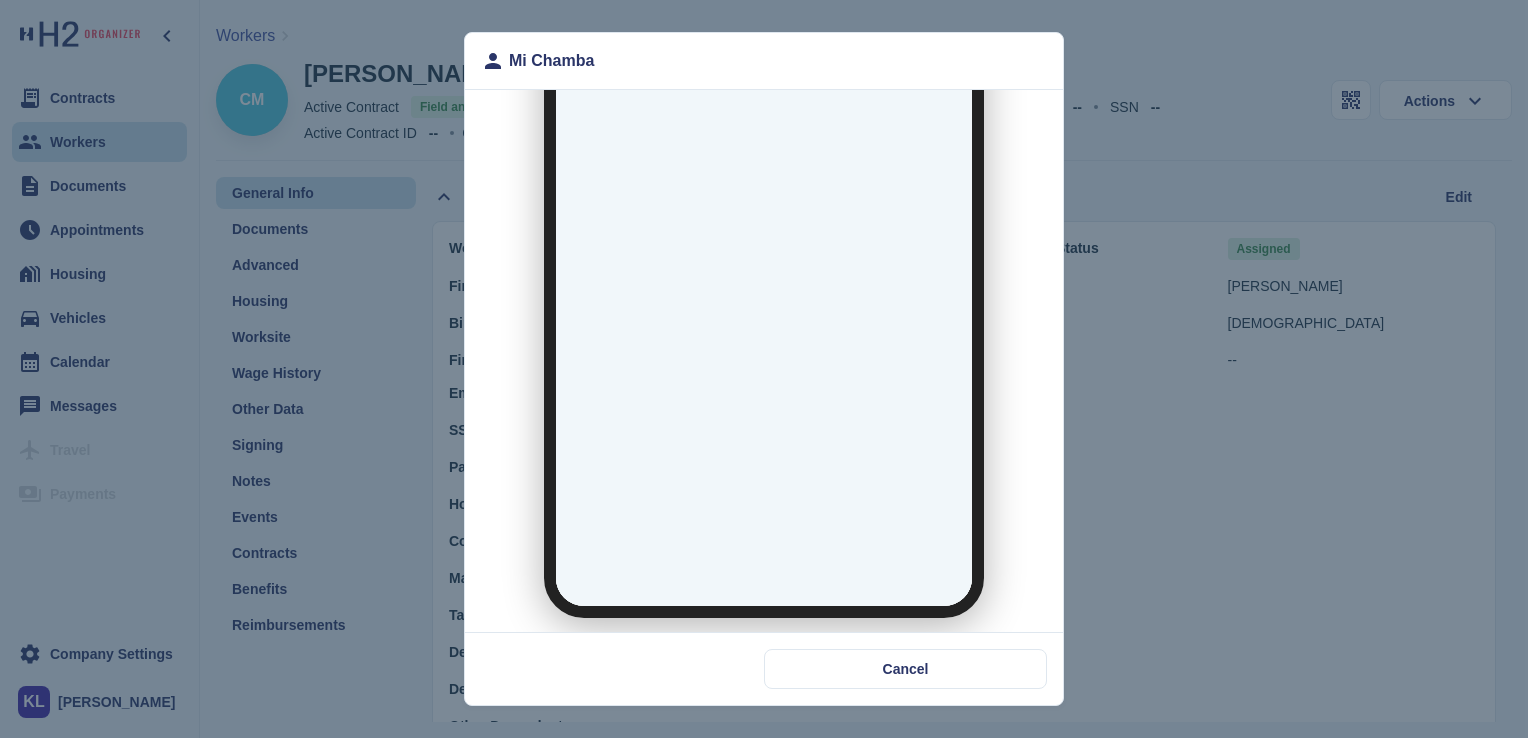 scroll, scrollTop: 0, scrollLeft: 0, axis: both 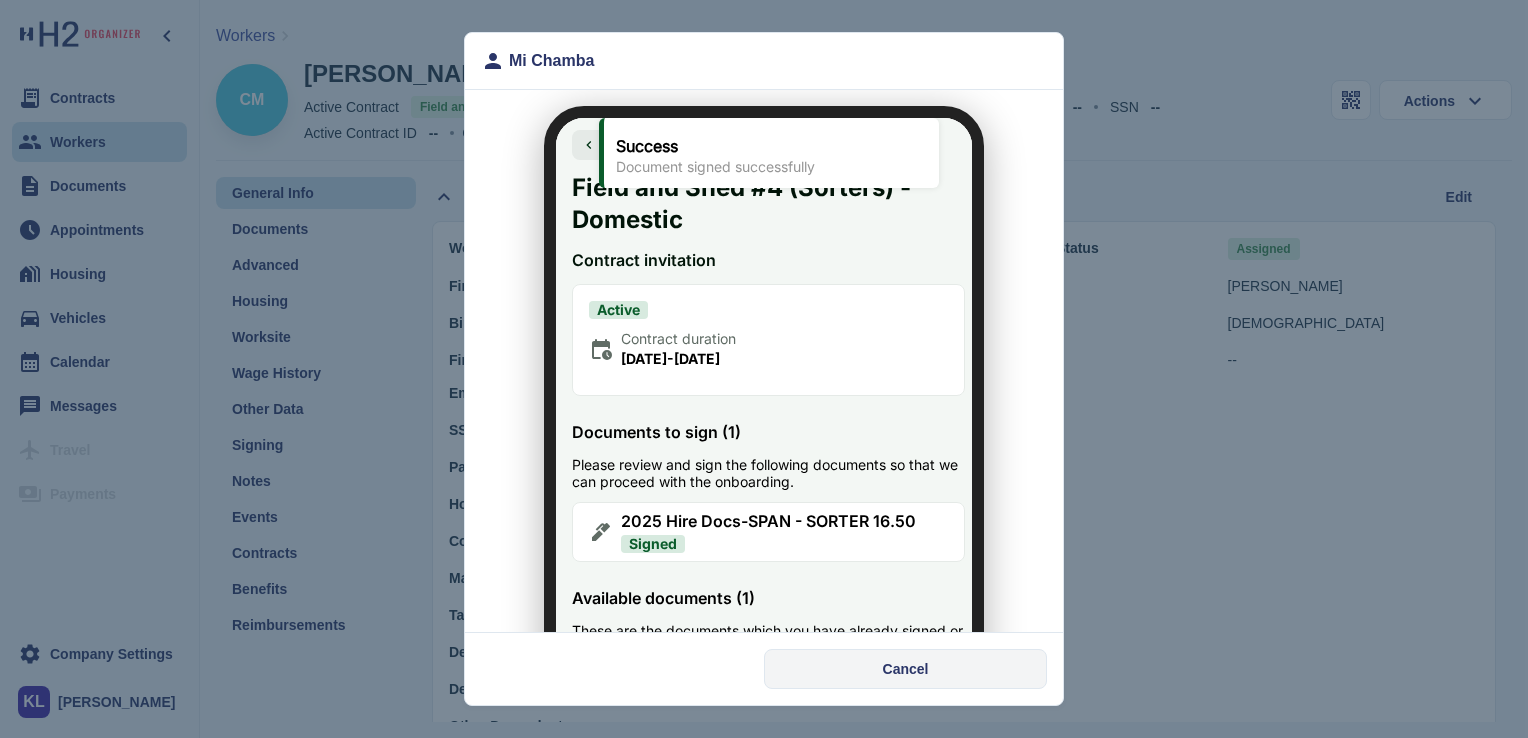 click on "Cancel" at bounding box center [905, 669] 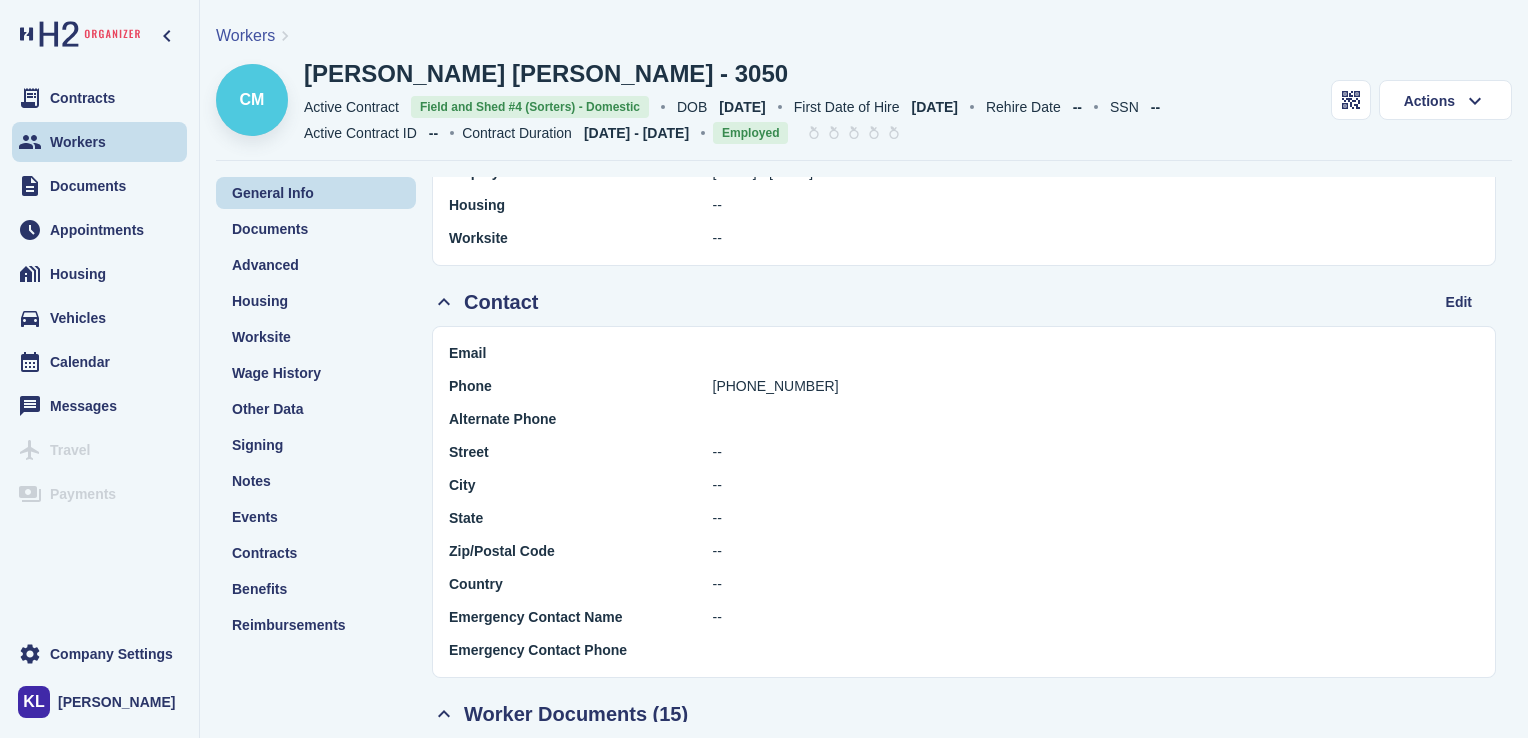 scroll, scrollTop: 1064, scrollLeft: 0, axis: vertical 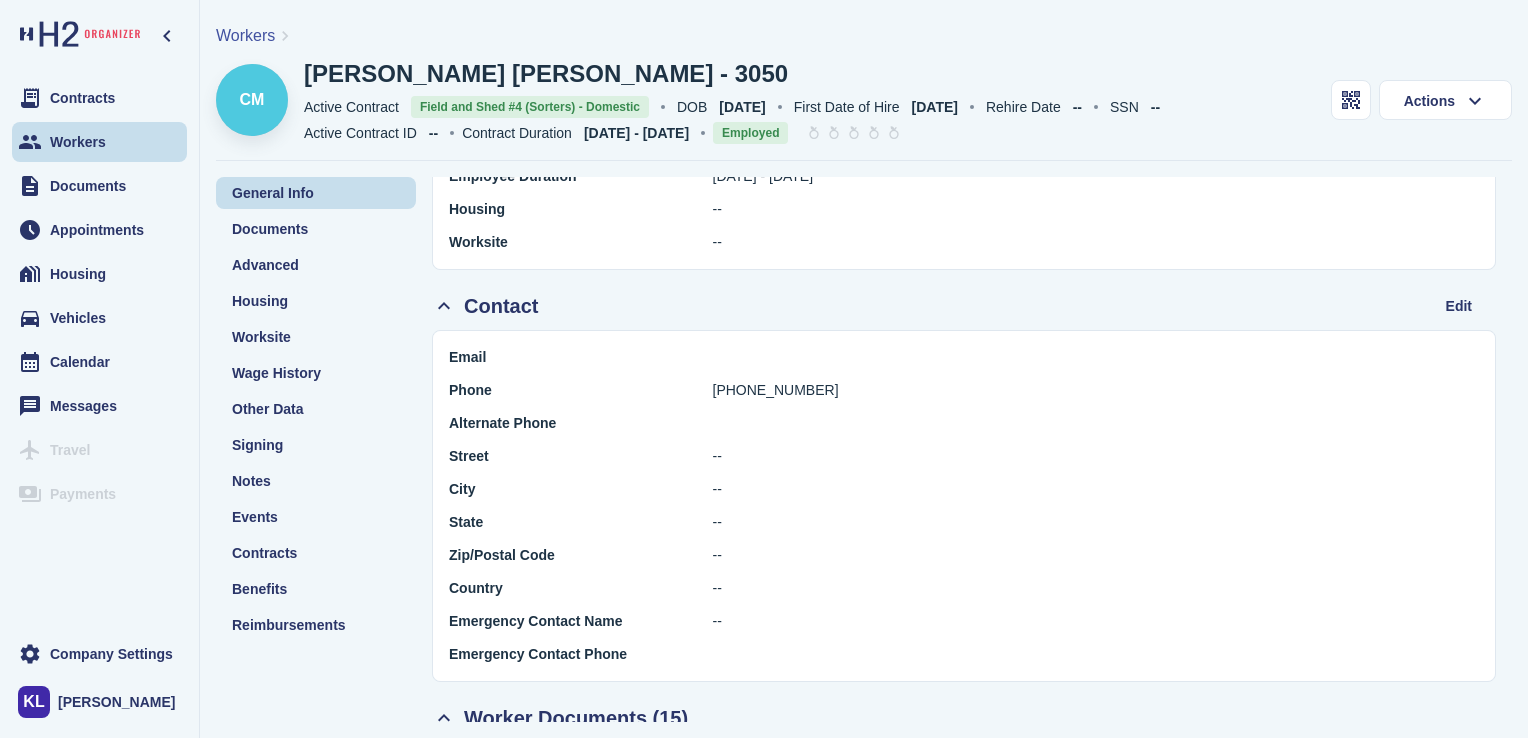 click on "Workers" at bounding box center (99, 142) 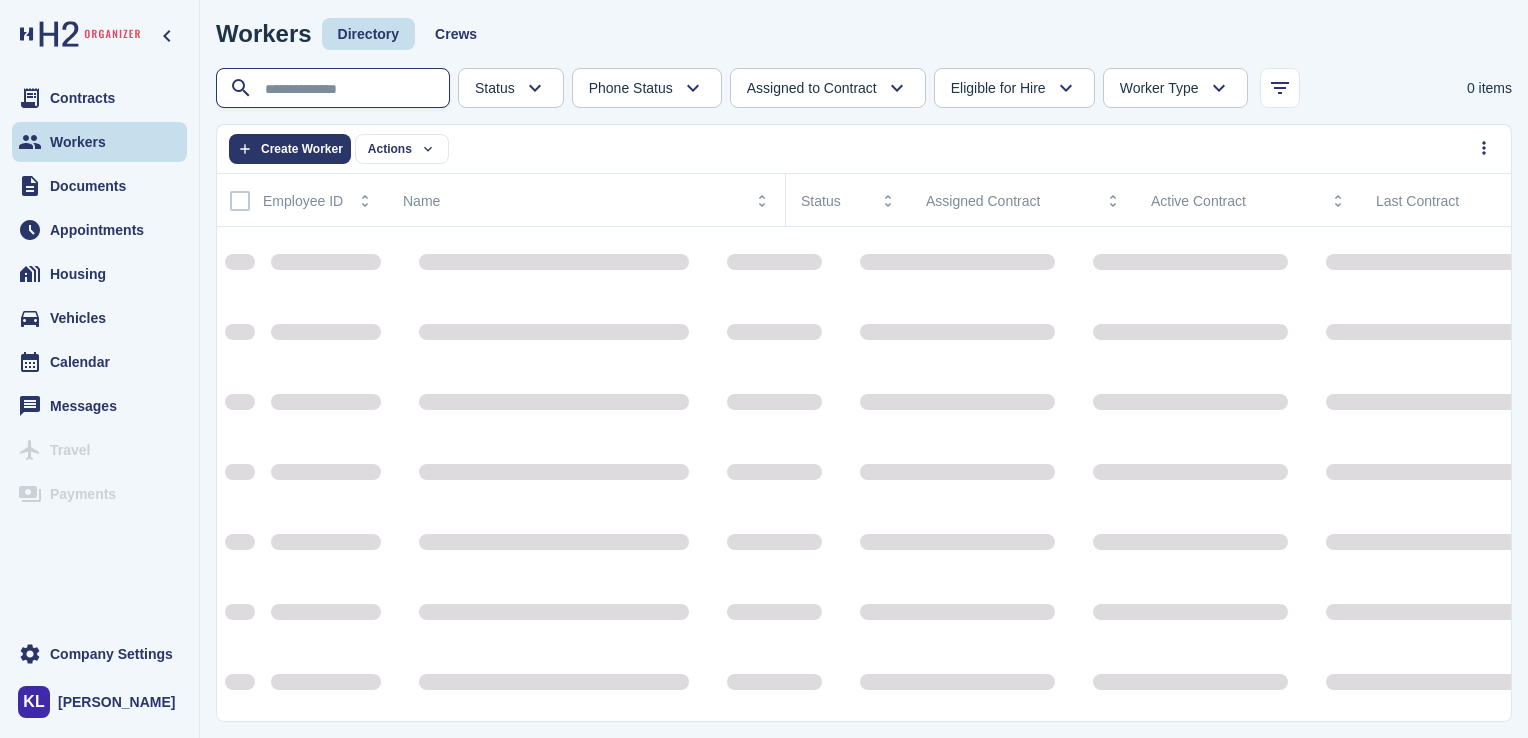 click at bounding box center [335, 89] 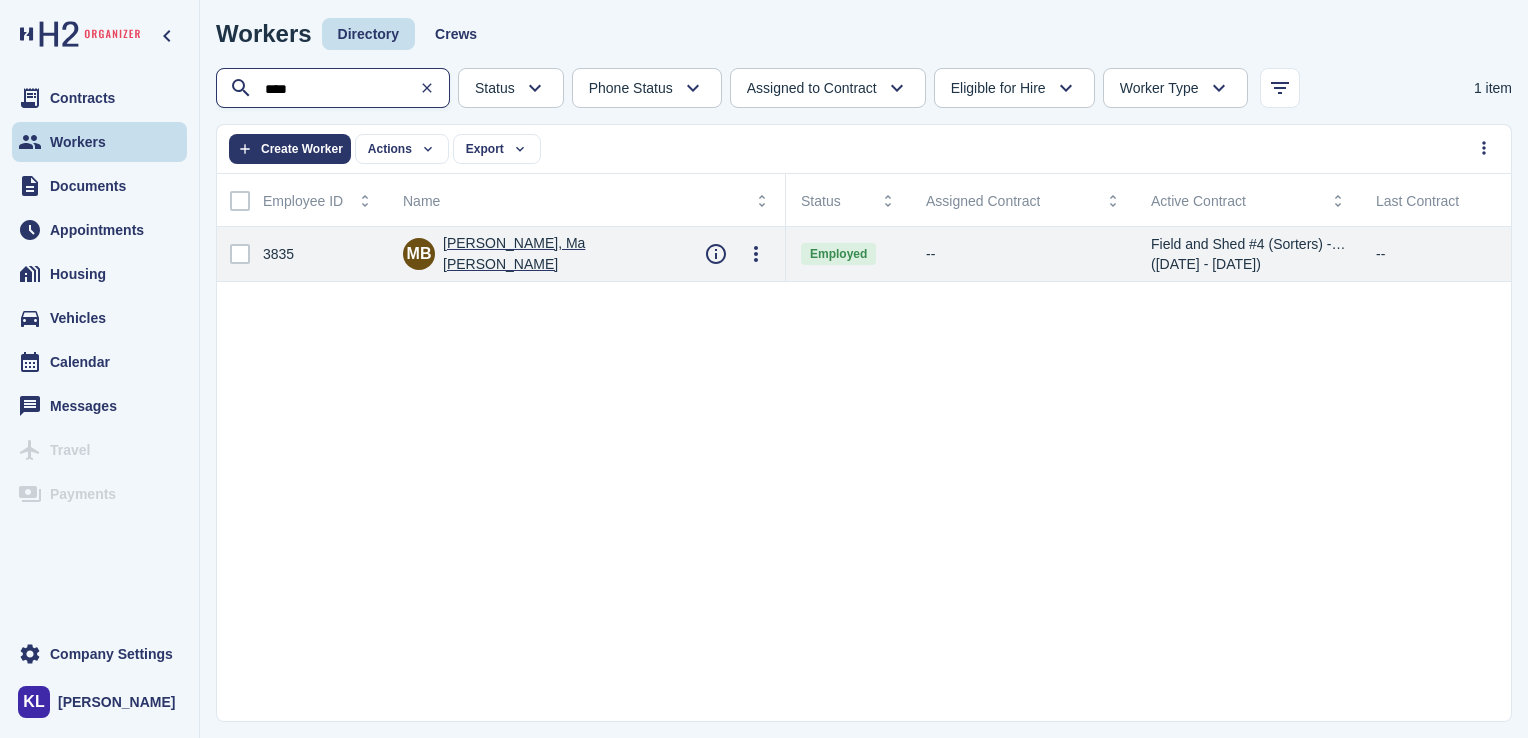 type on "****" 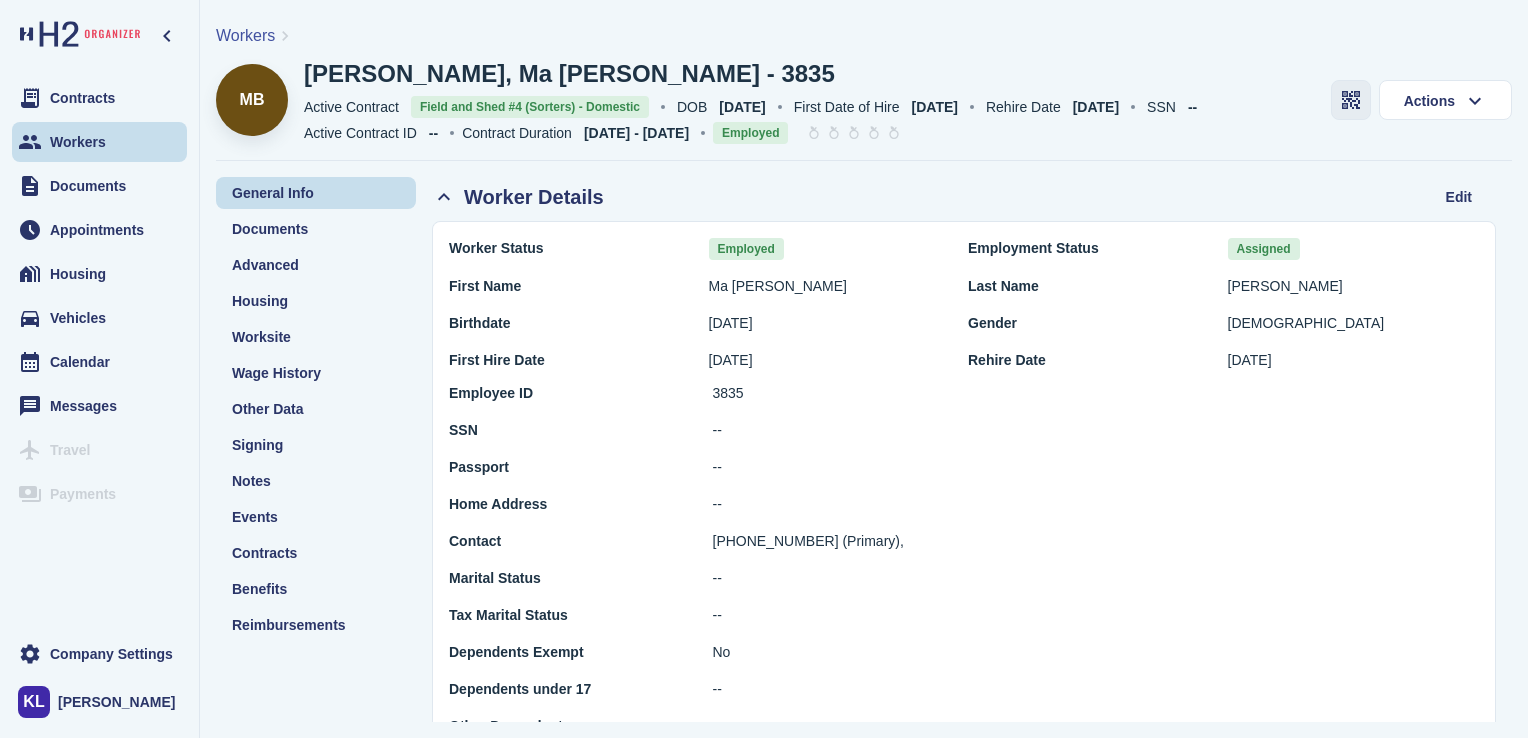 click at bounding box center [1351, 100] 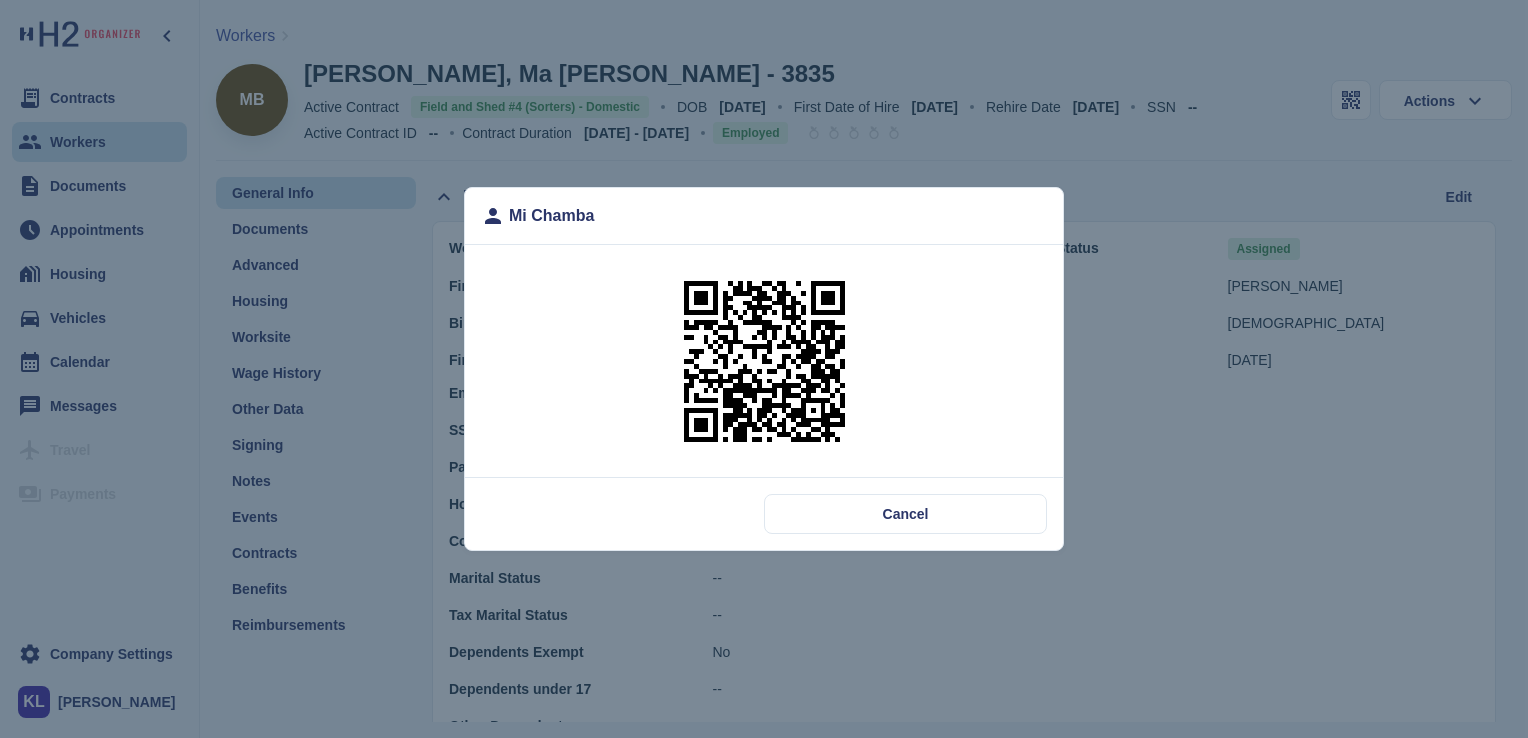 click at bounding box center [764, 361] 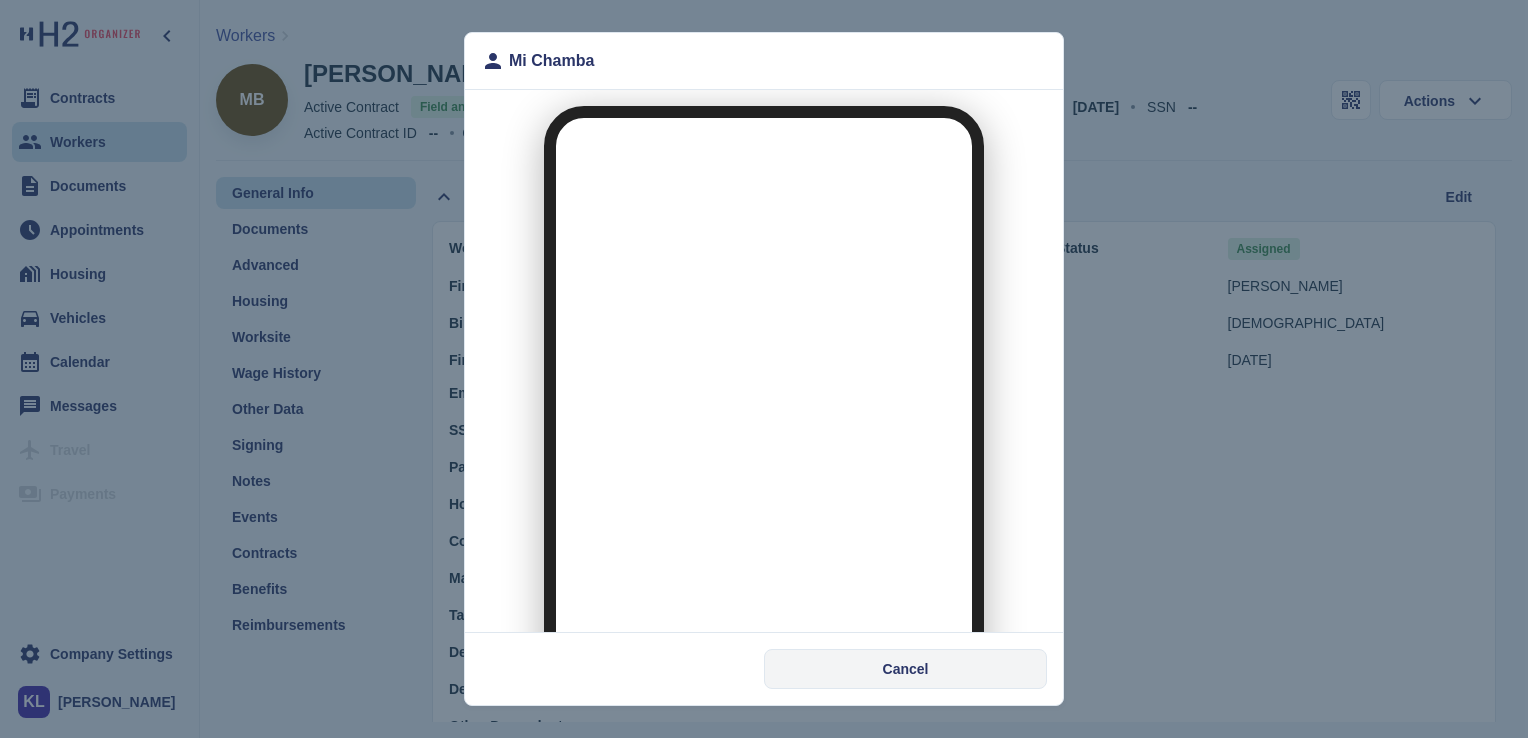 scroll, scrollTop: 0, scrollLeft: 0, axis: both 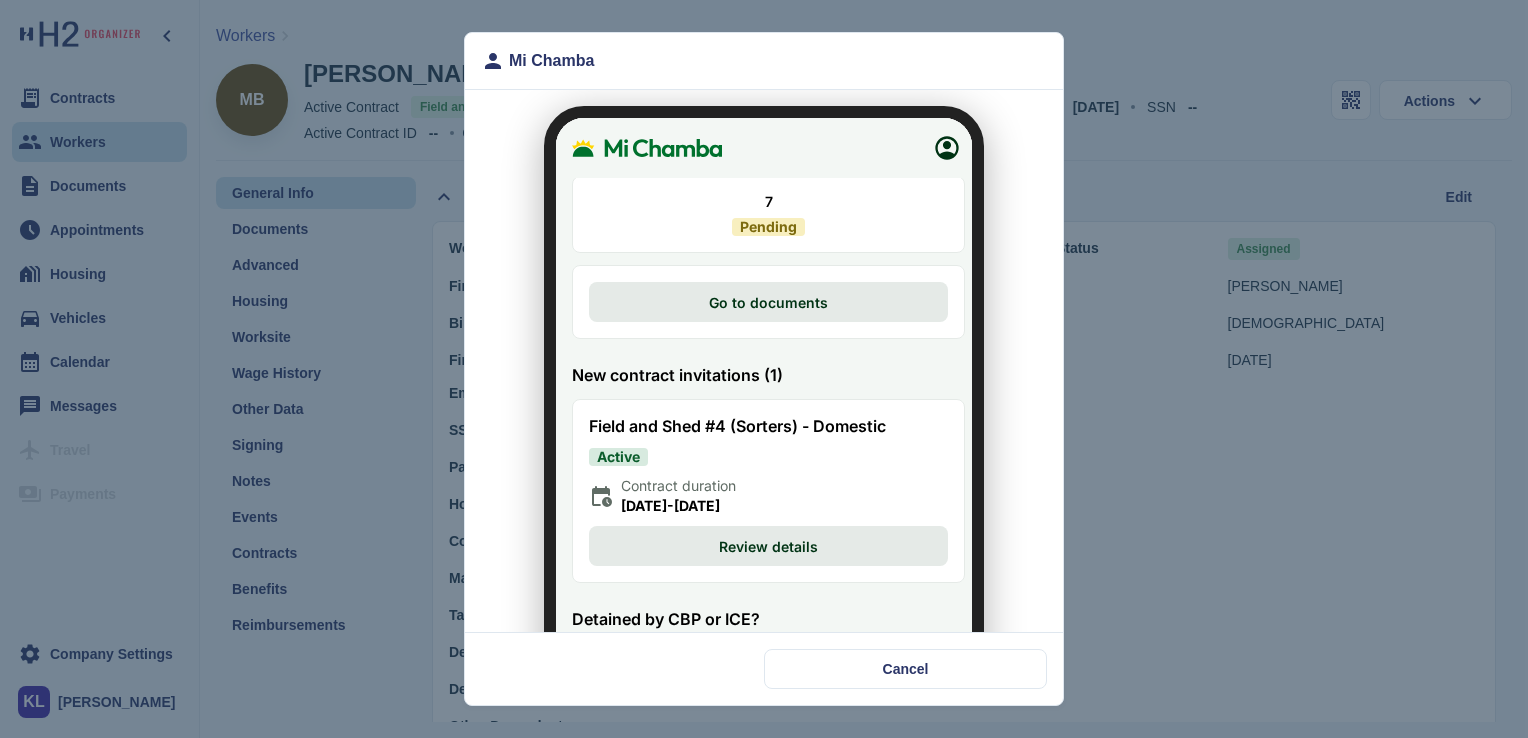 click on "Review details" at bounding box center [756, 534] 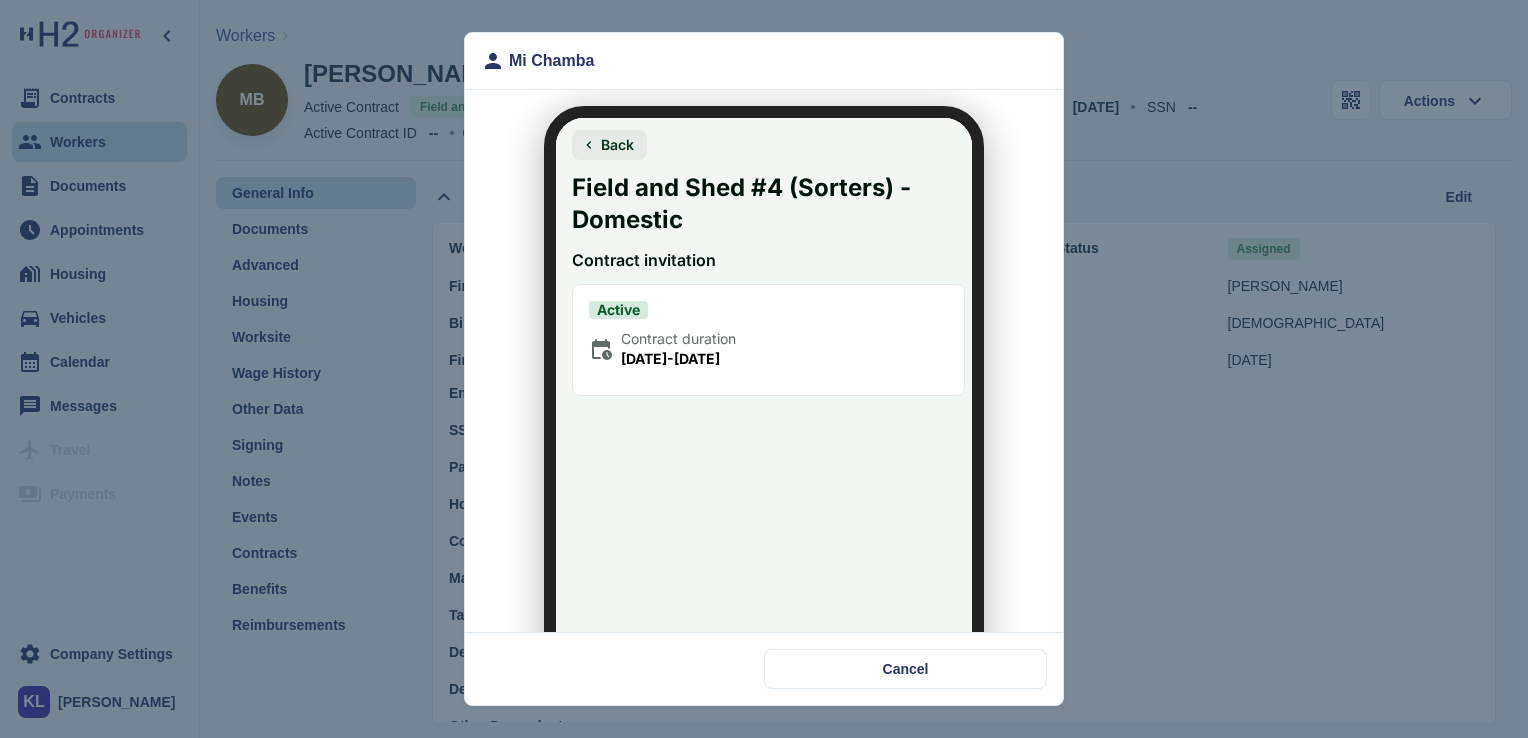 scroll, scrollTop: 188, scrollLeft: 0, axis: vertical 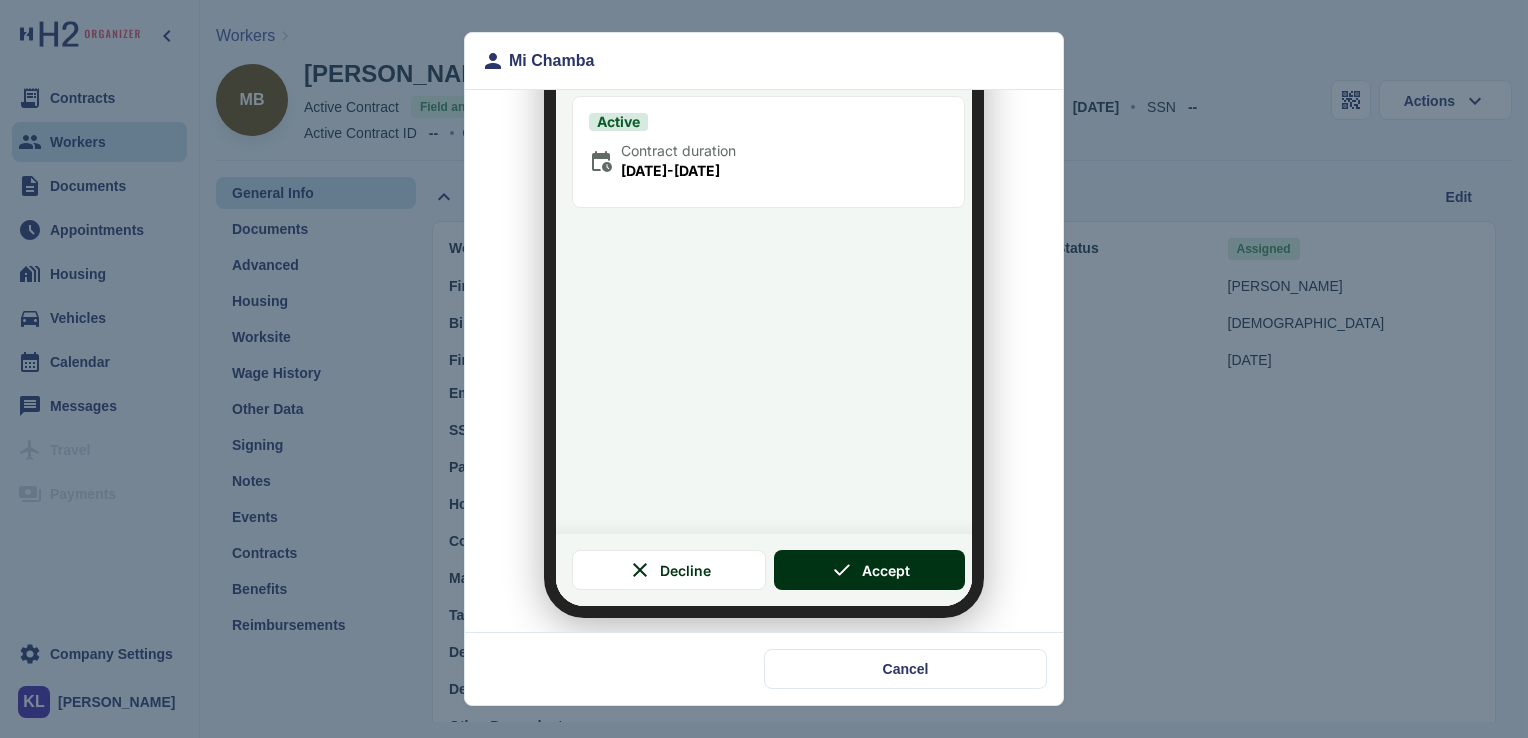 click on "Accept" at bounding box center (857, 558) 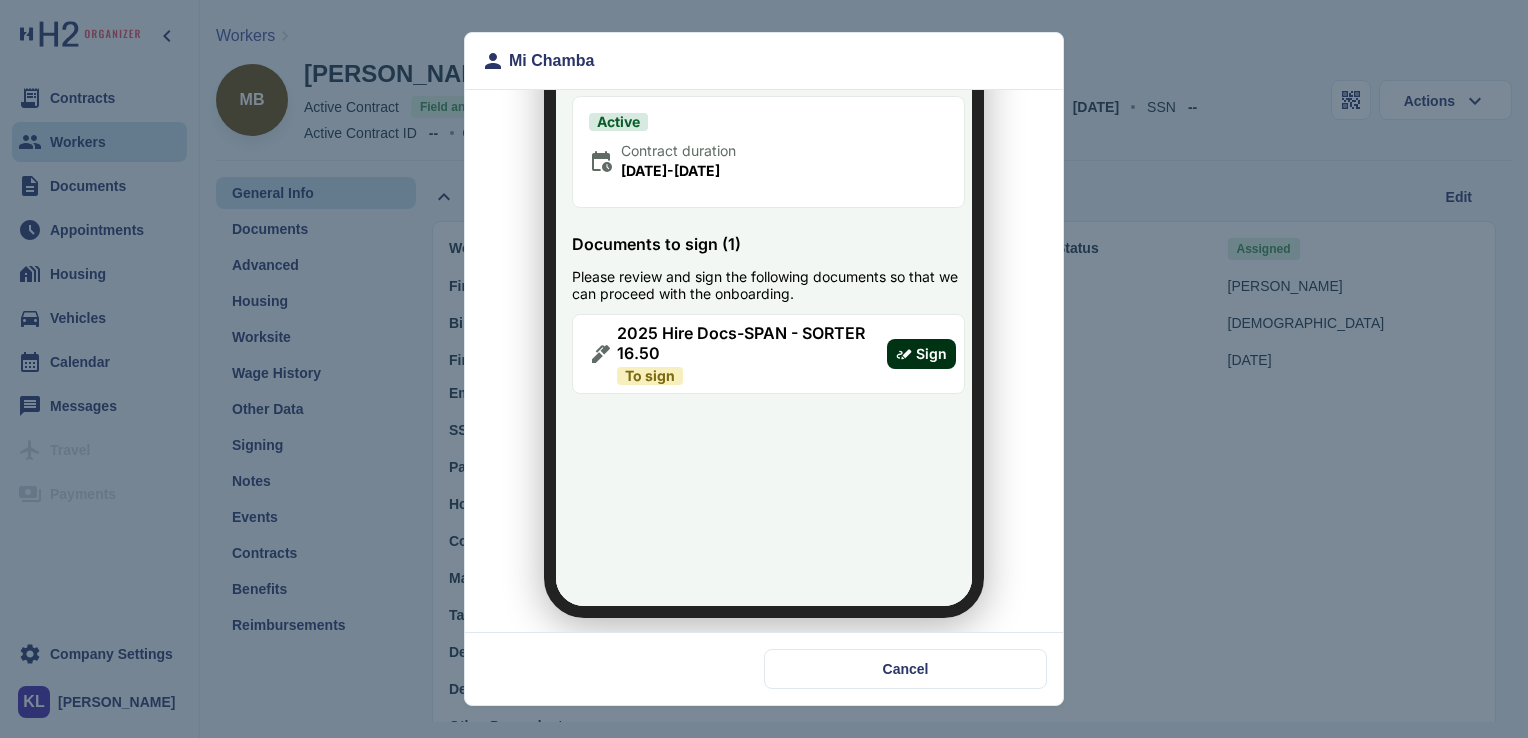 click on "Sign" at bounding box center [909, 342] 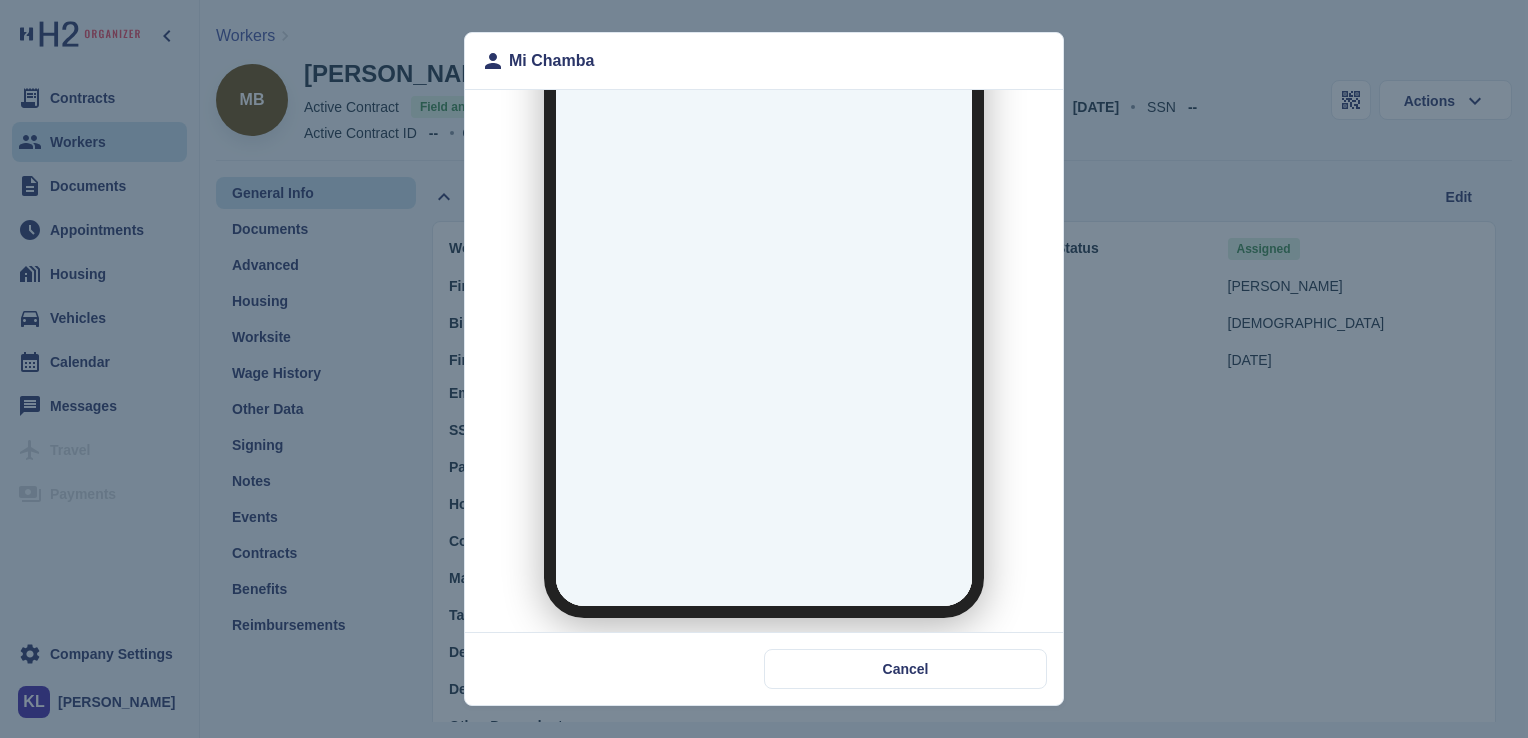 scroll, scrollTop: 0, scrollLeft: 0, axis: both 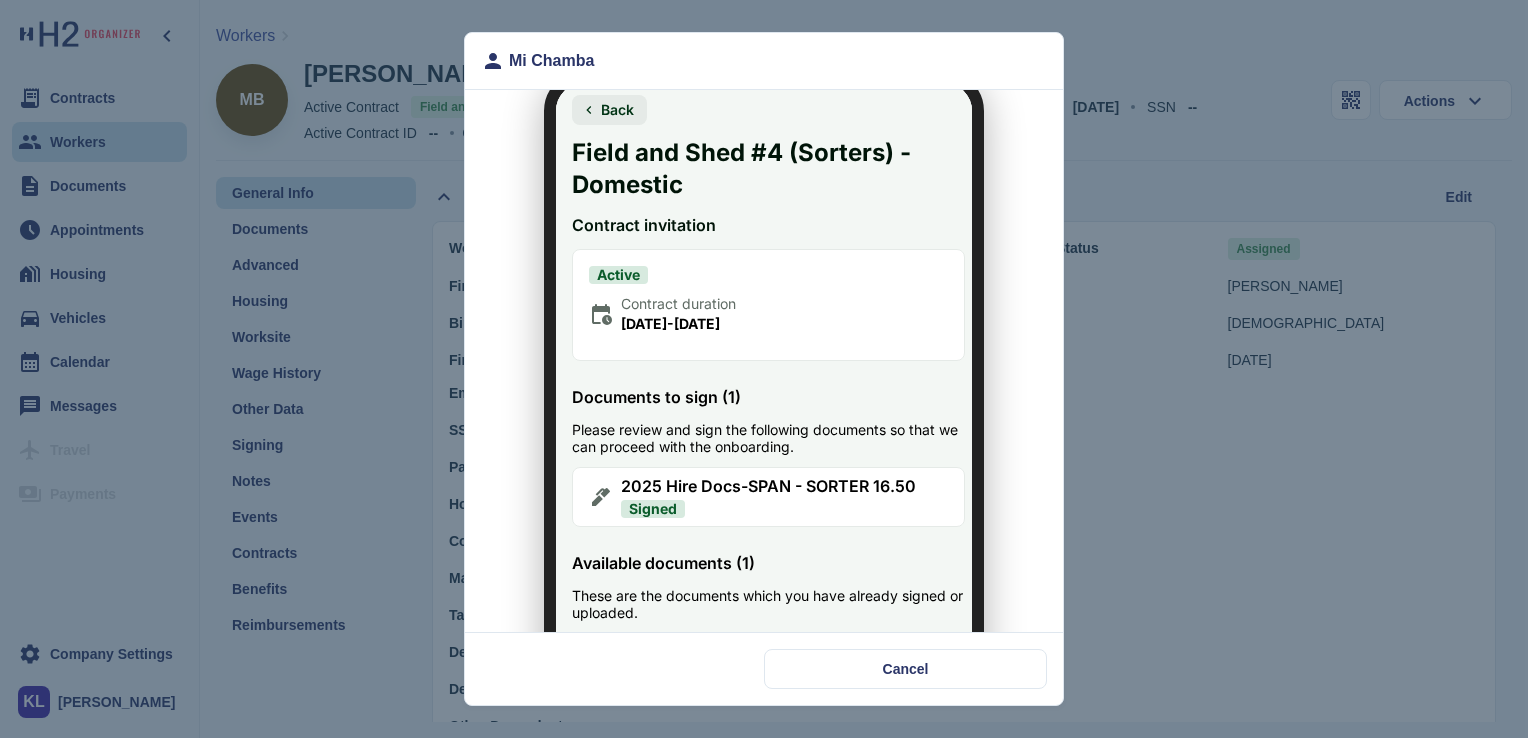 click on "2025 Hire Docs-SPAN - SORTER 16.50" at bounding box center [760, 474] 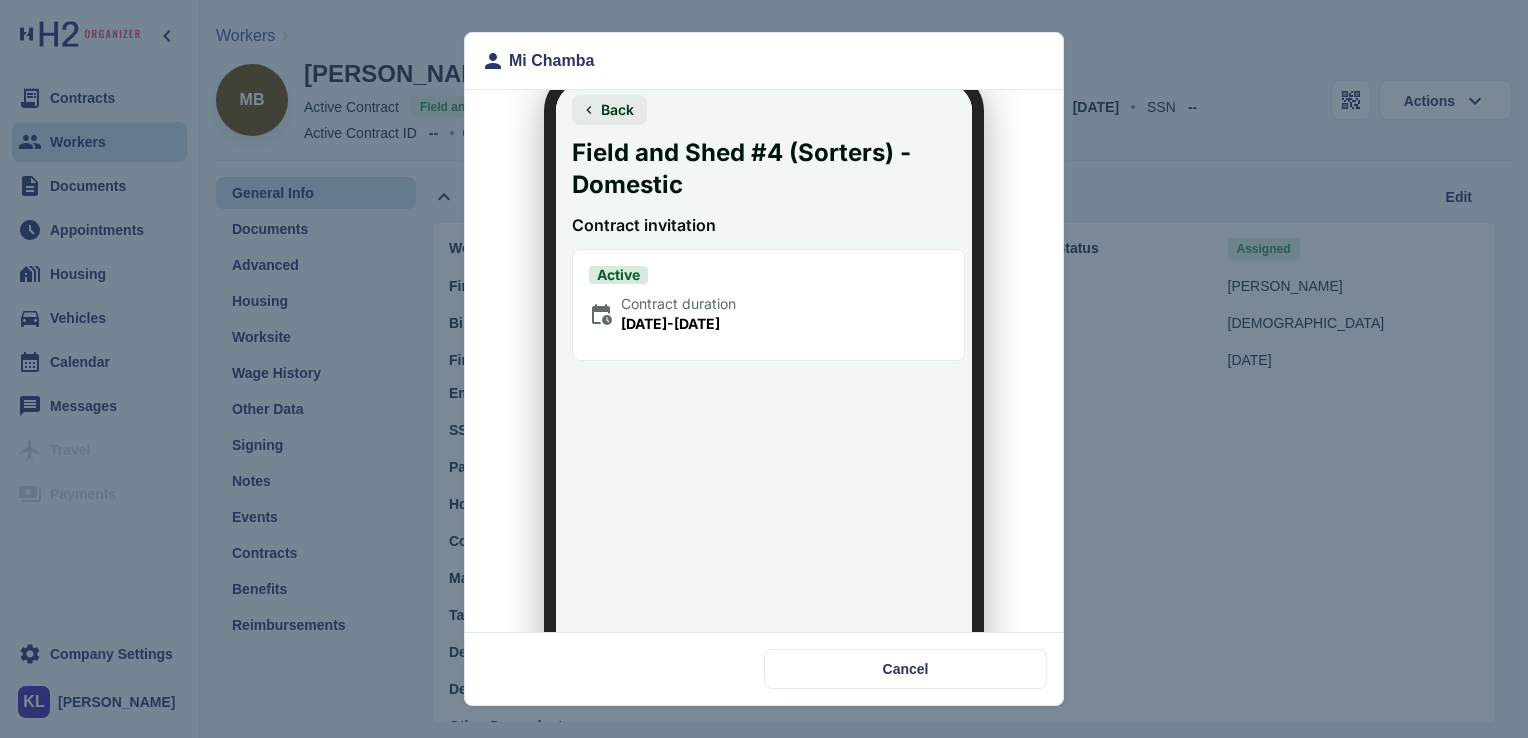 scroll, scrollTop: 0, scrollLeft: 0, axis: both 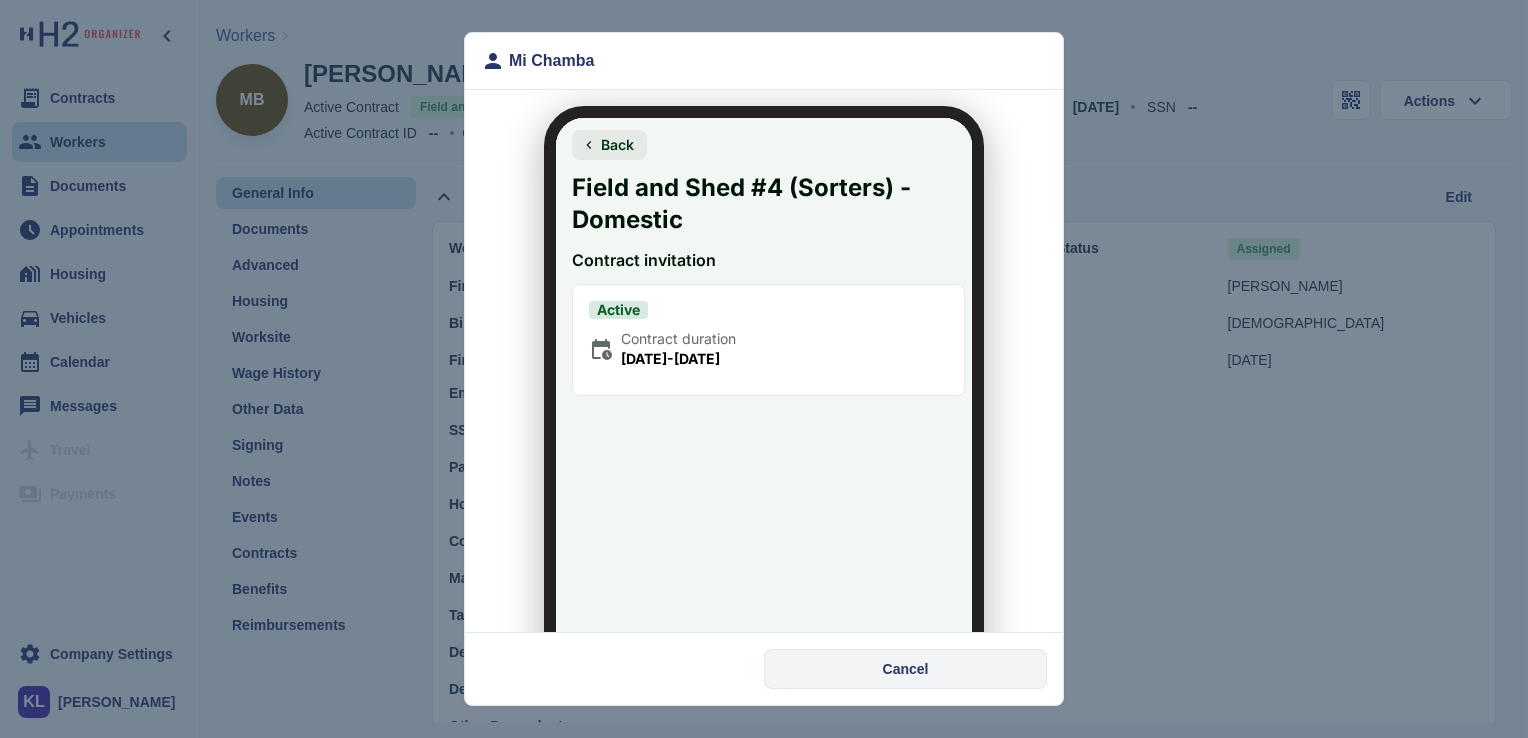 click on "Cancel" at bounding box center [905, 669] 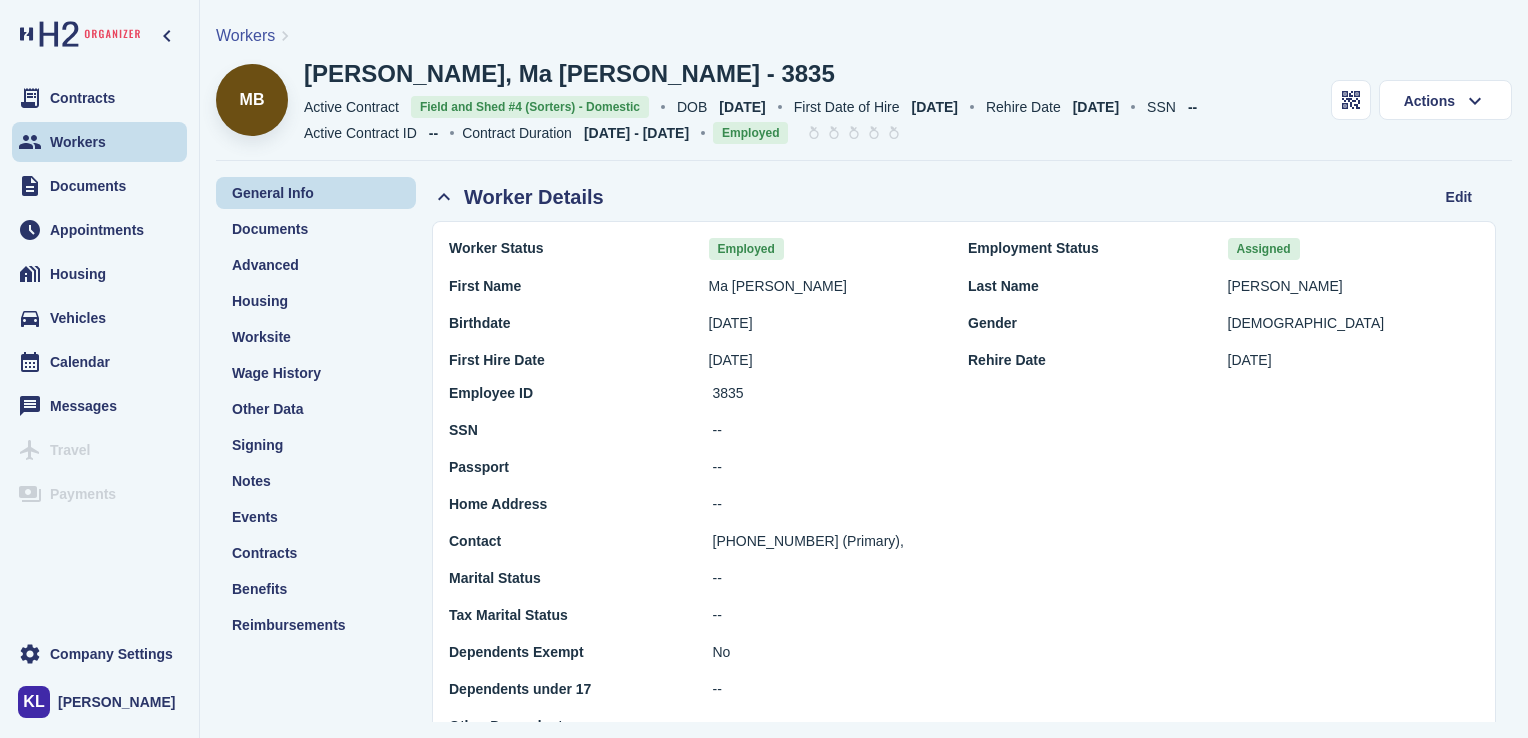 click on "[PERSON_NAME], [GEOGRAPHIC_DATA][PERSON_NAME] - 3835   Active Contract   Contract   Field and Shed #4 (Sorters) - Domestic     DOB   DOB   [DEMOGRAPHIC_DATA]   First Date of Hire   First Date of Hire   [DATE]   Rehire Date   Rehire Date   [DATE]   SSN   SSN   --   Active Contract ID   Active Contract ID   --   Contract Duration   Contract Duration   [DATE] - [DATE]   Employed" at bounding box center [809, 100] 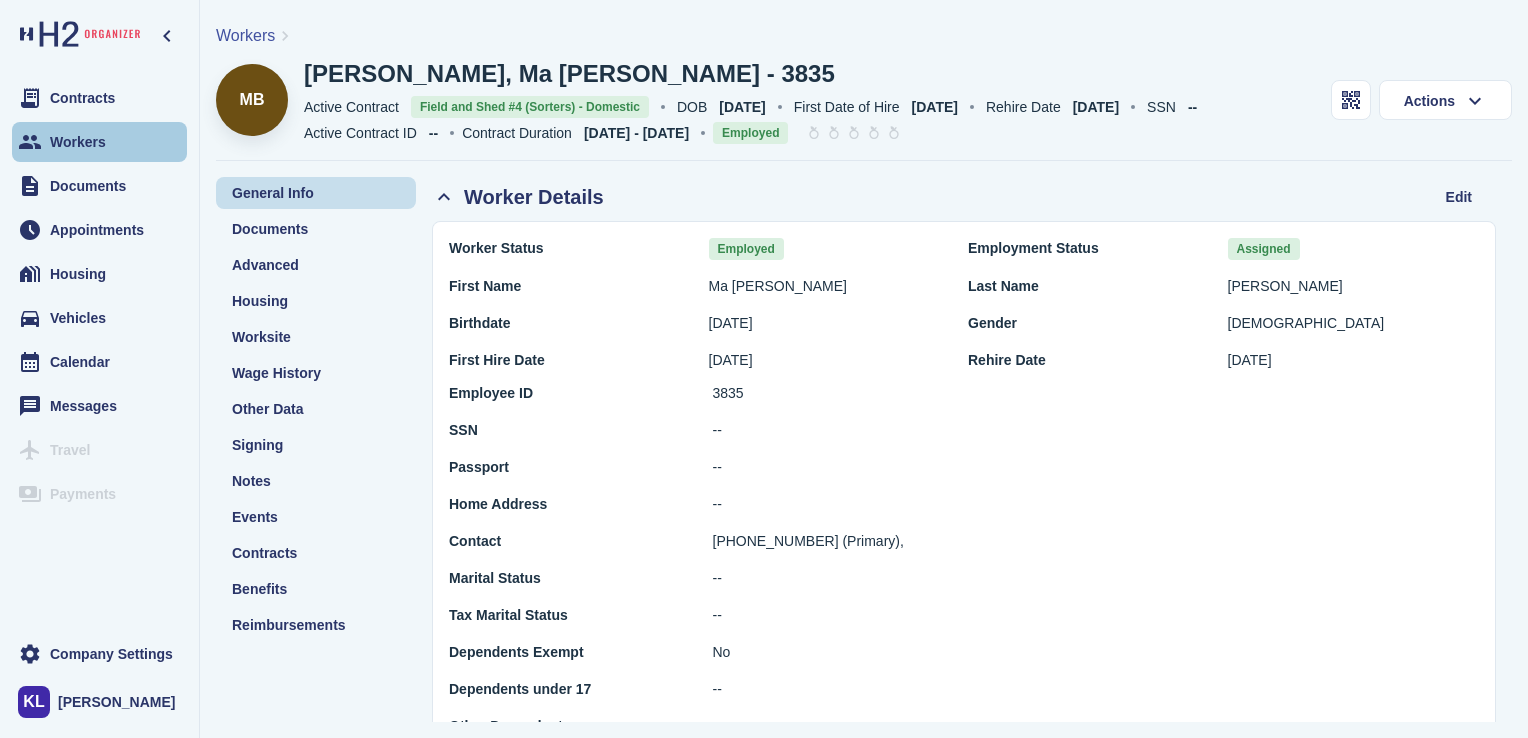 click on "Workers" at bounding box center [78, 142] 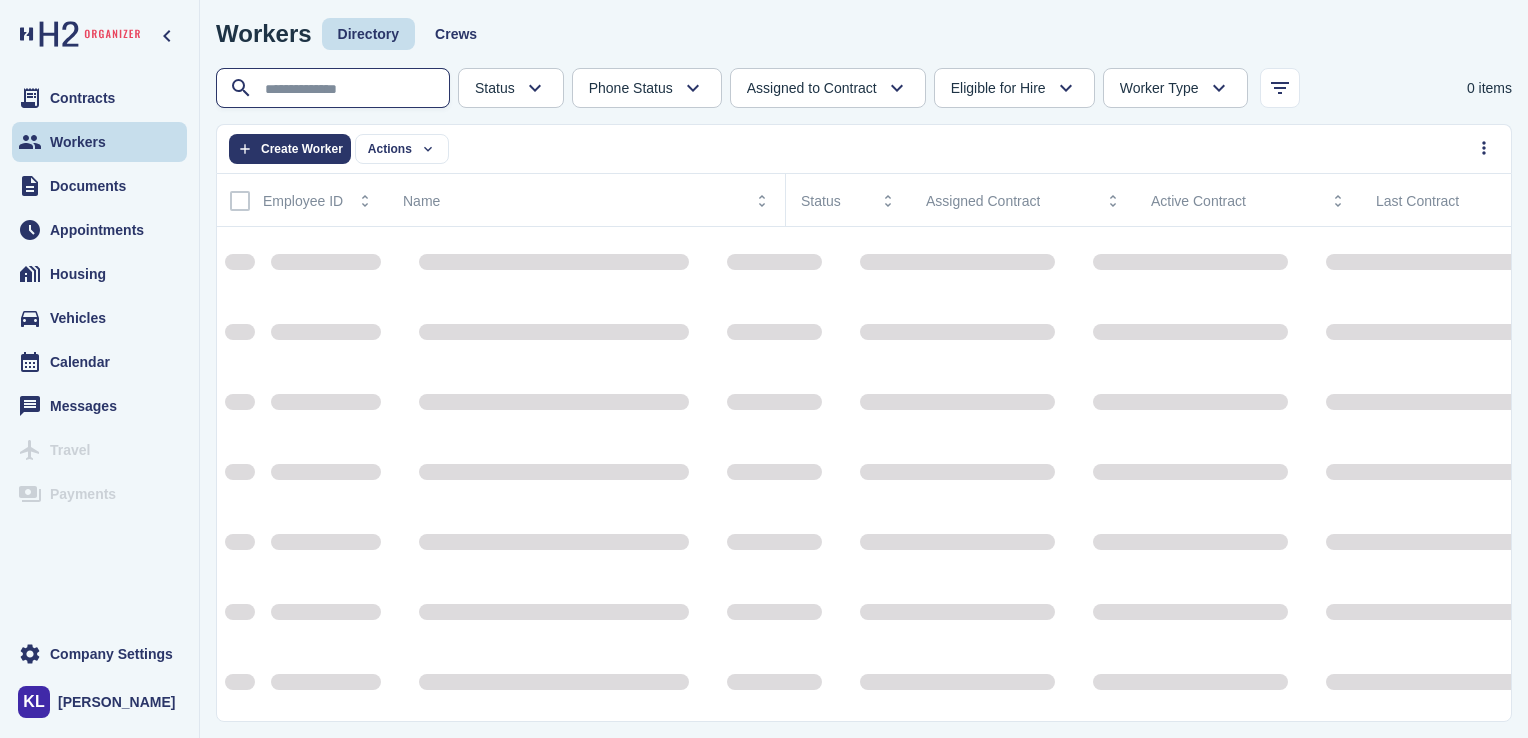 click at bounding box center [335, 89] 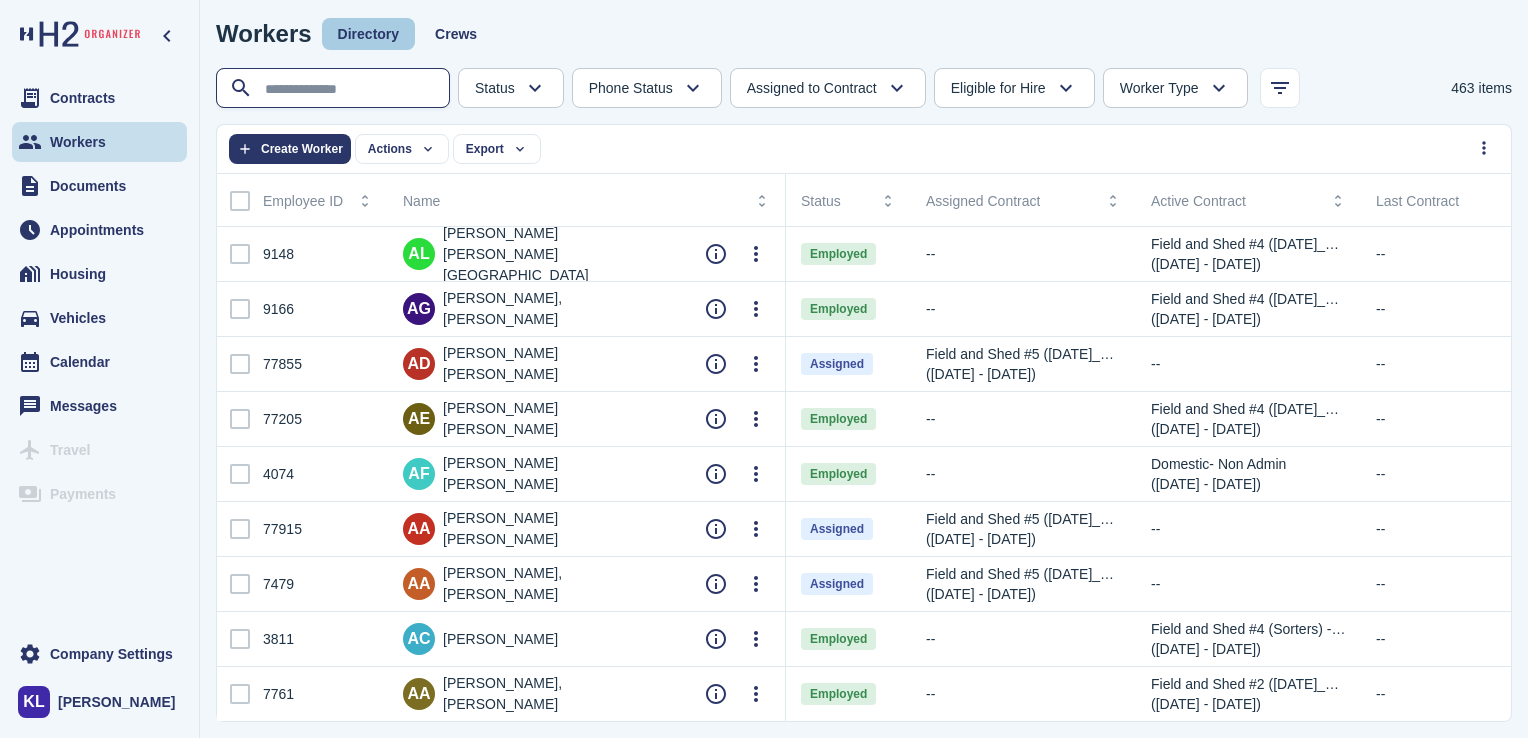 drag, startPoint x: 356, startPoint y: 98, endPoint x: 371, endPoint y: 46, distance: 54.120235 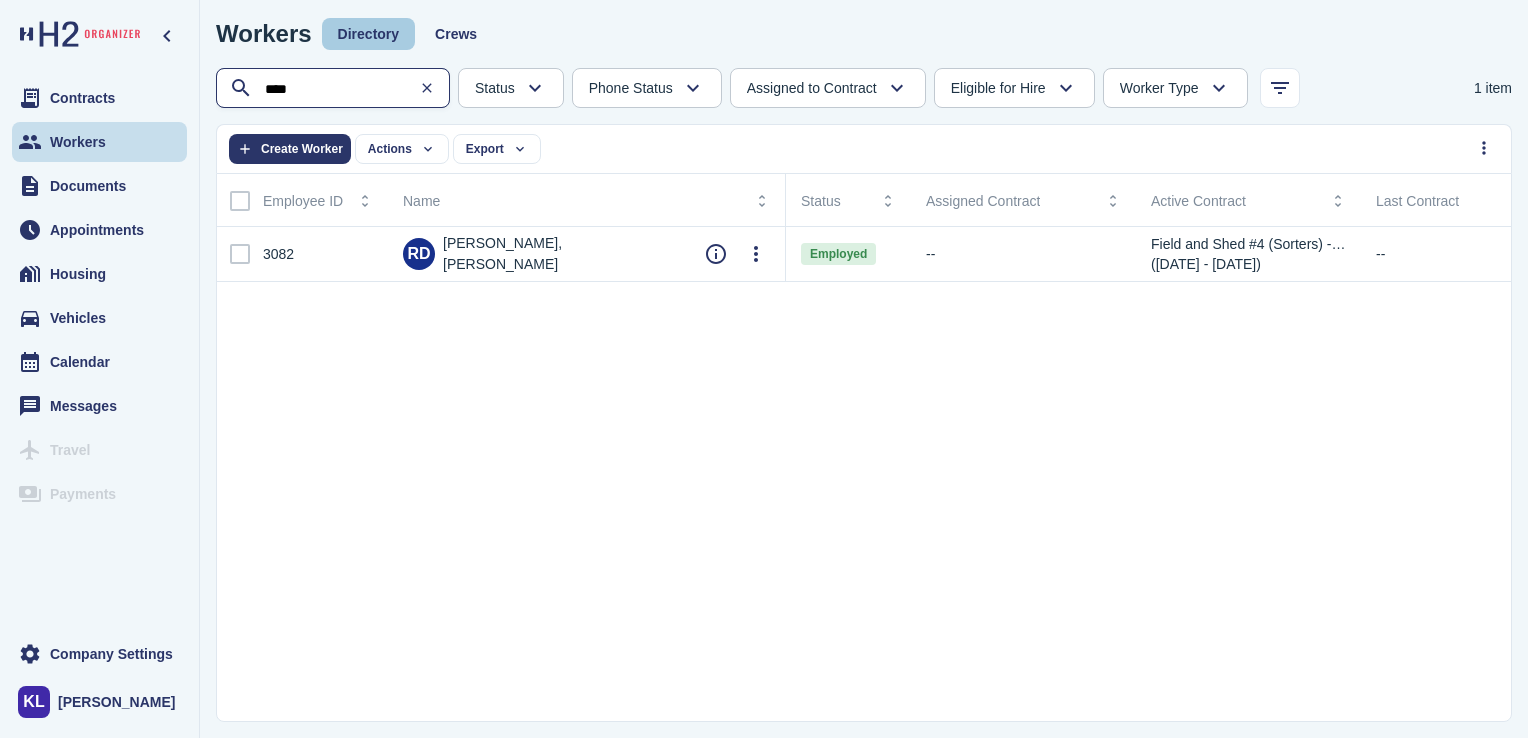 type on "****" 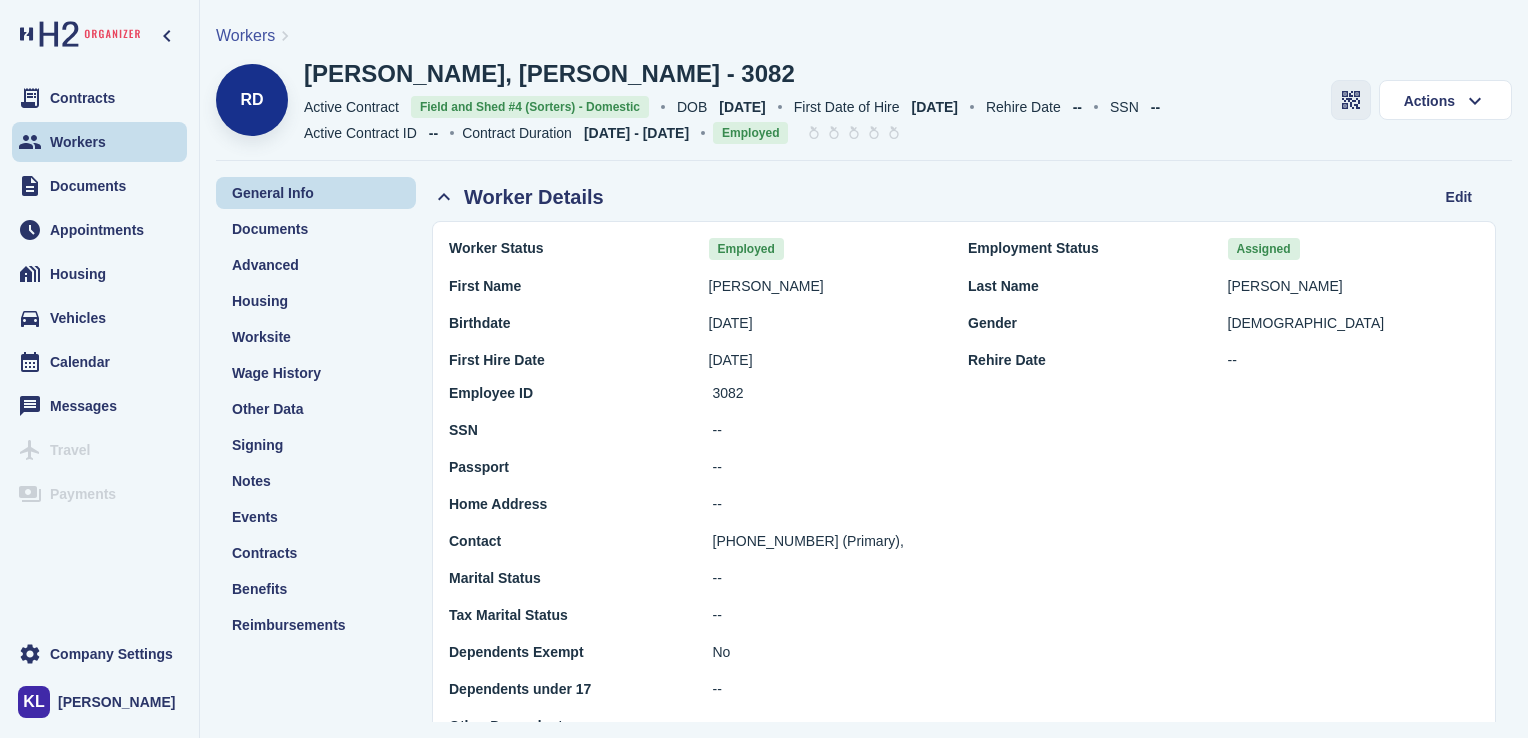click at bounding box center [1351, 100] 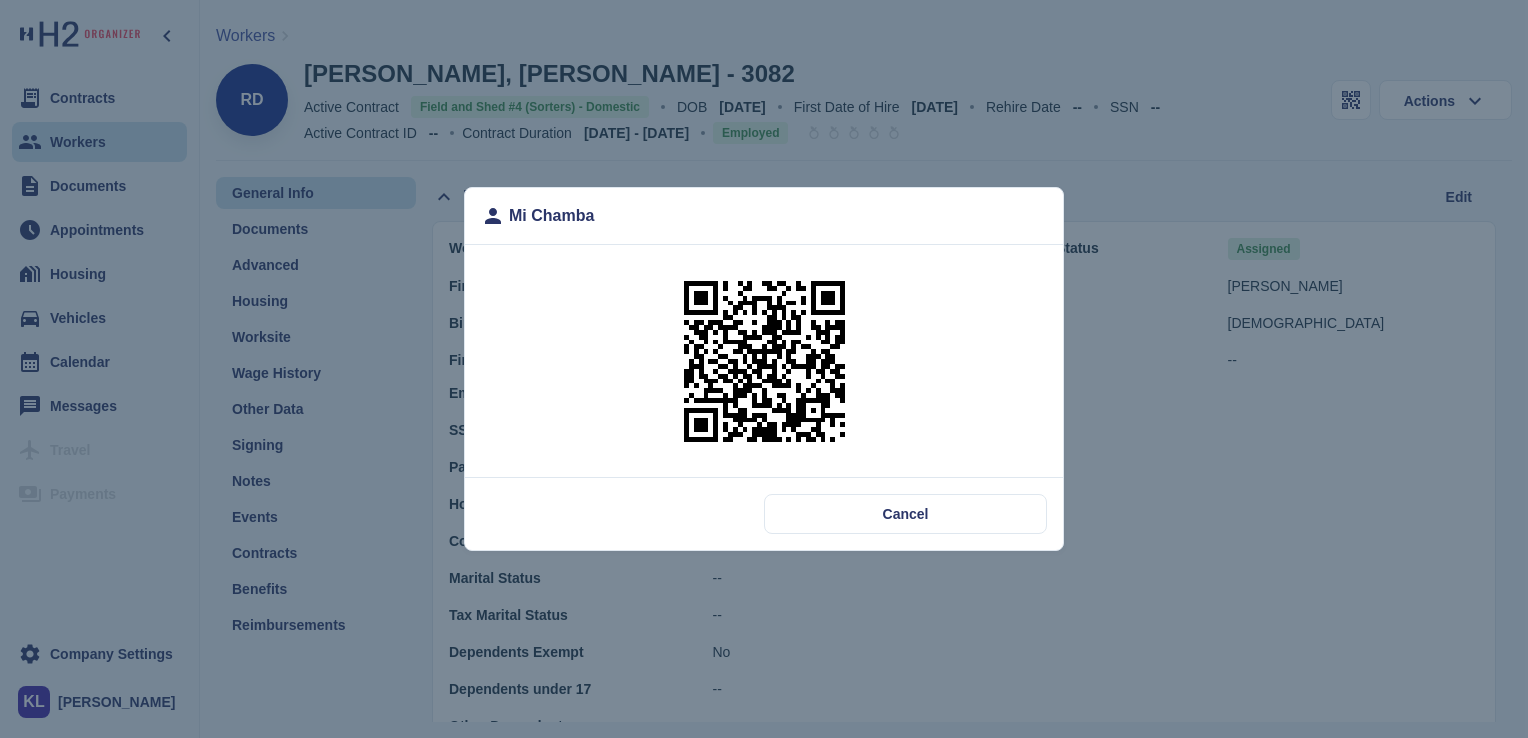 click at bounding box center [764, 361] 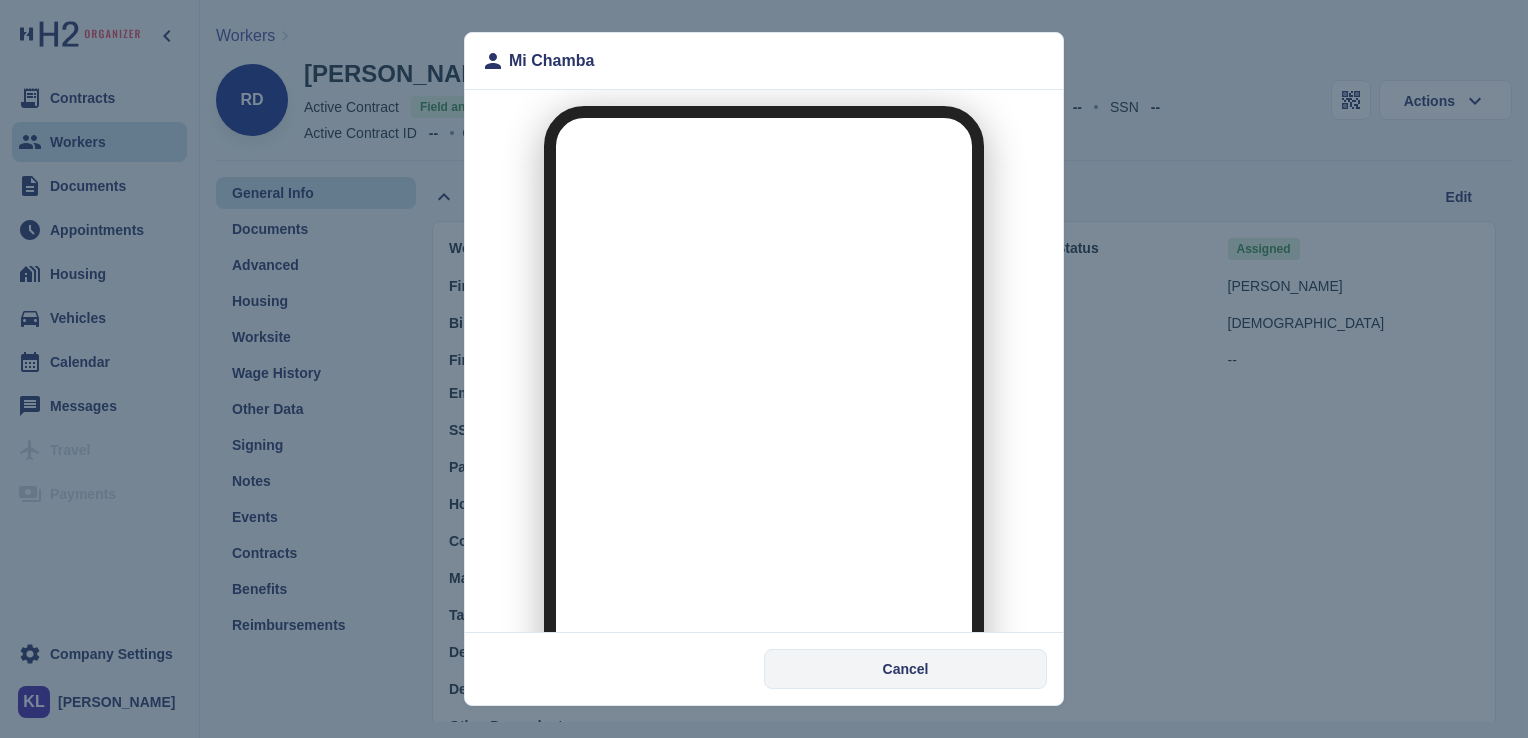 scroll, scrollTop: 0, scrollLeft: 0, axis: both 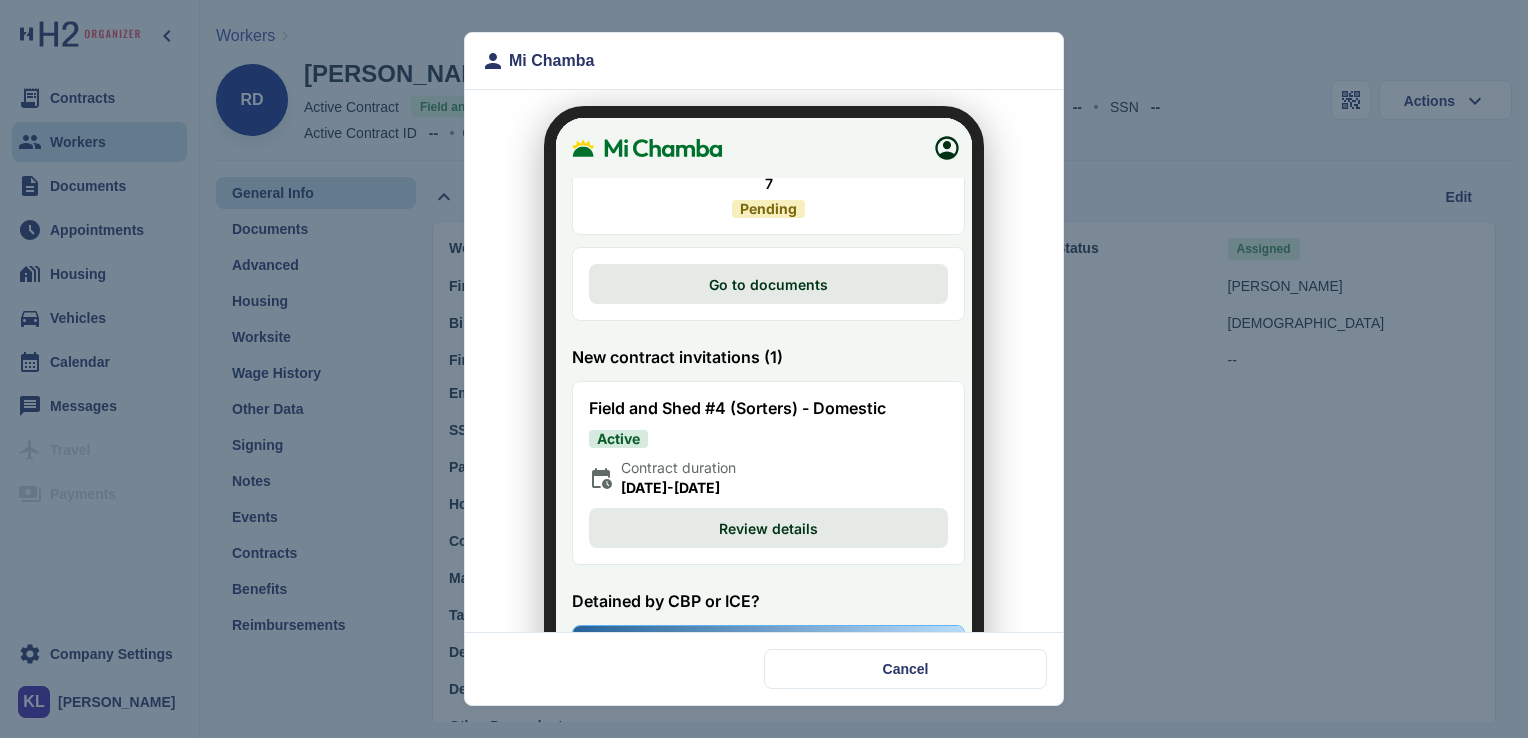 click on "Review details" at bounding box center (756, 516) 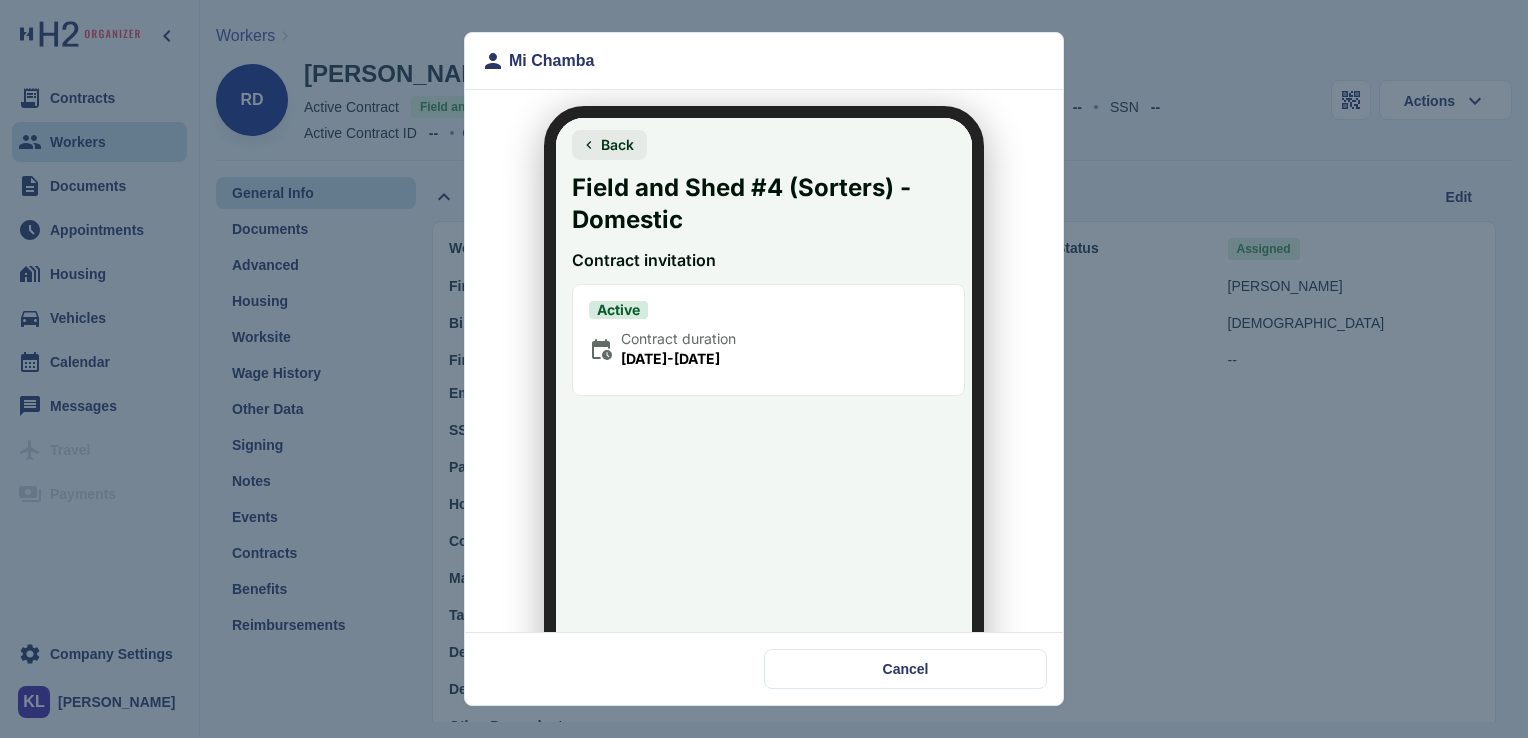 scroll, scrollTop: 188, scrollLeft: 0, axis: vertical 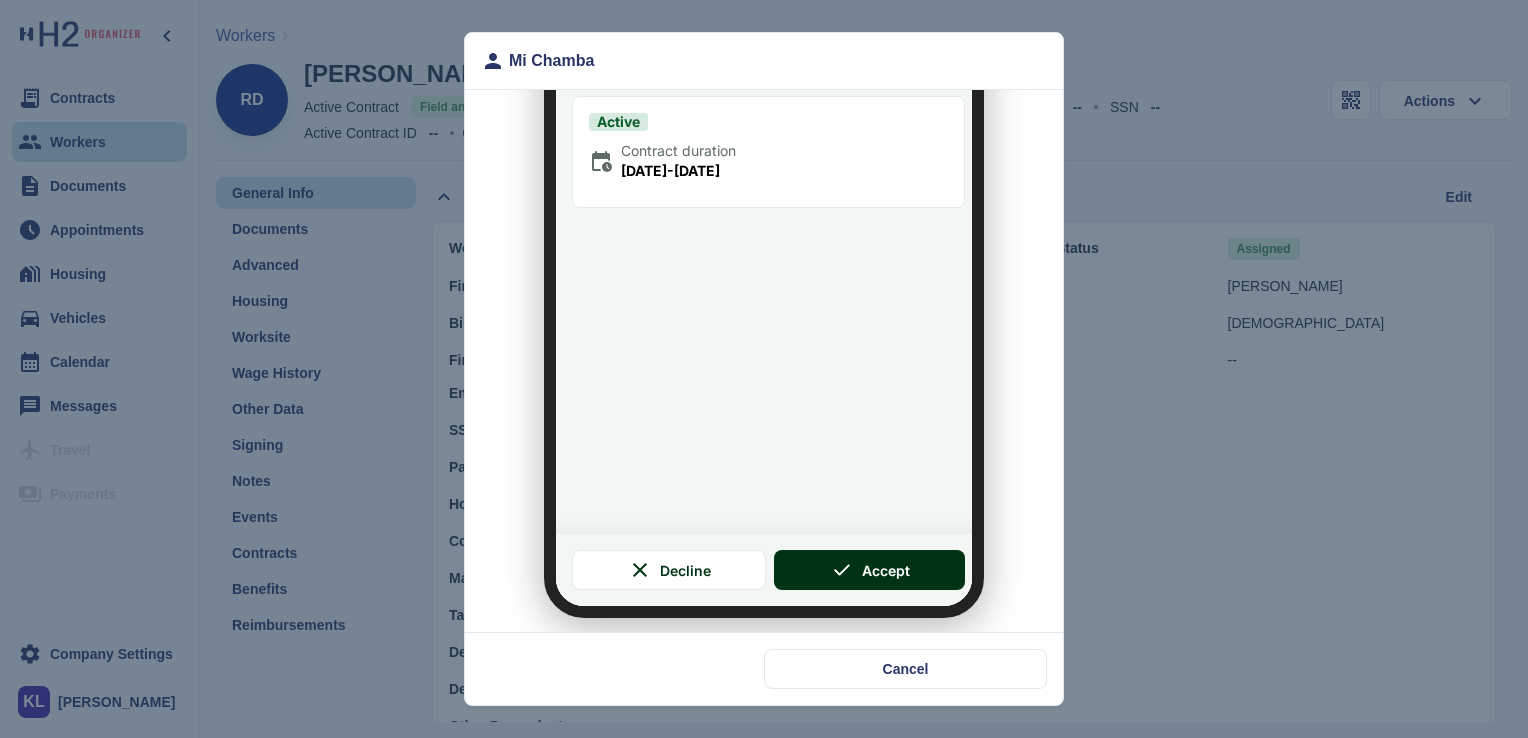 click on "Accept" at bounding box center (858, 558) 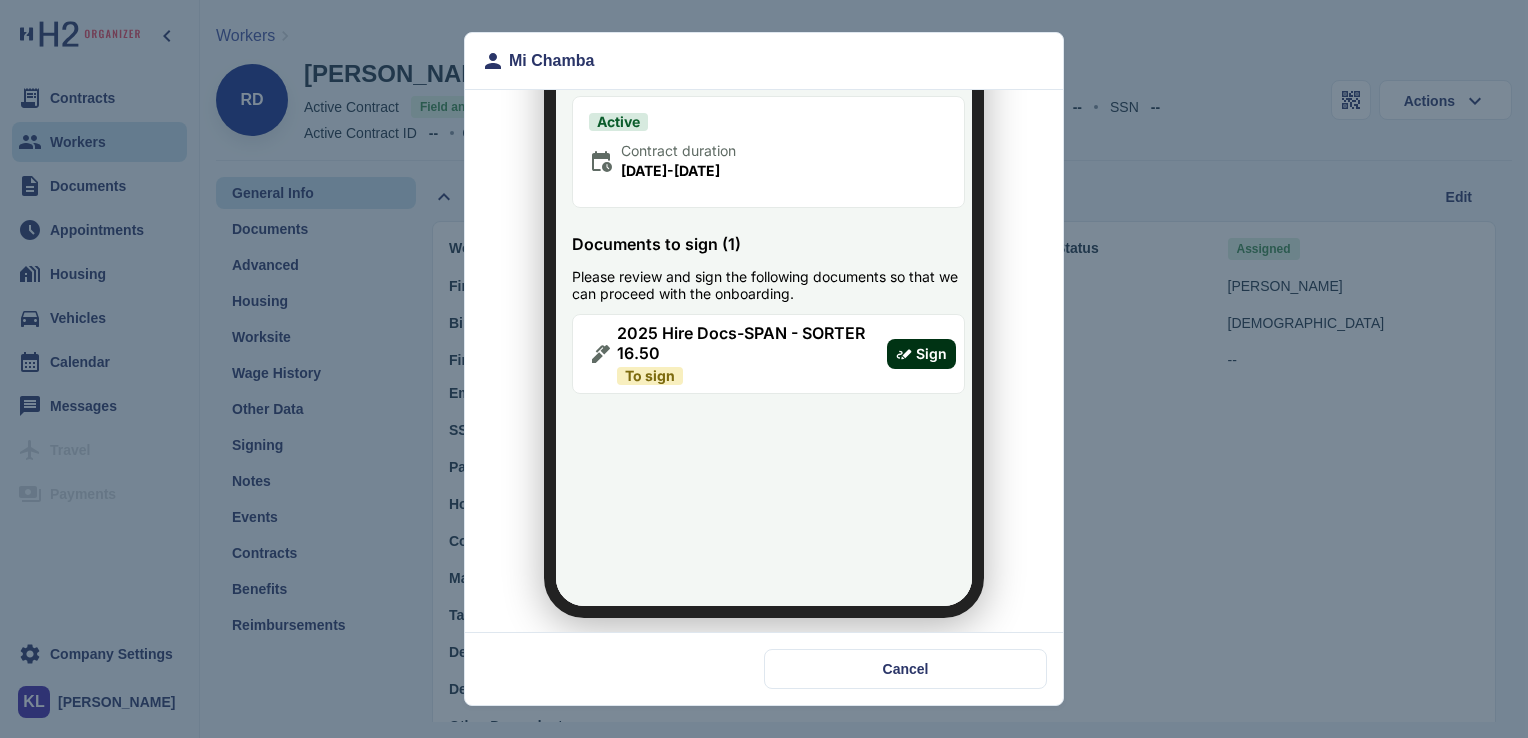 click on "Sign" at bounding box center (909, 342) 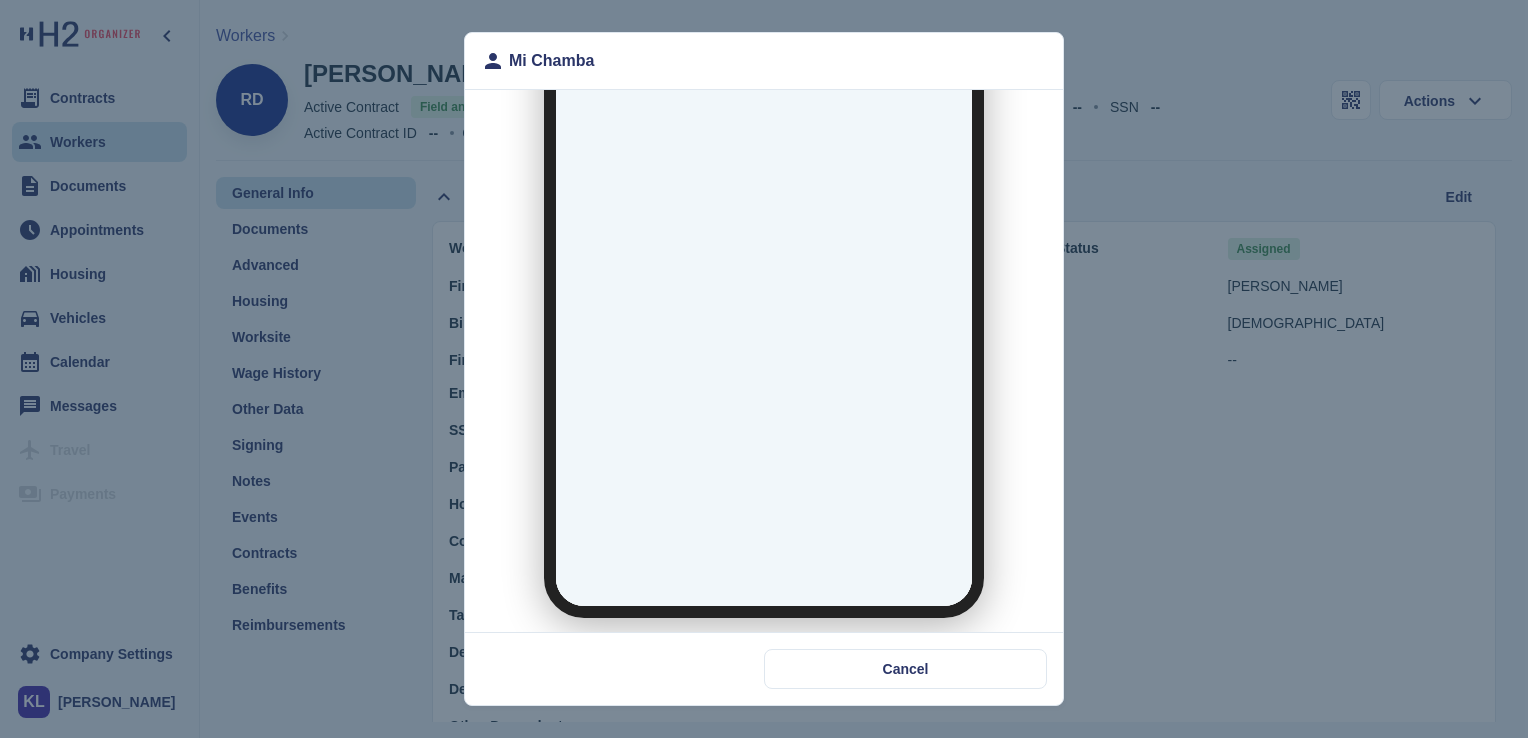 scroll, scrollTop: 0, scrollLeft: 0, axis: both 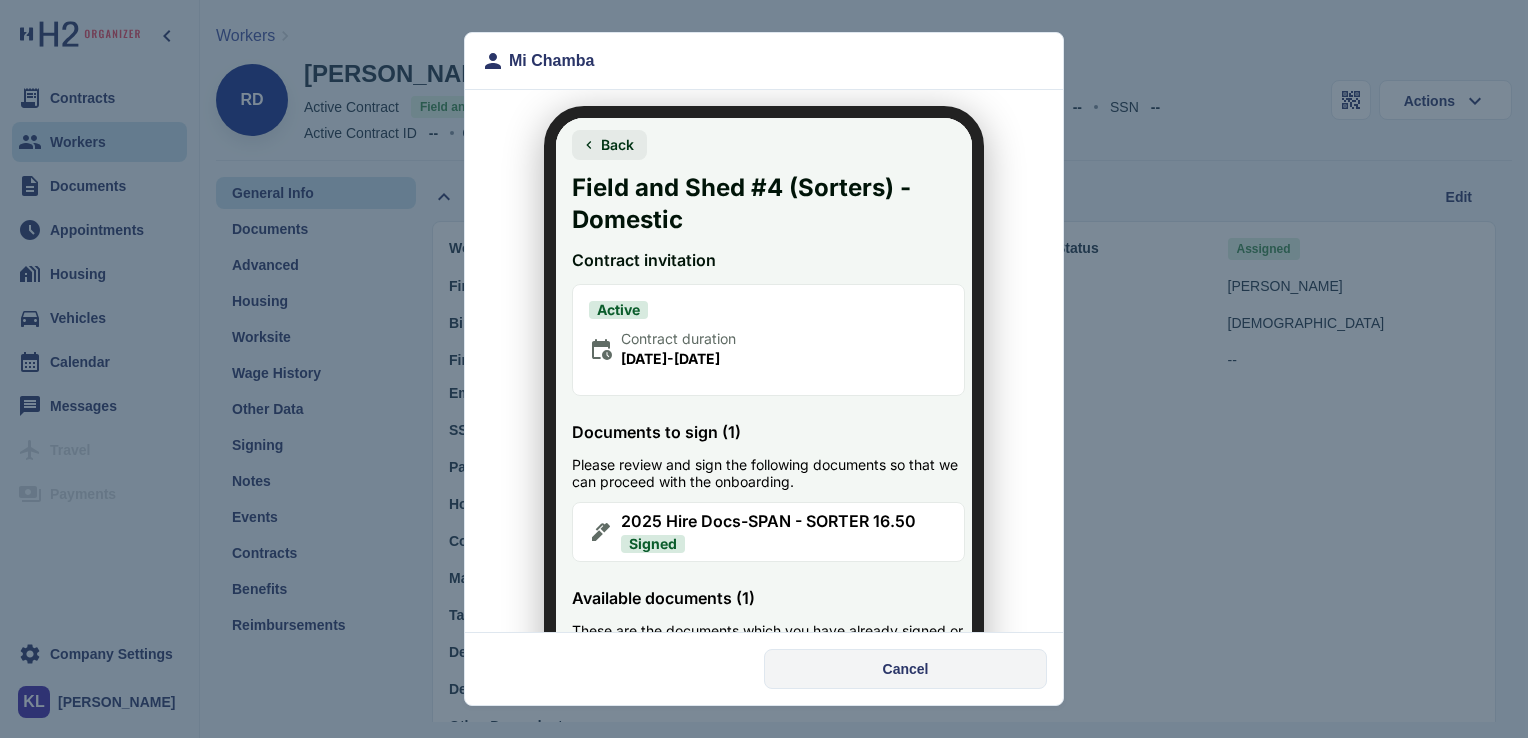 click on "Cancel" at bounding box center (905, 669) 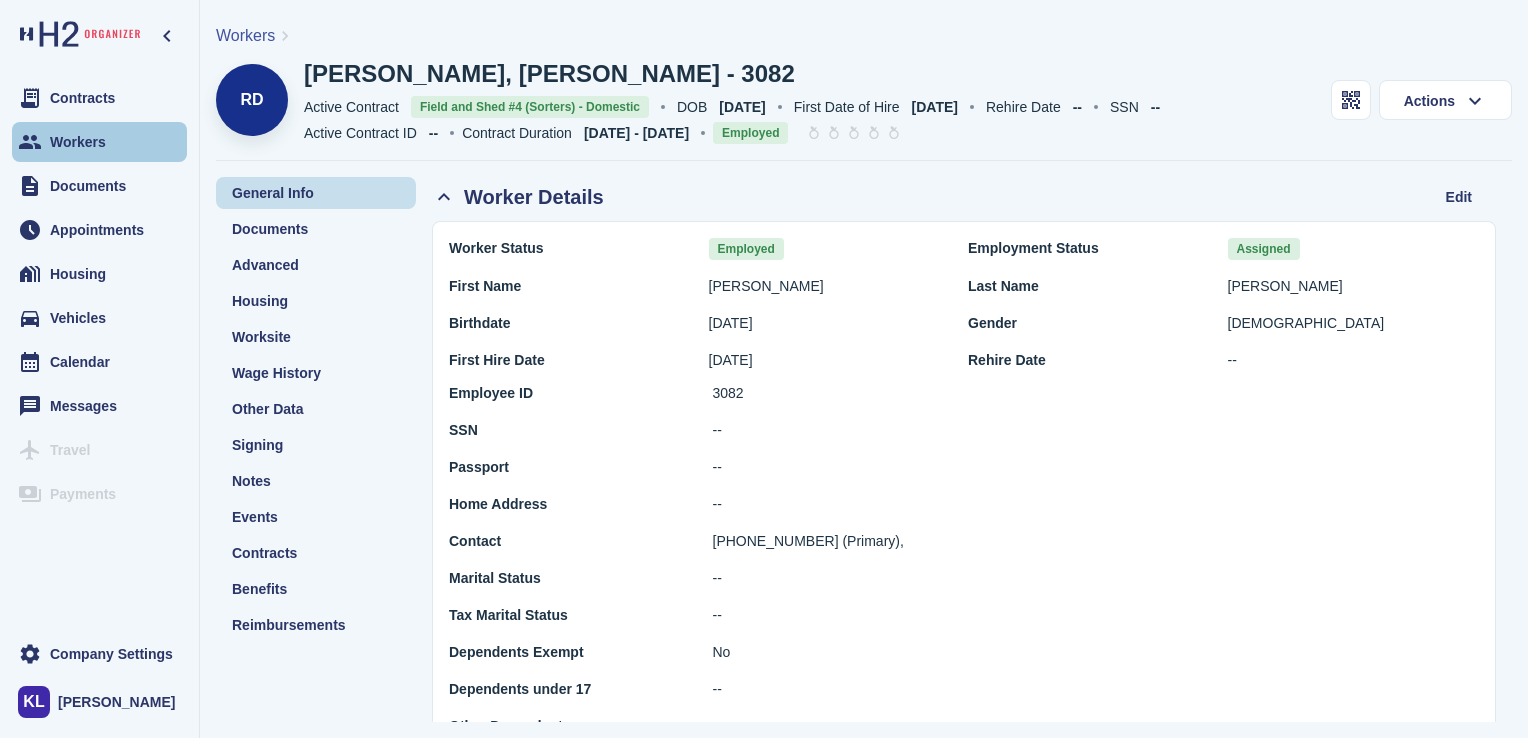click on "Workers" at bounding box center (99, 142) 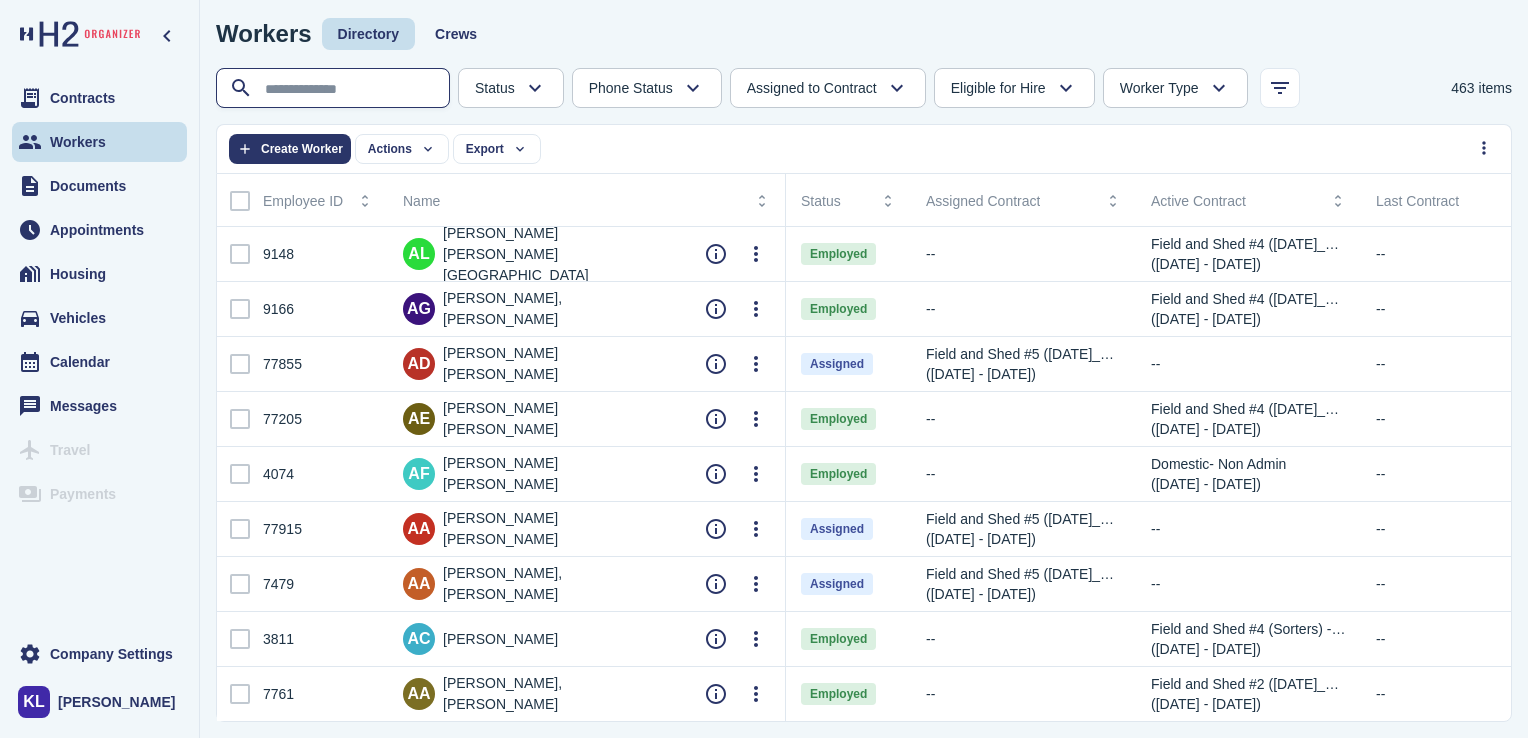 click at bounding box center (335, 89) 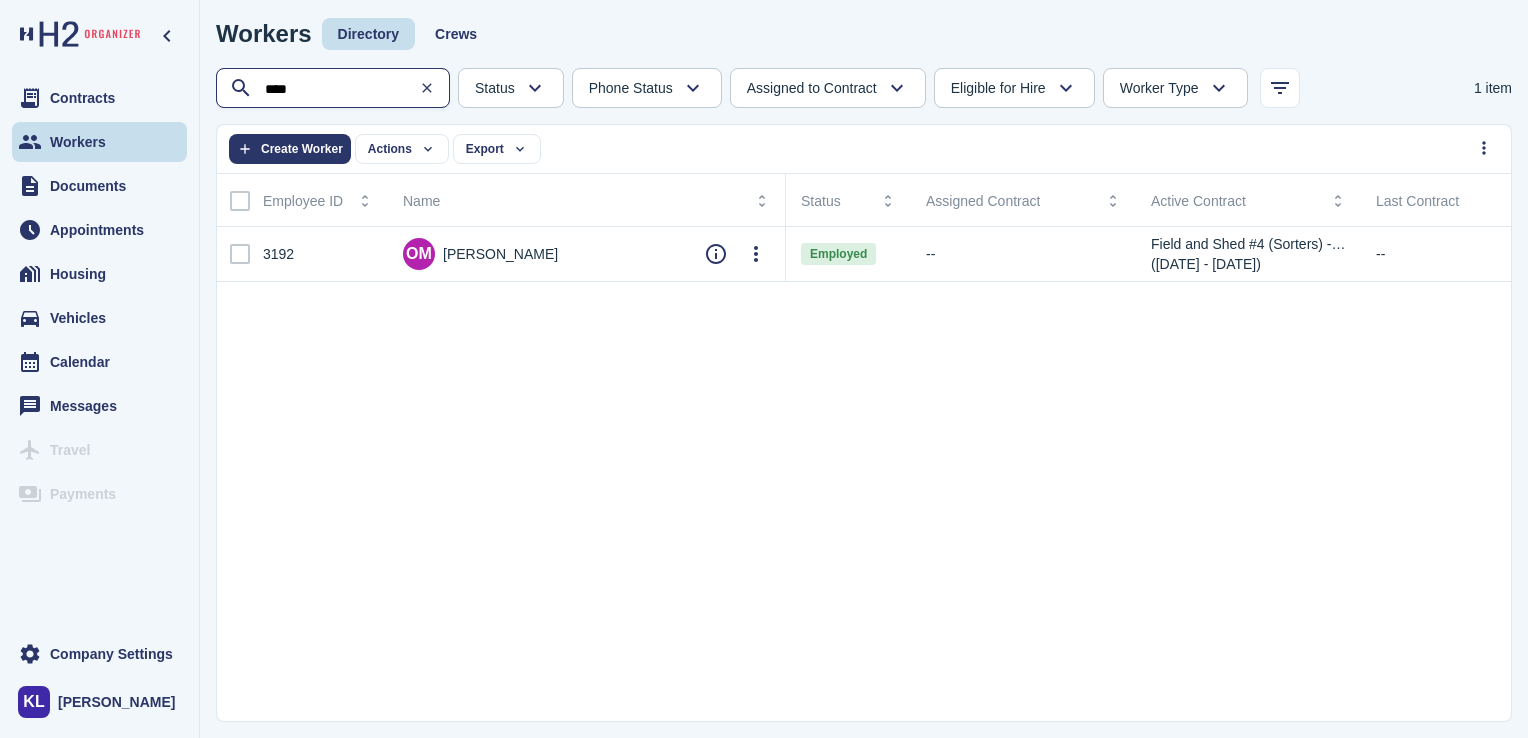 type on "****" 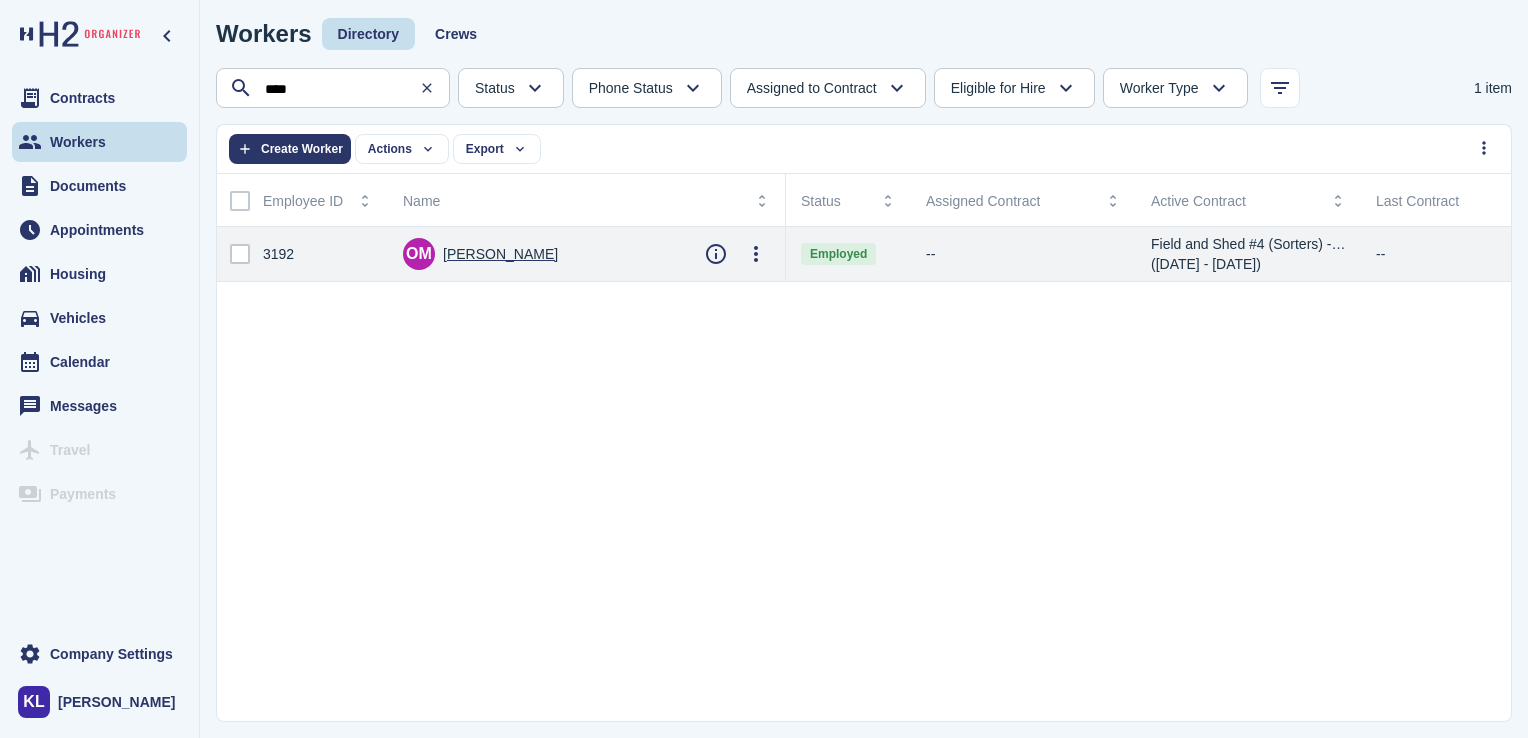 click on "[PERSON_NAME]" at bounding box center [500, 254] 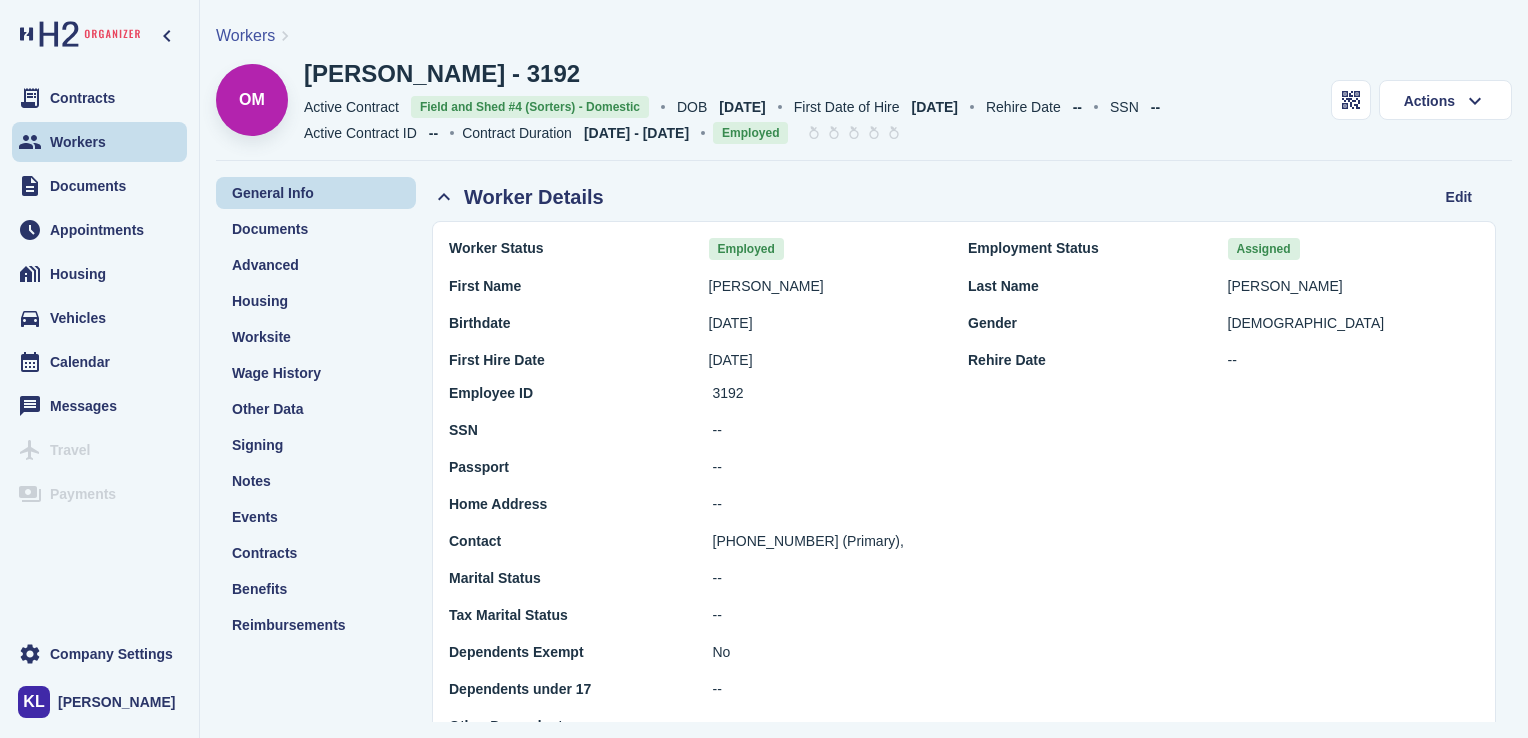 click at bounding box center [1351, 100] 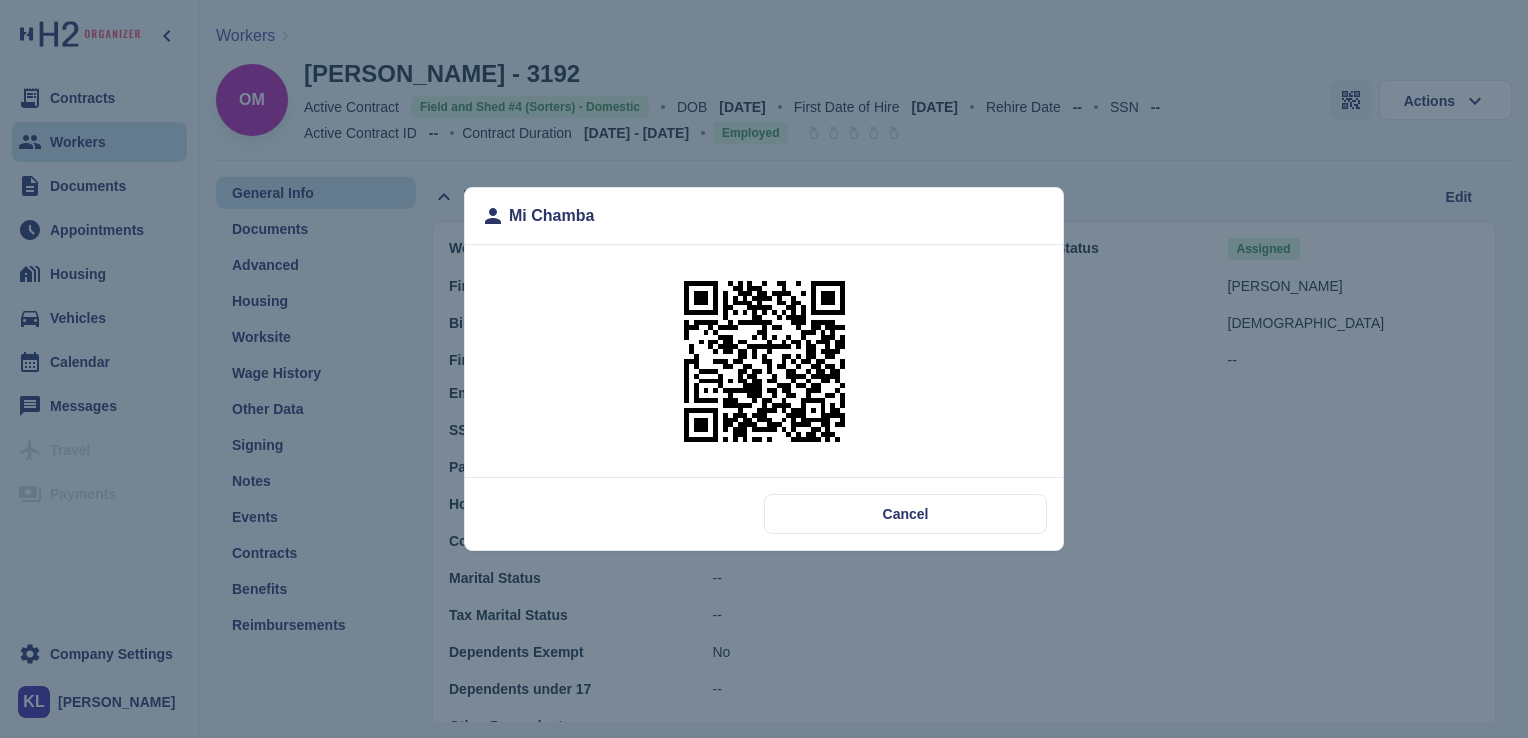 click at bounding box center (764, 361) 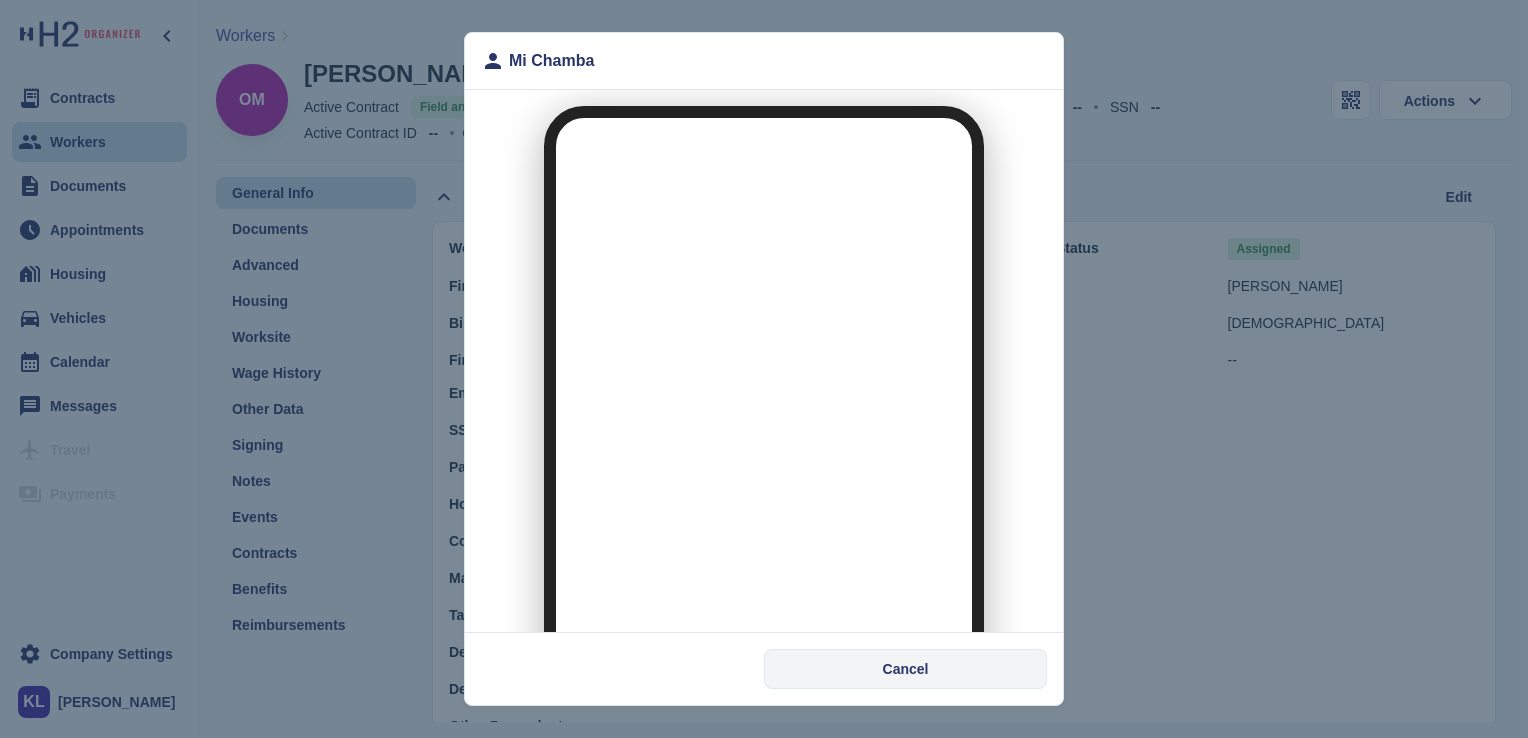 scroll, scrollTop: 0, scrollLeft: 0, axis: both 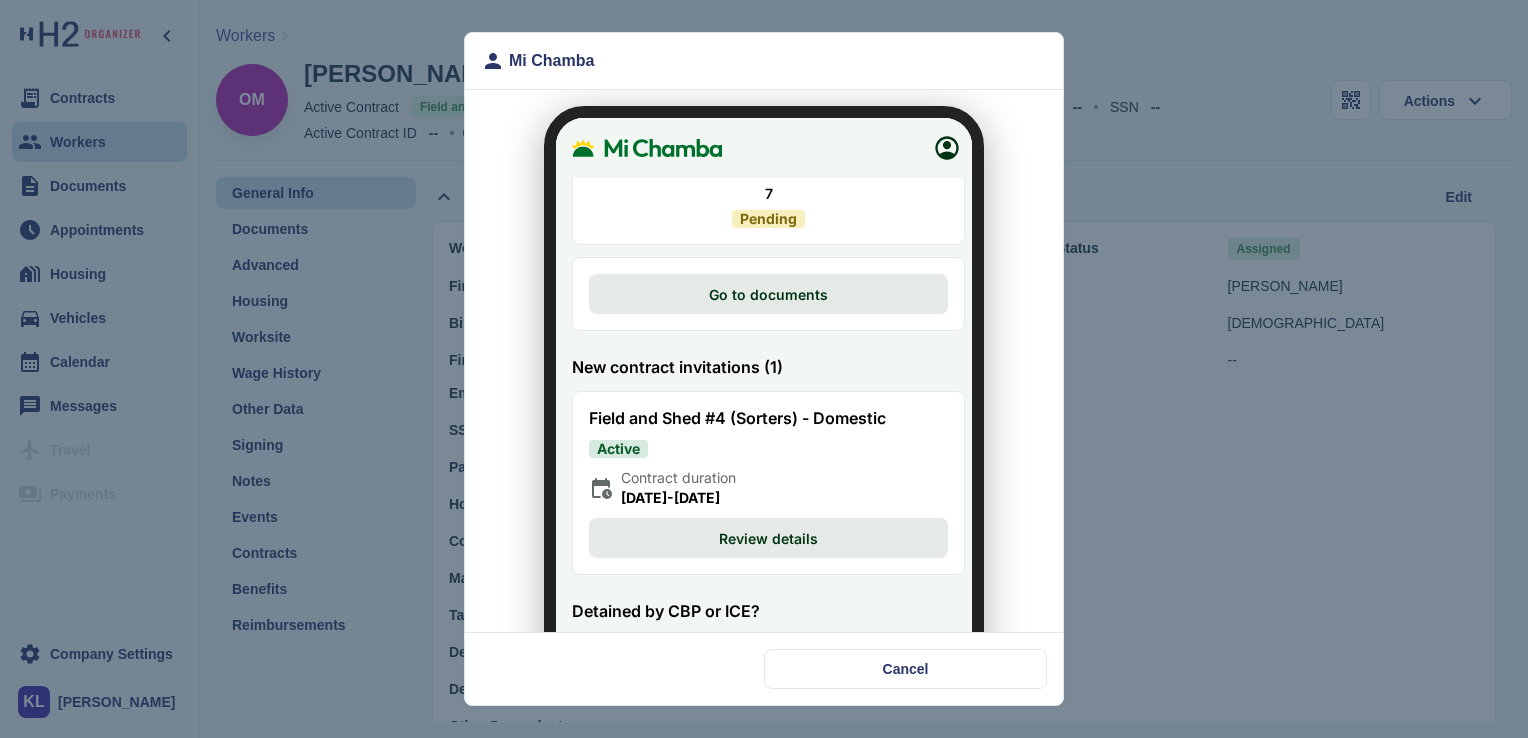 click on "Review details" at bounding box center (756, 526) 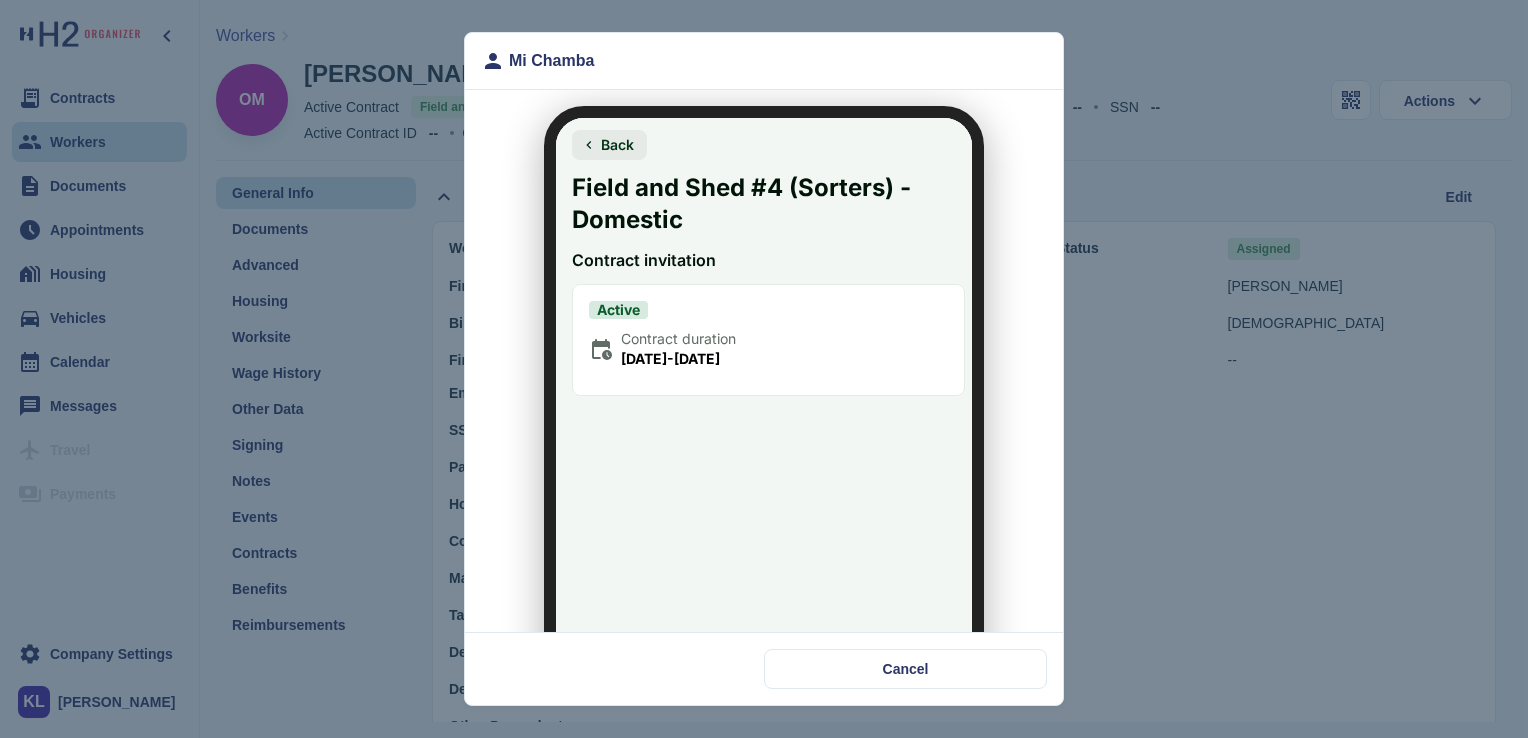 scroll, scrollTop: 188, scrollLeft: 0, axis: vertical 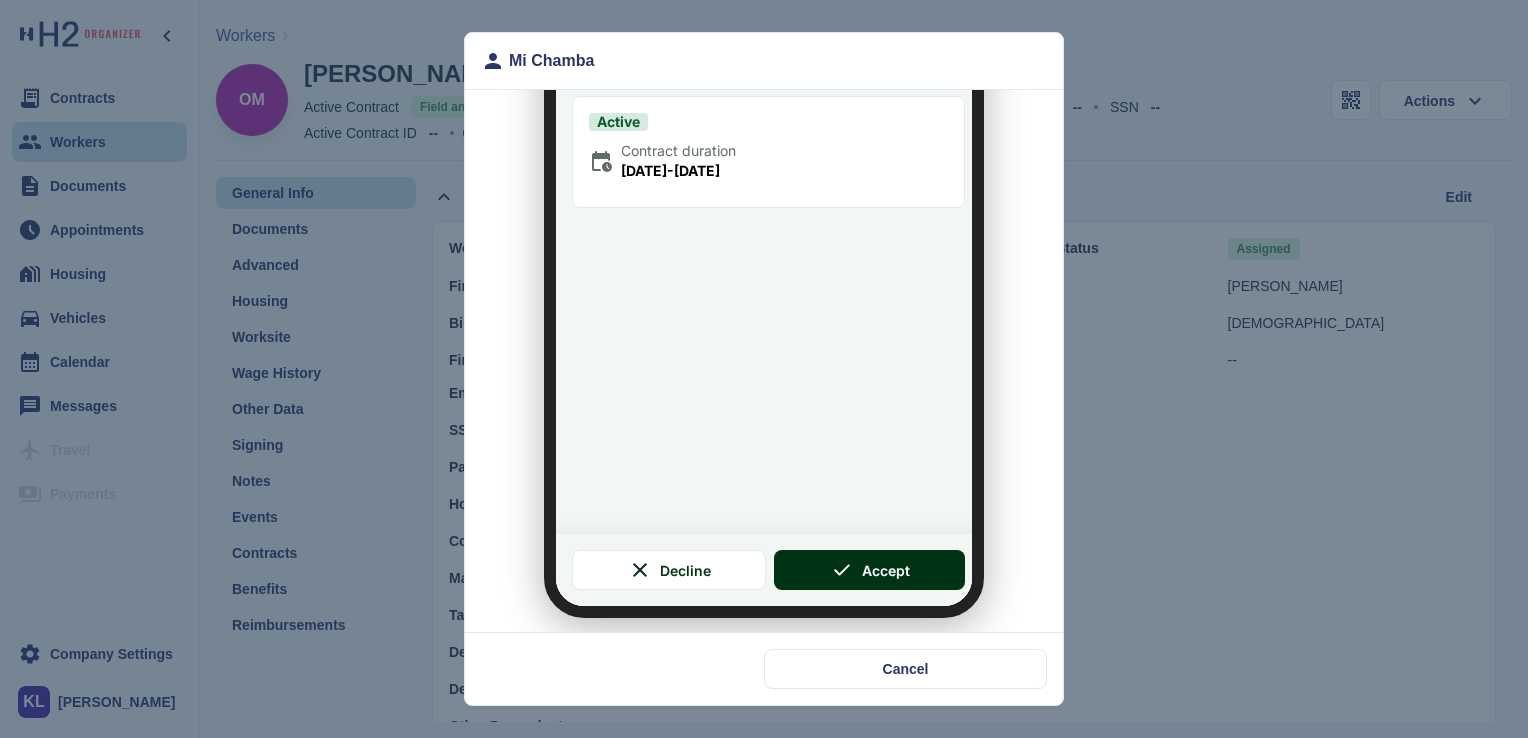 click on "Accept" at bounding box center (857, 558) 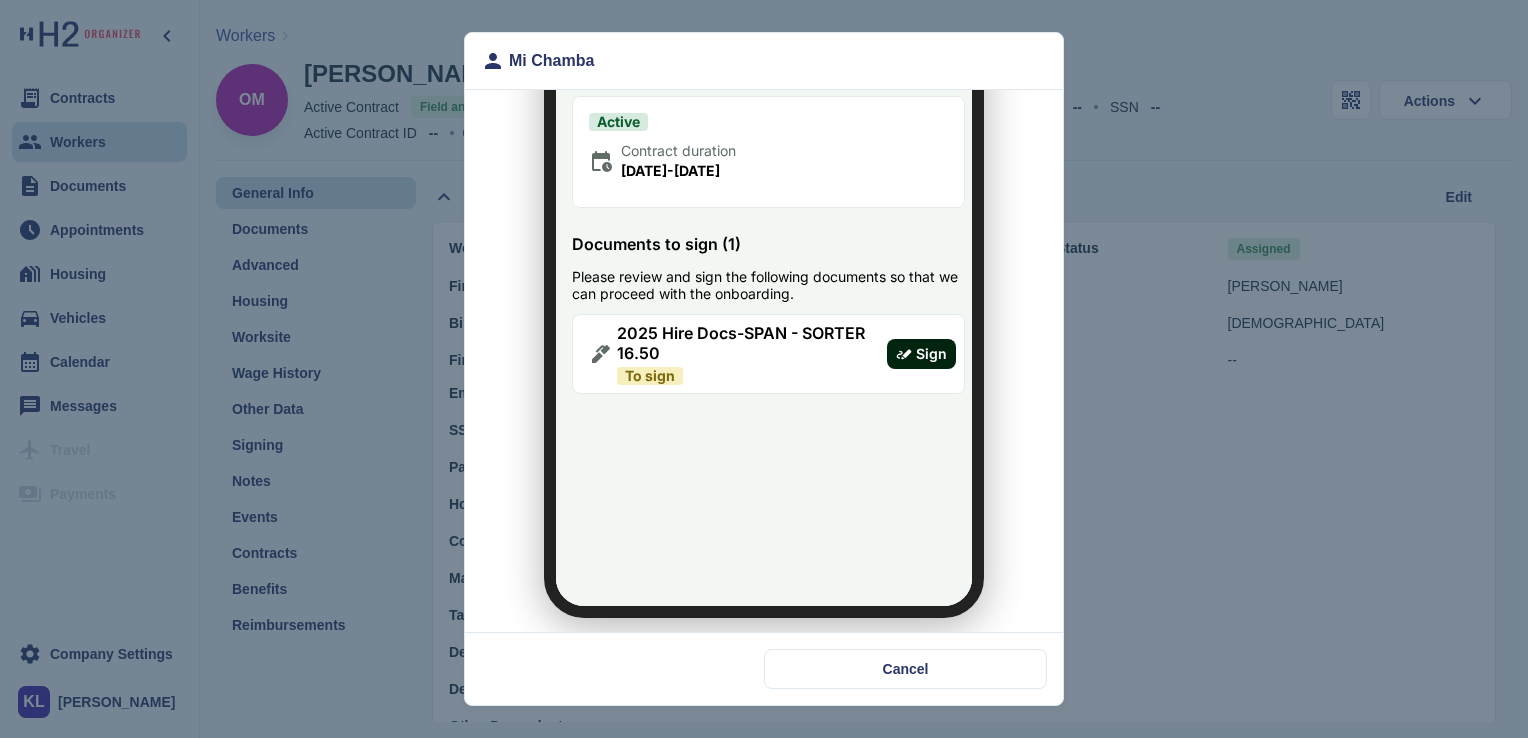 click on "Sign" at bounding box center (919, 342) 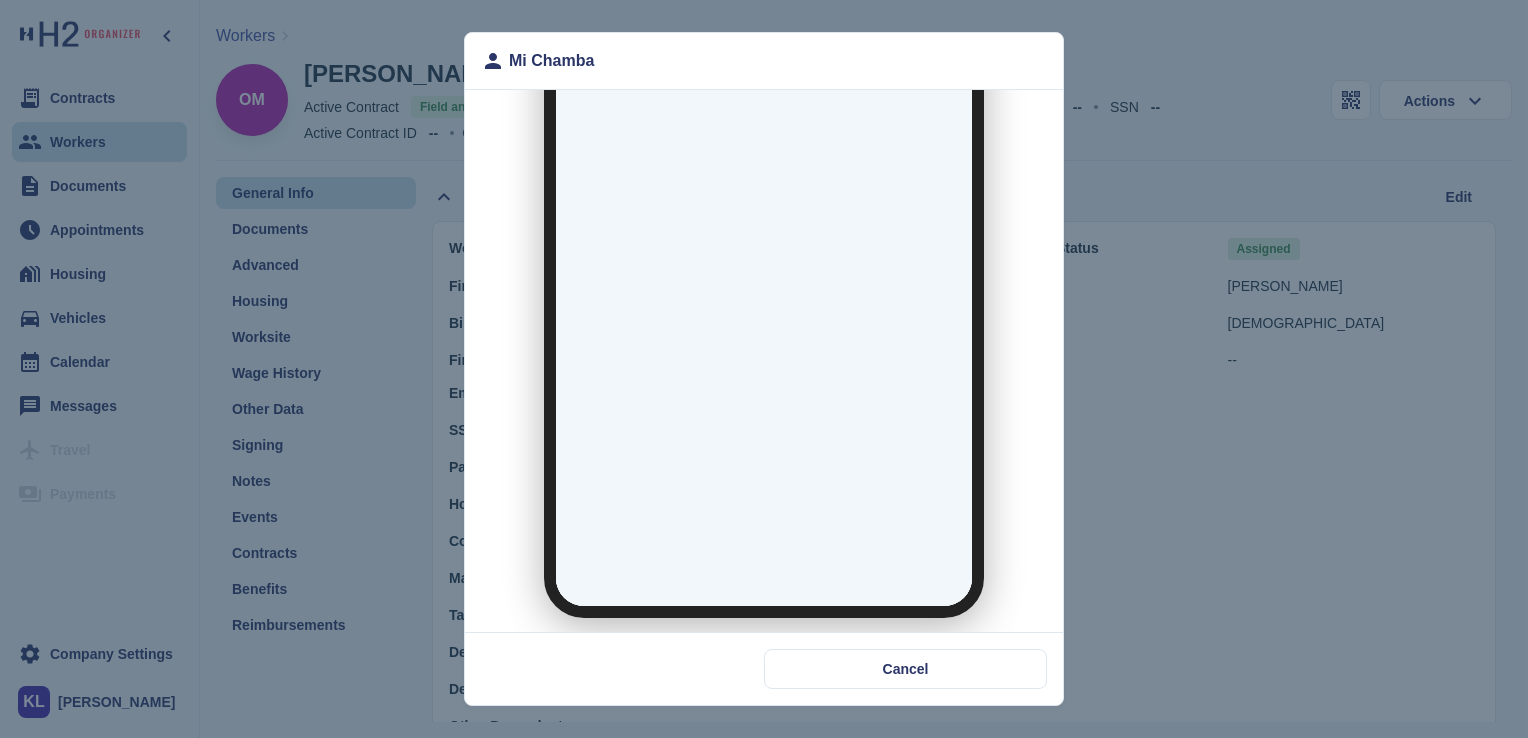 scroll, scrollTop: 0, scrollLeft: 0, axis: both 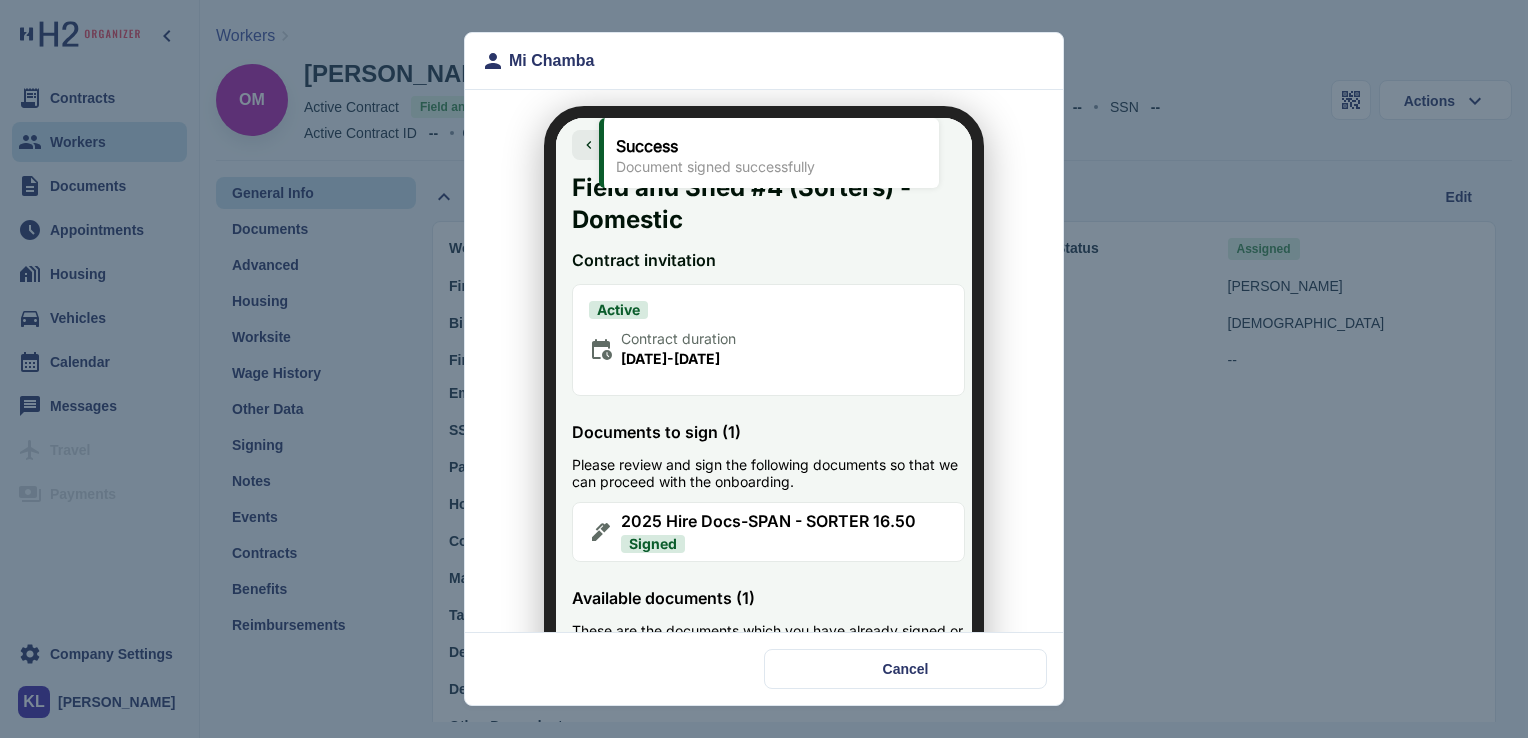 click on "[DATE]  -  [DATE]" at bounding box center [666, 347] 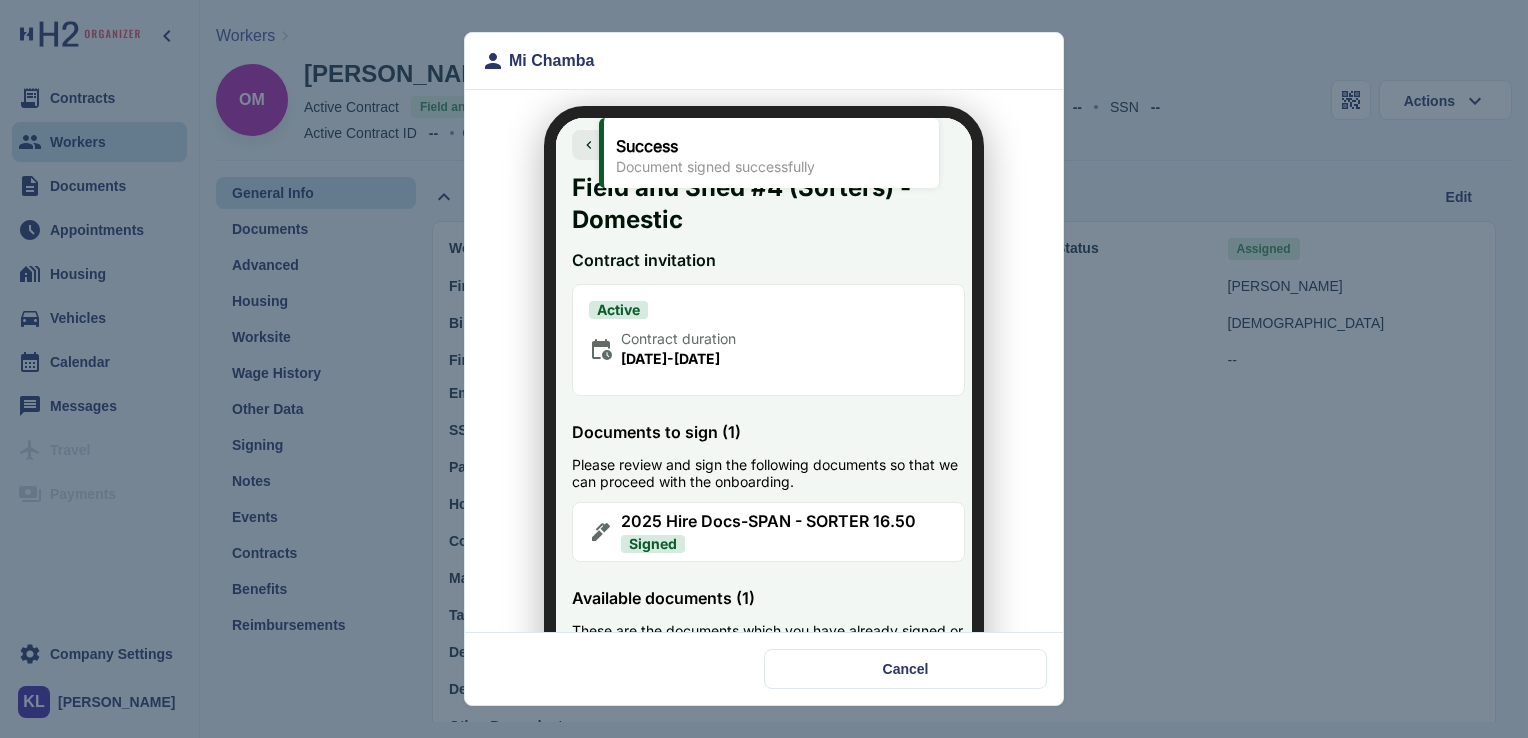 scroll, scrollTop: 46, scrollLeft: 0, axis: vertical 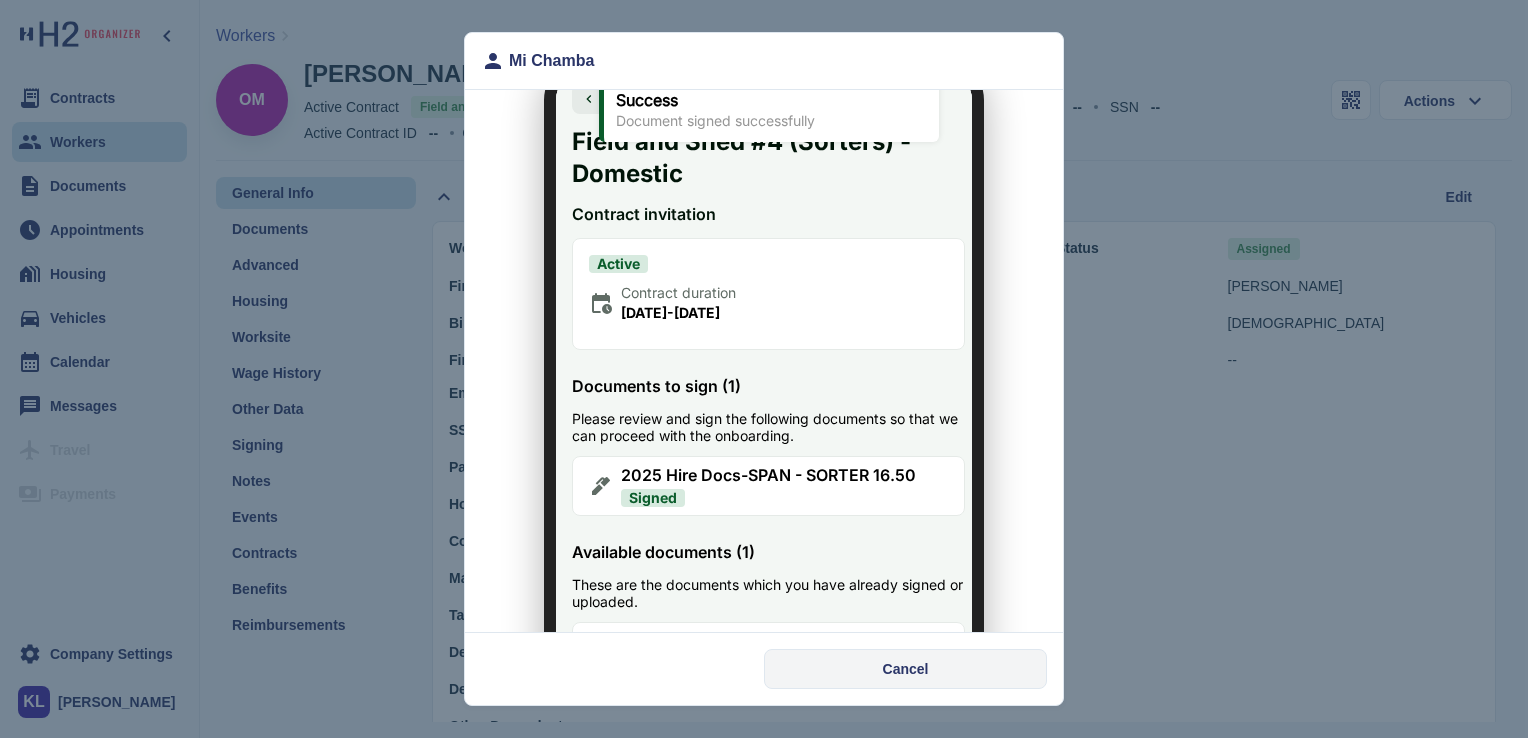click on "Mi Chamba       Cancel" at bounding box center (764, 369) 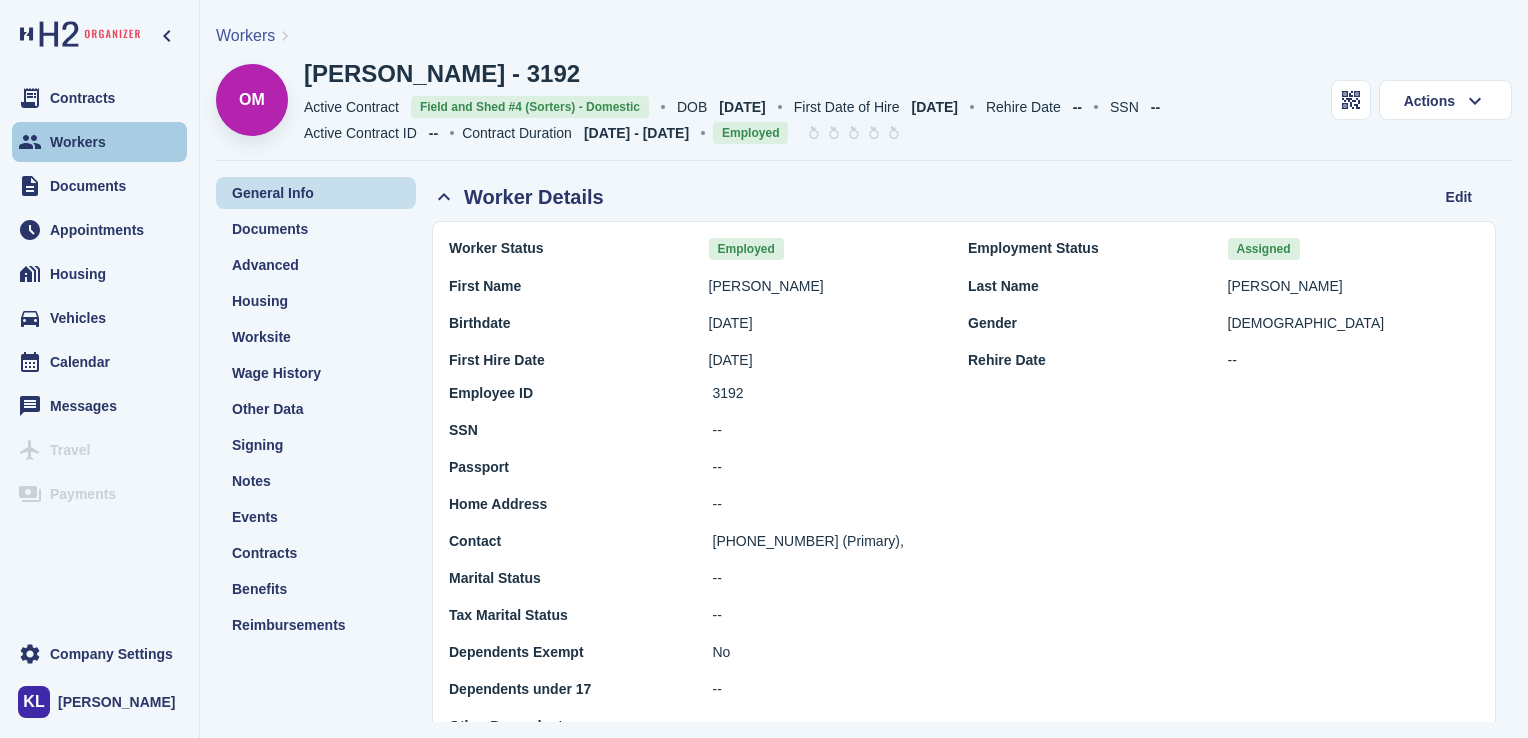 click on "Workers" at bounding box center [99, 142] 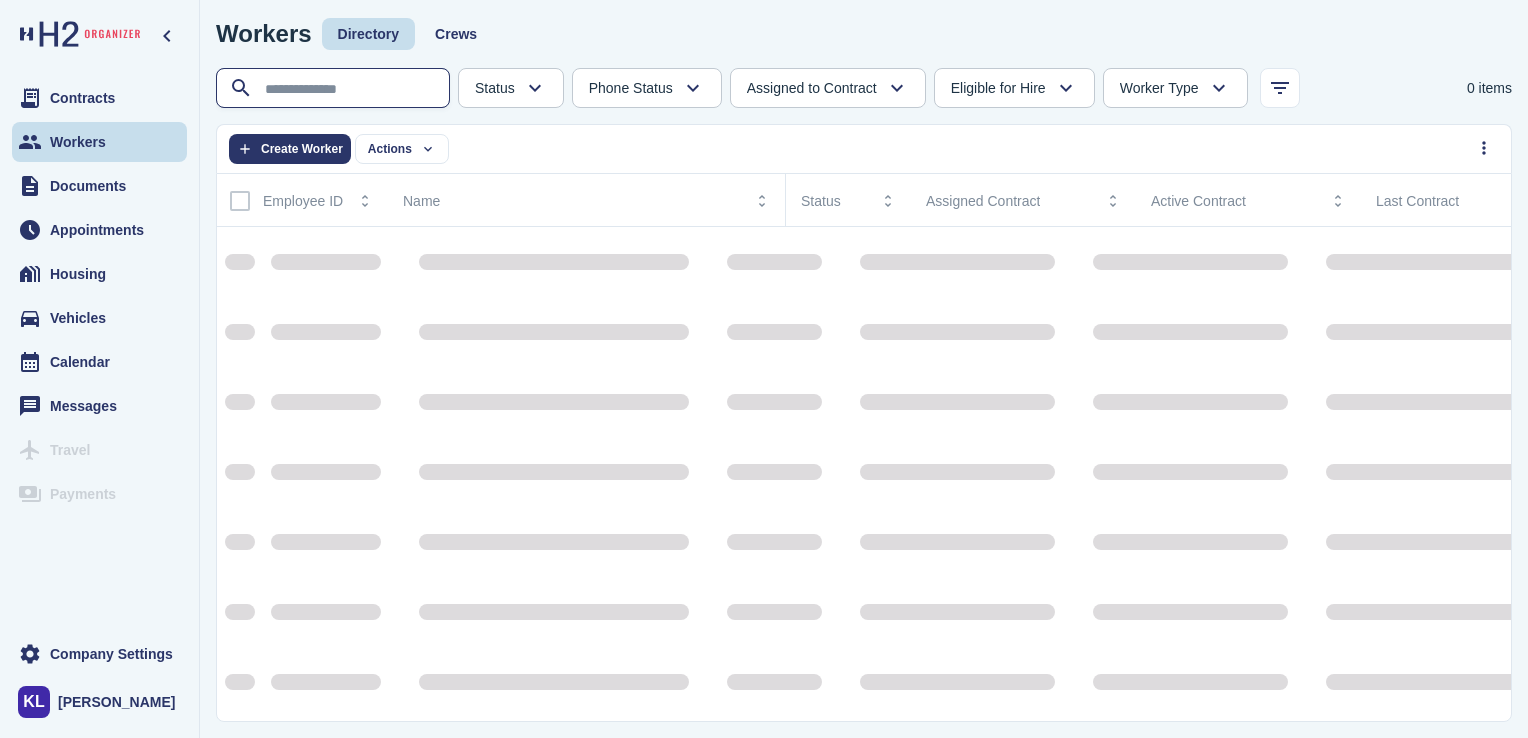 click at bounding box center [335, 89] 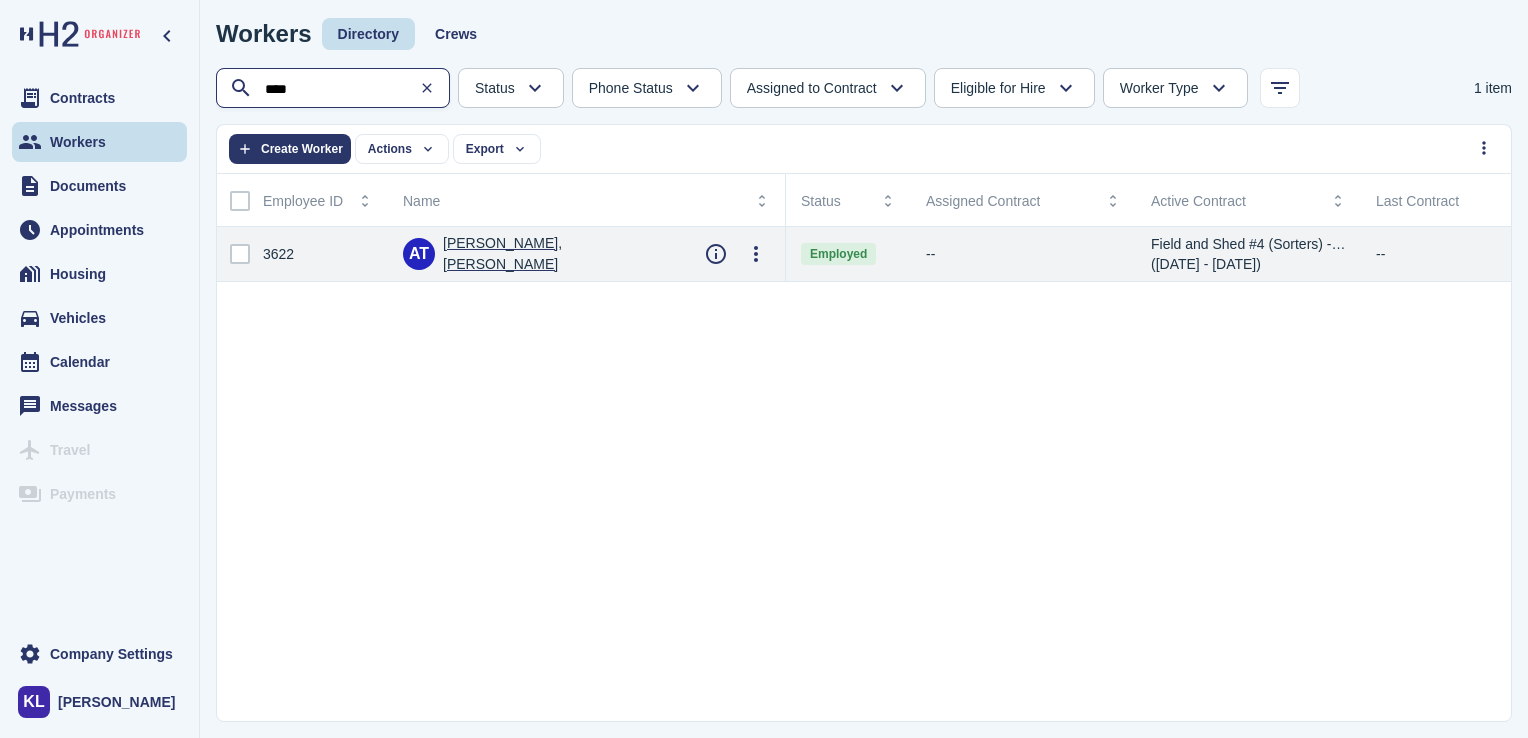 type on "****" 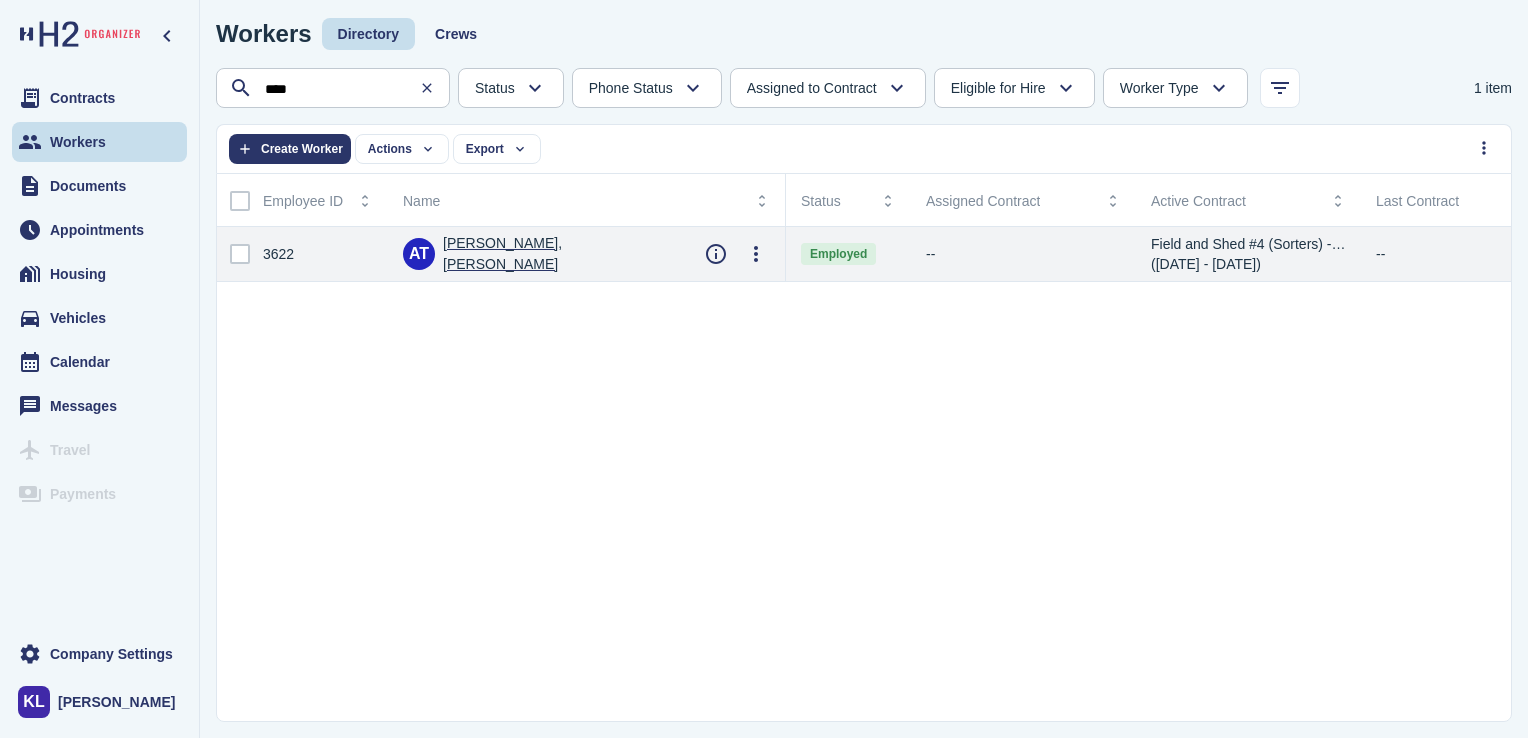 click on "[PERSON_NAME], [PERSON_NAME]" at bounding box center (558, 254) 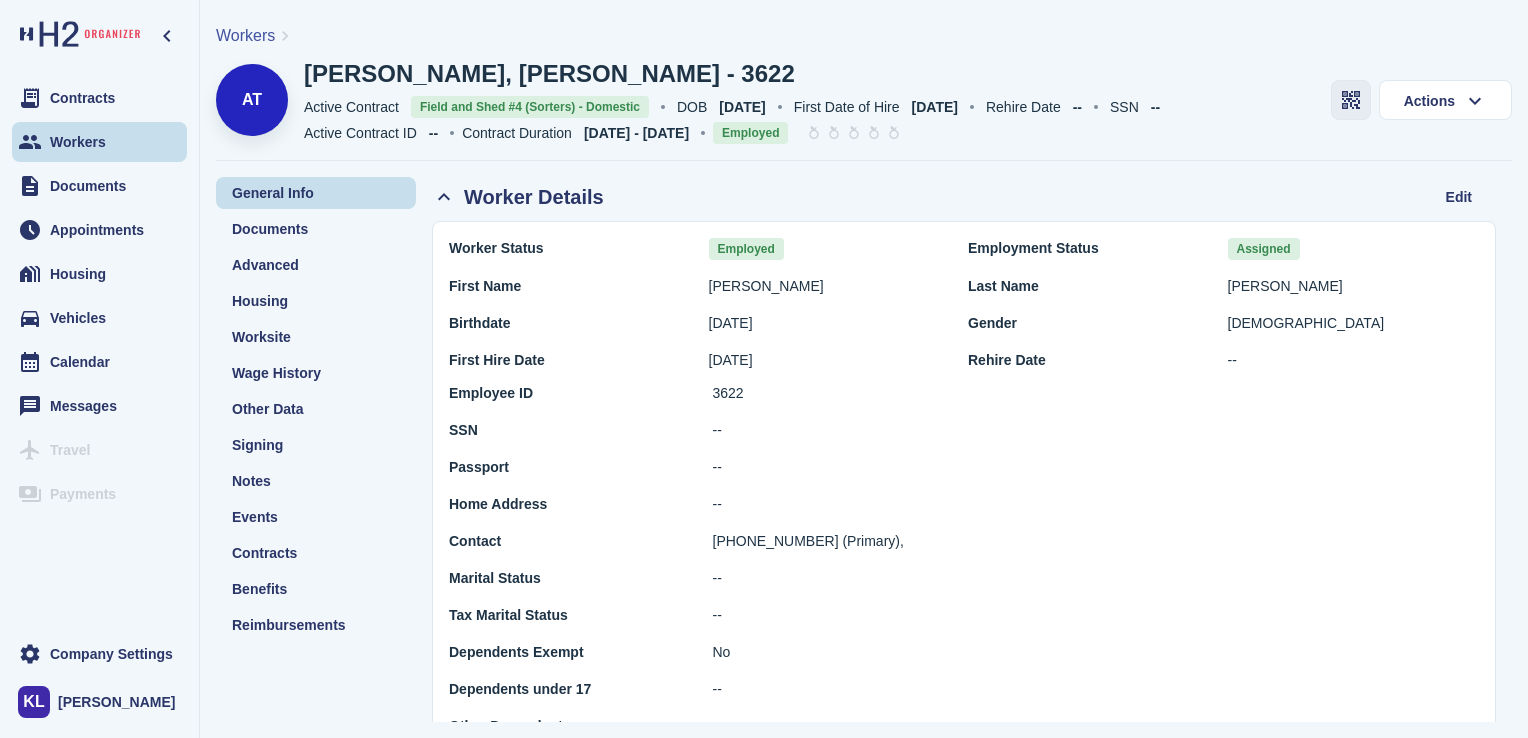 click at bounding box center (1351, 100) 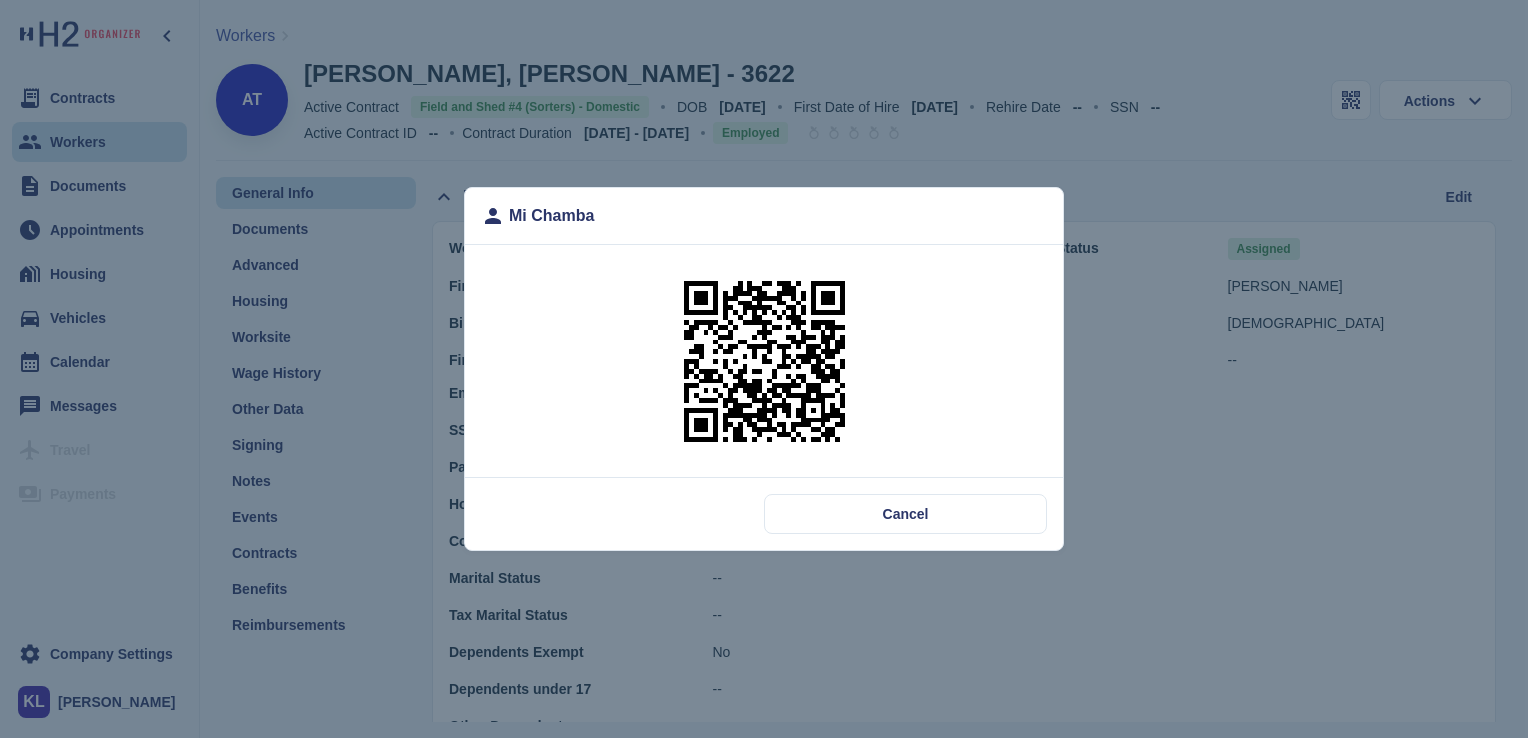 click at bounding box center [764, 361] 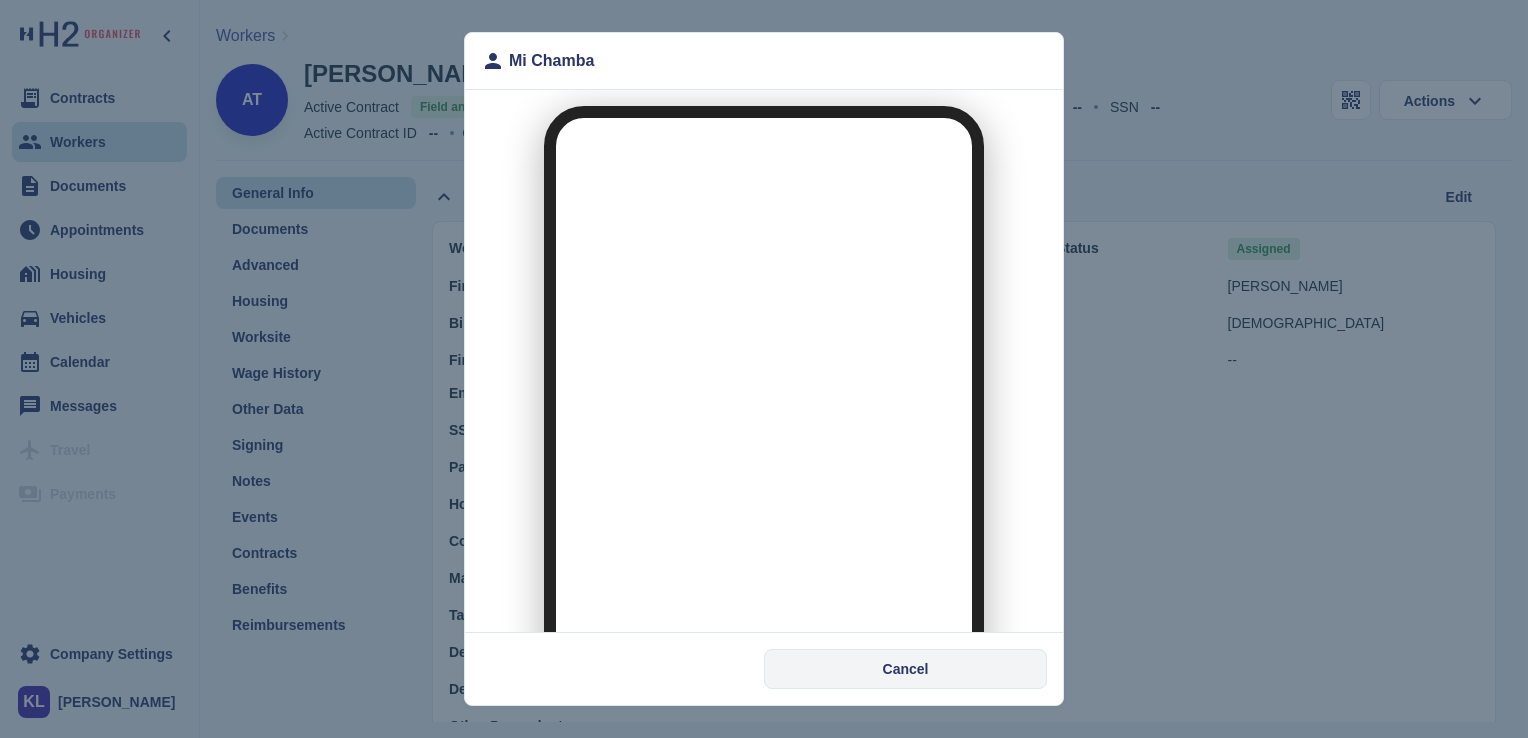 scroll, scrollTop: 0, scrollLeft: 0, axis: both 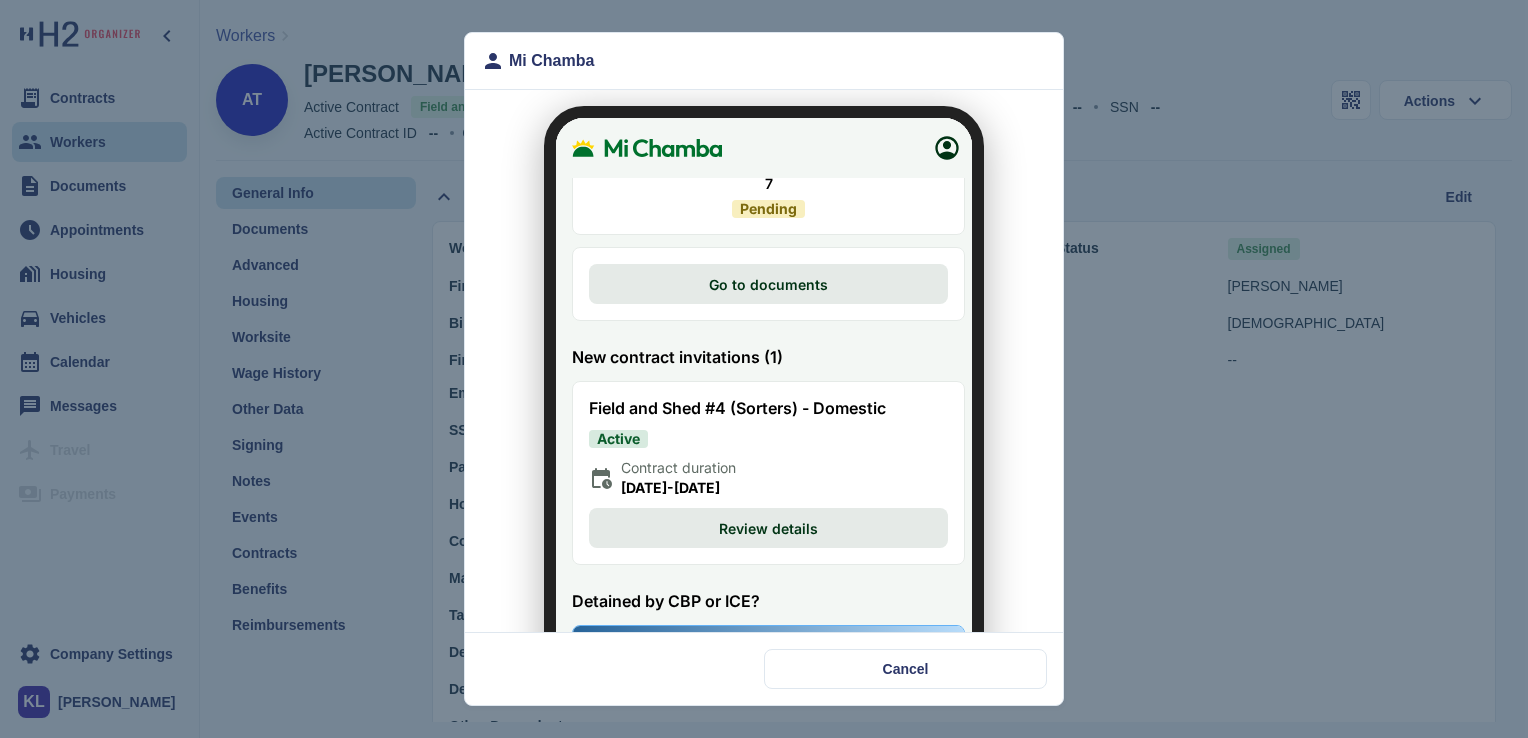 click on "Review details" at bounding box center [756, 516] 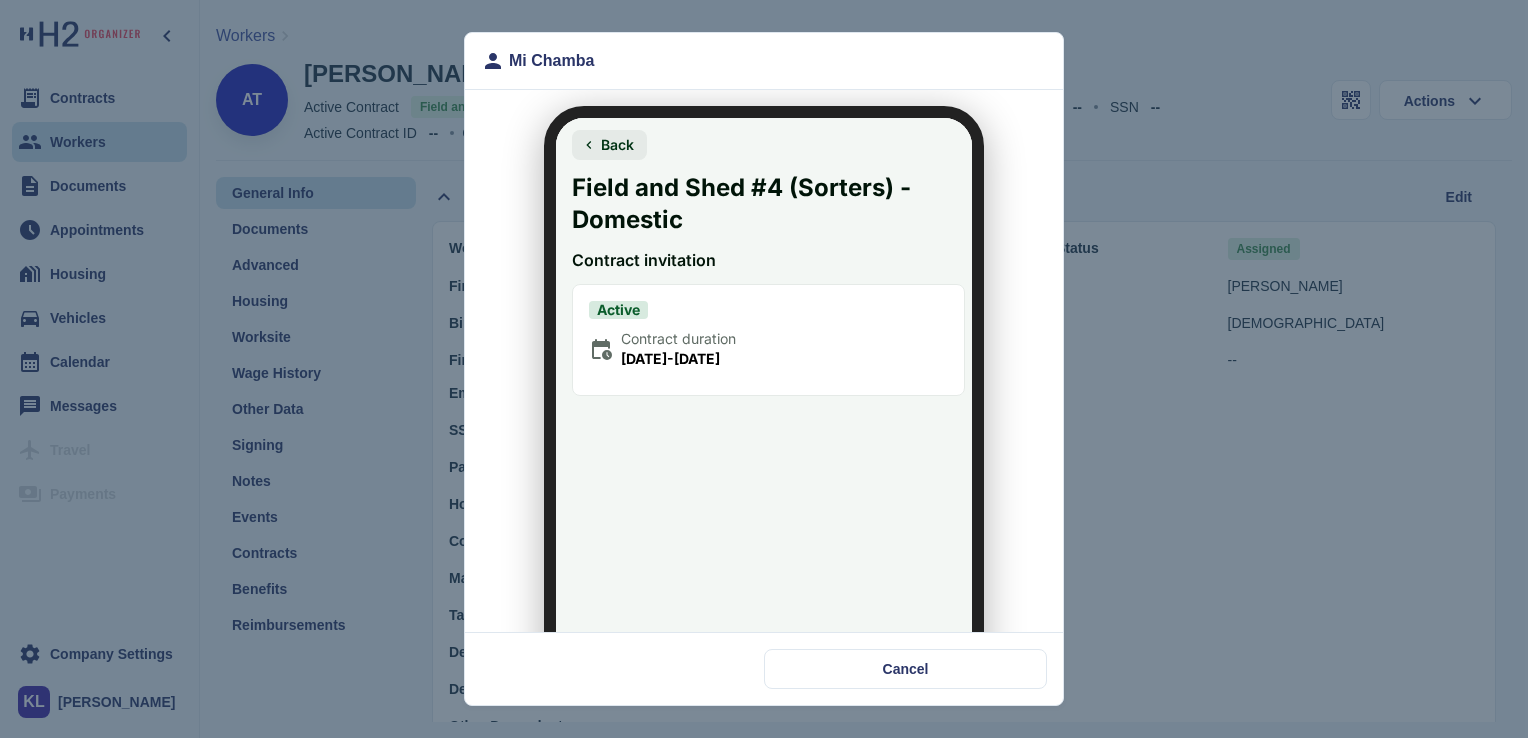 click on "Active Contract duration [DATE]  -  [DATE]" at bounding box center [756, 328] 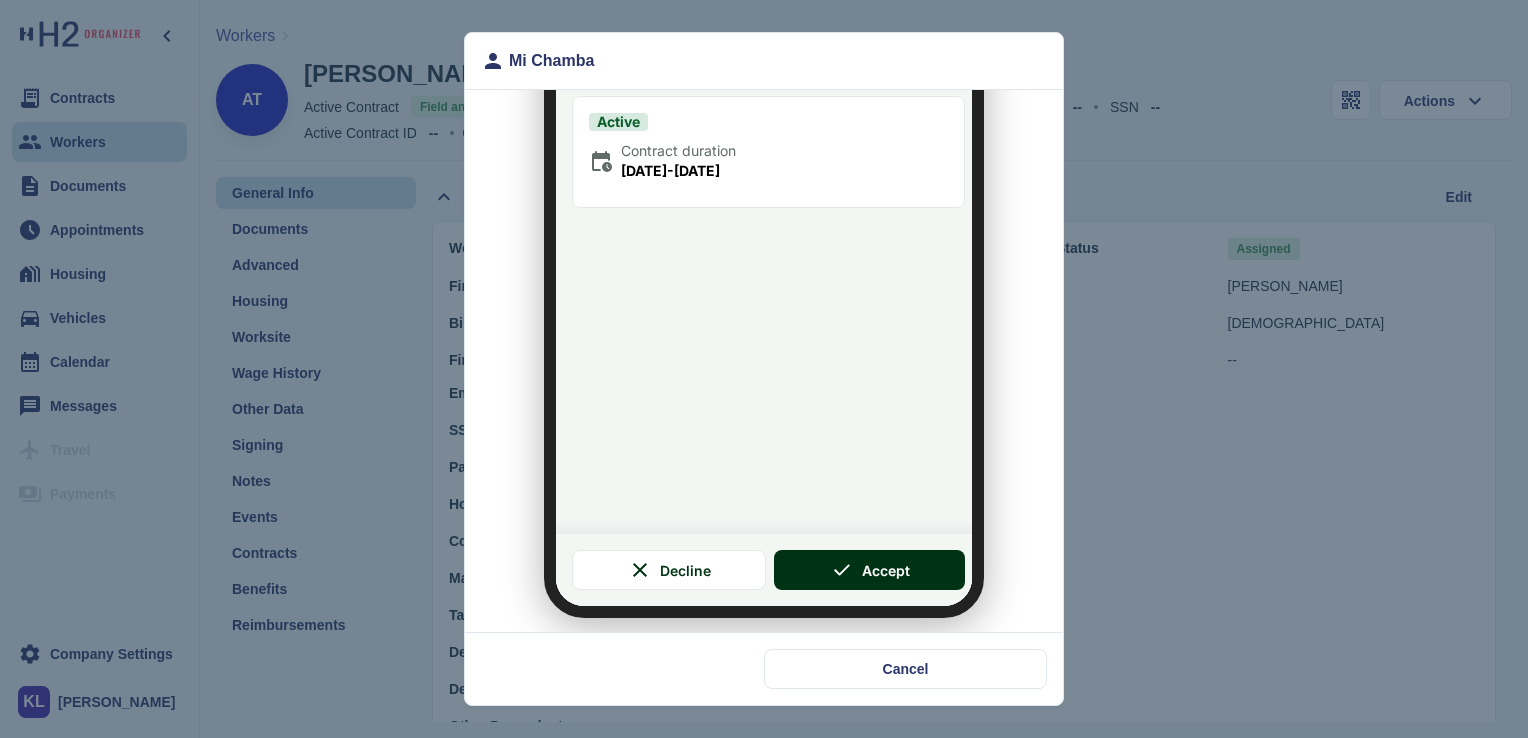 click on "Field and Shed #4 (Sorters) - Domestic Contract invitation Active Contract duration [DATE]  -  [DATE]" at bounding box center (756, 247) 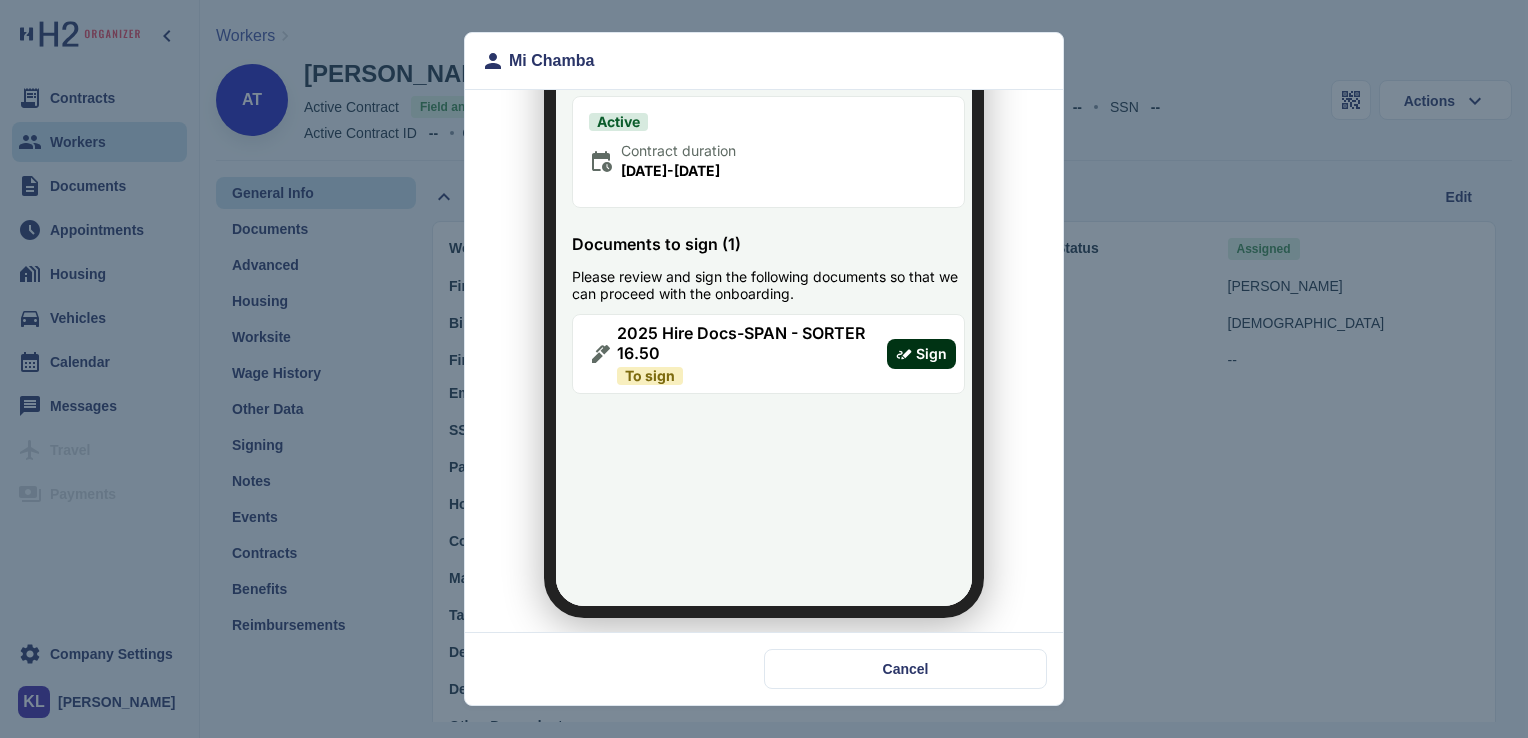 click on "Sign" at bounding box center (909, 342) 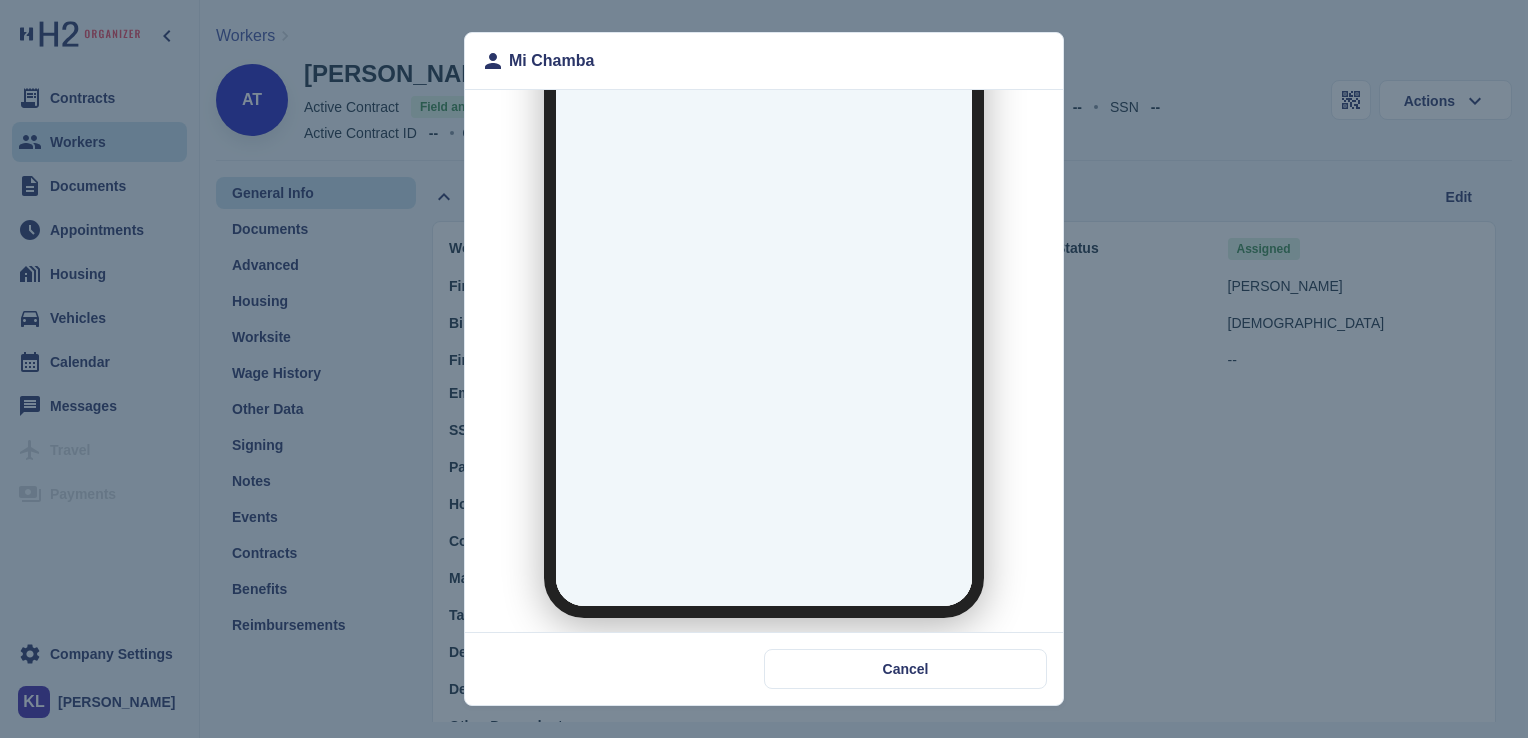 scroll, scrollTop: 0, scrollLeft: 0, axis: both 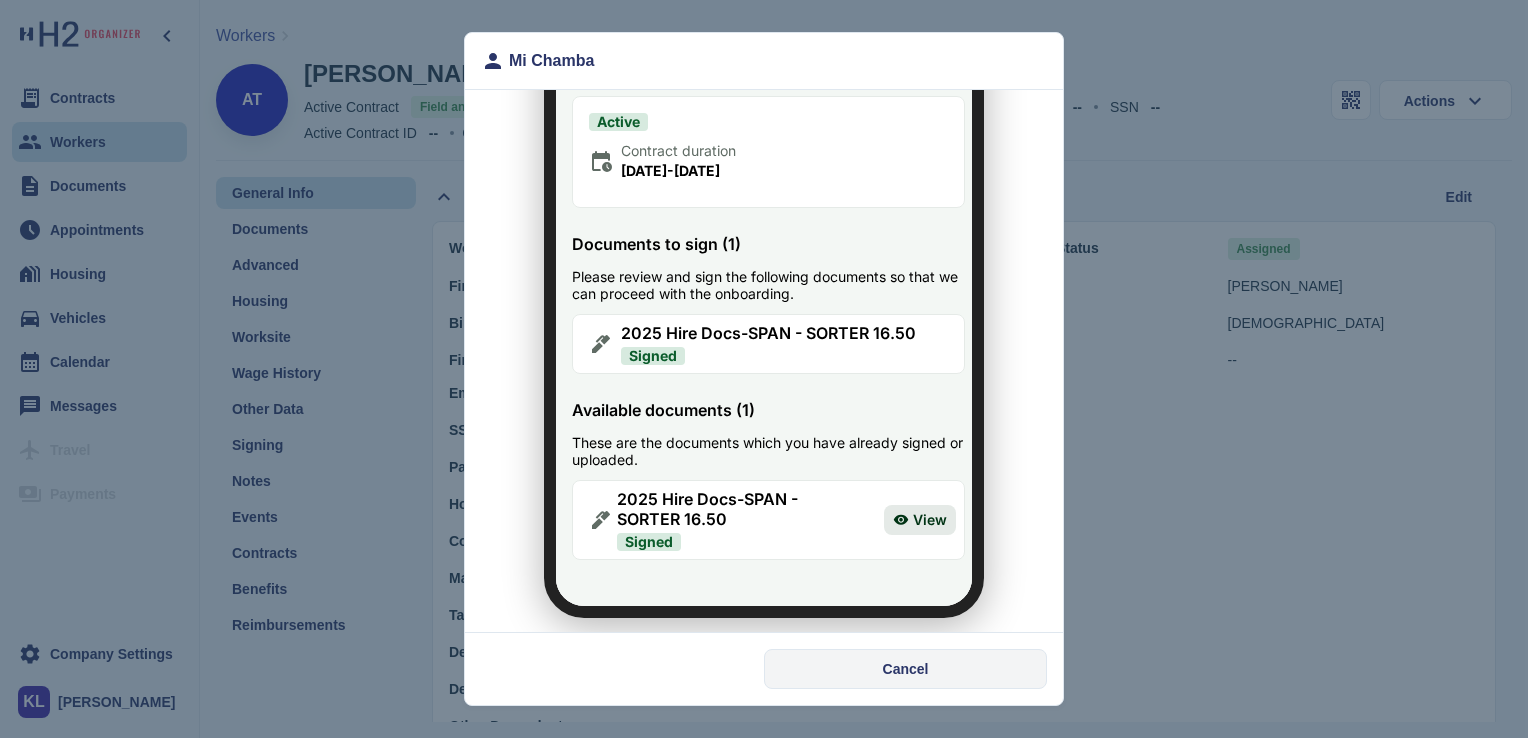click on "Cancel" at bounding box center [905, 669] 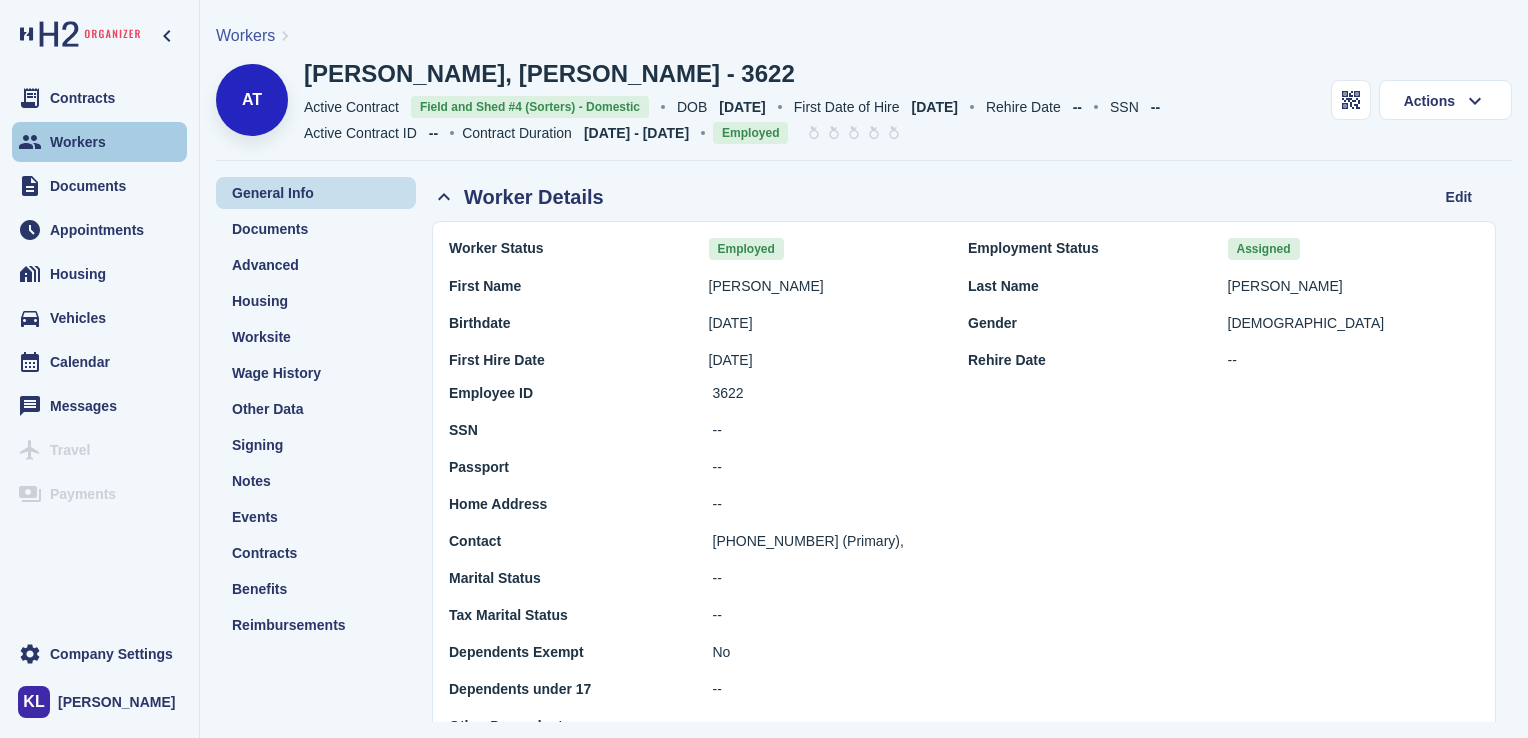 click on "Workers" at bounding box center [99, 142] 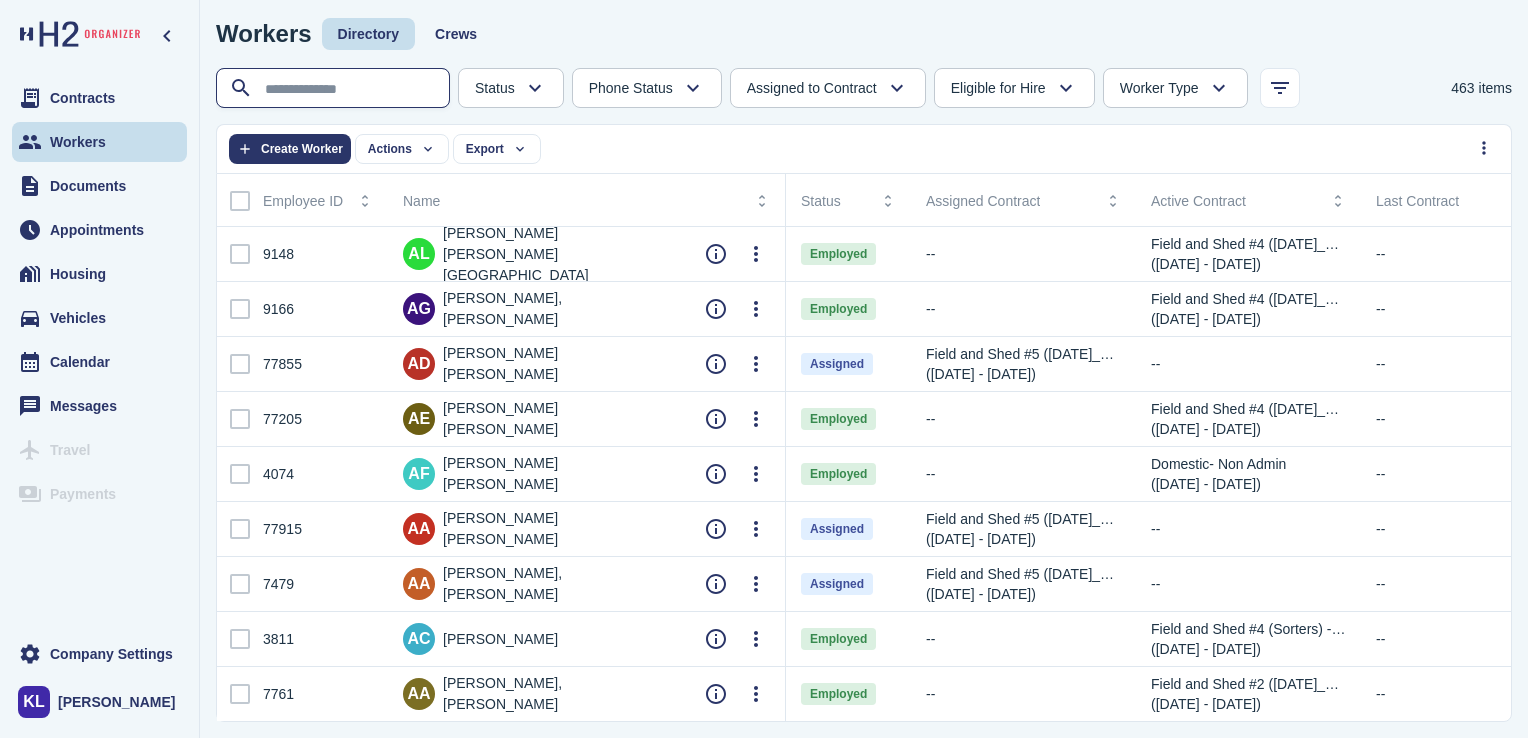 click at bounding box center (335, 89) 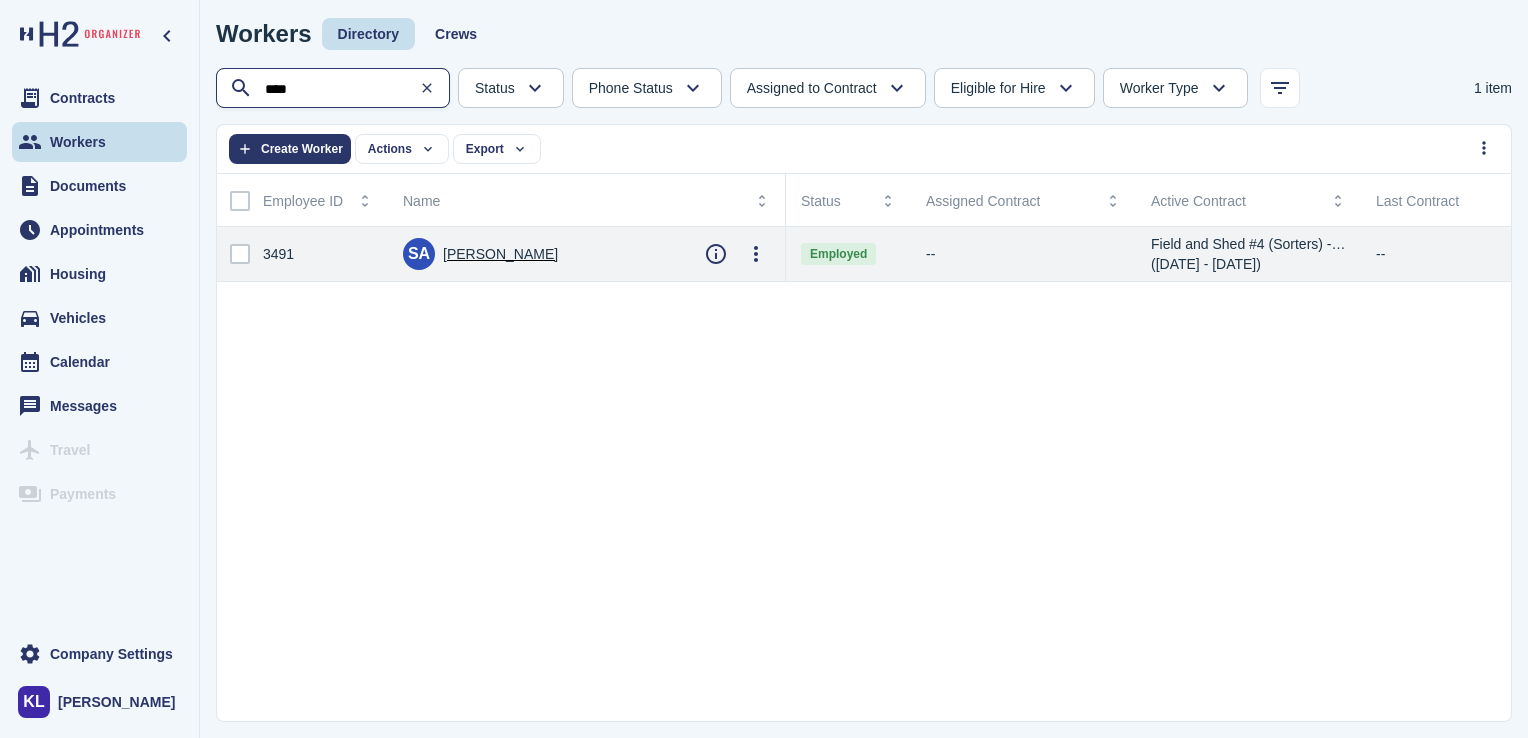 type on "****" 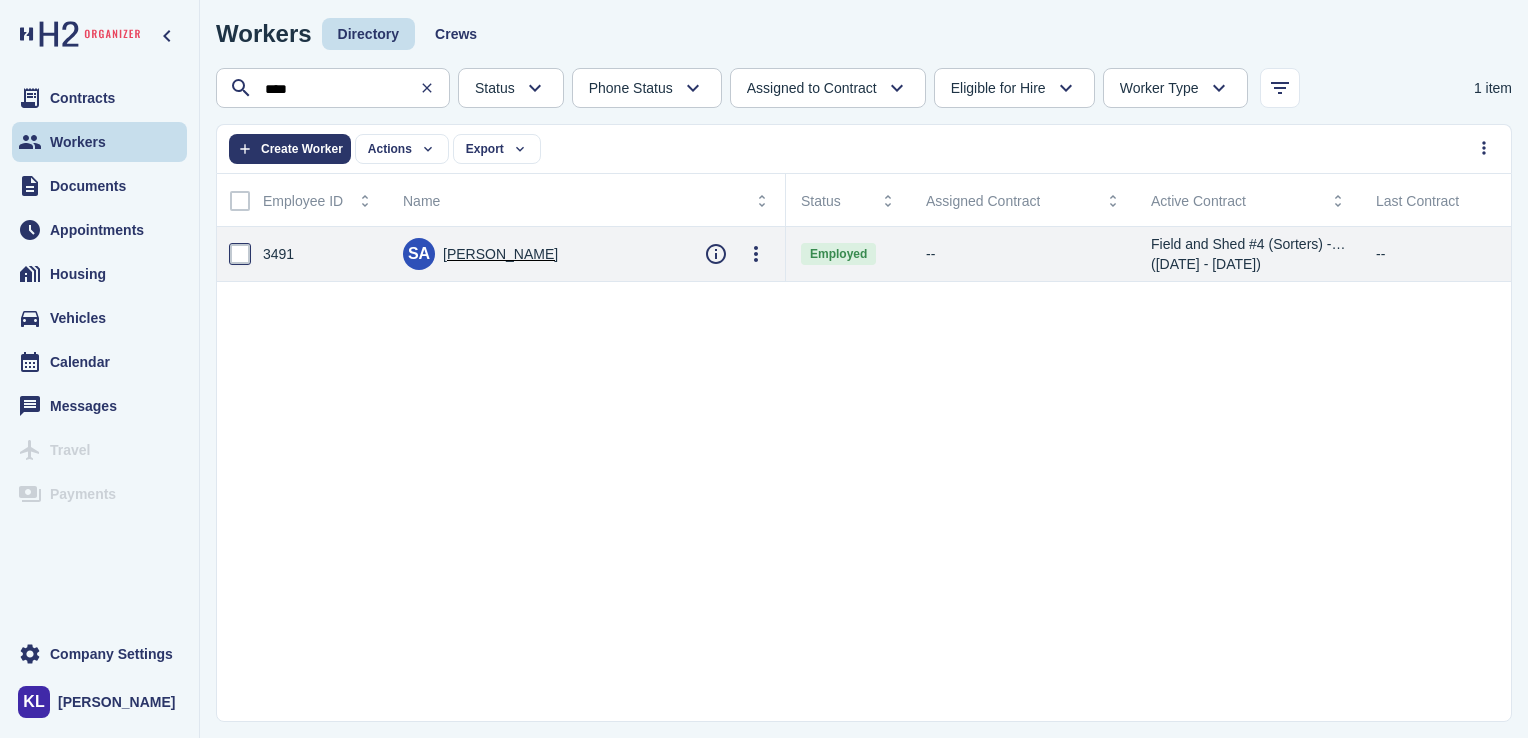 click at bounding box center (240, 254) 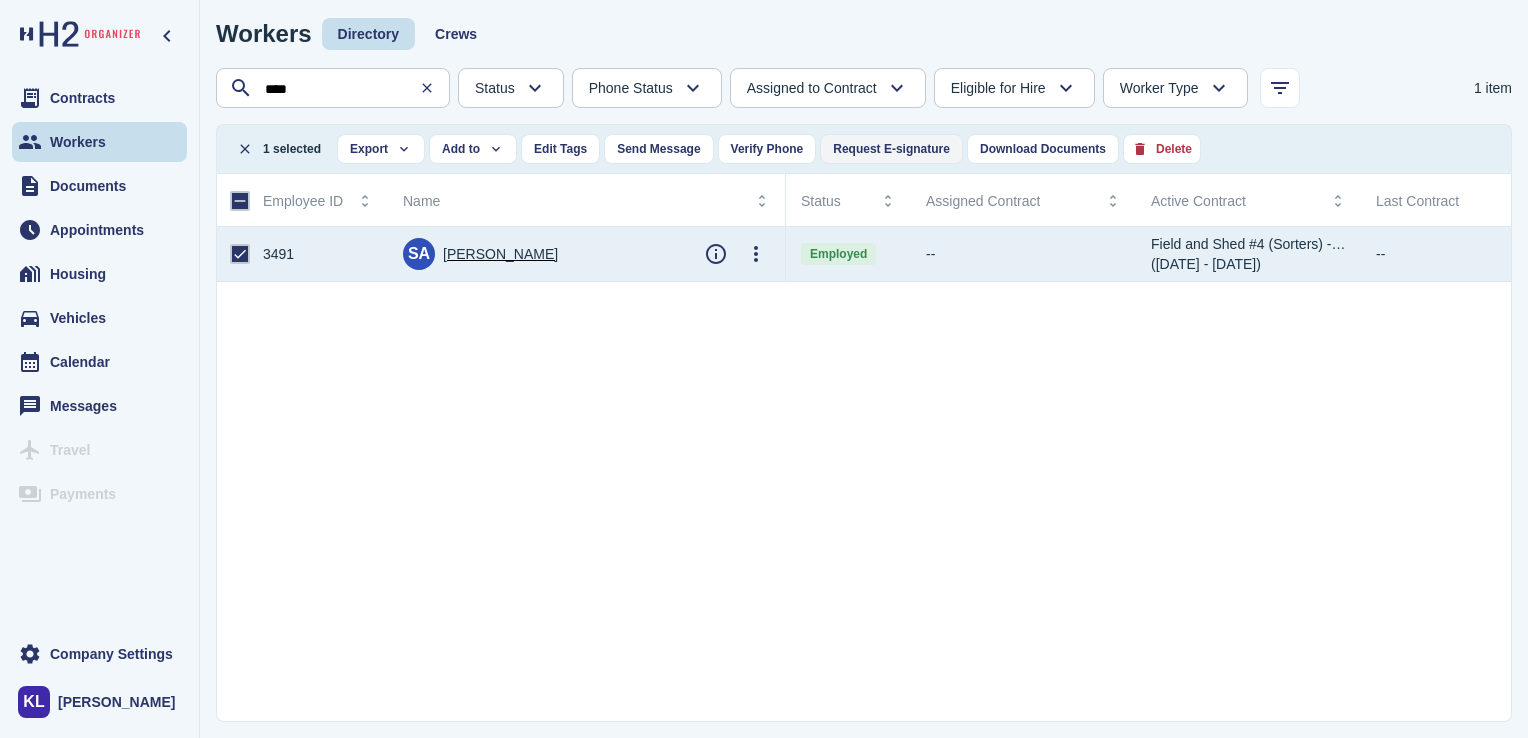 click on "Request E-signature" at bounding box center (891, 149) 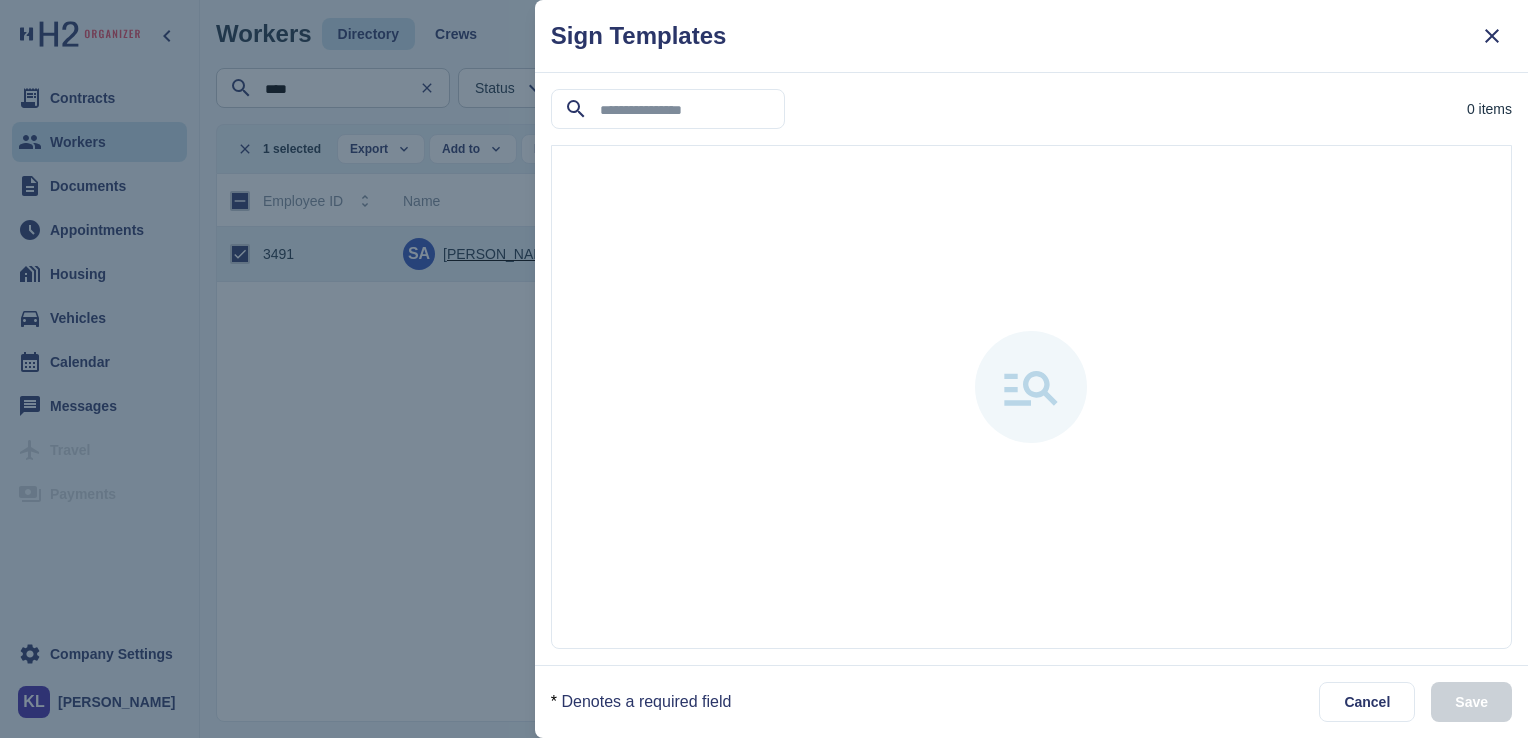 click at bounding box center (764, 369) 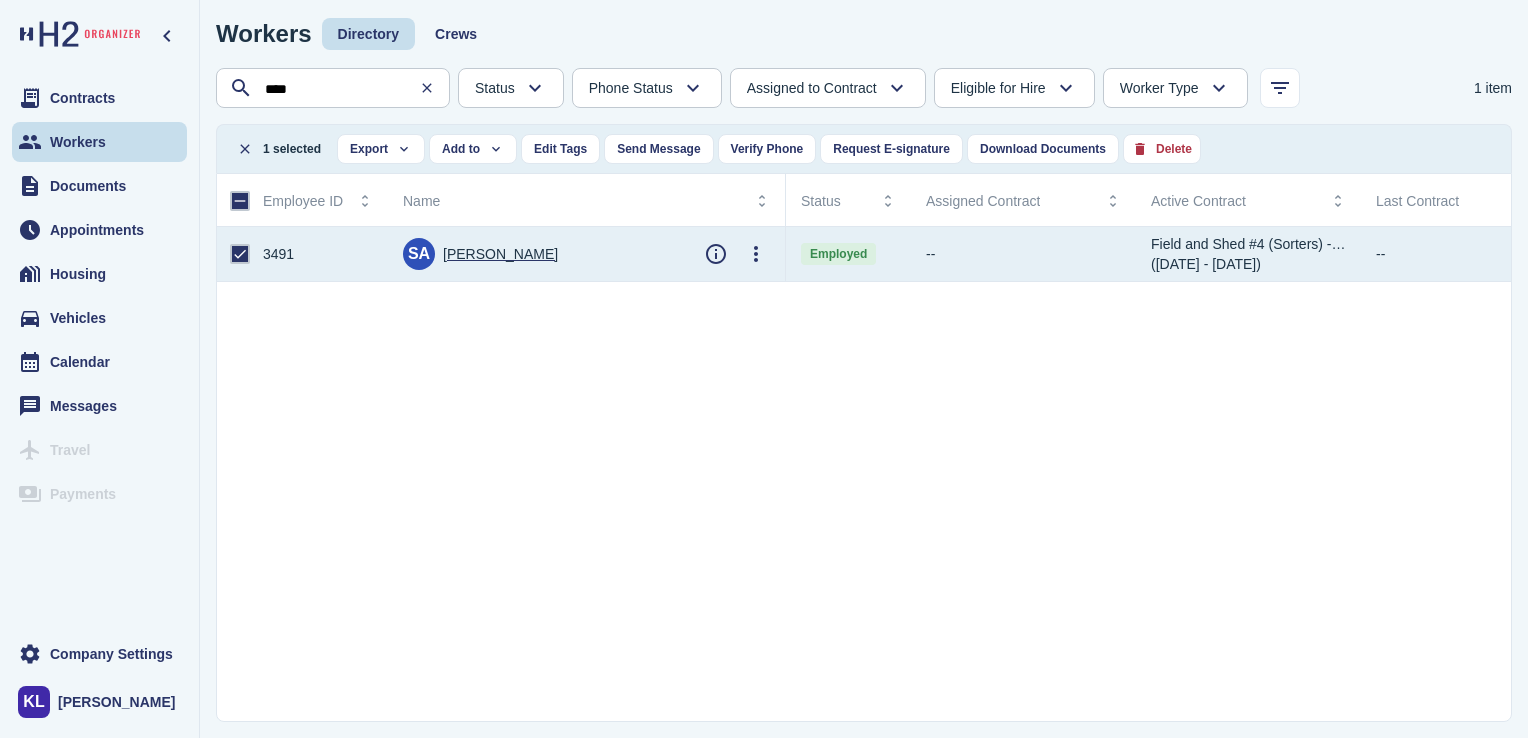 click on "[PERSON_NAME]" at bounding box center (500, 254) 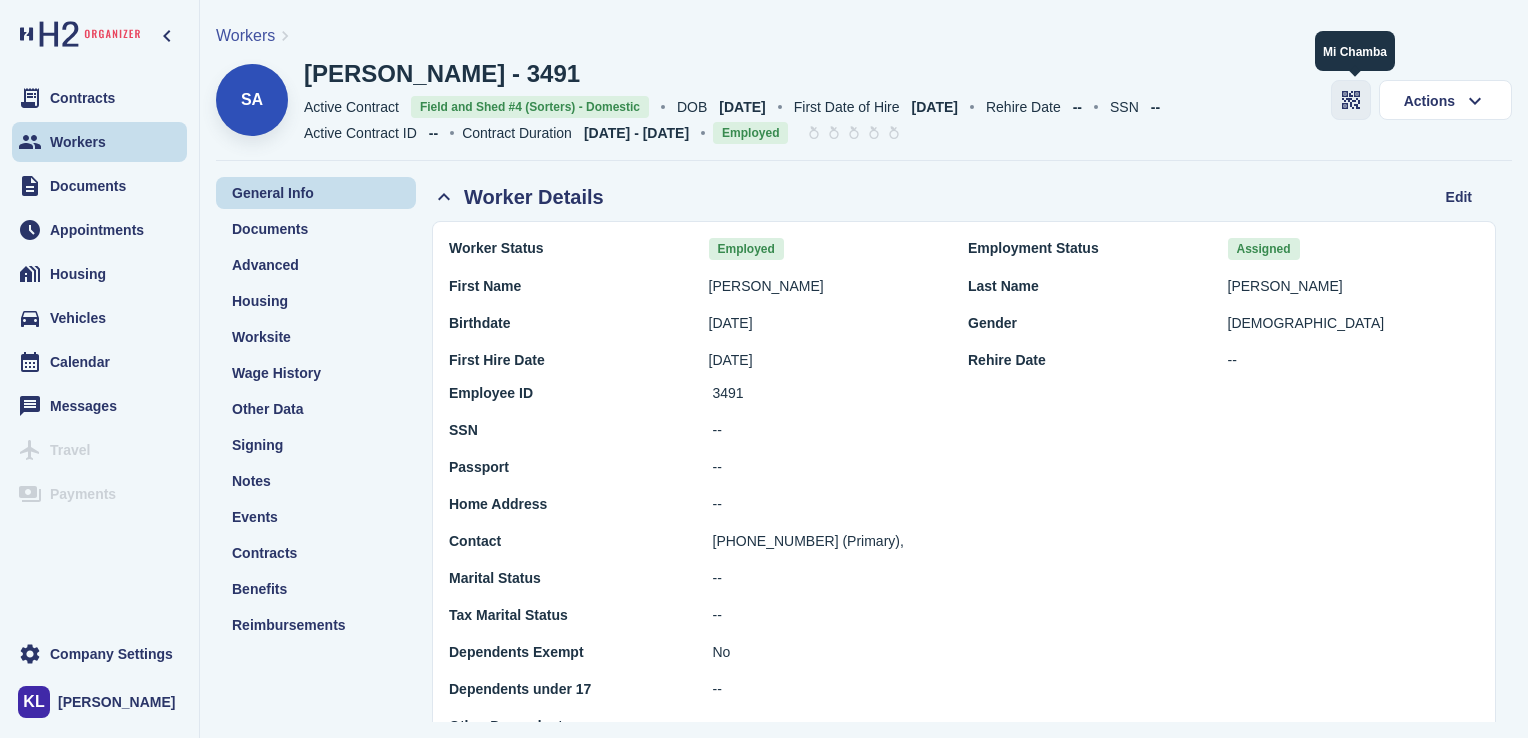 click at bounding box center [1351, 100] 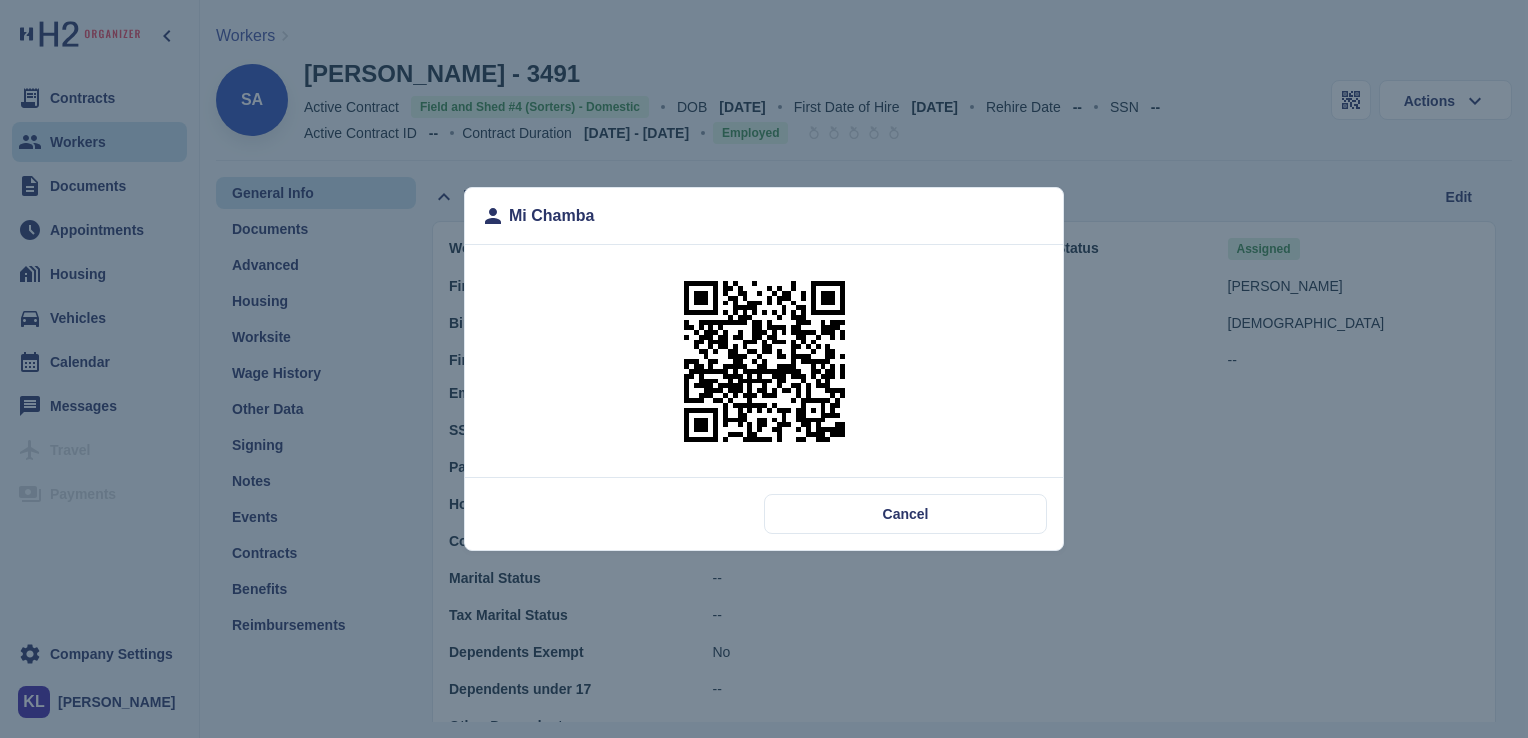 click at bounding box center (764, 361) 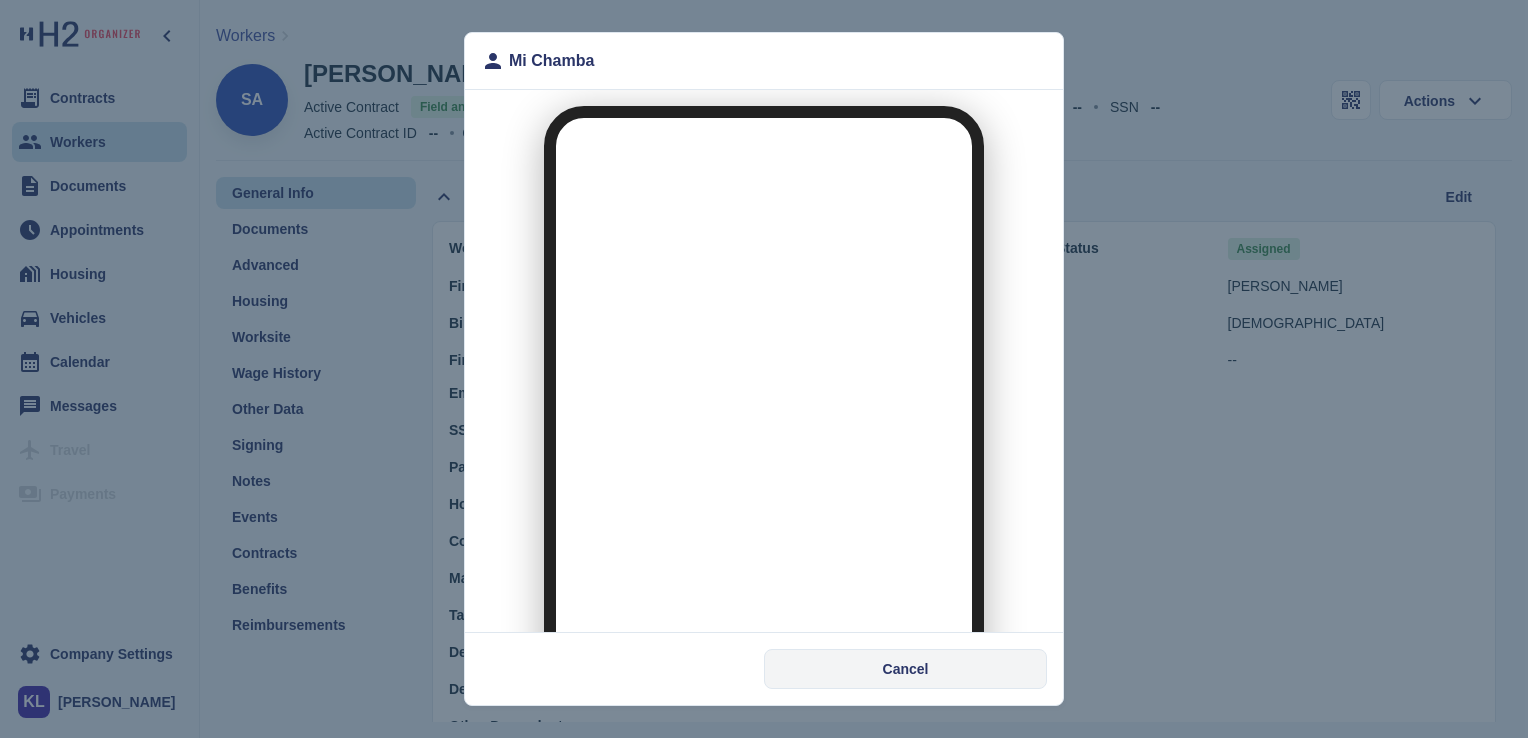 scroll, scrollTop: 0, scrollLeft: 0, axis: both 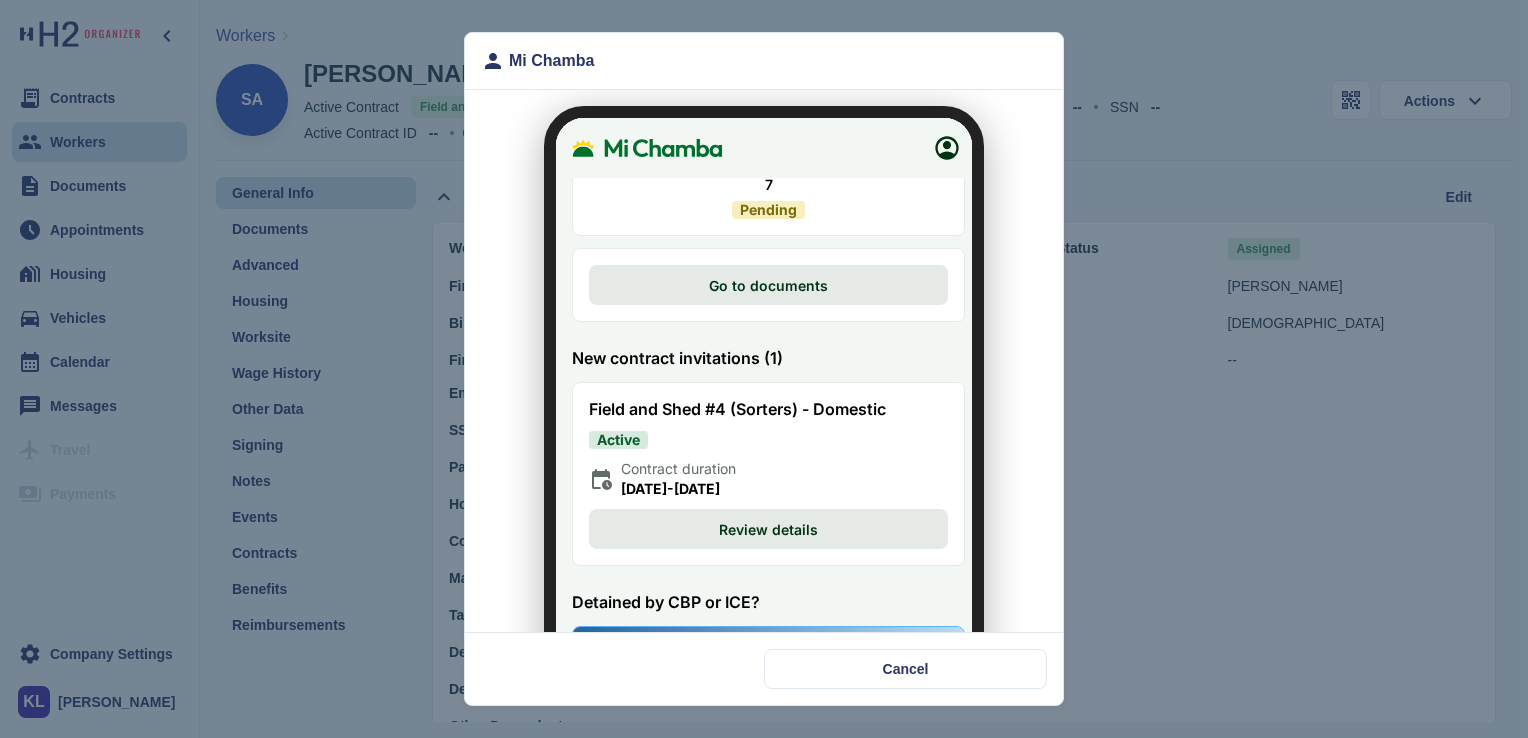 click on "Review details" at bounding box center (756, 517) 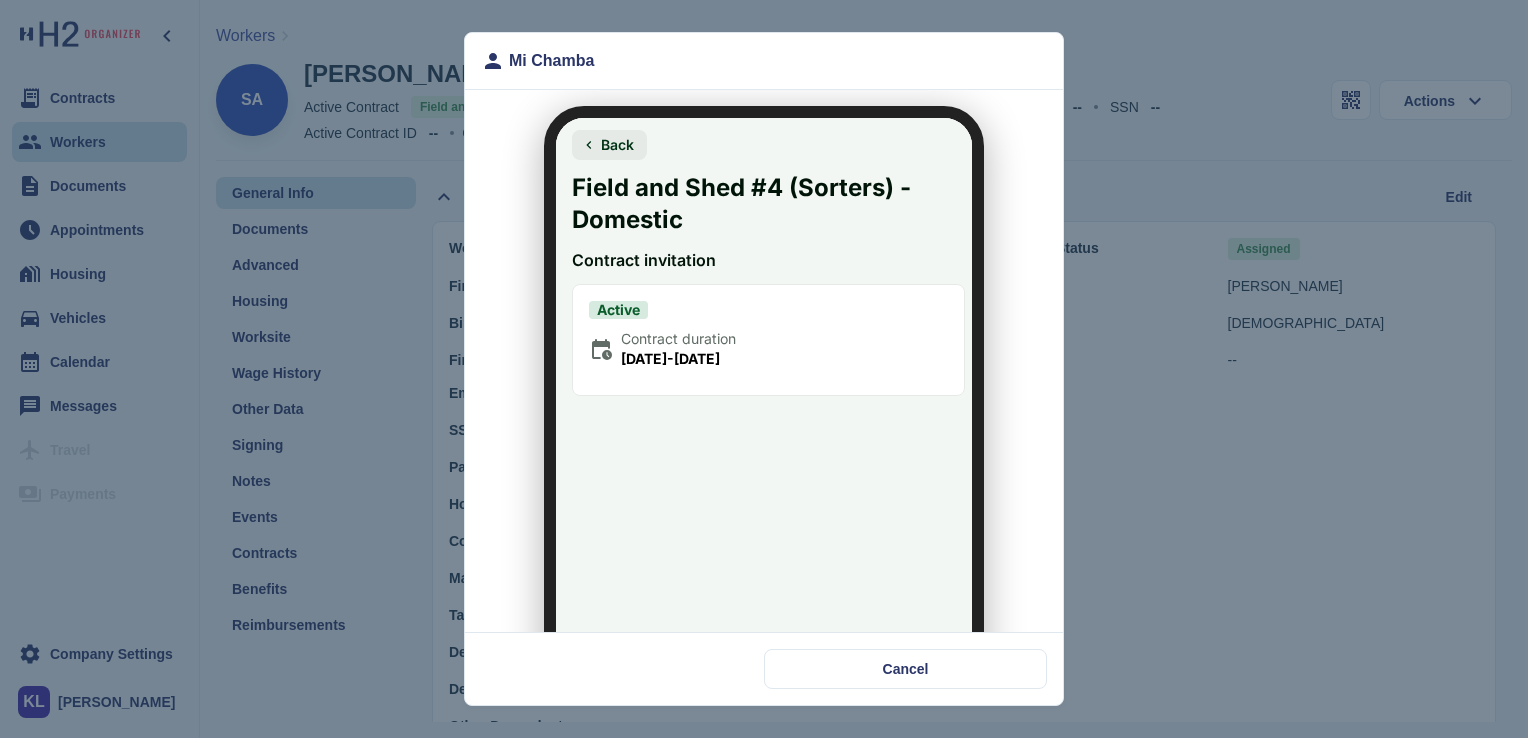 scroll, scrollTop: 188, scrollLeft: 0, axis: vertical 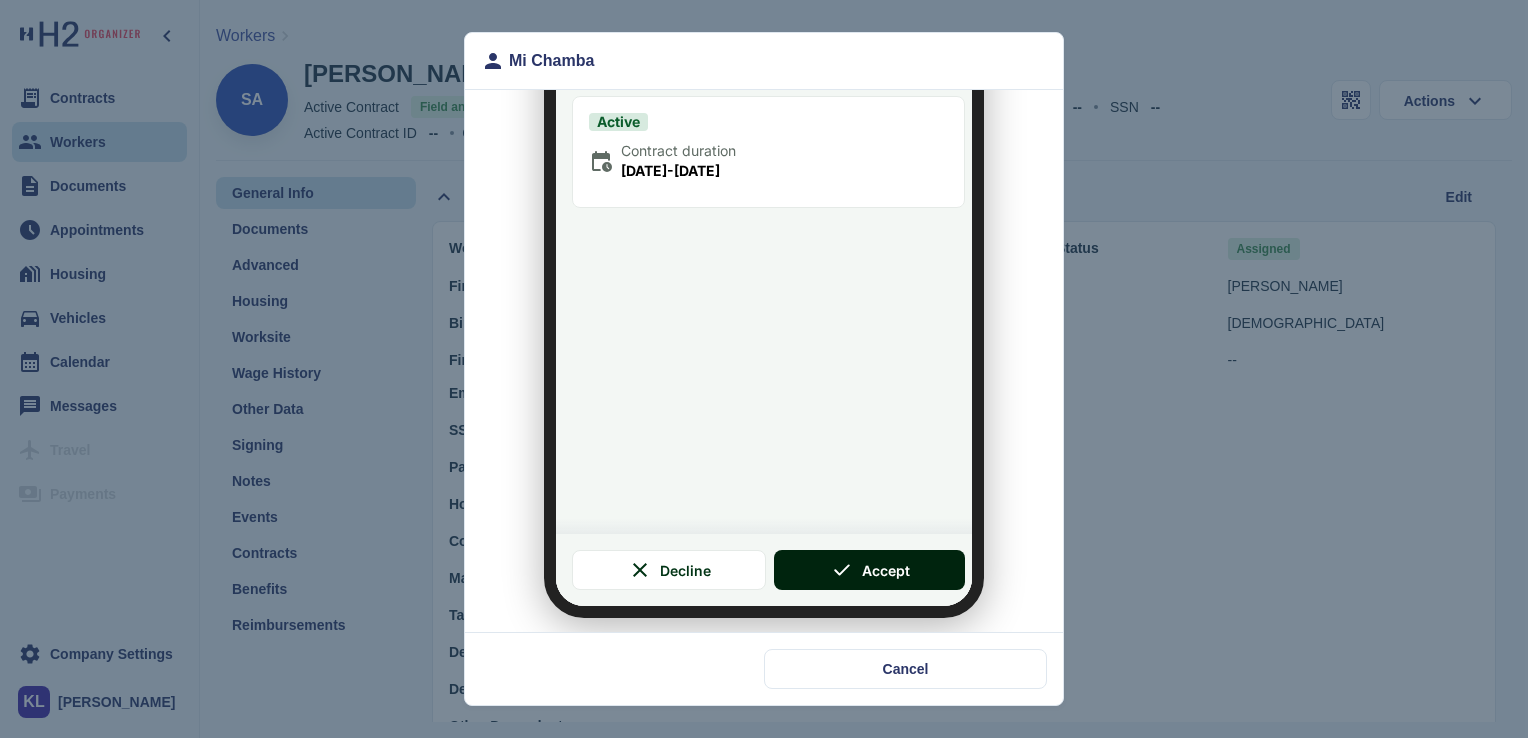 click on "Accept" at bounding box center [858, 558] 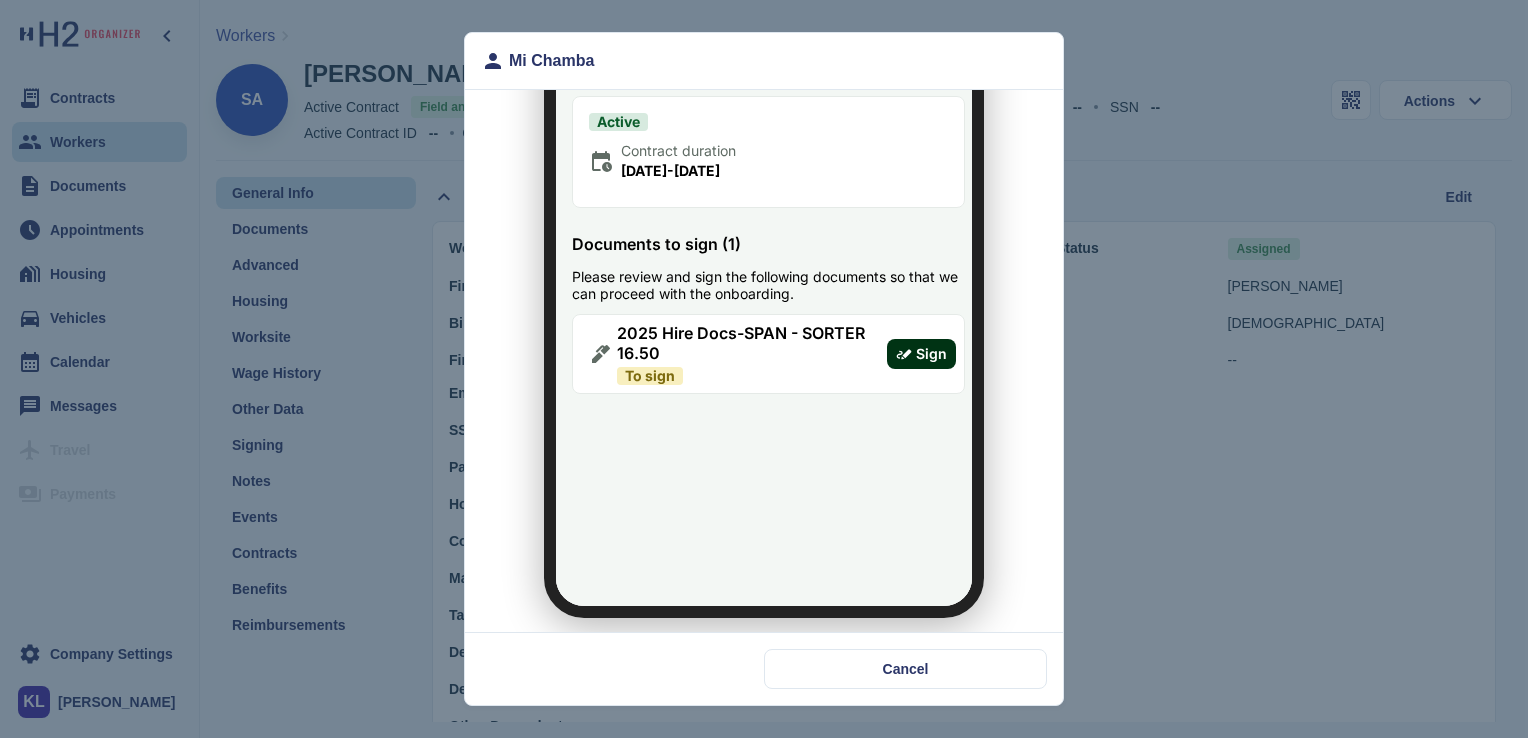 click on "Sign" at bounding box center (919, 342) 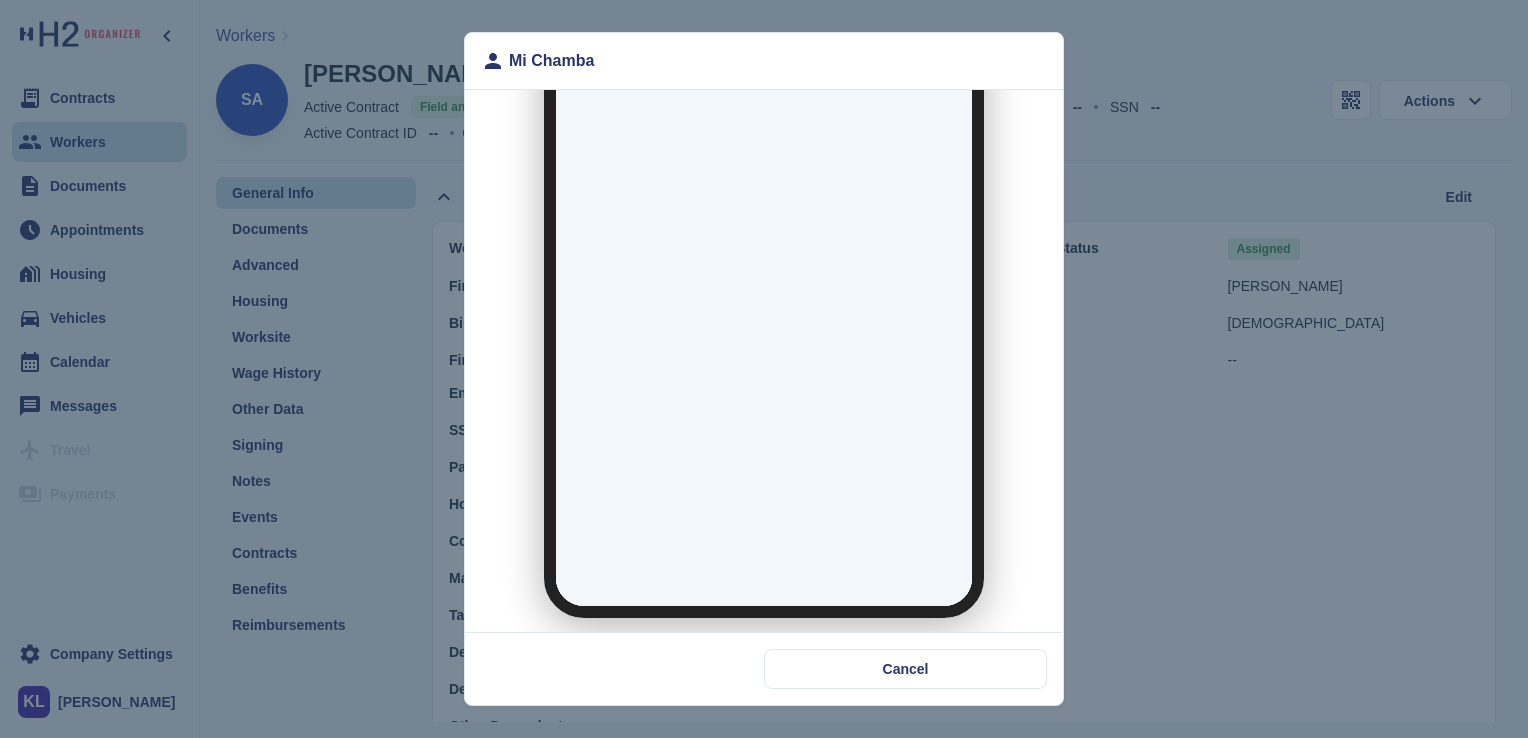 scroll, scrollTop: 0, scrollLeft: 0, axis: both 